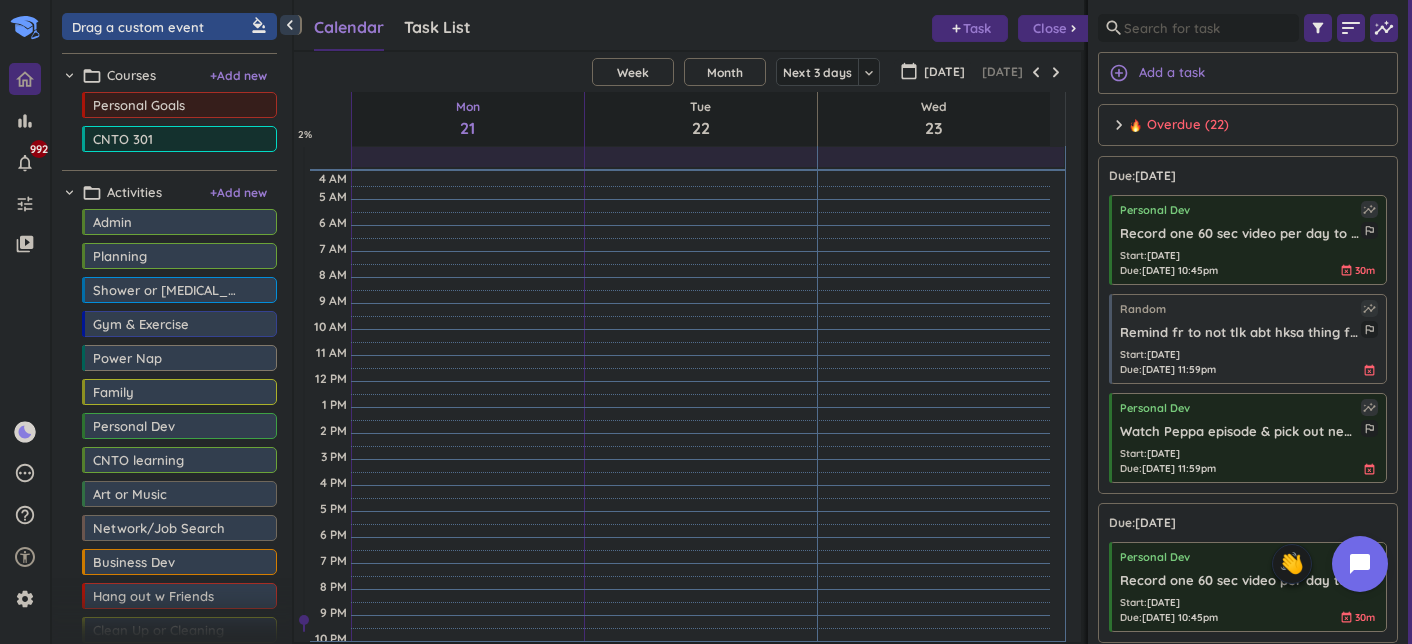 scroll, scrollTop: 0, scrollLeft: 0, axis: both 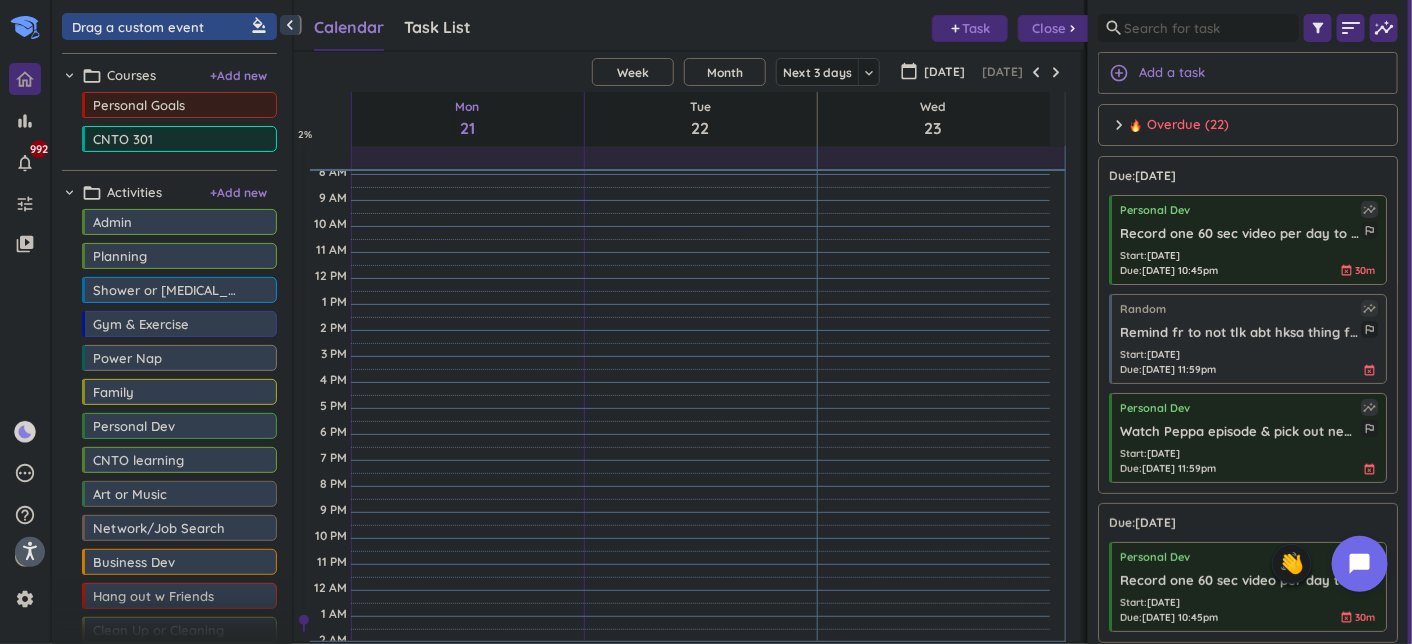 click on "chevron_right Overdue (22) done [PERSON_NAME] all complete" at bounding box center (1248, 130) 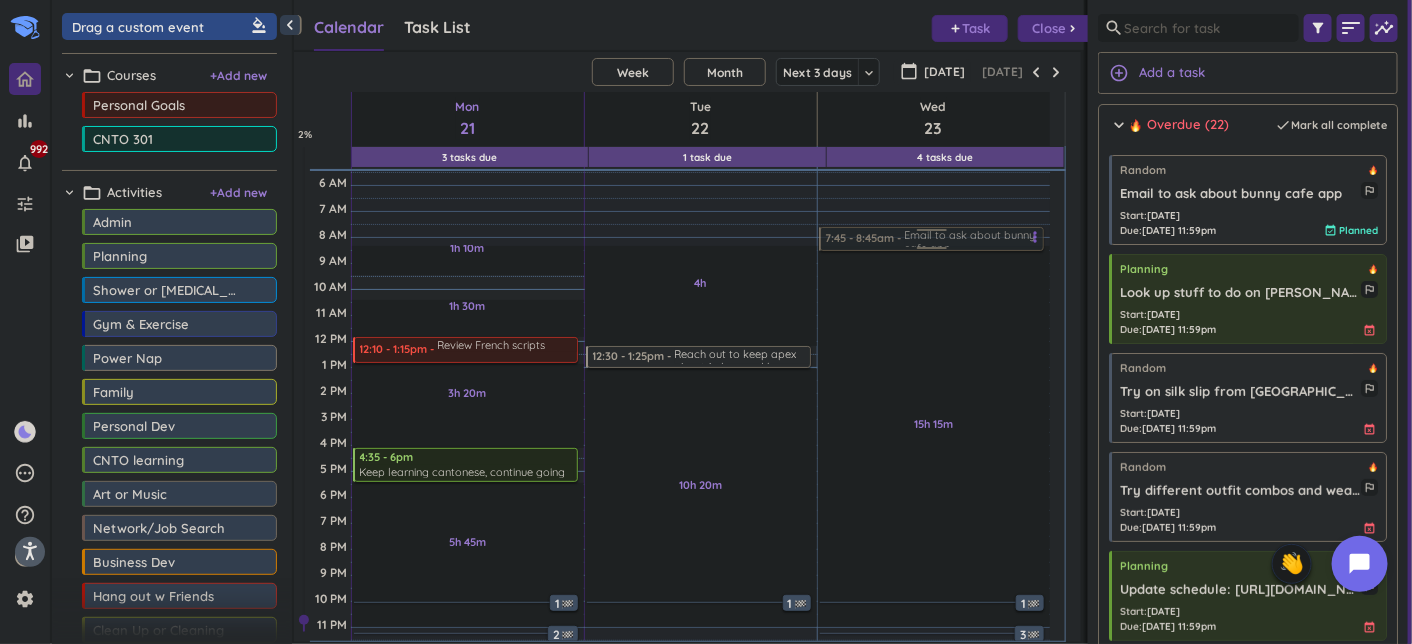 scroll, scrollTop: 34, scrollLeft: 0, axis: vertical 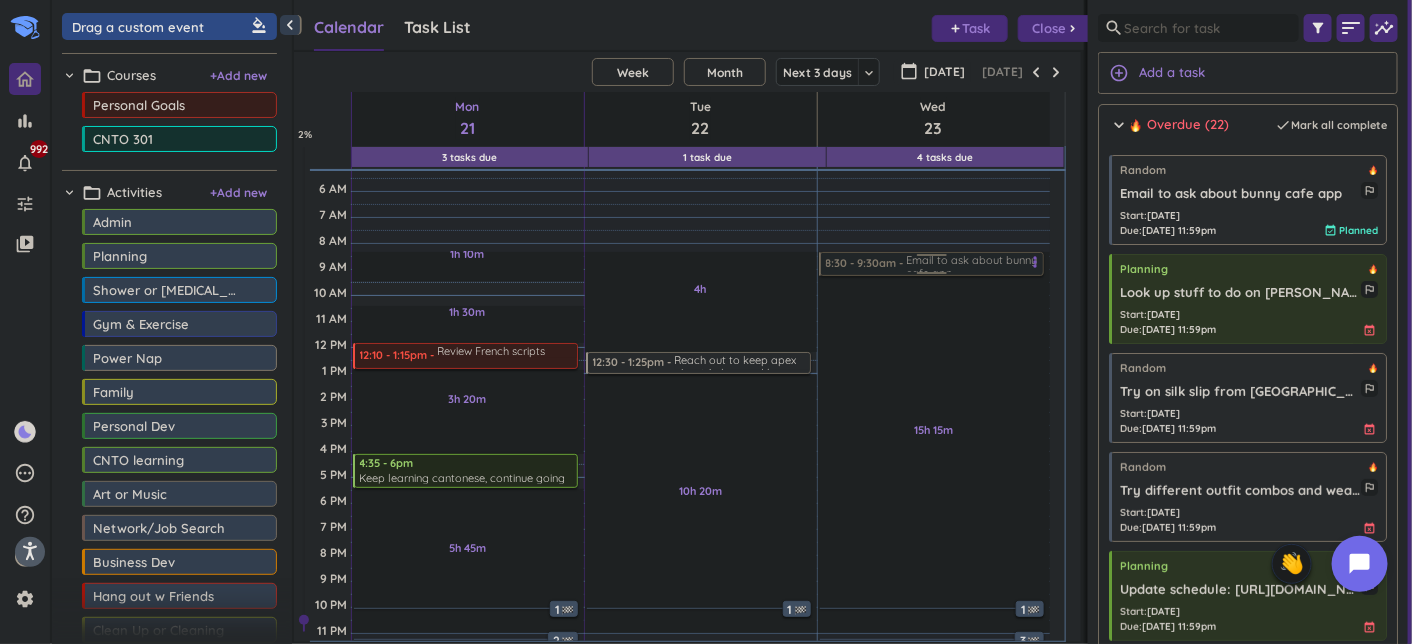 drag, startPoint x: 527, startPoint y: 222, endPoint x: 922, endPoint y: 278, distance: 398.94986 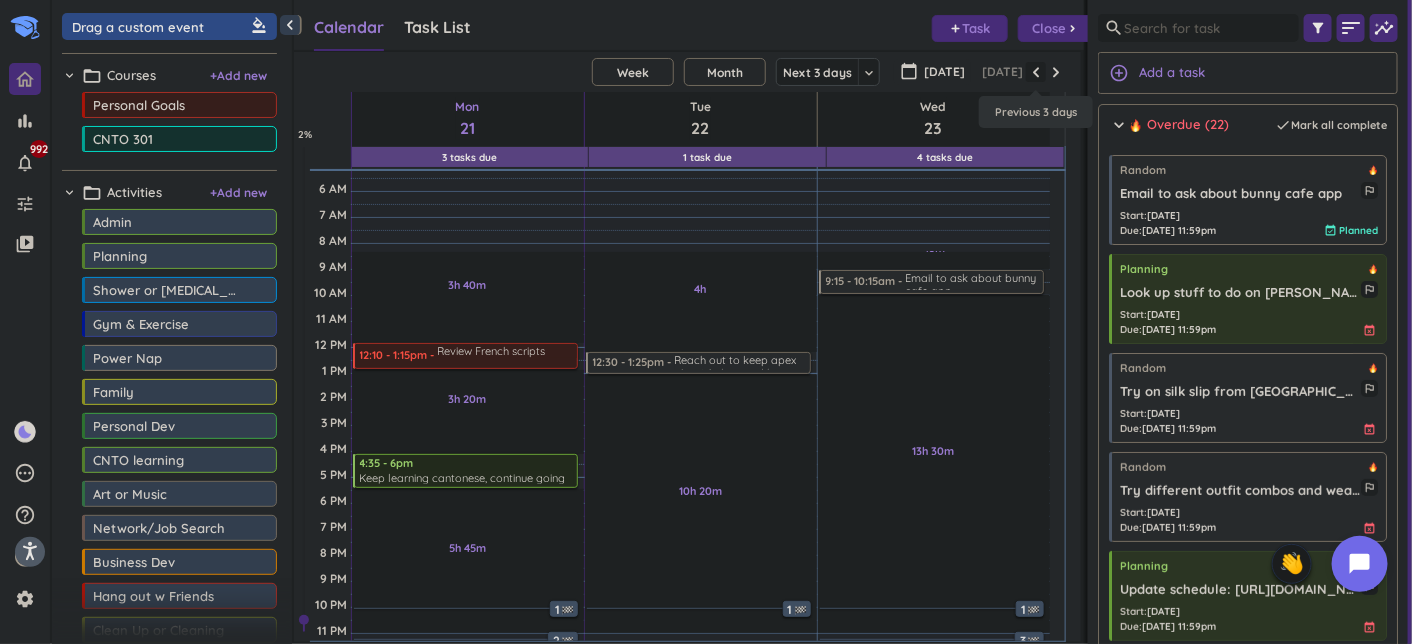 click at bounding box center (1036, 72) 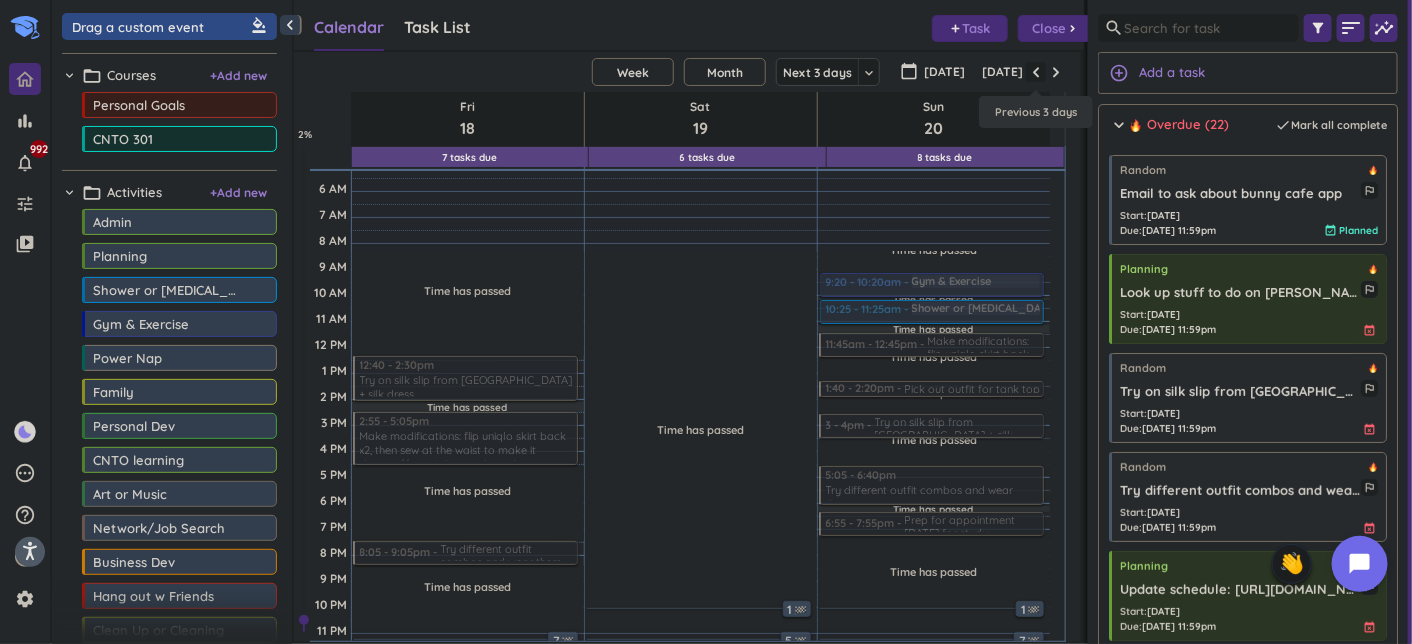 scroll, scrollTop: 103, scrollLeft: 0, axis: vertical 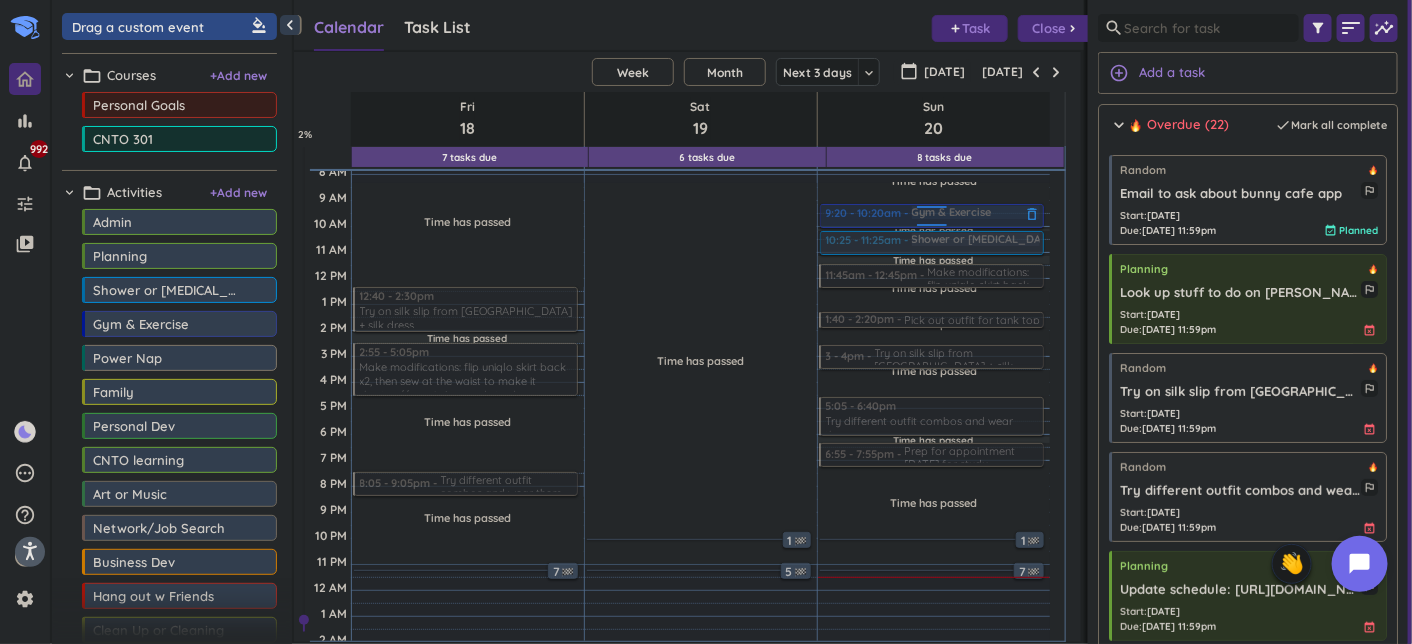 click at bounding box center [932, 210] 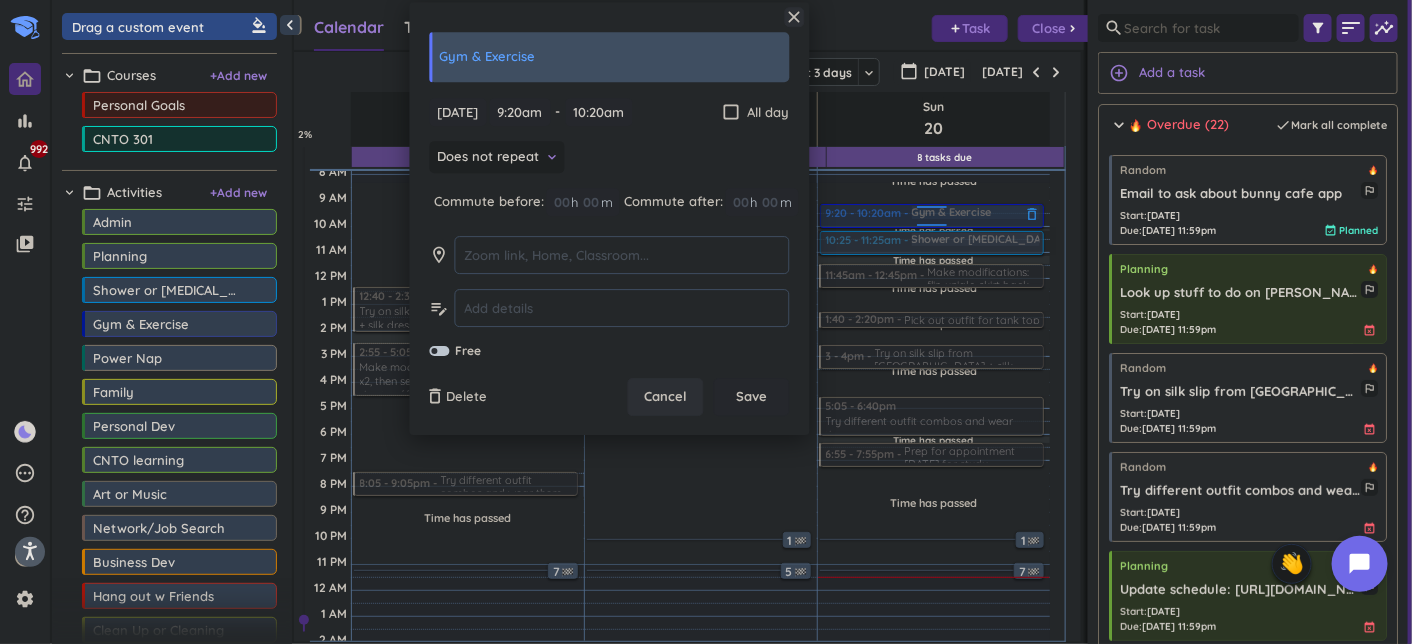 click at bounding box center (931, 216) 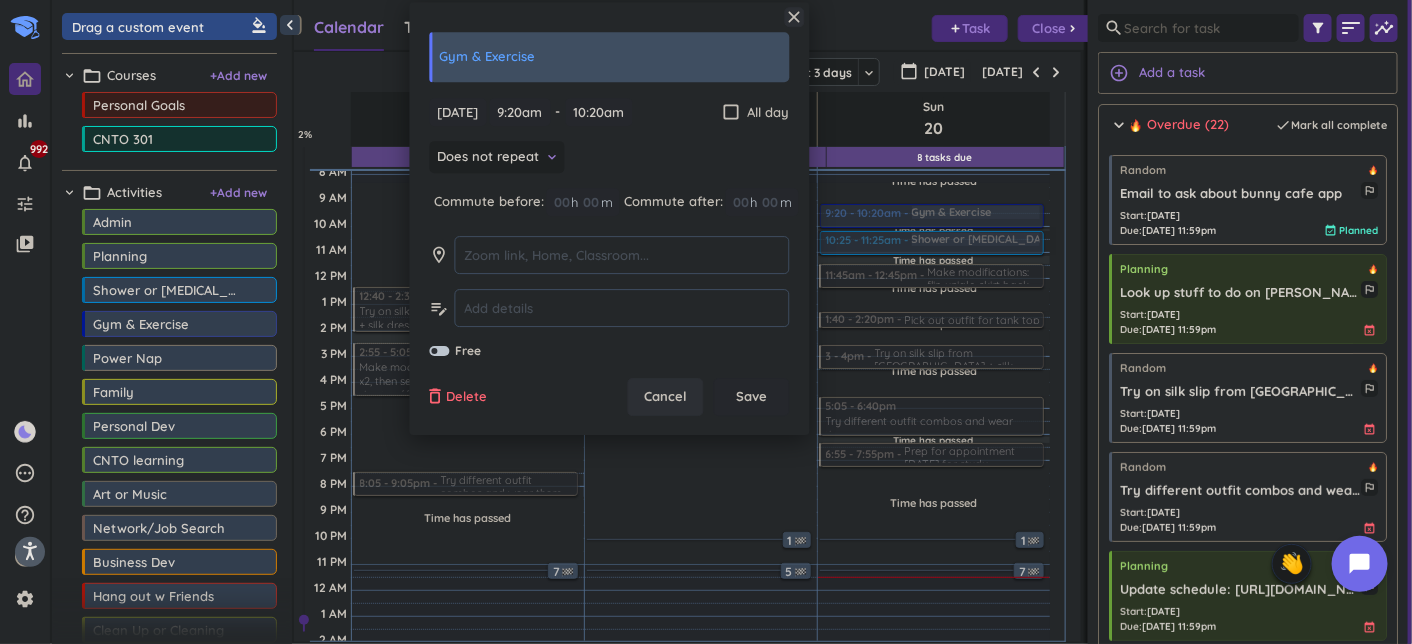 click on "Delete" at bounding box center [467, 398] 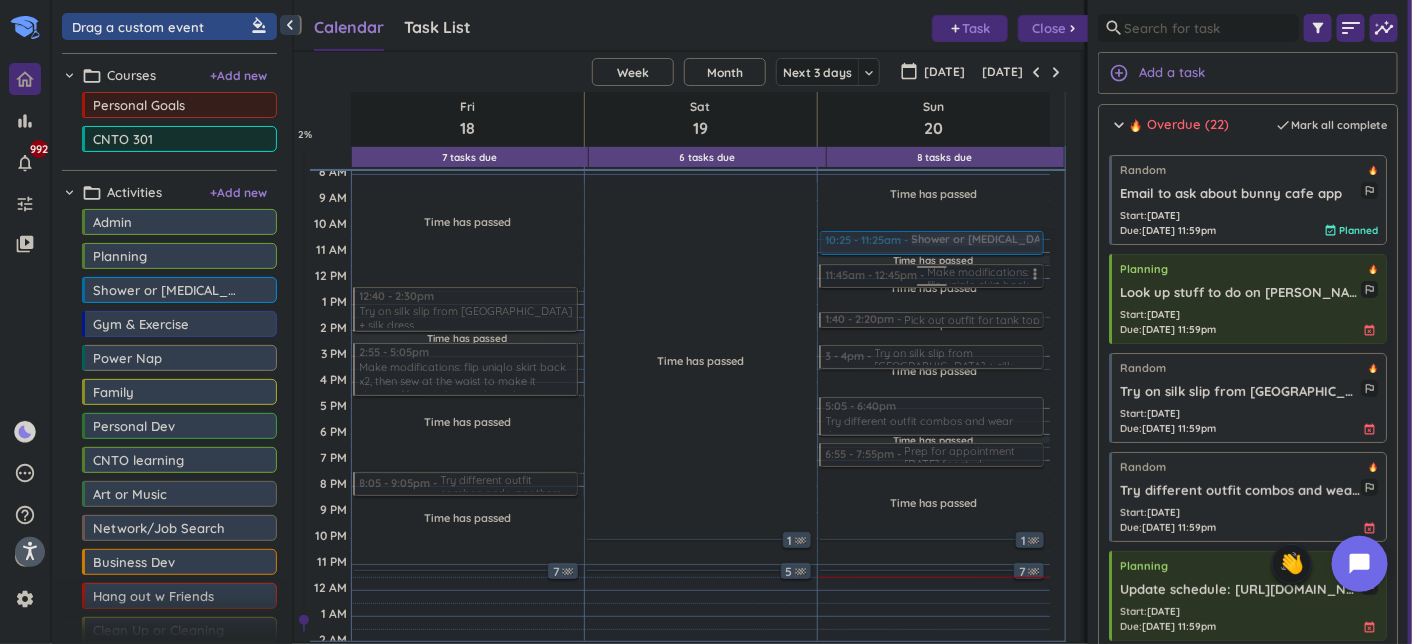 click at bounding box center [932, 276] 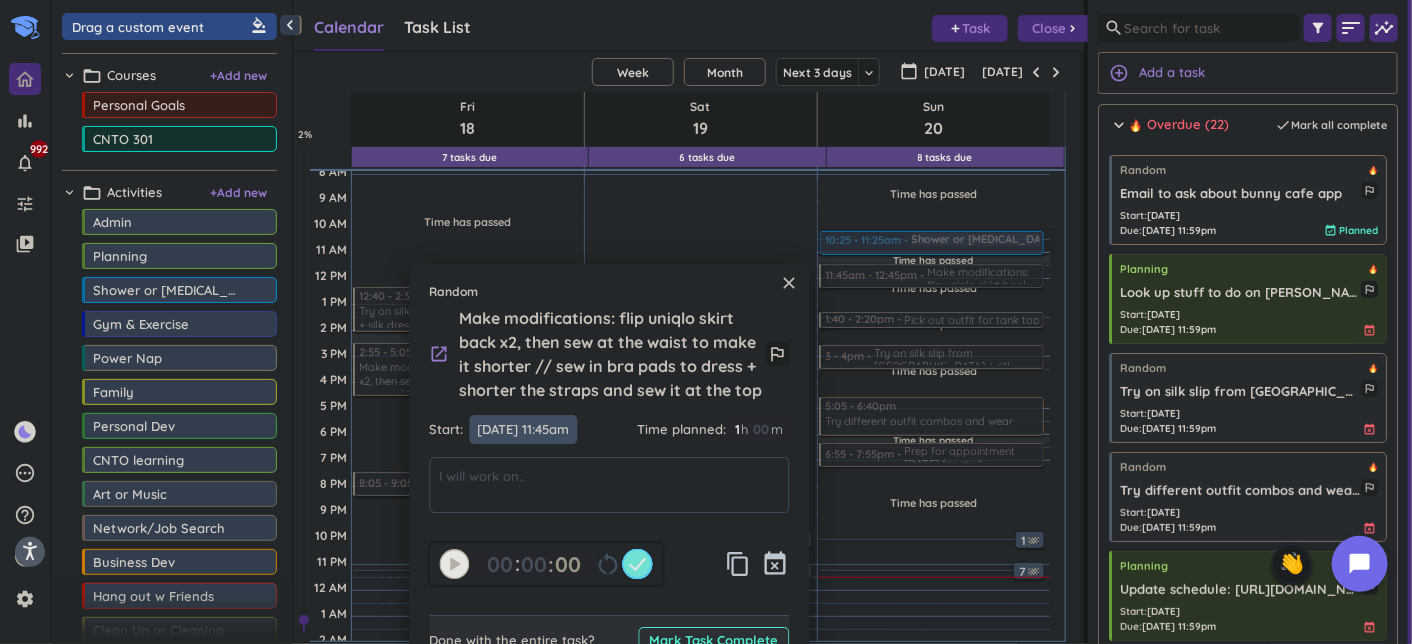 click on "[DATE] 11:45am" at bounding box center [524, 429] 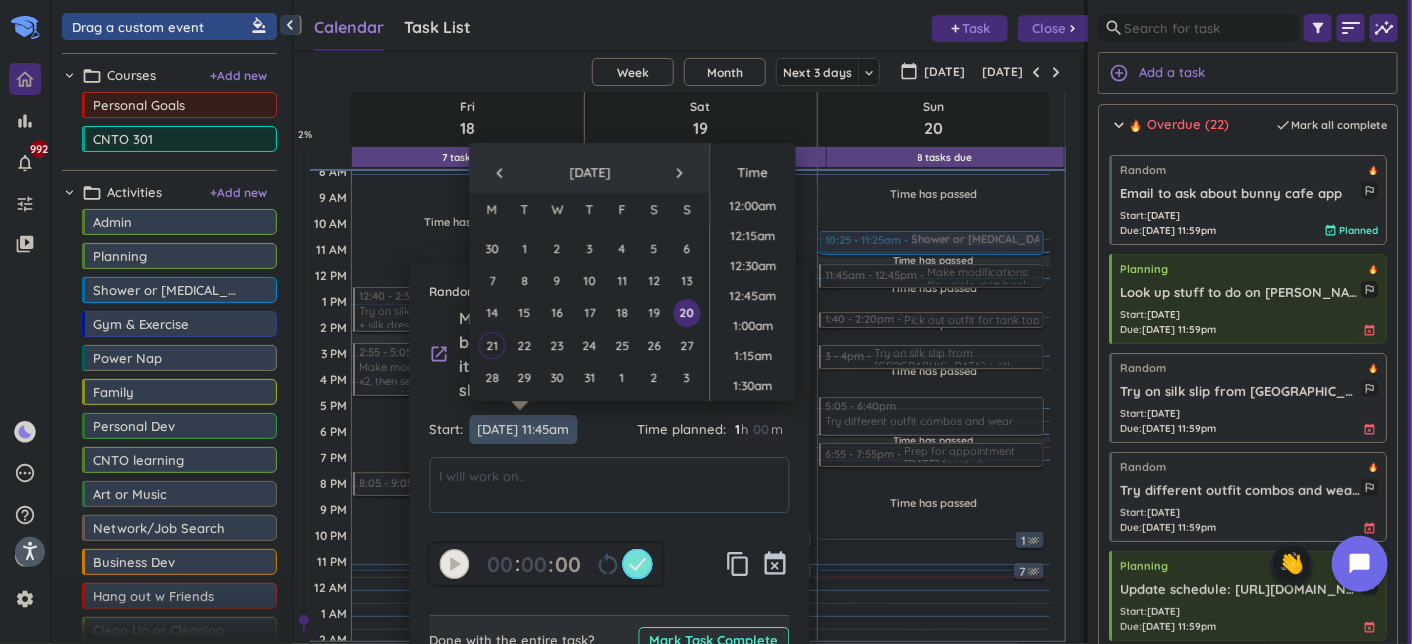 scroll, scrollTop: 1319, scrollLeft: 0, axis: vertical 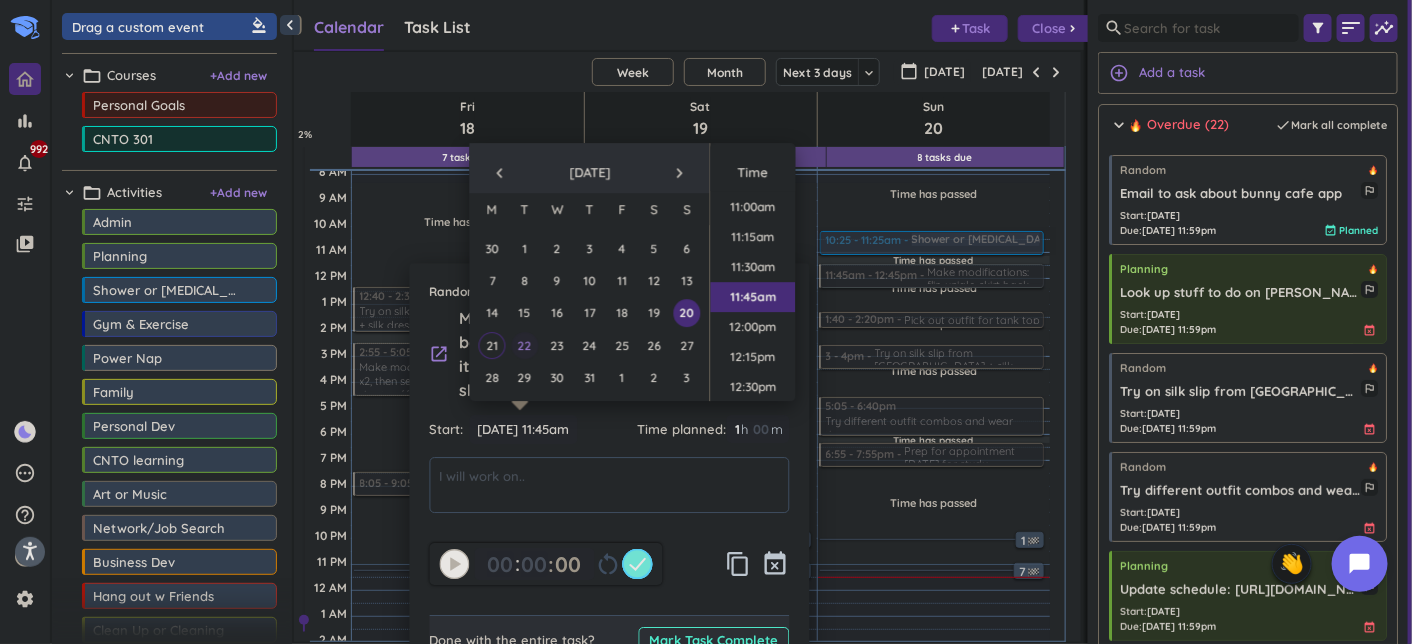 click on "22" at bounding box center (524, 345) 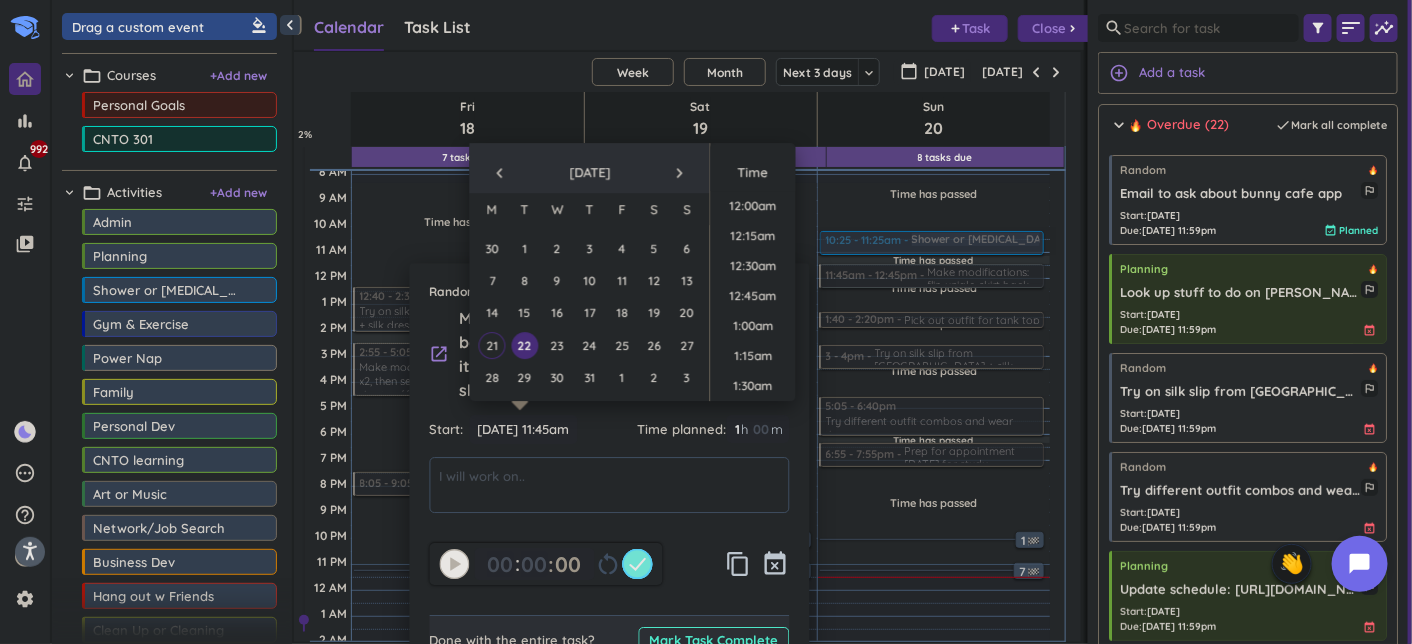 scroll, scrollTop: 1319, scrollLeft: 0, axis: vertical 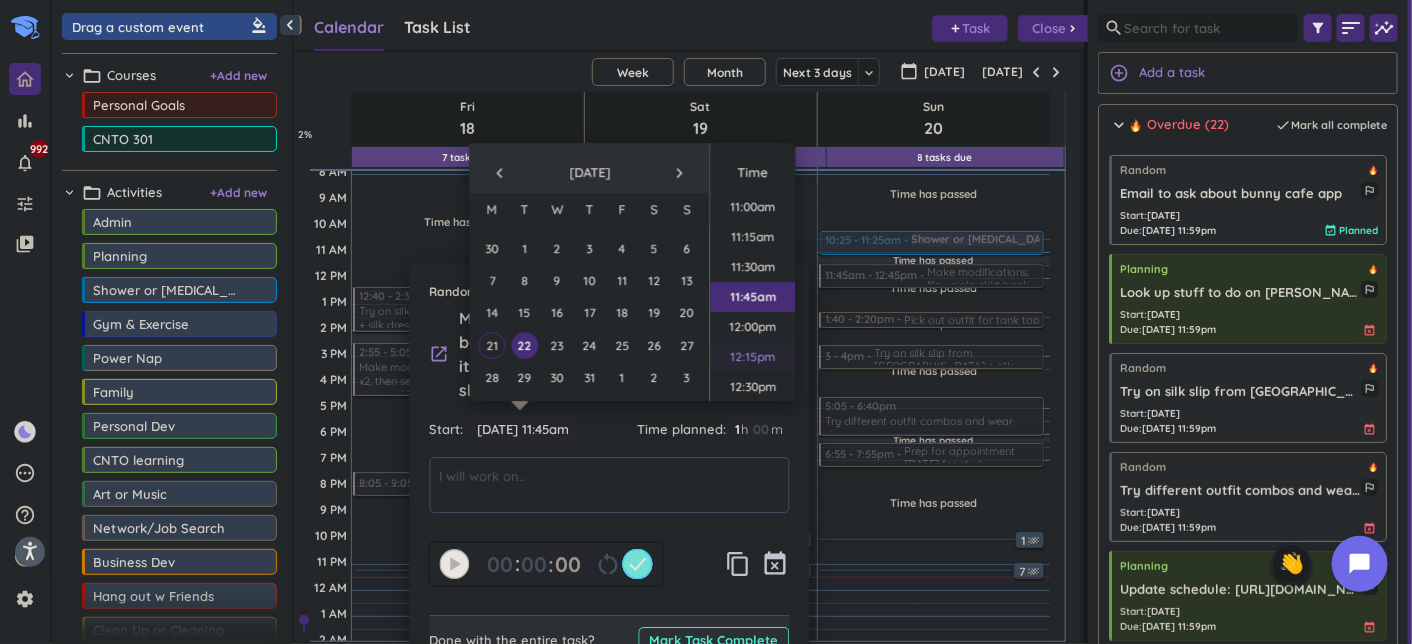 click on "12:15pm" at bounding box center (753, 357) 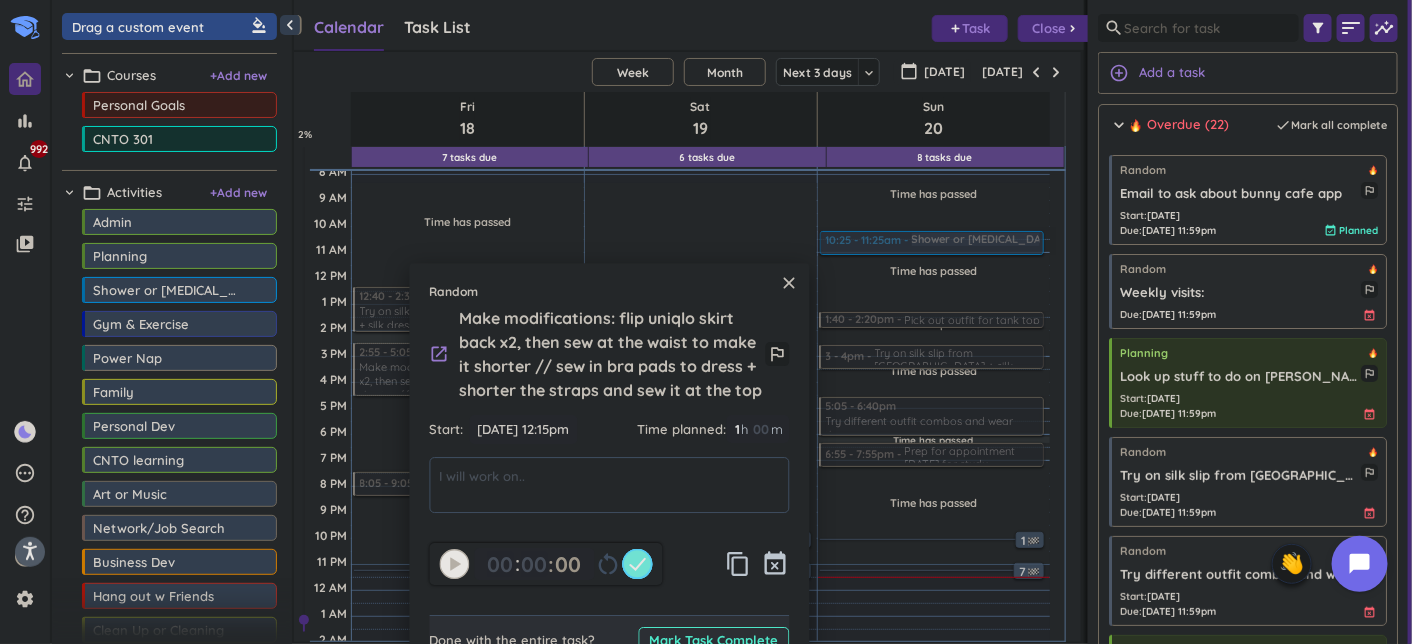 click on "close" at bounding box center (790, 283) 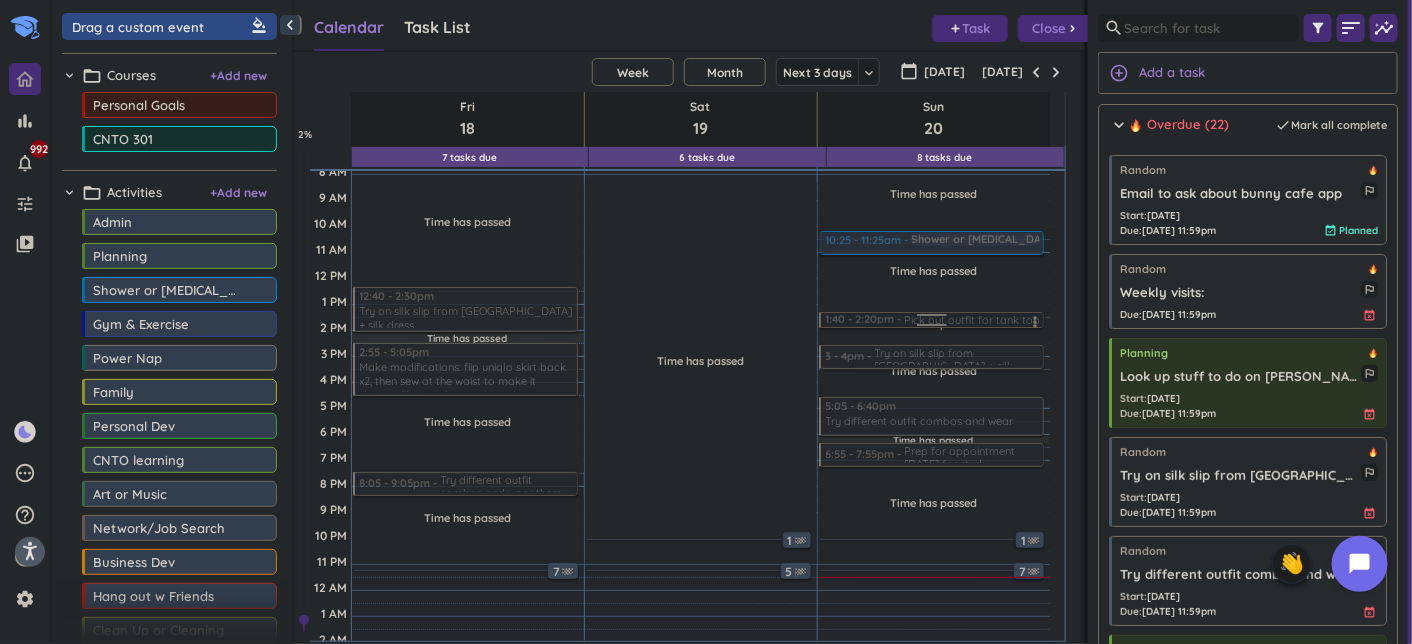 click at bounding box center [932, 318] 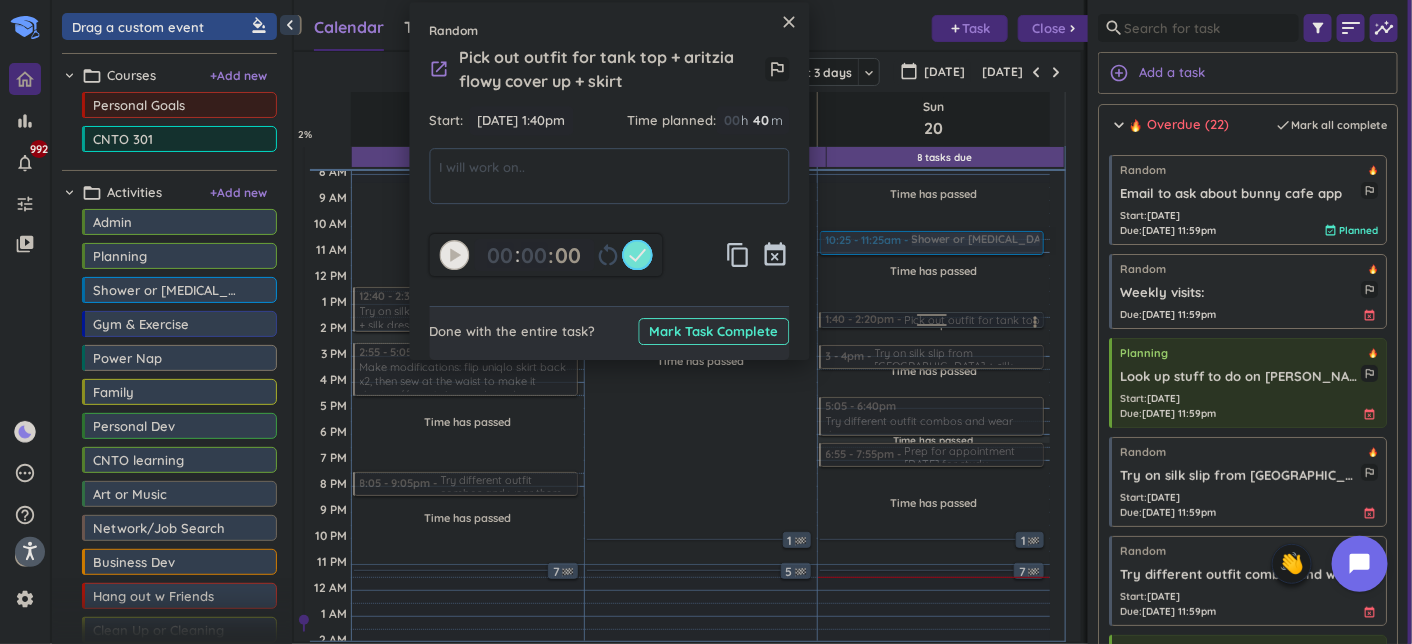 click on "Pick out outfit for tank top + aritzia flowy cover up + skirt" at bounding box center [613, 69] 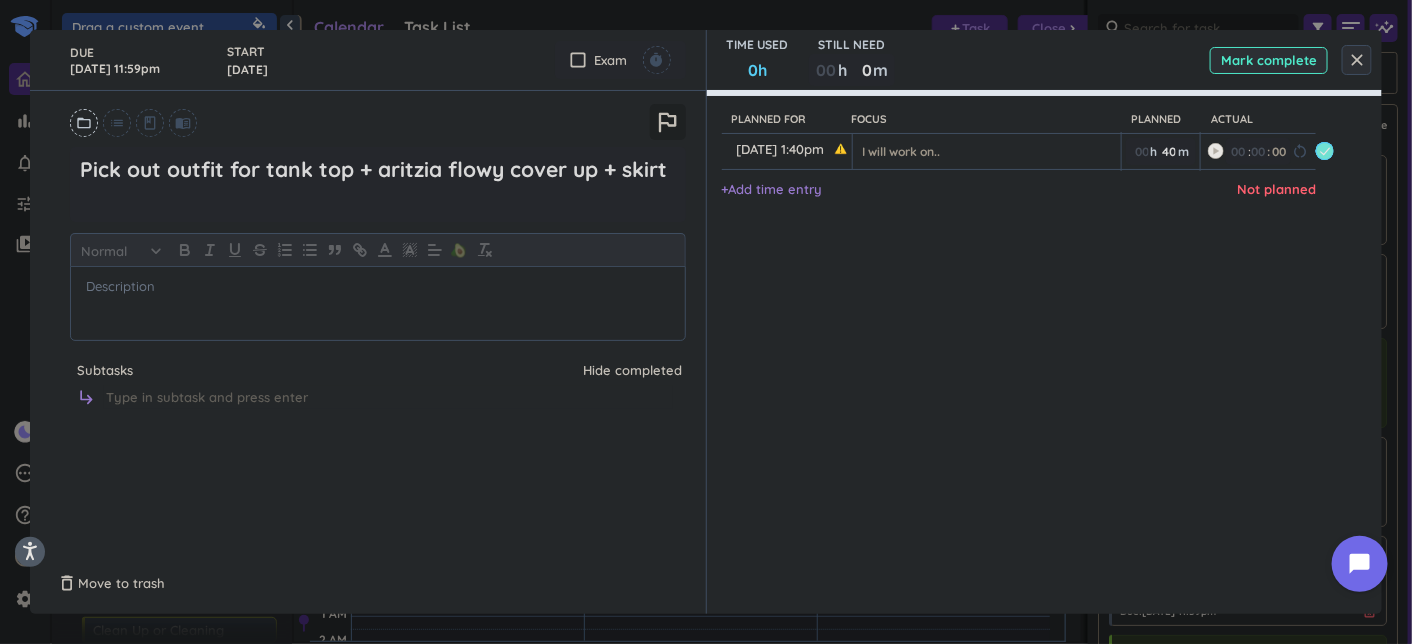 click on "close" at bounding box center (1357, 60) 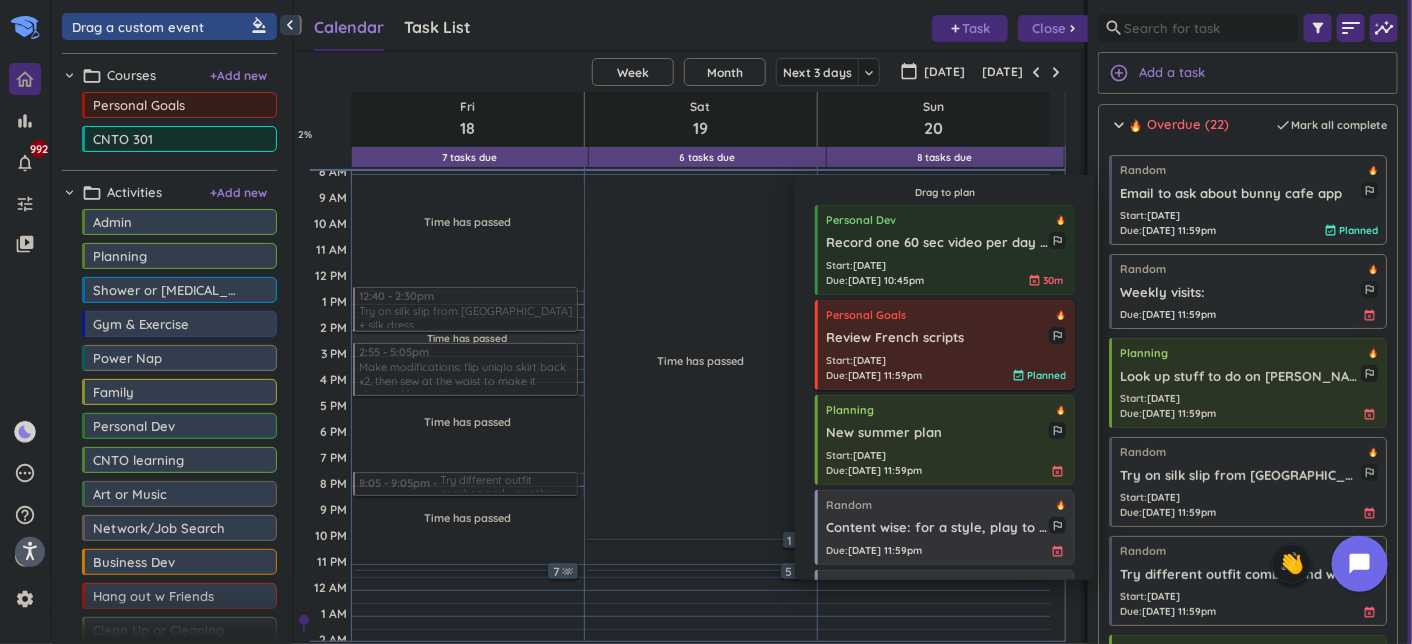 click on "Personal Goals" at bounding box center [941, 315] 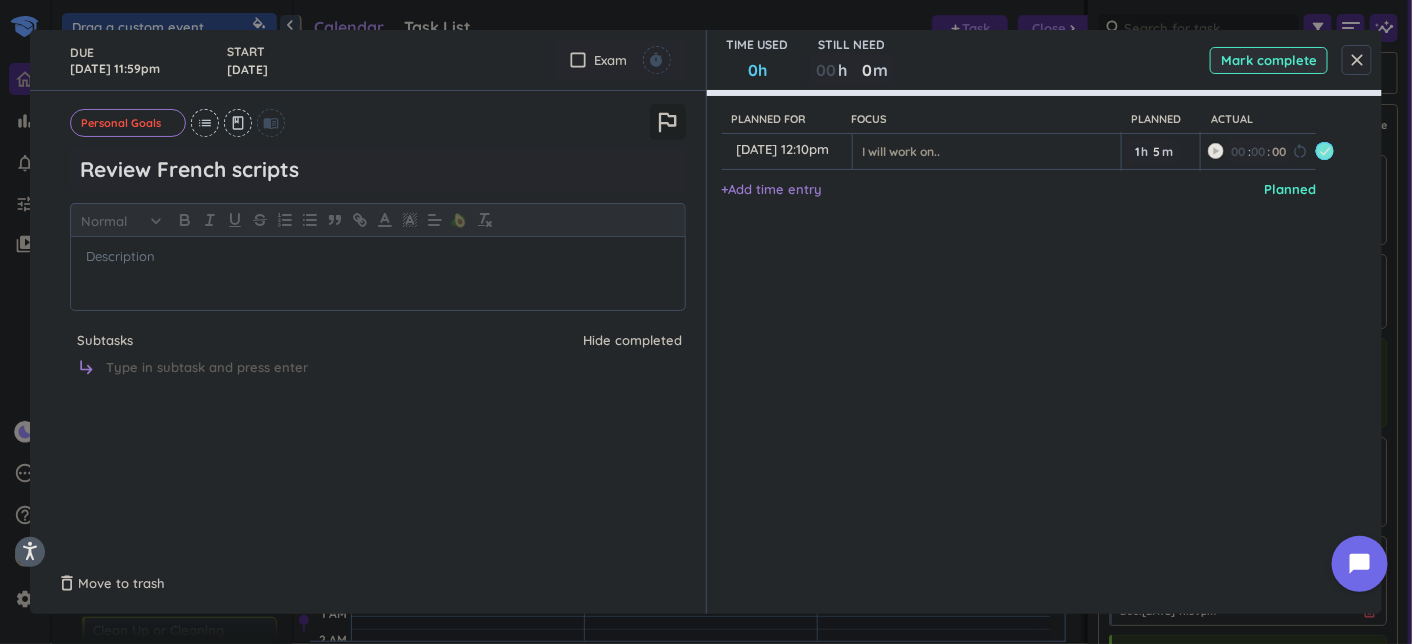 click on "TIME USED 0h STILL NEED 00 h 0 0 00 m Mark complete" at bounding box center [1045, 60] 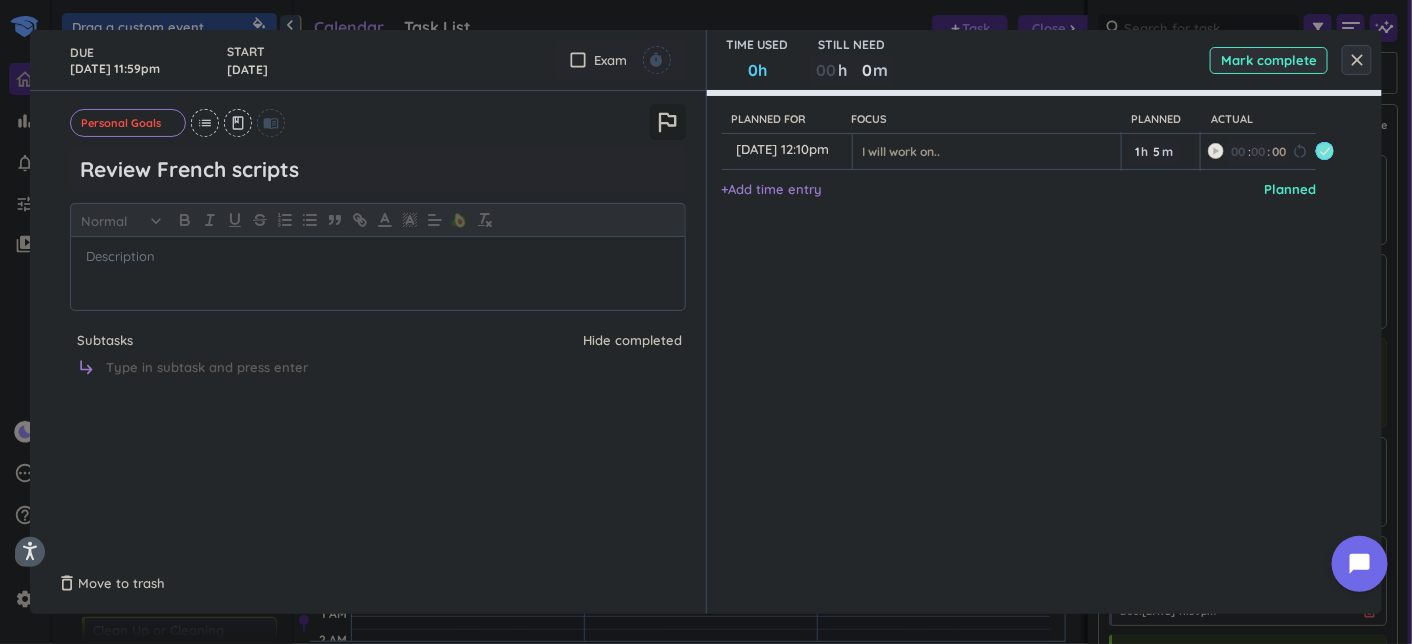 click on "close" at bounding box center (1357, 60) 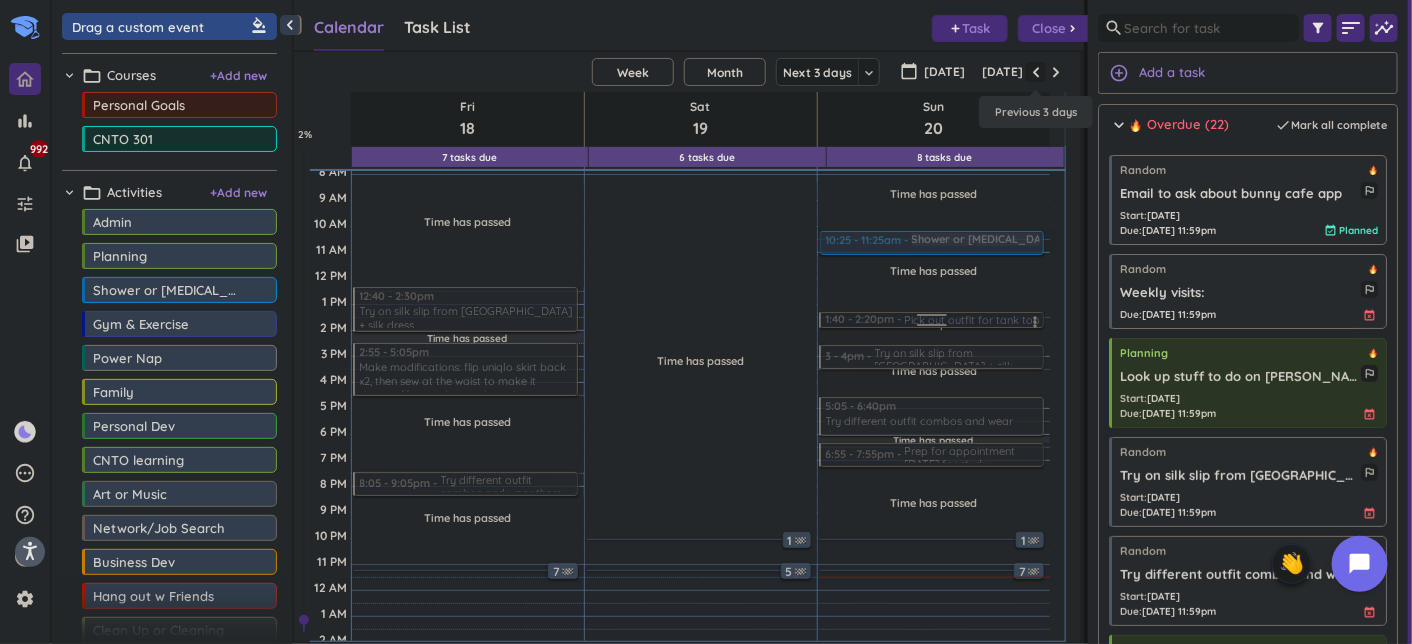 click at bounding box center [1036, 72] 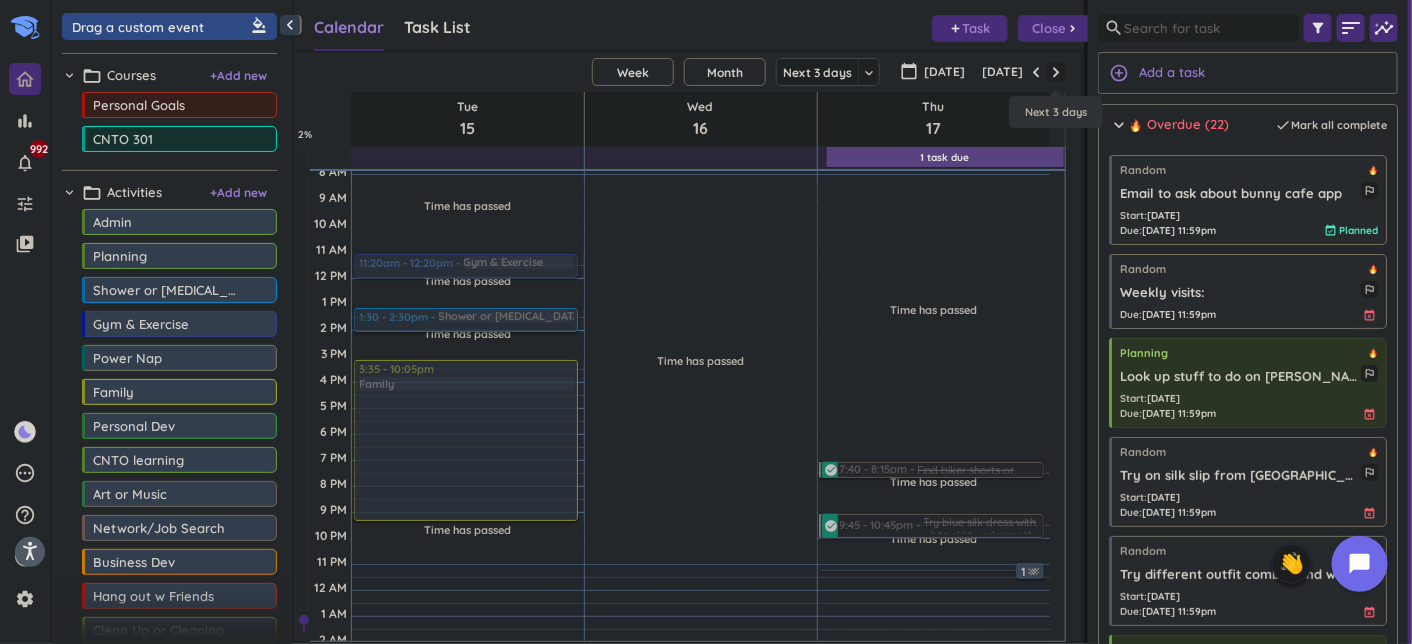 click at bounding box center (1056, 72) 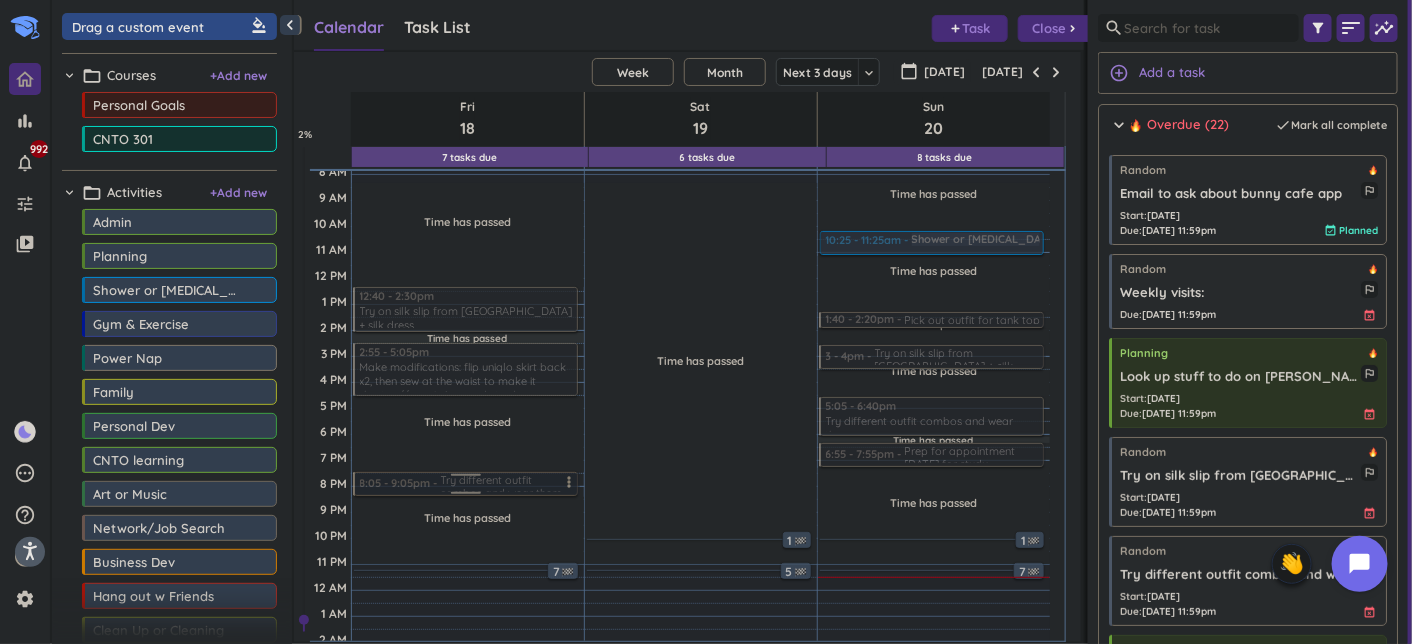 click at bounding box center [466, 484] 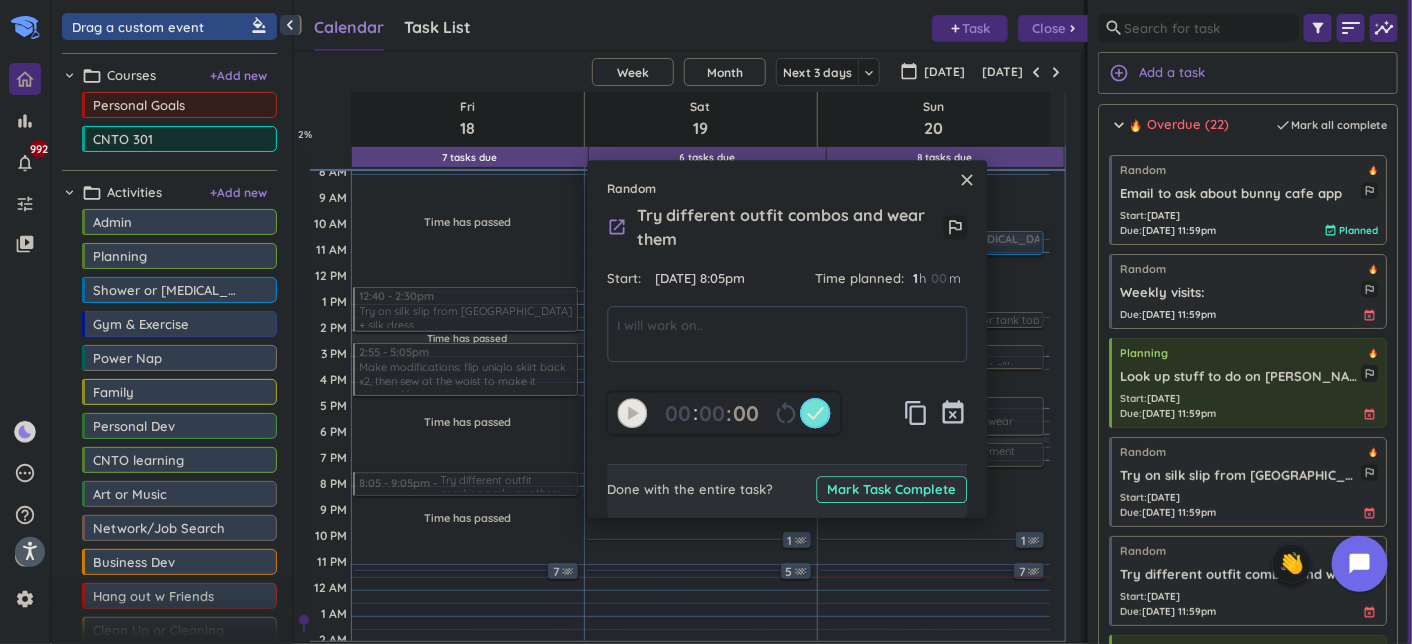 click on "close Random launch Try different outfit combos and wear them outlined_flag Start: [DATE] 8:05pm [DATE] 8:05pm Time planned : 1 1 00 h 00 m 00 00 : 00 restart_alt content_copy event_busy Done with the entire task? Mark Task Complete" at bounding box center [788, 339] 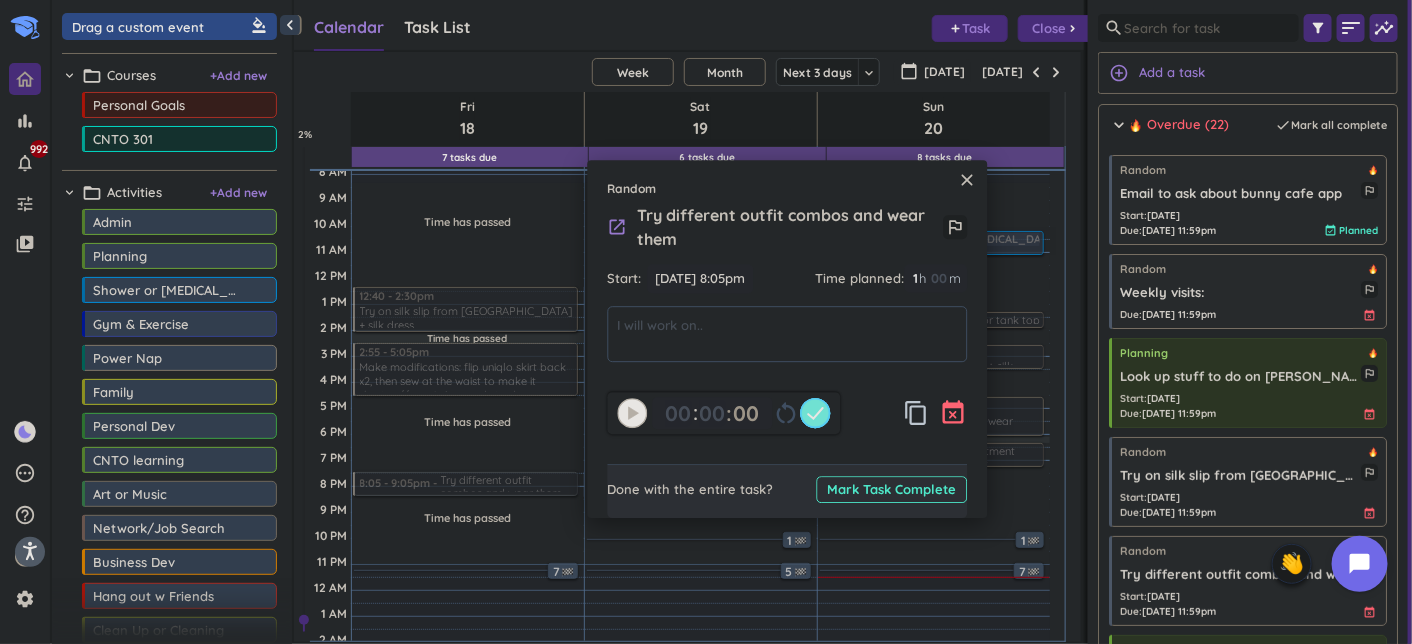 click on "event_busy" at bounding box center [954, 413] 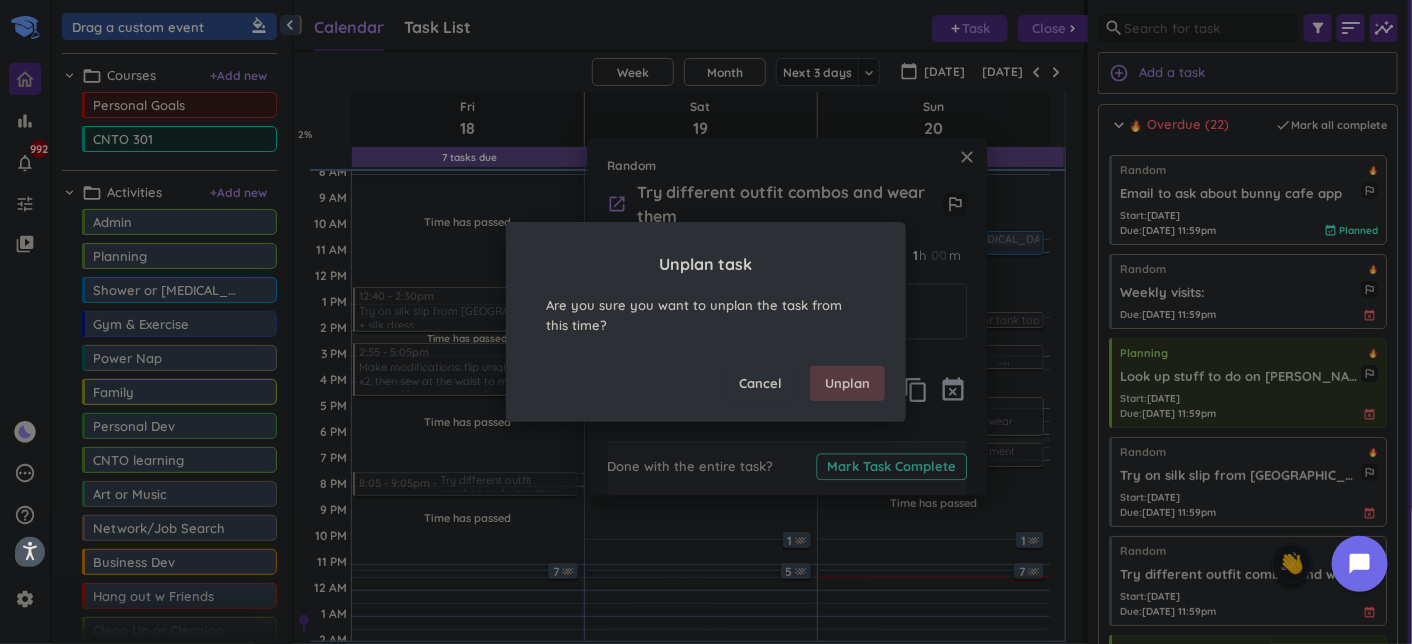 click on "Unplan" at bounding box center [847, 384] 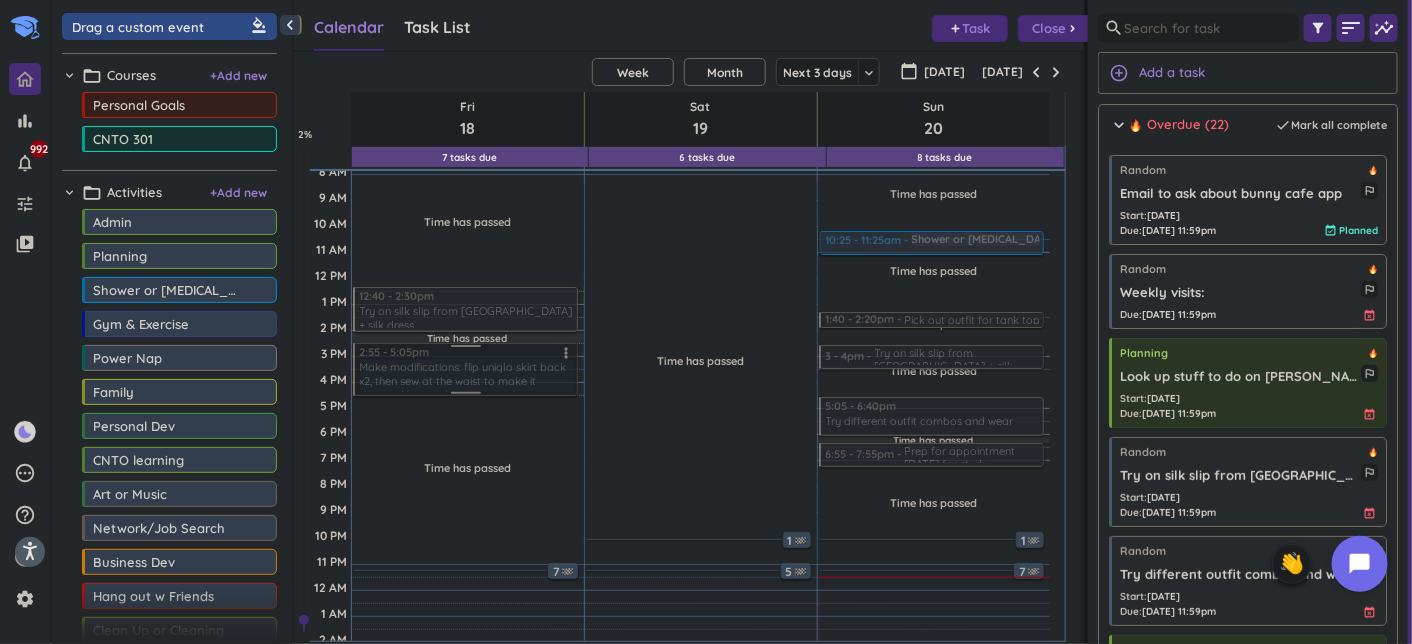 click on "2:55 - 5:05pm Random Make modifications: flip uniqlo skirt back x2, then sew at the waist to make it shorter // sew in bra pads to dress + shorter the straps and sew it at the top more_vert" at bounding box center [466, 369] 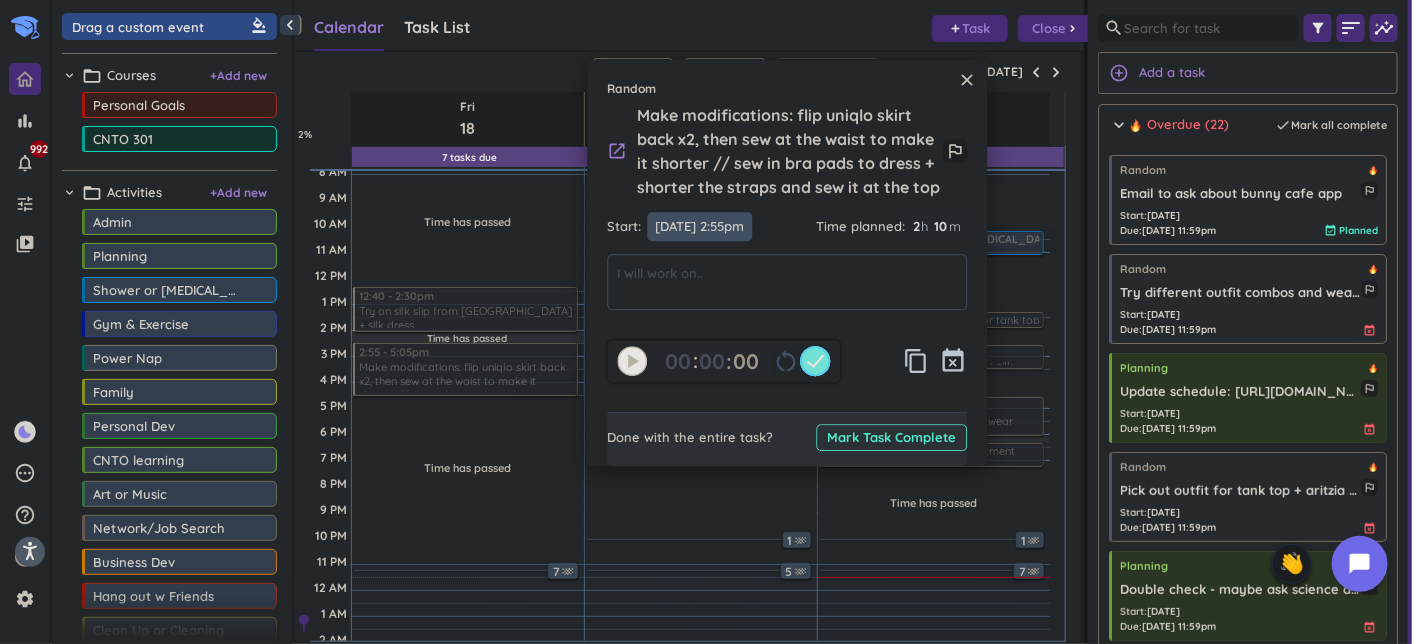 click on "[DATE] 2:55pm" at bounding box center (700, 226) 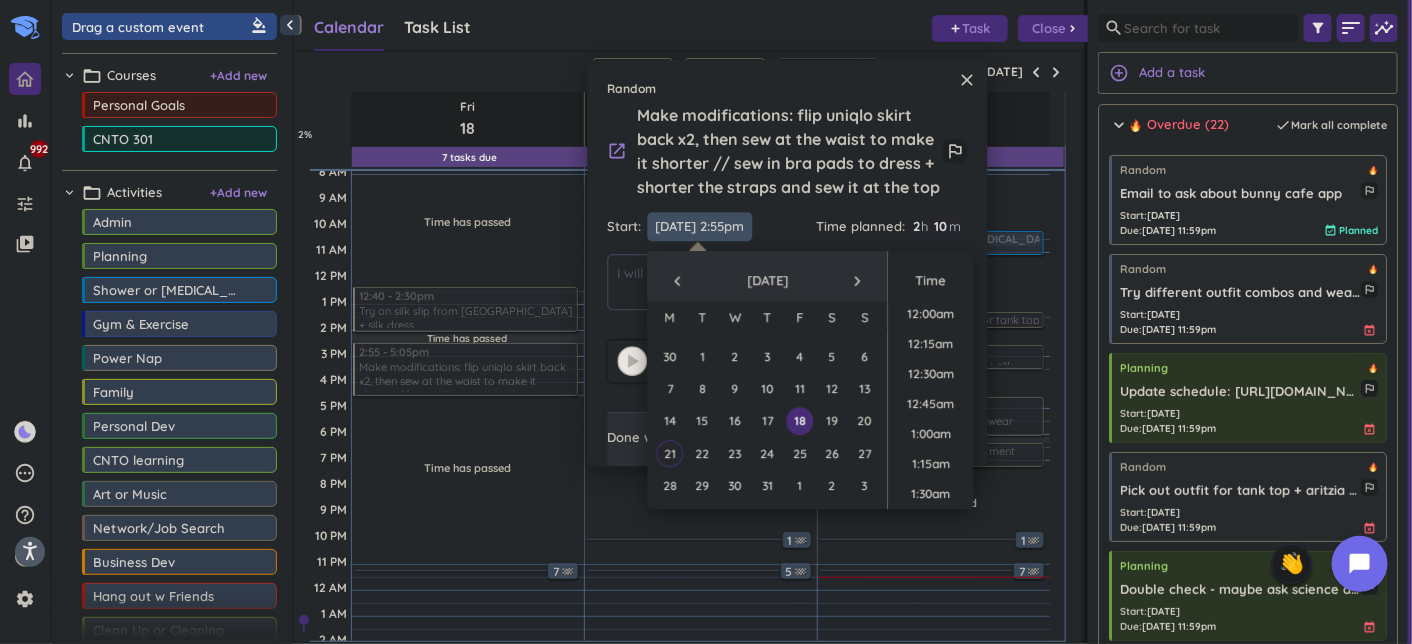 scroll, scrollTop: 1678, scrollLeft: 0, axis: vertical 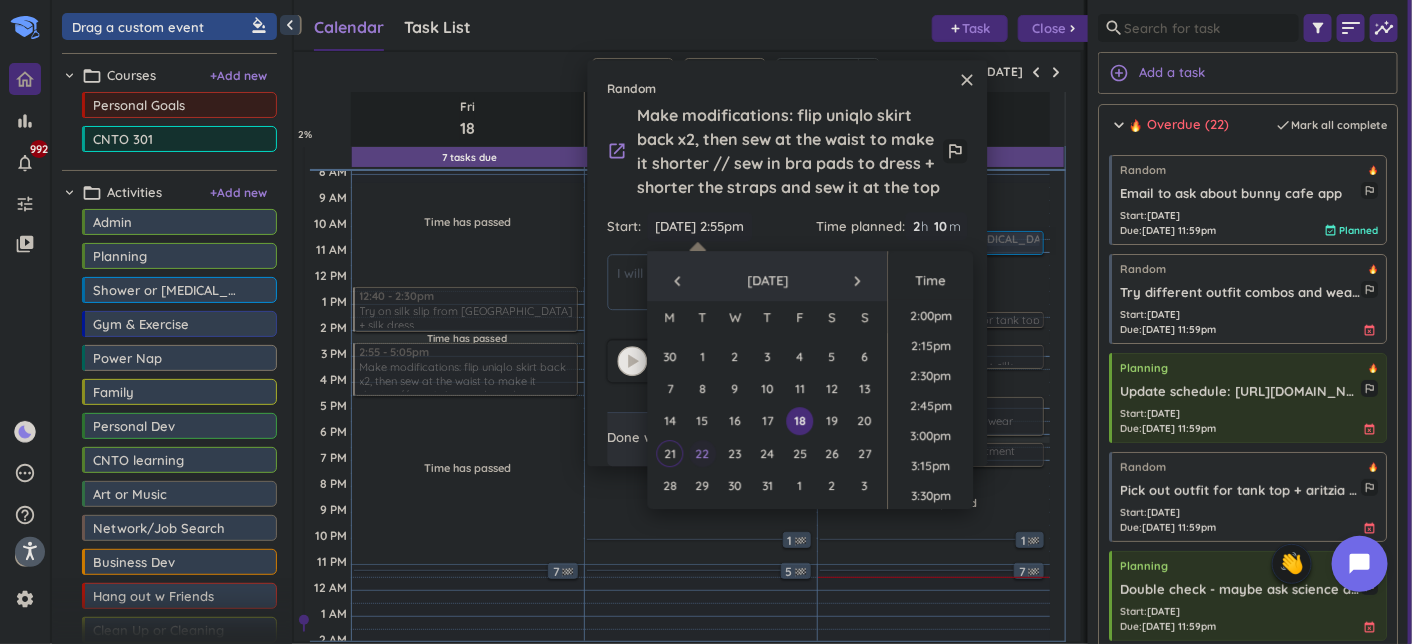 click on "22" at bounding box center (702, 453) 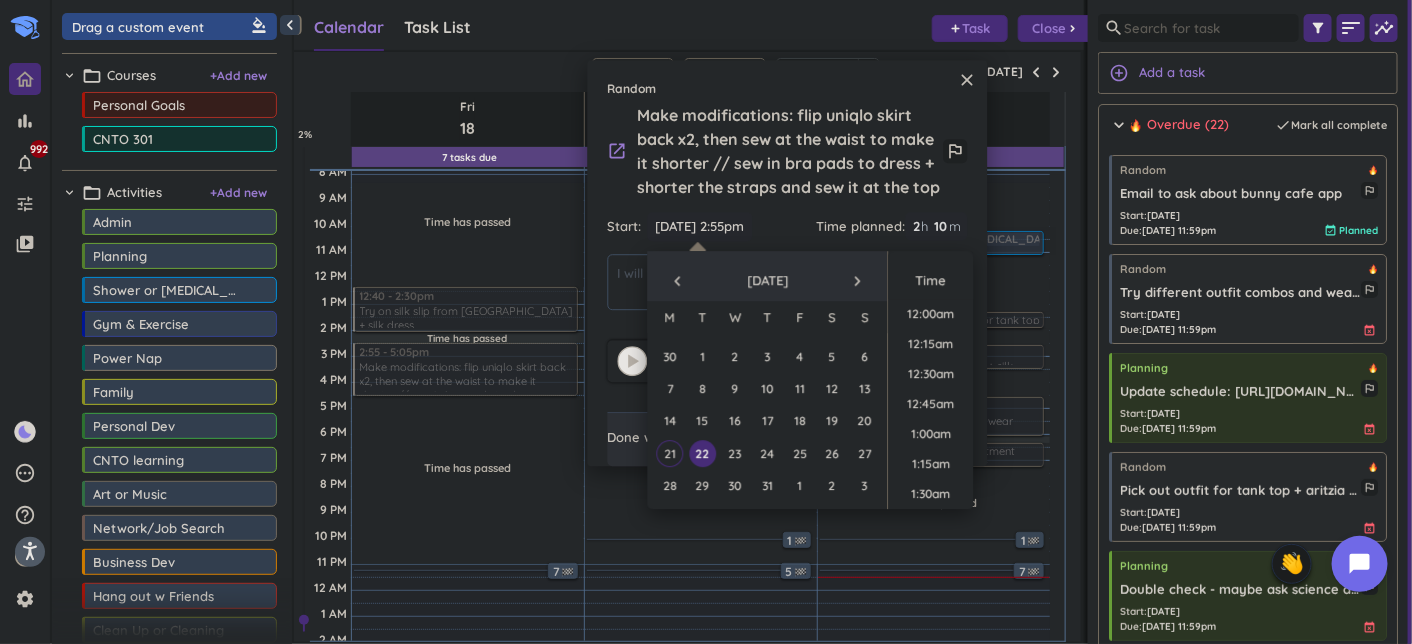 scroll, scrollTop: 1678, scrollLeft: 0, axis: vertical 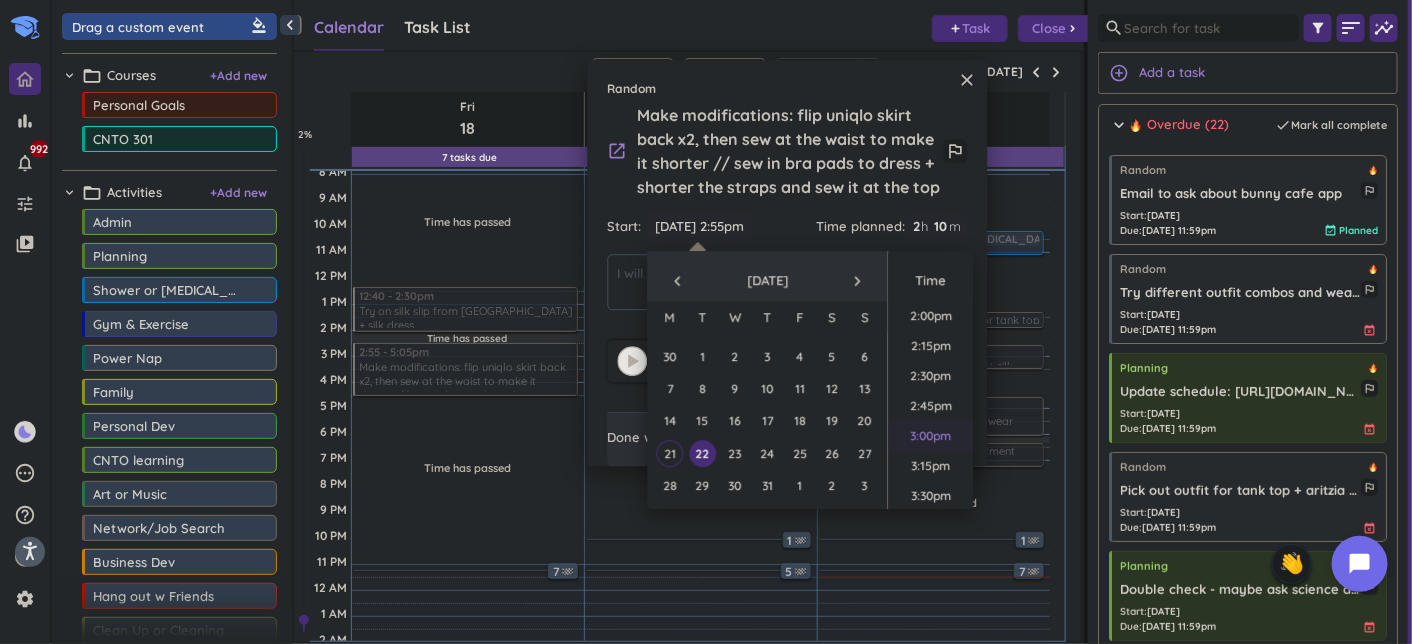 click on "3:00pm" at bounding box center (931, 436) 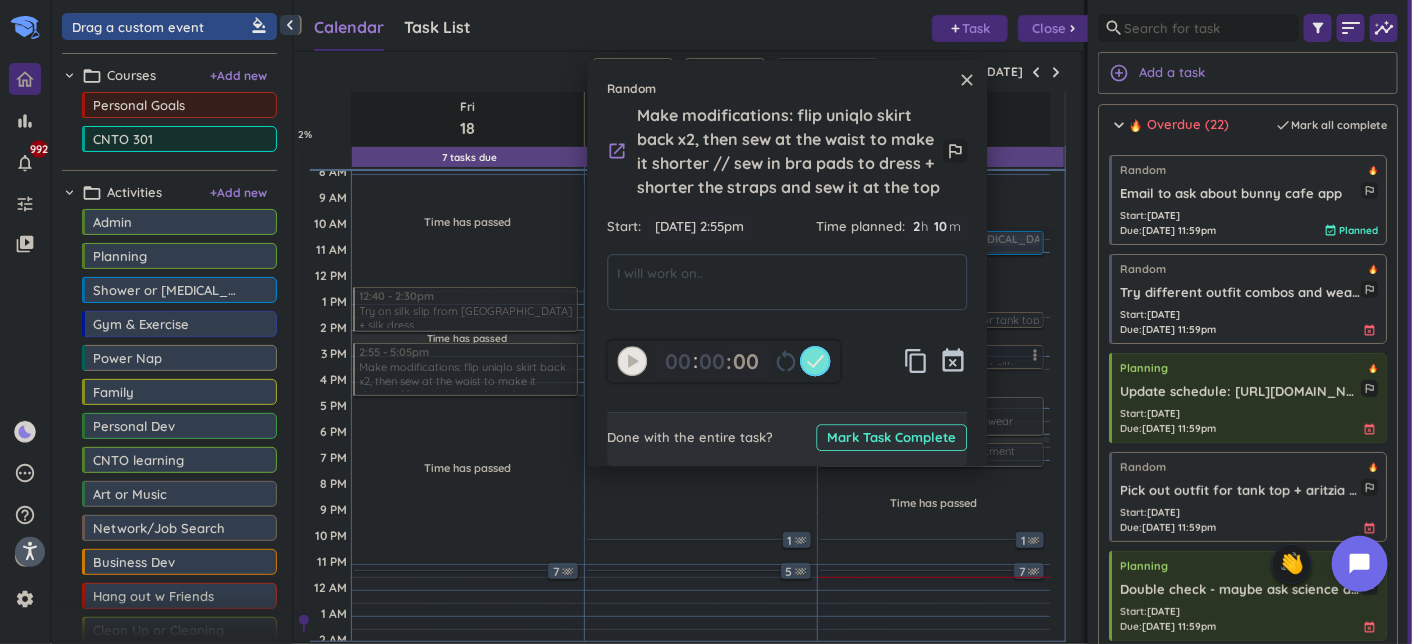 type on "[DATE] 3:00pm" 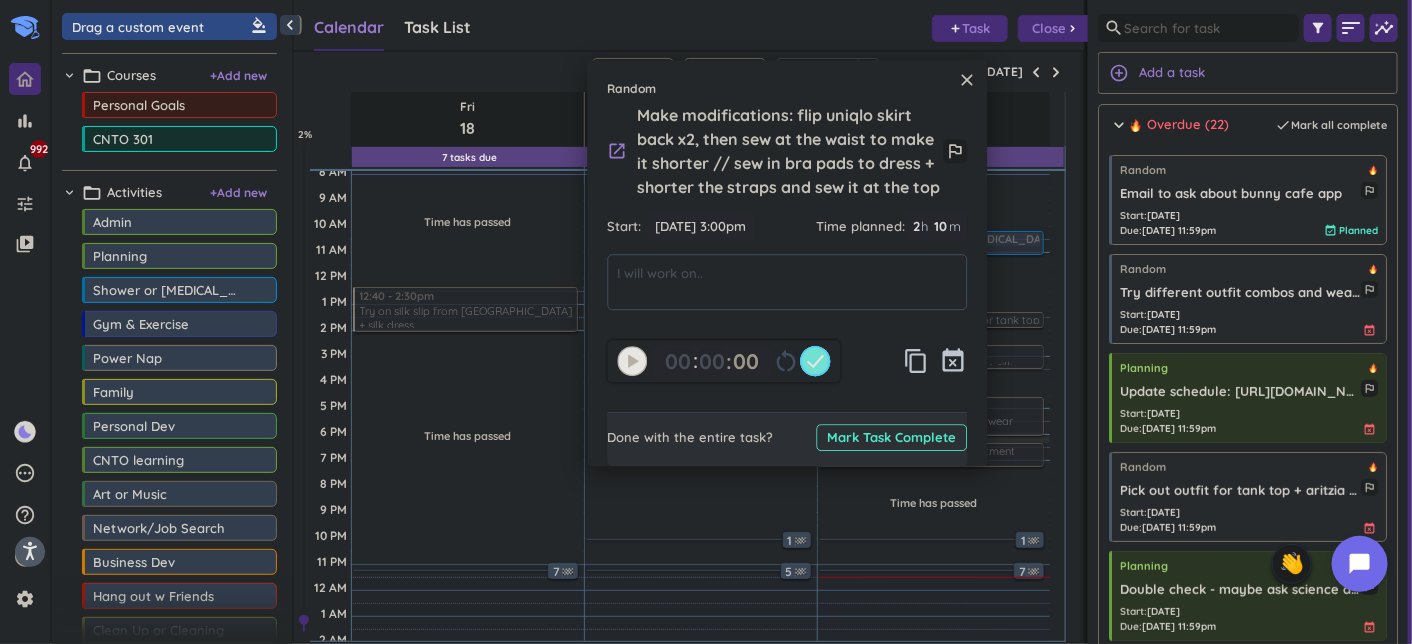click on "close" at bounding box center (968, 80) 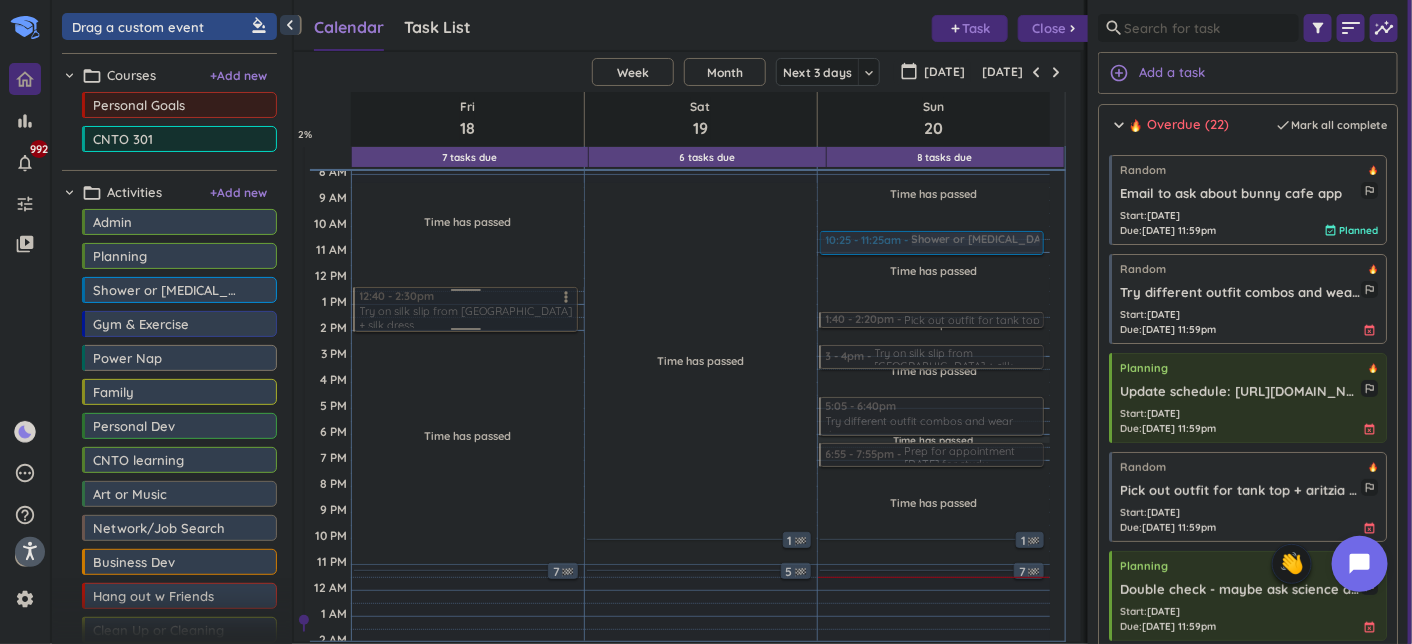 click at bounding box center [464, 309] 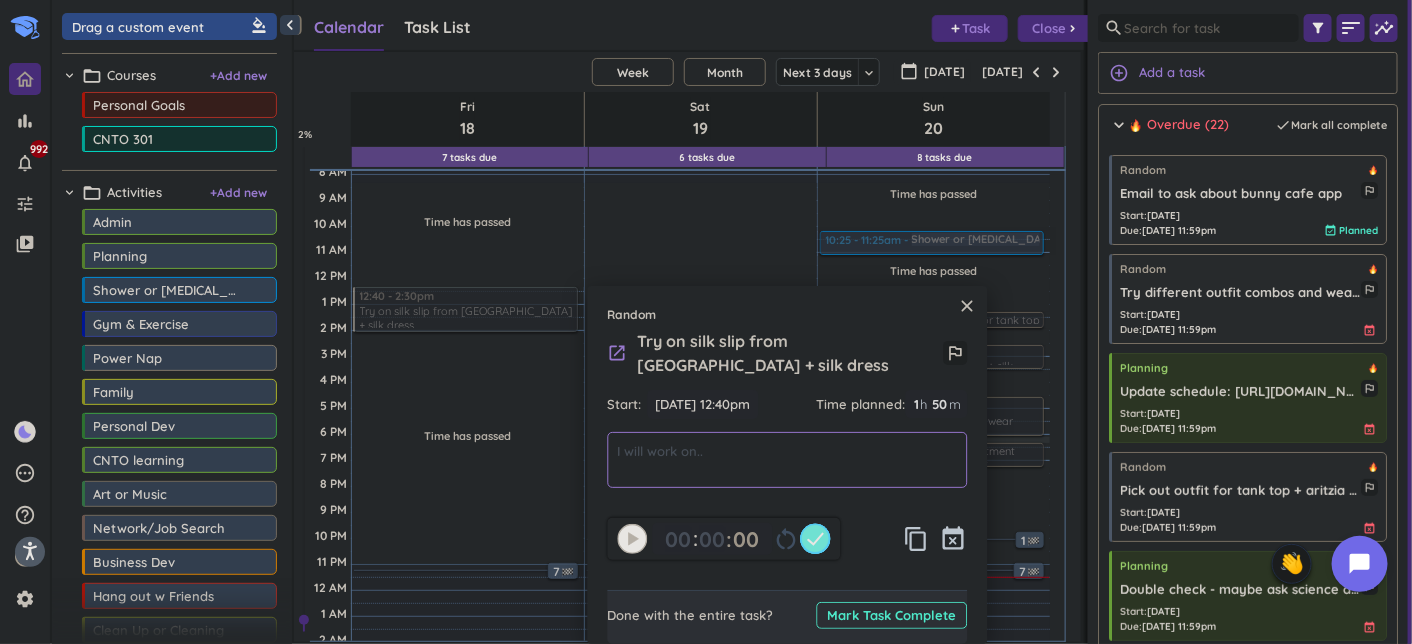 click at bounding box center [788, 460] 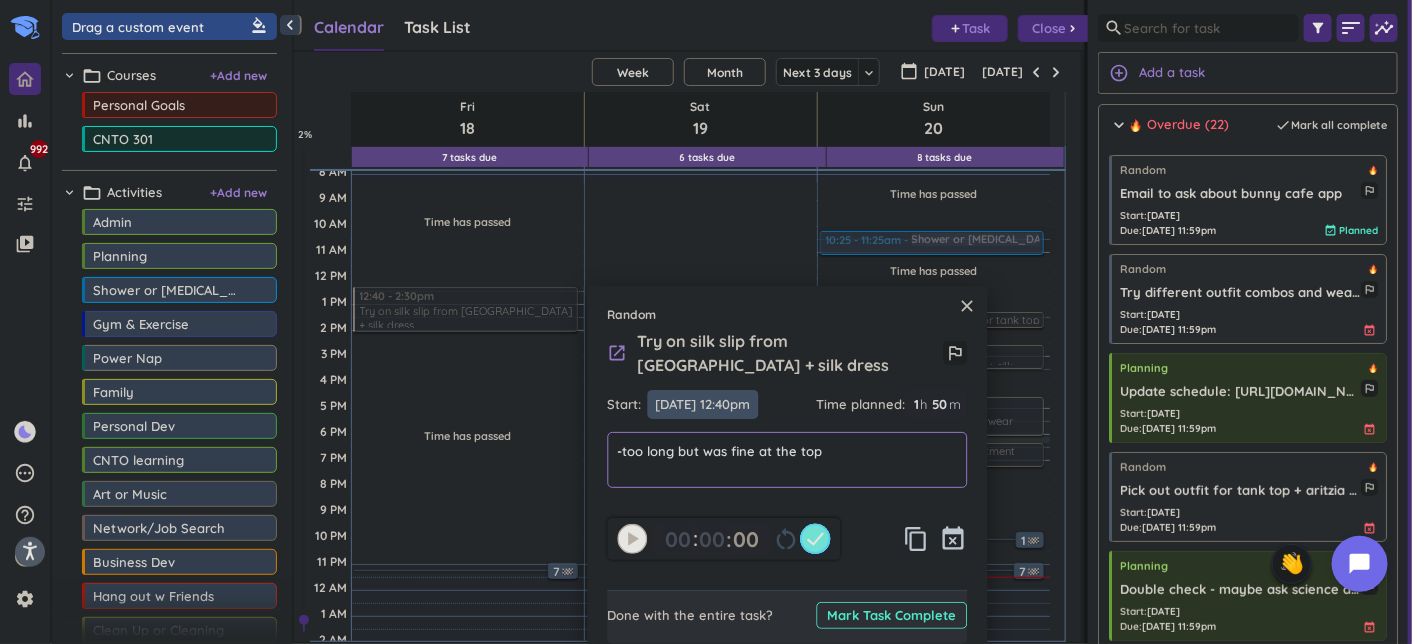 type on "-too long but was fine at the top" 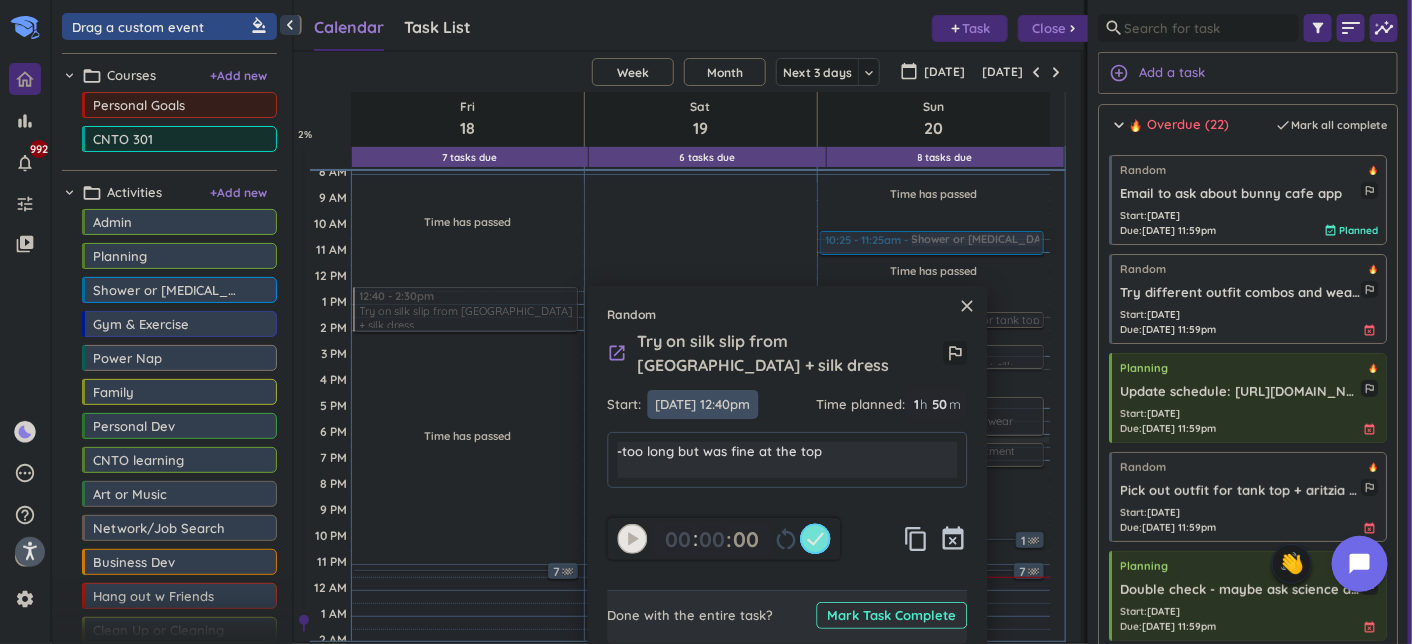 click on "[DATE] 12:40pm" at bounding box center [703, 404] 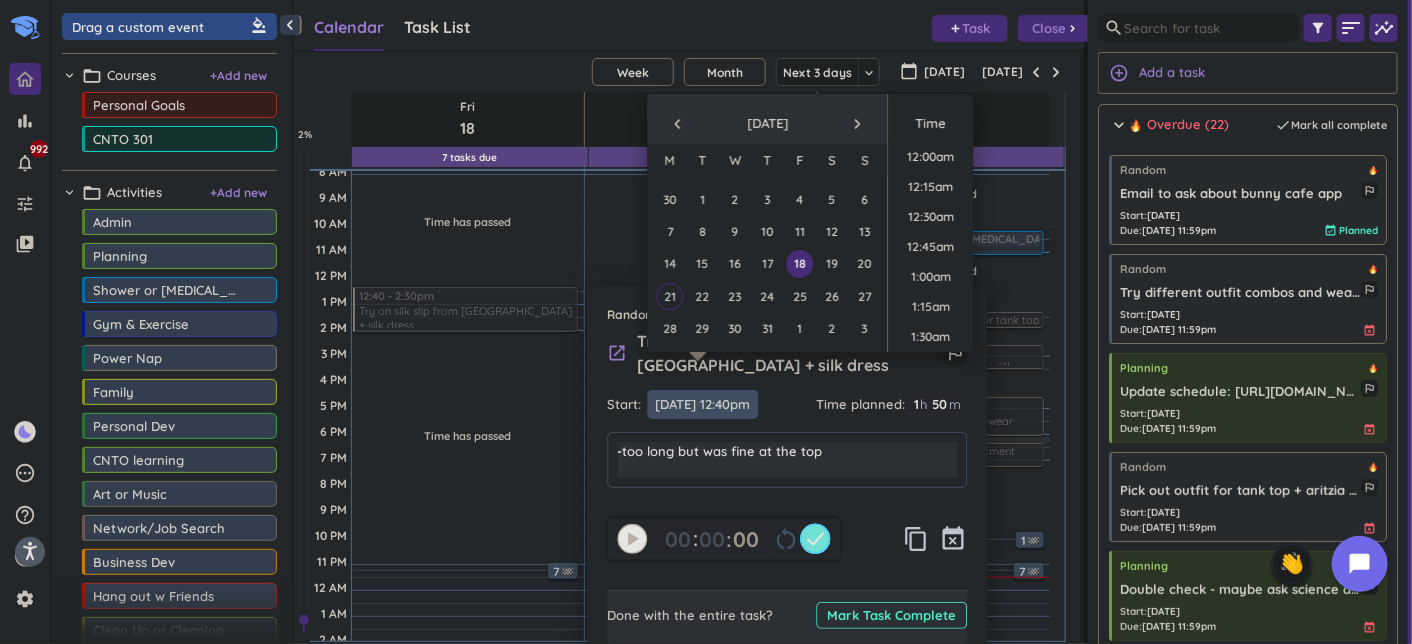 scroll, scrollTop: 1408, scrollLeft: 0, axis: vertical 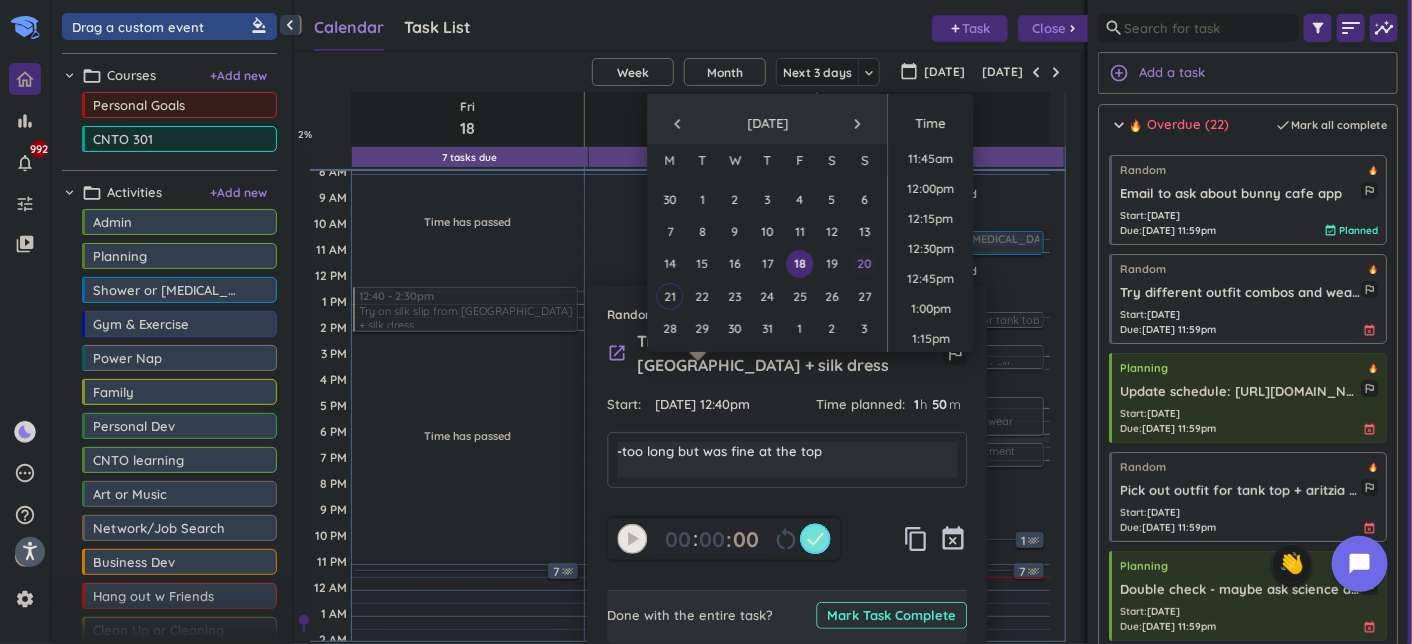 click on "20" at bounding box center [864, 264] 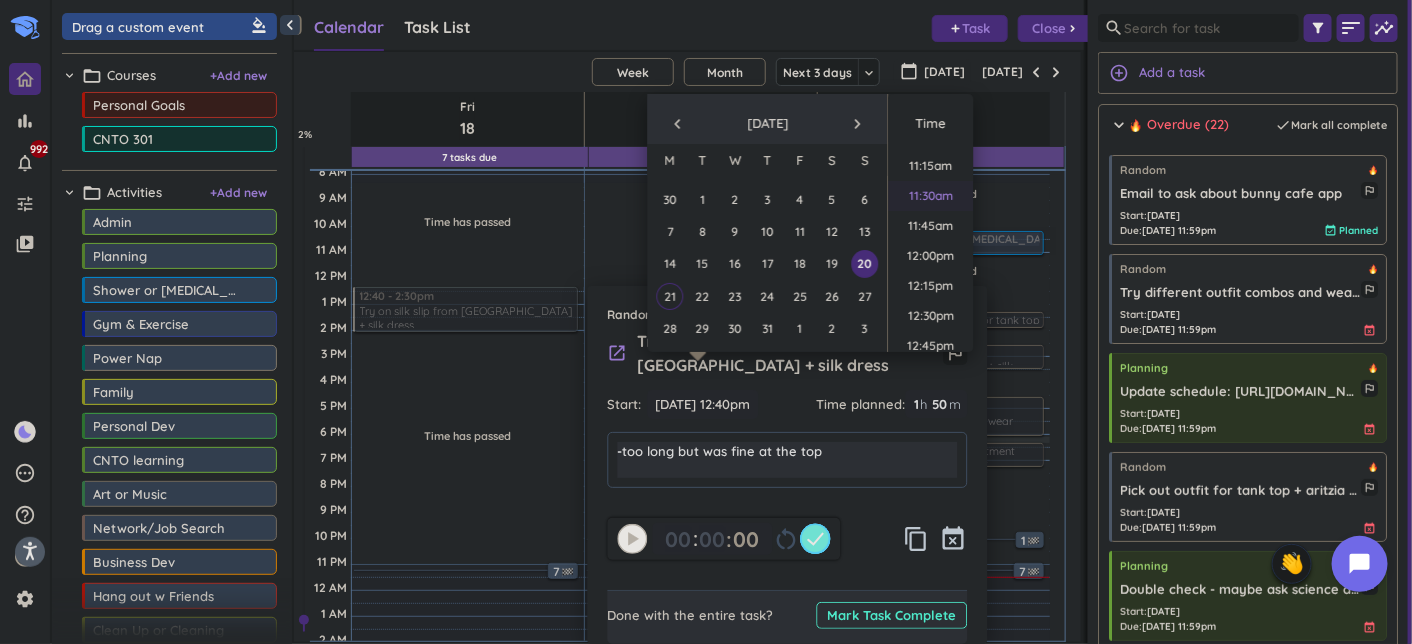 scroll, scrollTop: 1308, scrollLeft: 0, axis: vertical 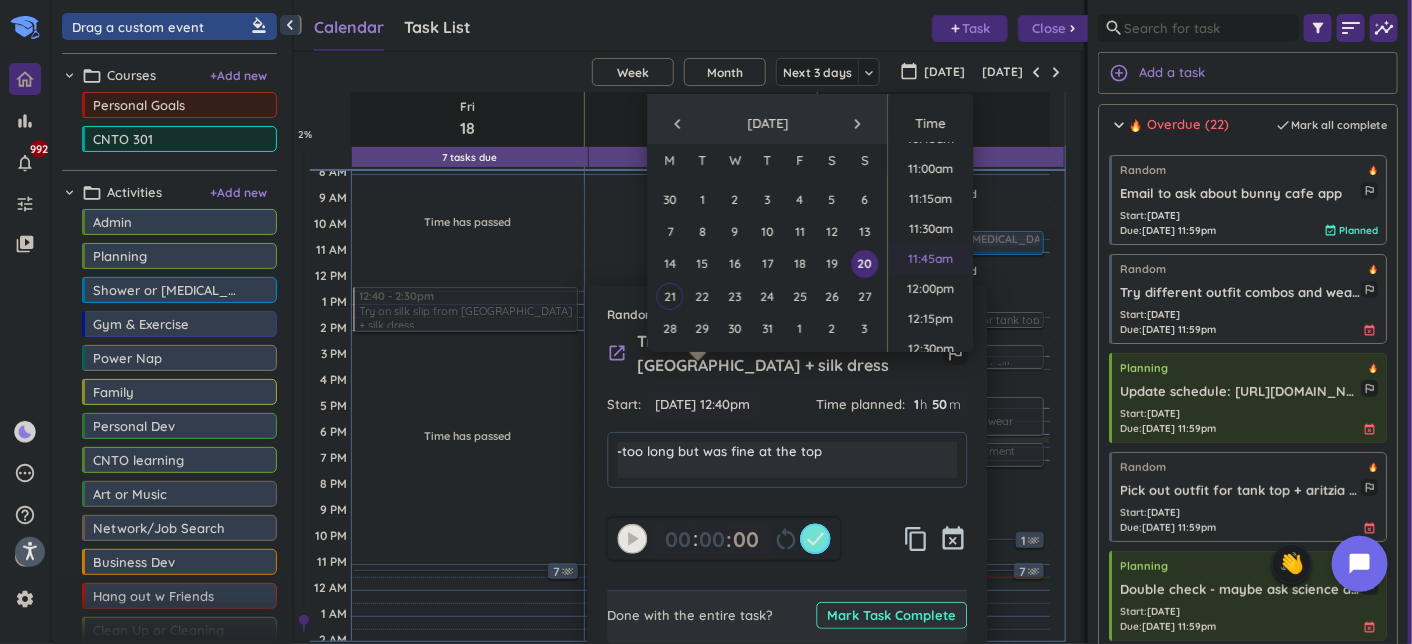 click on "11:45am" at bounding box center [931, 259] 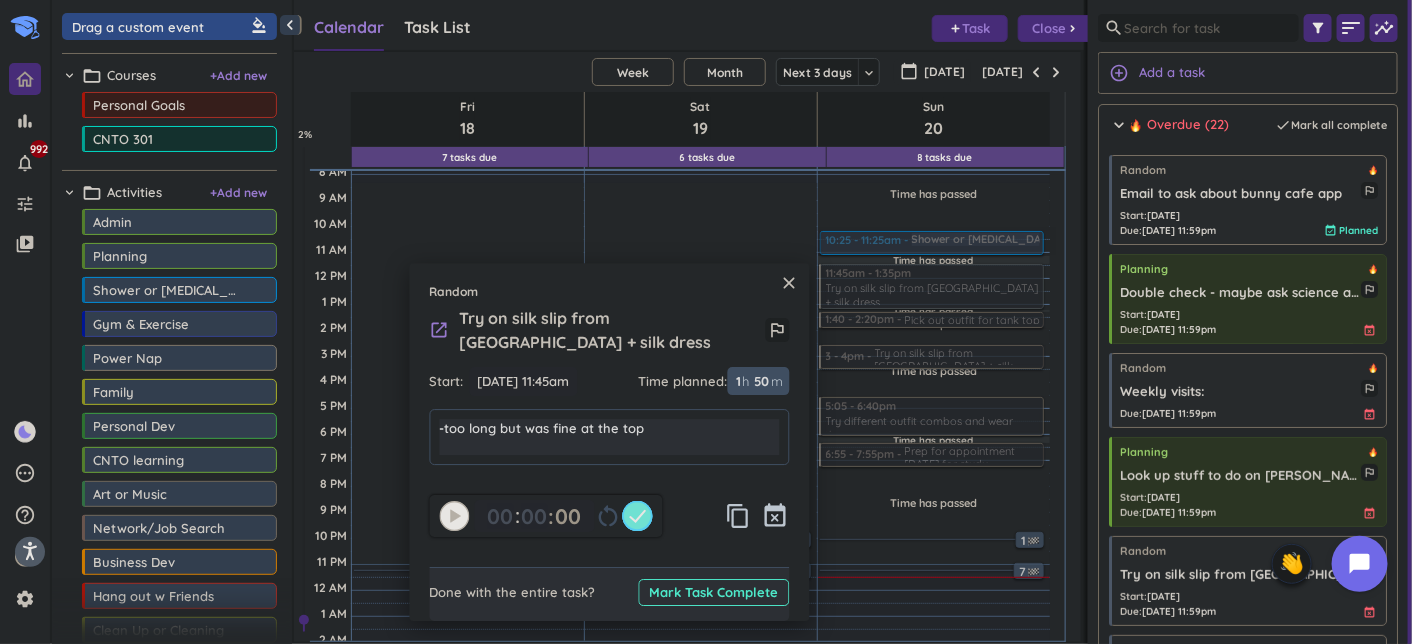 click on "50" at bounding box center (761, 382) 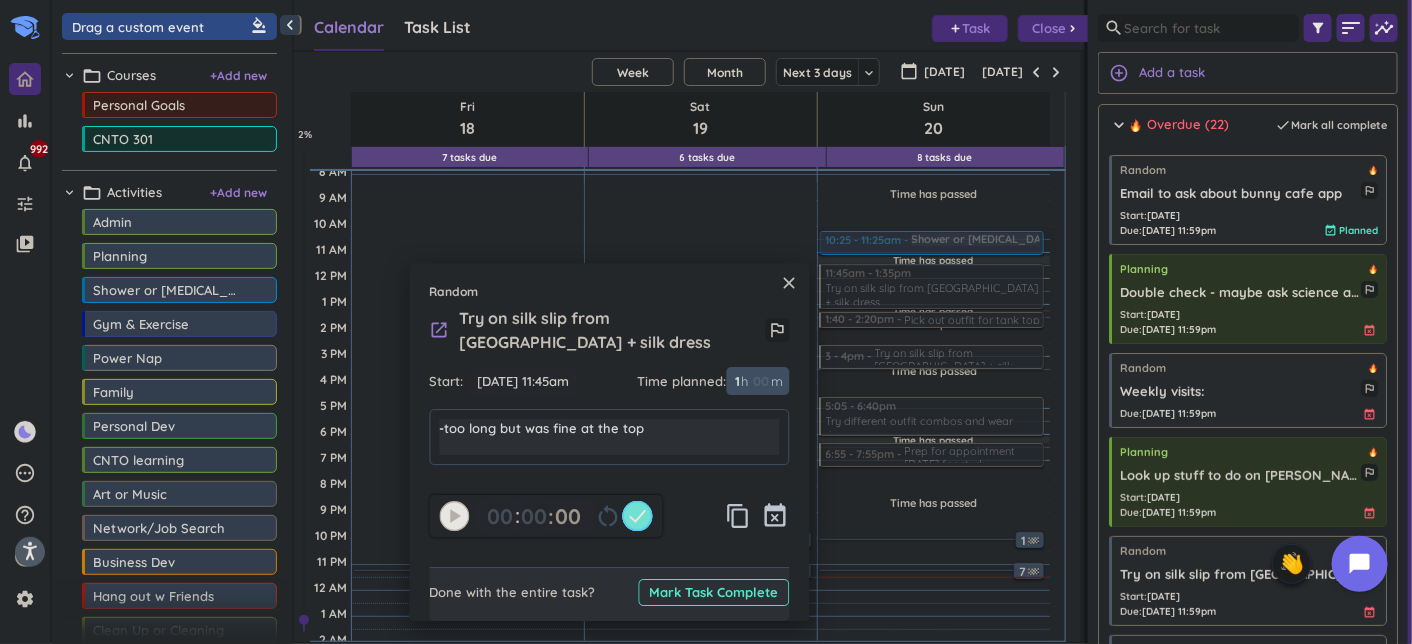 type 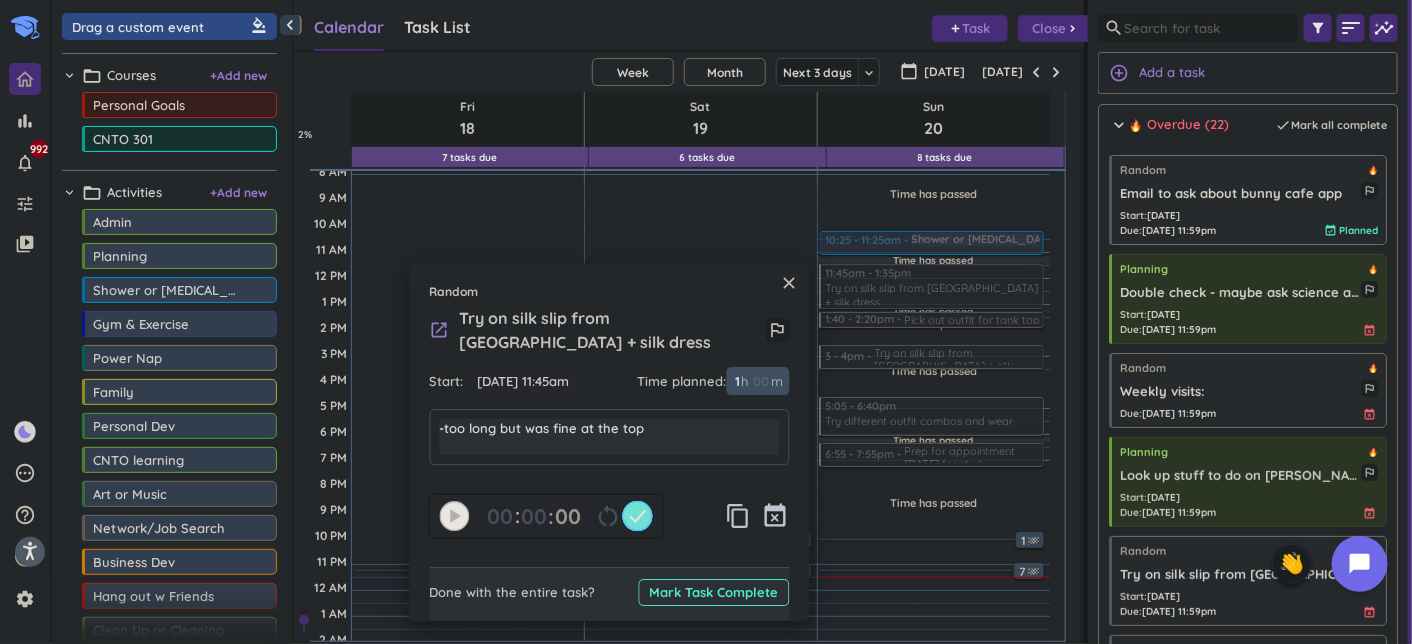 click on "1" at bounding box center (737, 382) 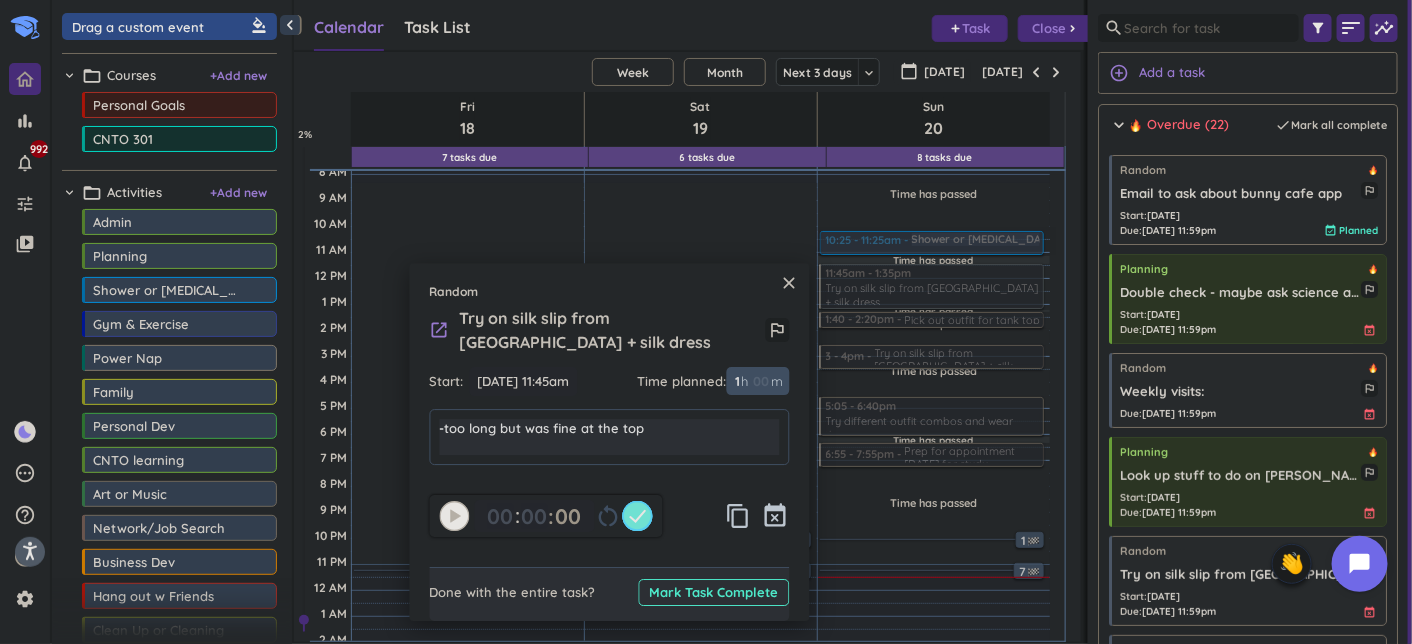 click on "1" at bounding box center [737, 382] 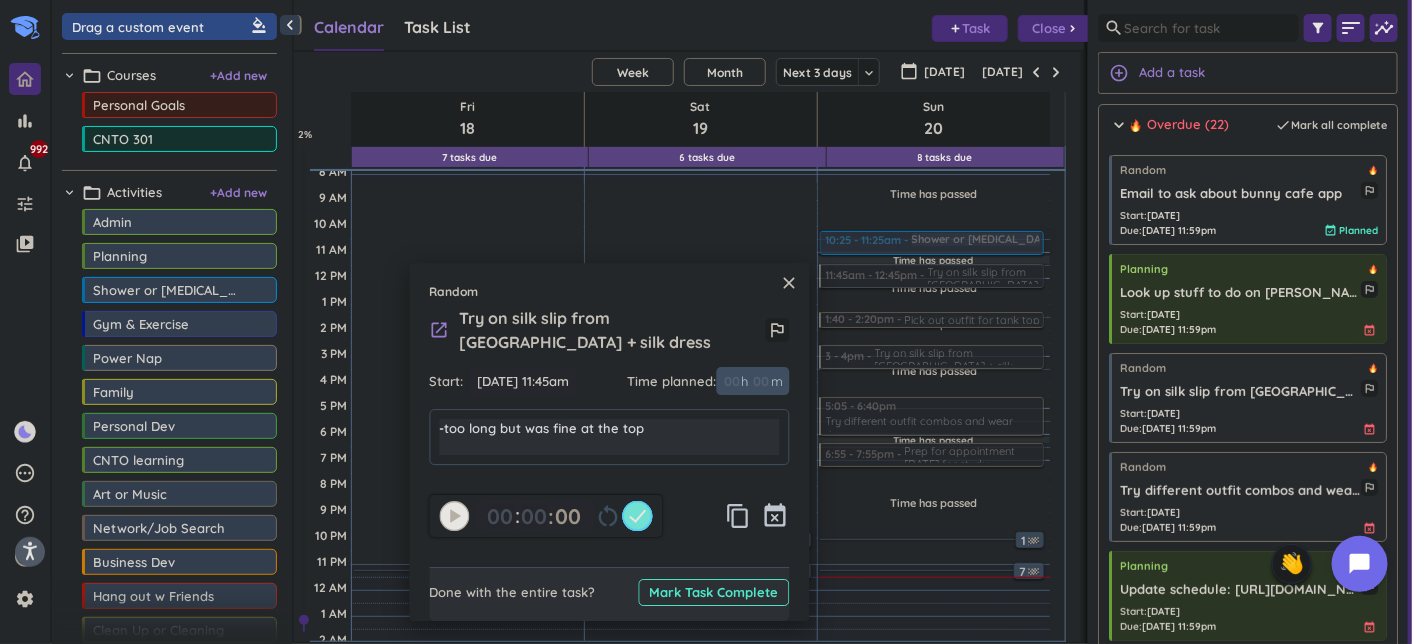 type 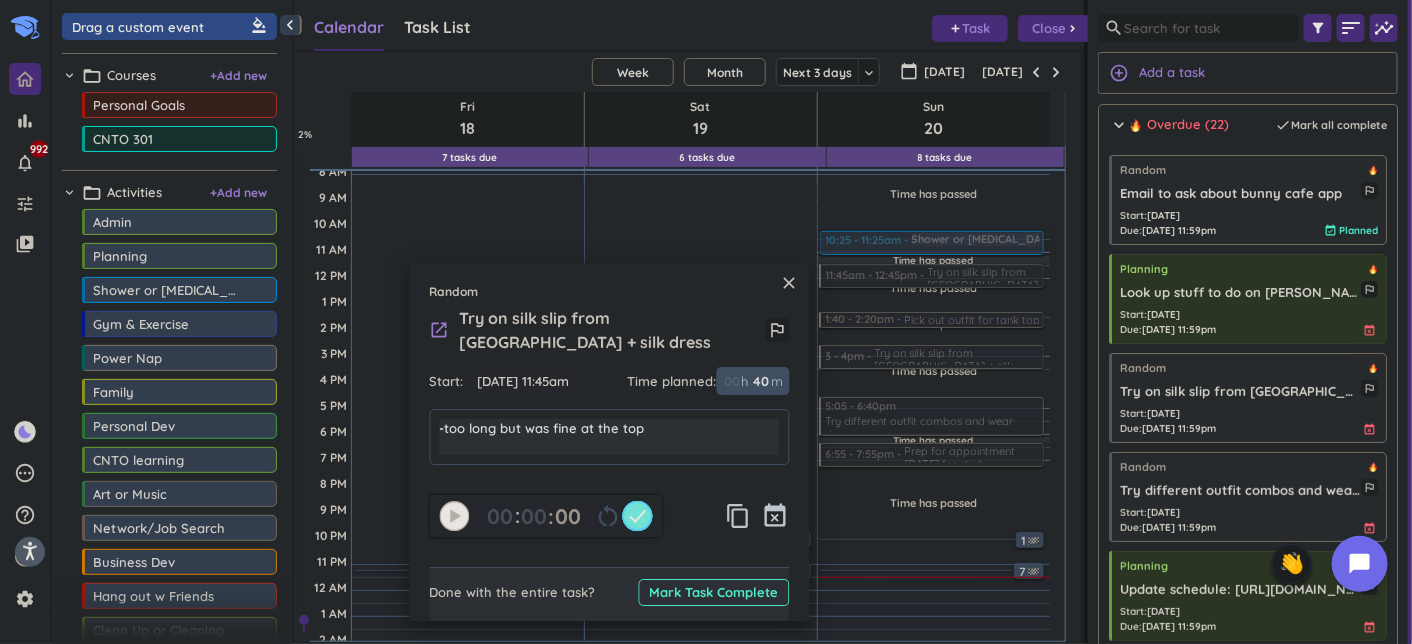 type on "40" 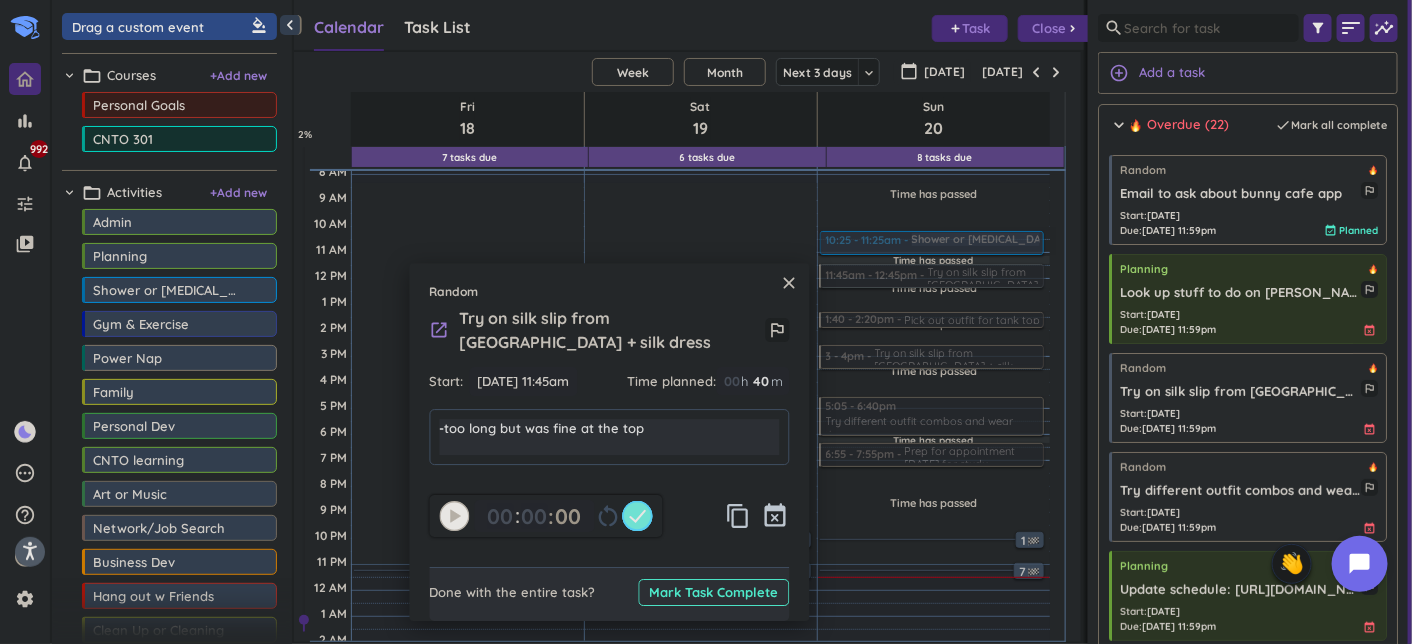 click on "Start: [DATE] 11:45am [DATE] 11:45am Time planned : 00 h 40 40 00 m" at bounding box center [610, 388] 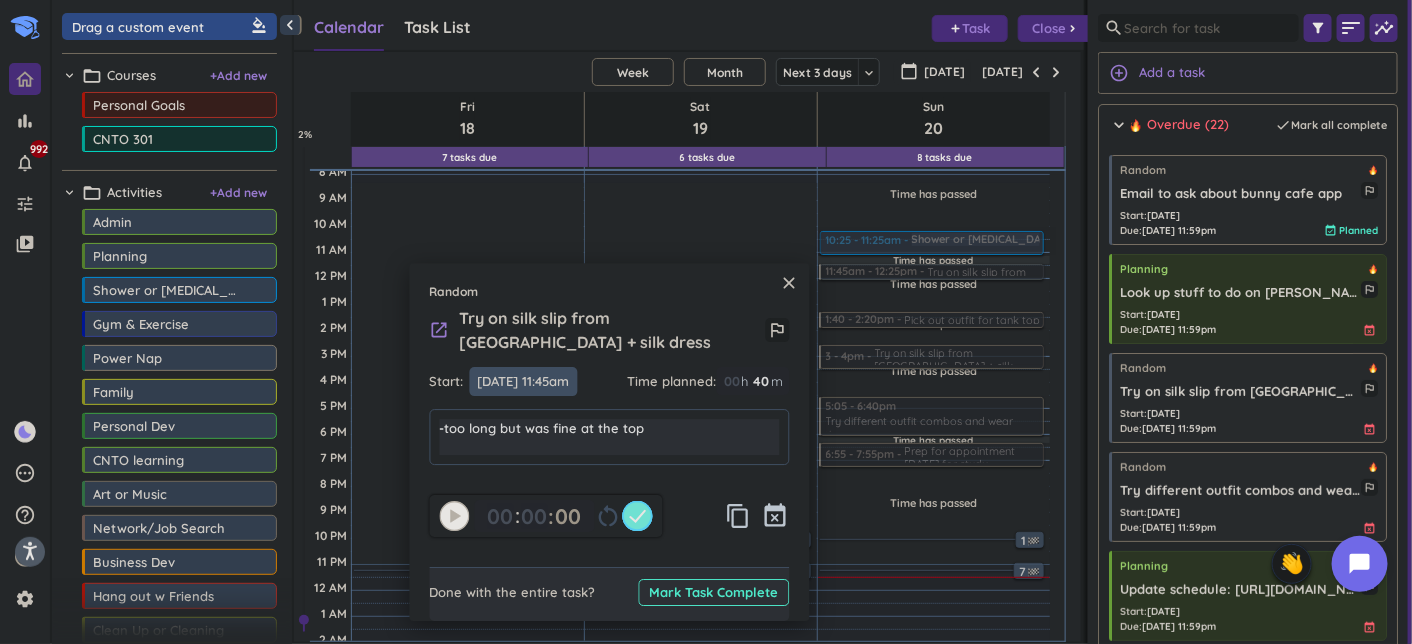 click on "[DATE] 11:45am" at bounding box center (524, 381) 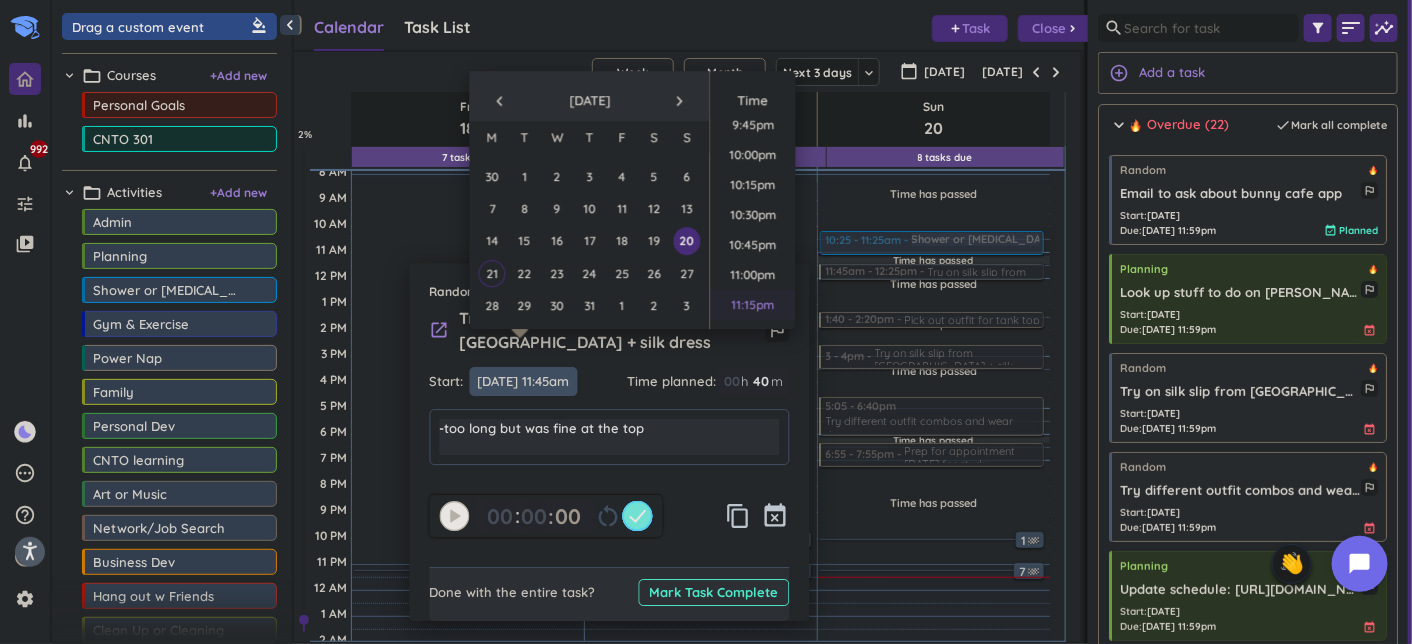 scroll, scrollTop: 2668, scrollLeft: 0, axis: vertical 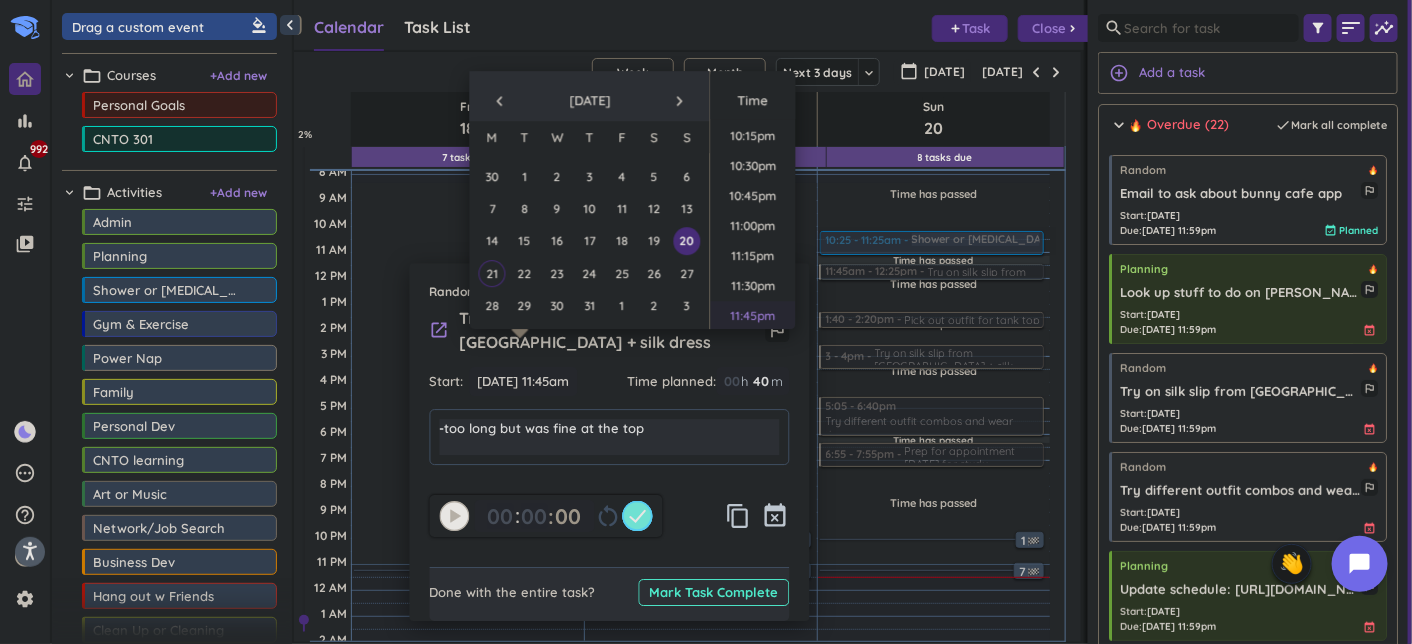 click on "11:45pm" at bounding box center (753, 316) 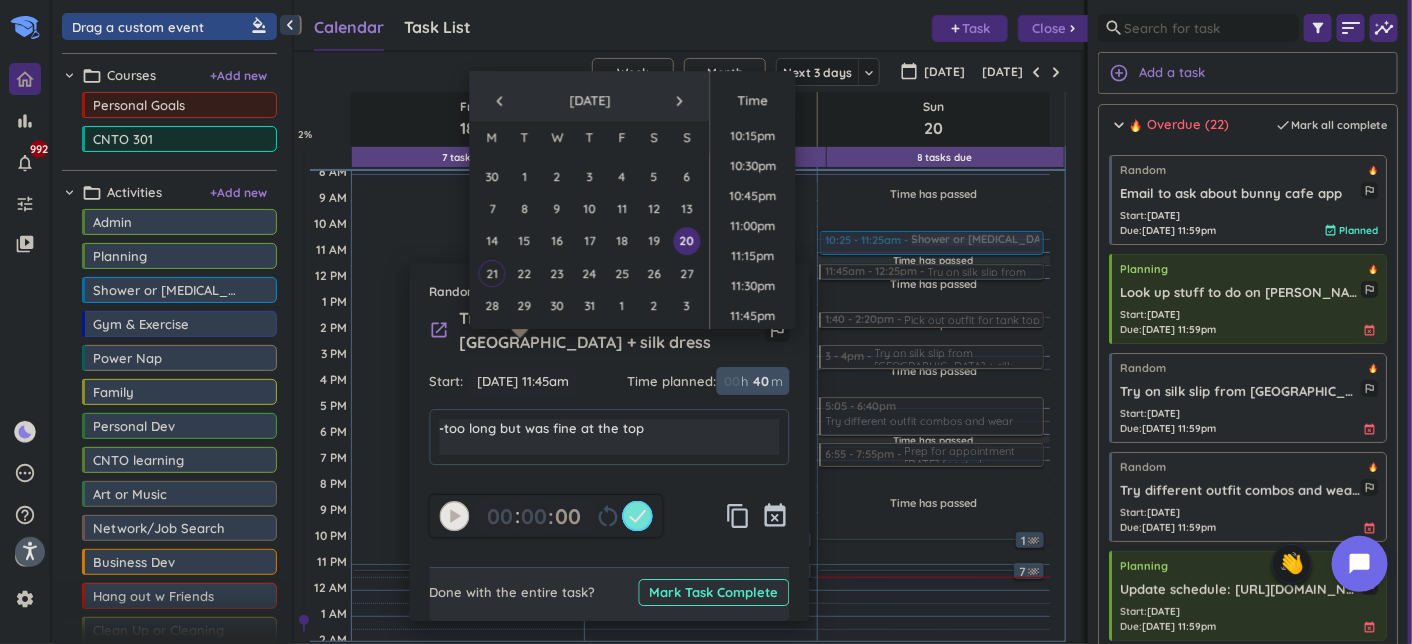 type on "[DATE] 11:45pm" 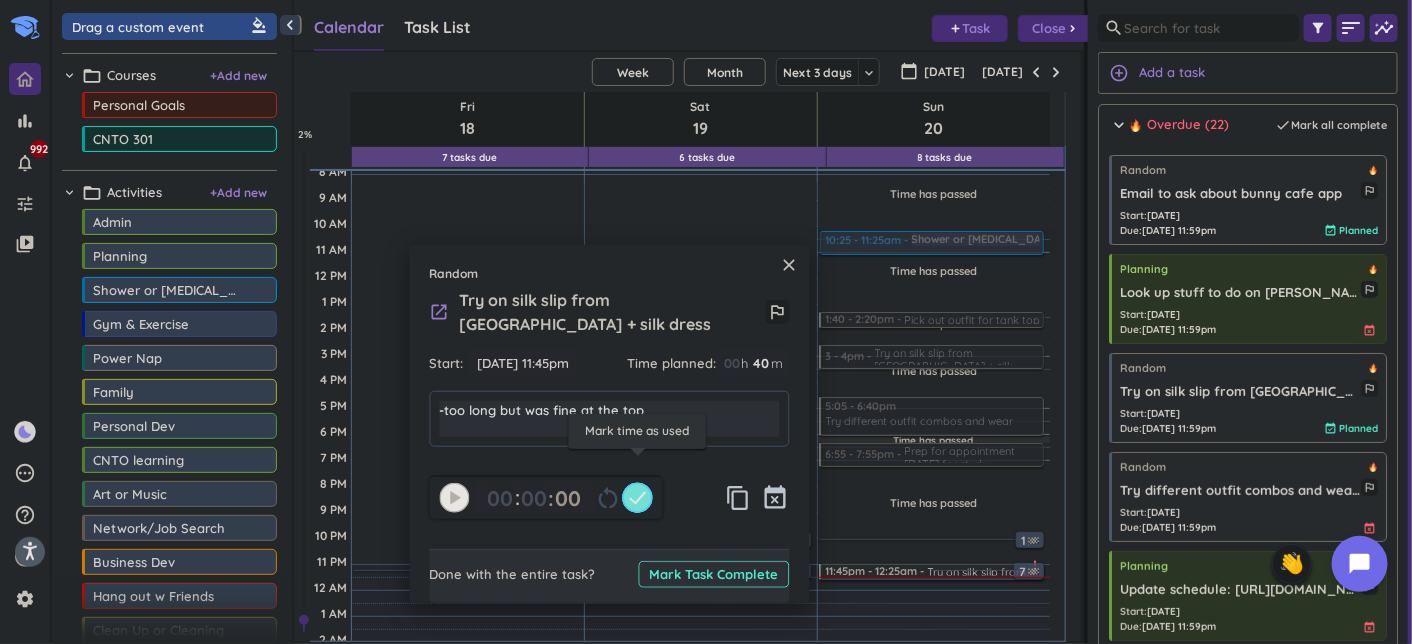 click 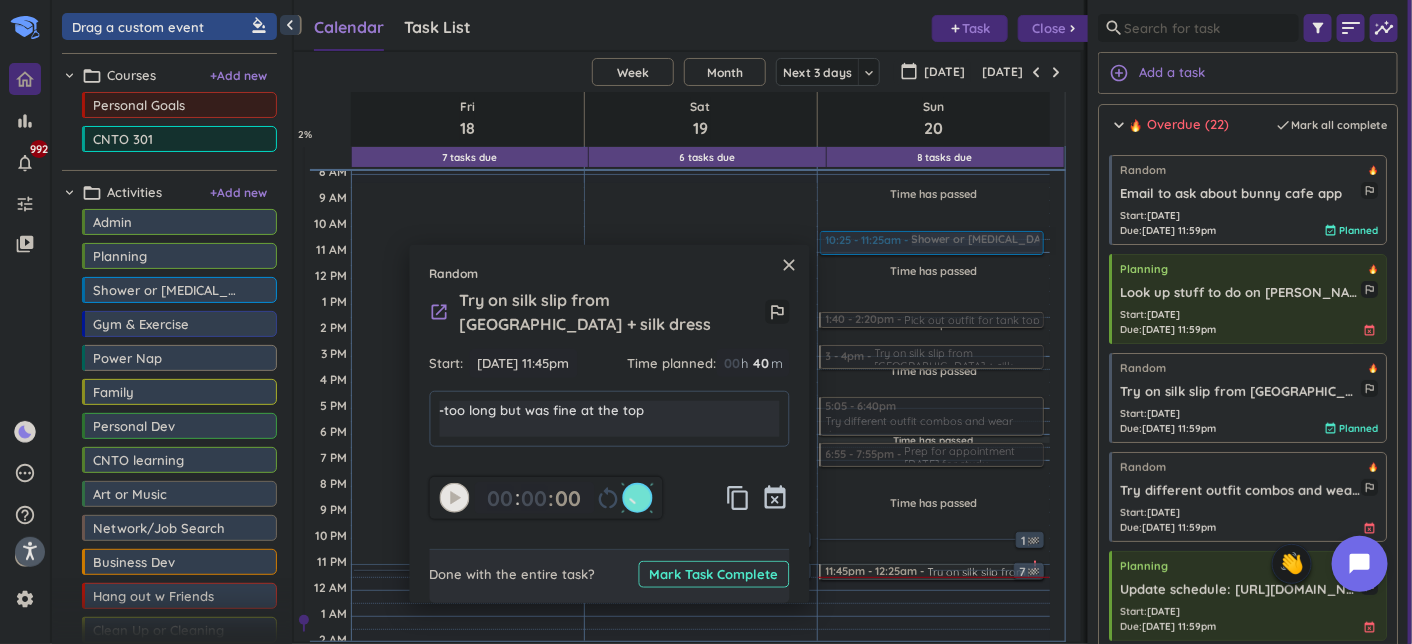 type on "1" 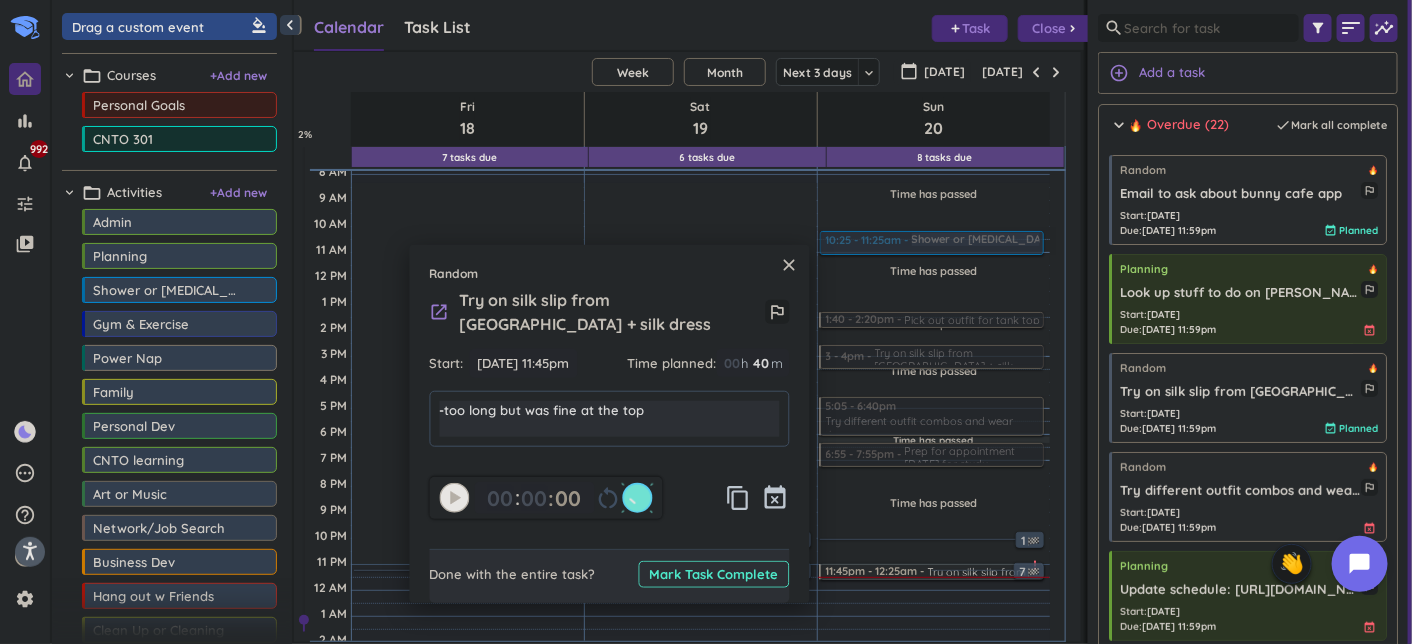 type on "50" 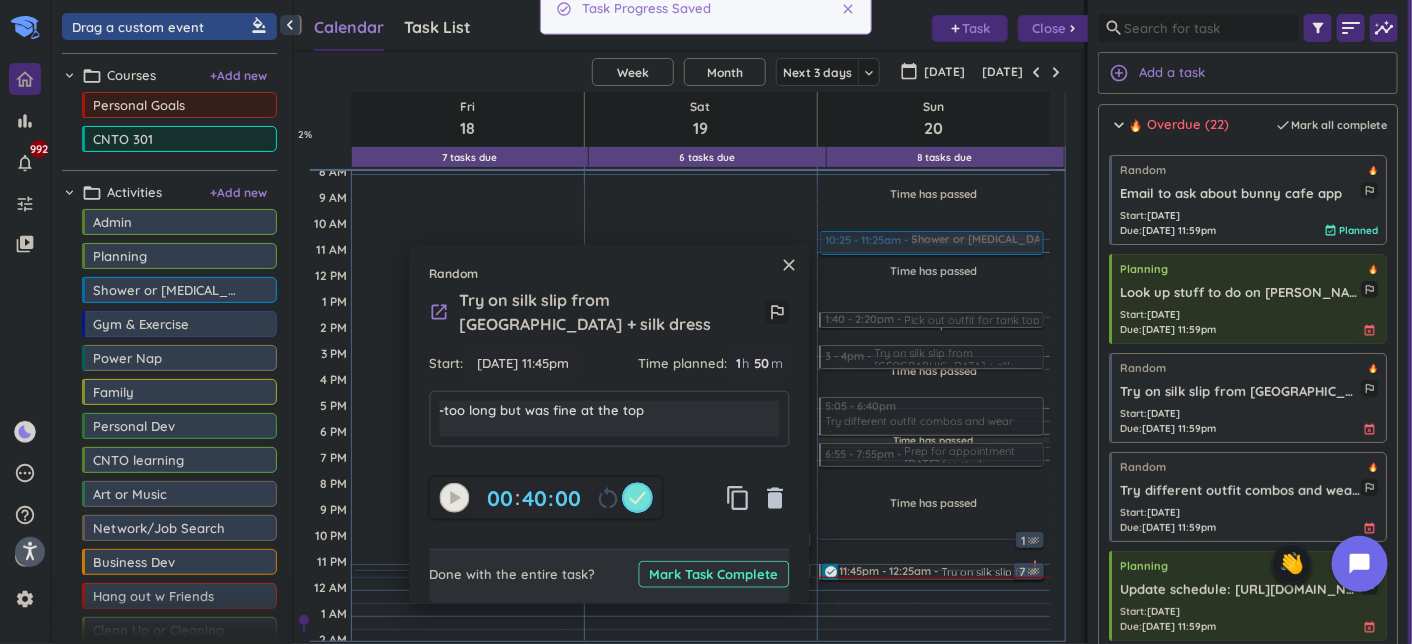 click on "00 00 00 40 40 00 : 00 restart_alt content_copy delete" at bounding box center (610, 488) 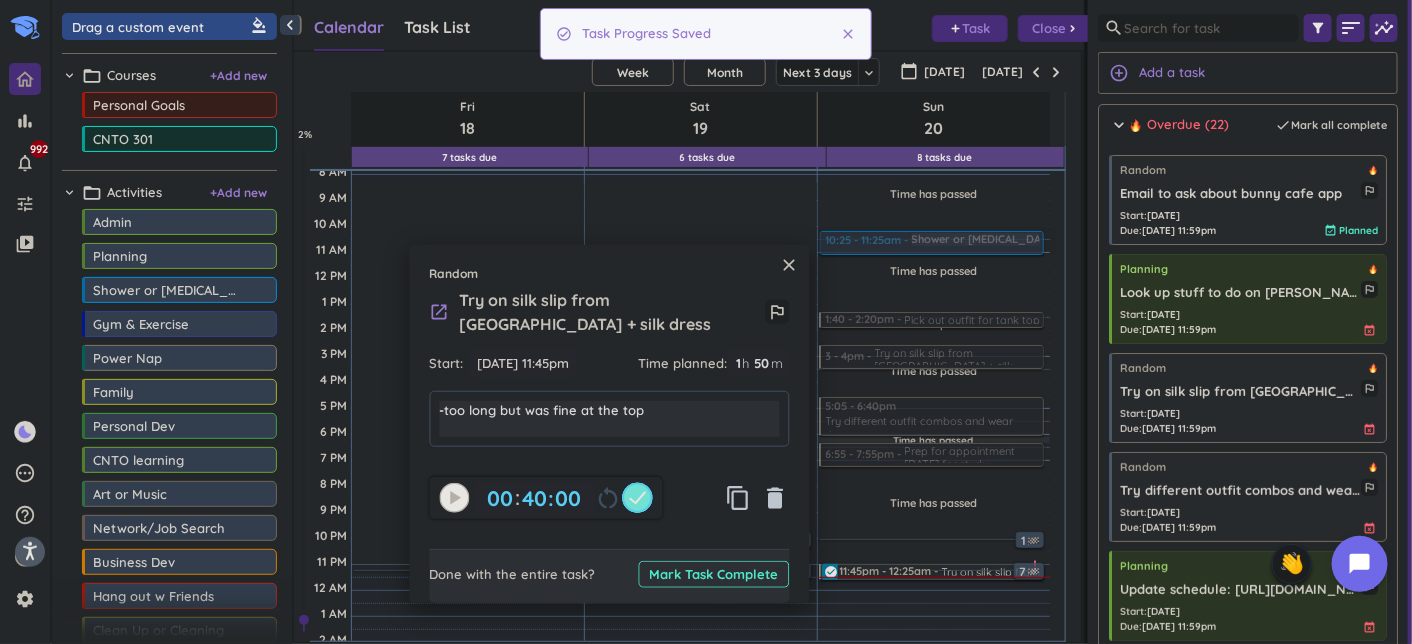 click on "close" at bounding box center (790, 265) 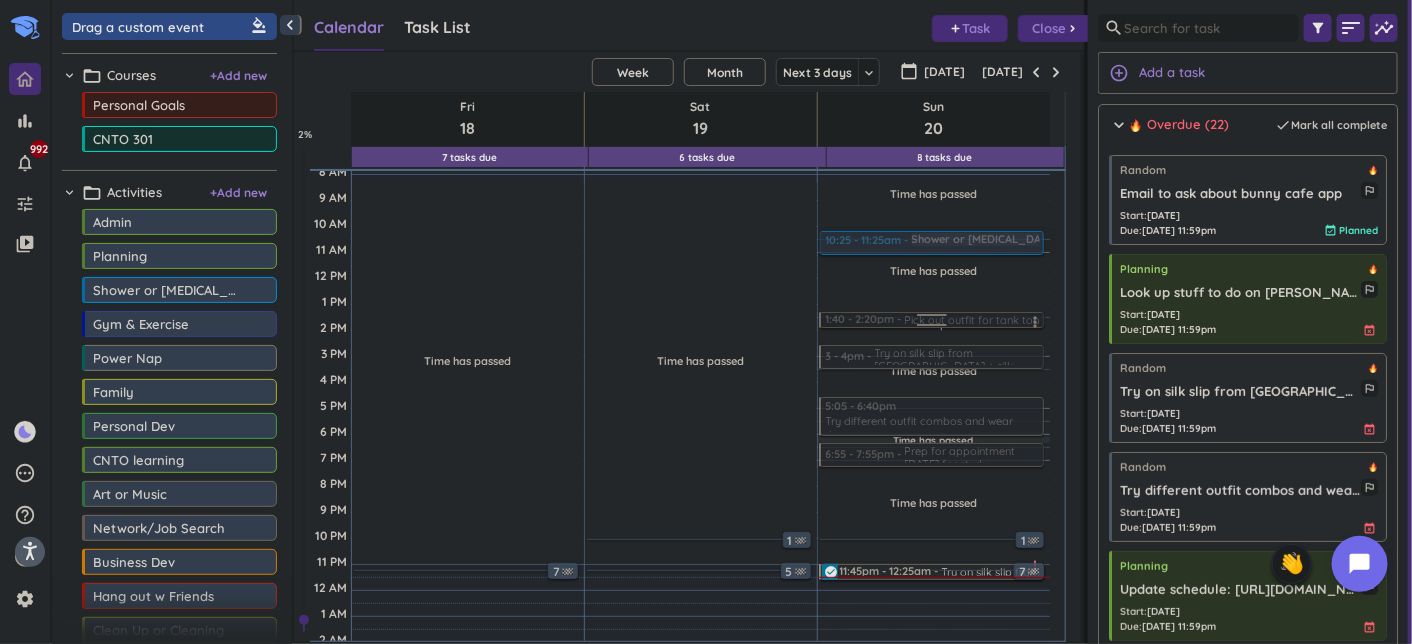 click at bounding box center (932, 320) 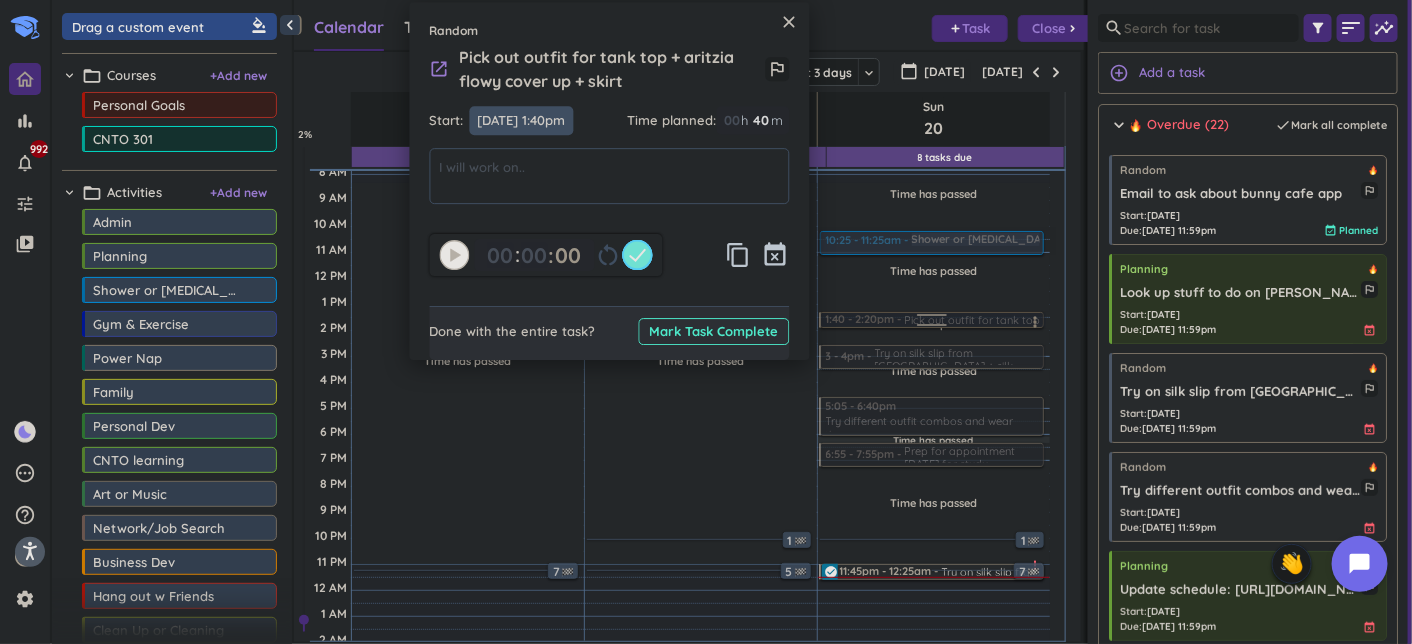 click on "[DATE] 1:40pm" at bounding box center (522, 120) 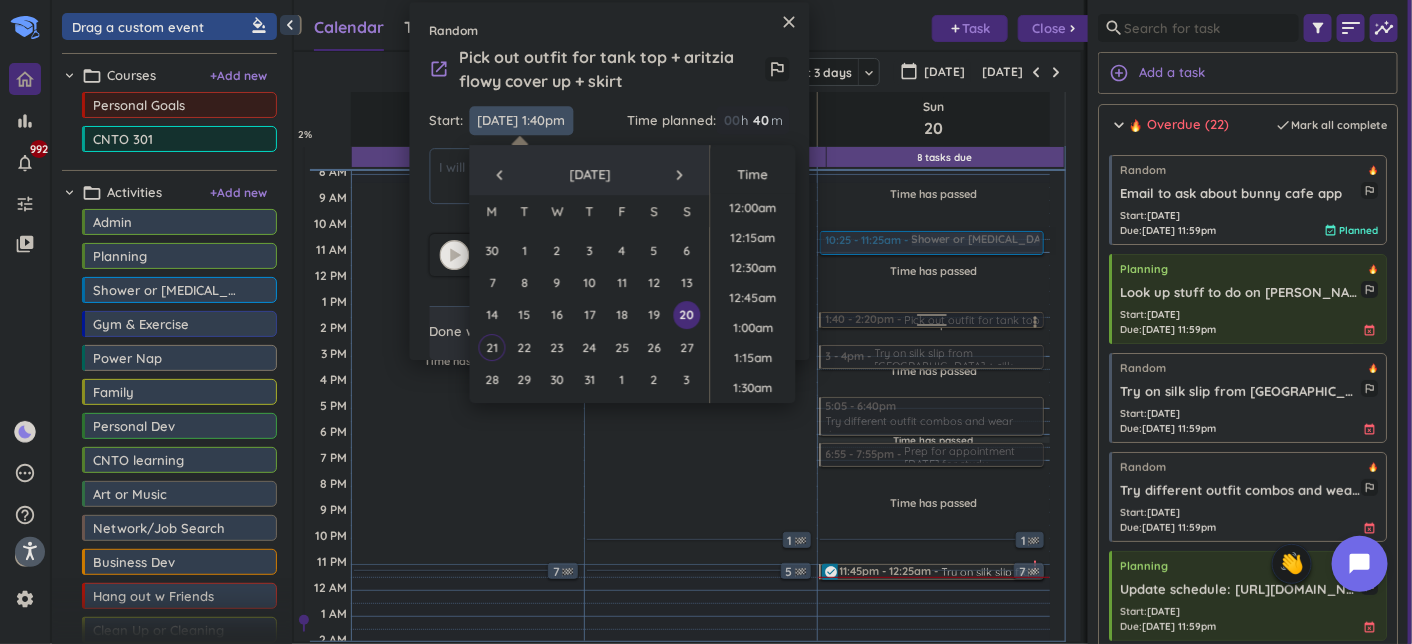 scroll, scrollTop: 1528, scrollLeft: 0, axis: vertical 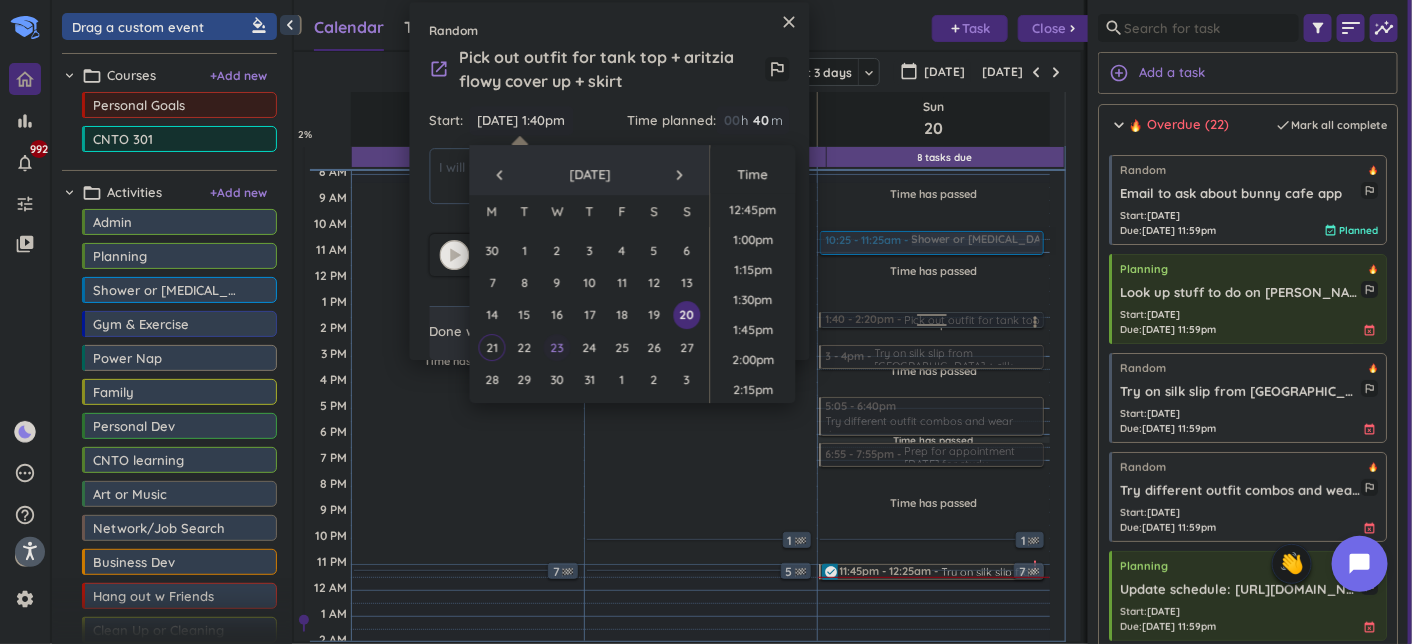 click on "23" at bounding box center [557, 347] 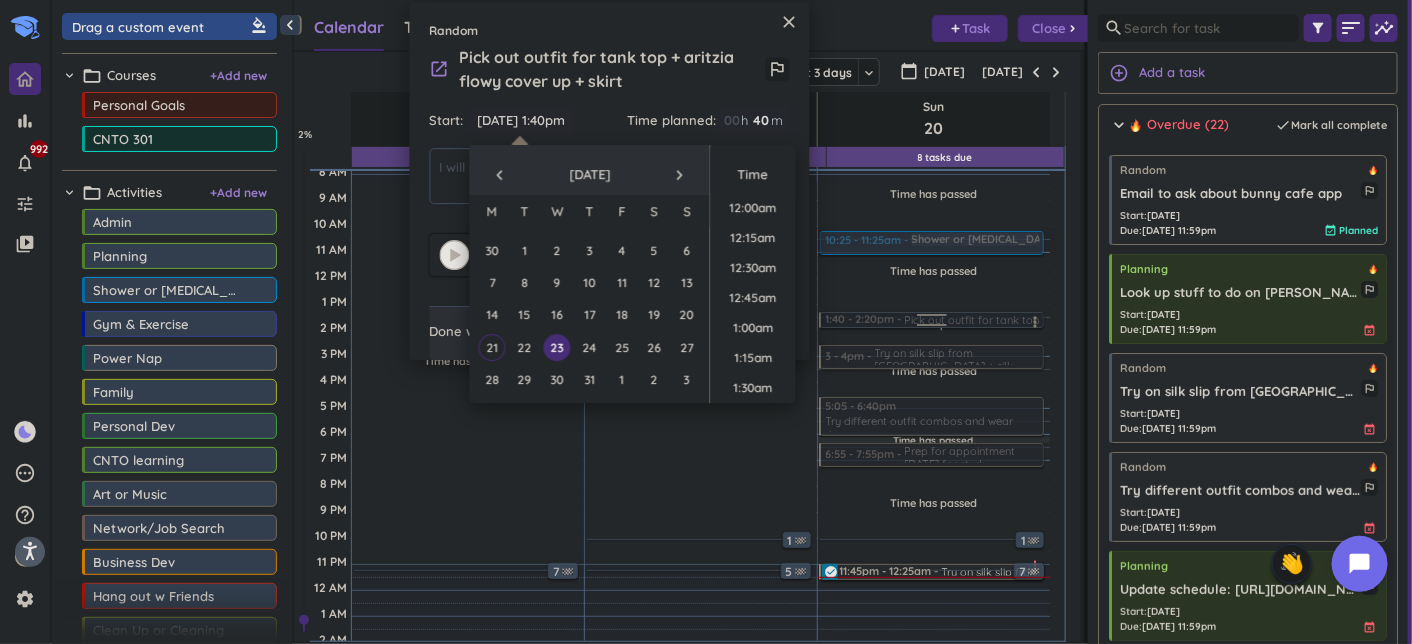 scroll, scrollTop: 1528, scrollLeft: 0, axis: vertical 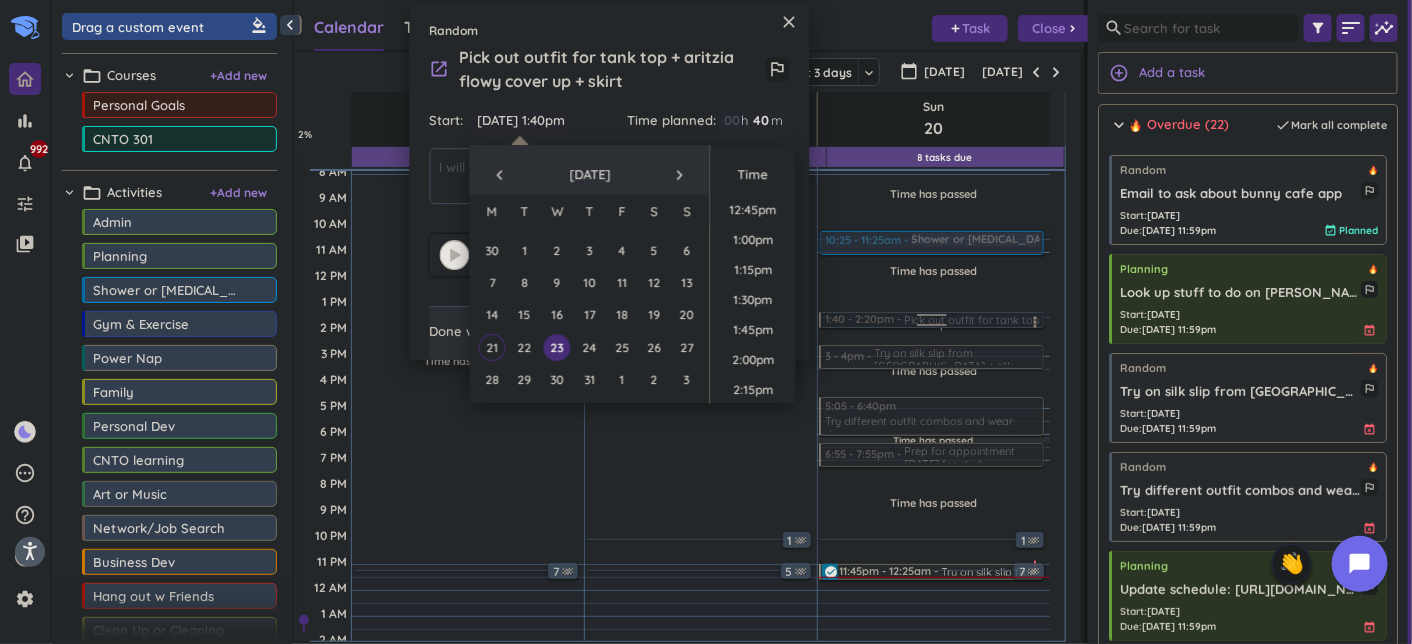click on "1:45pm" at bounding box center [753, 330] 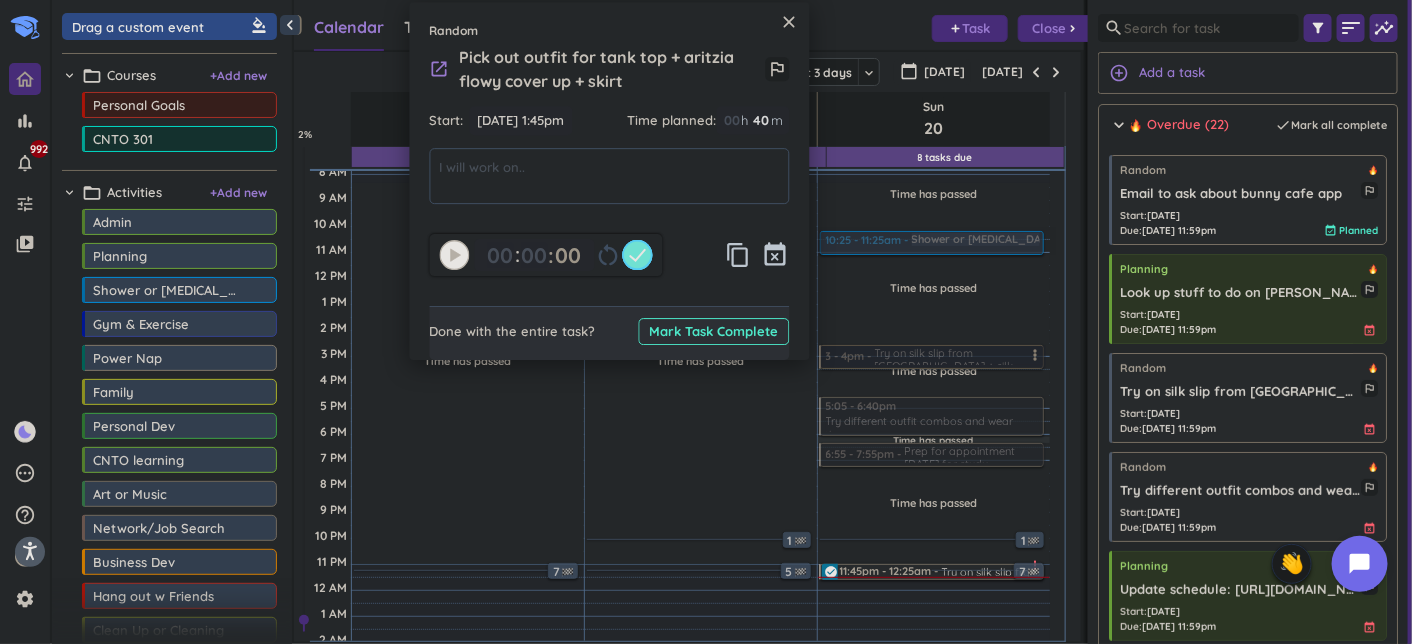 click at bounding box center [932, 357] 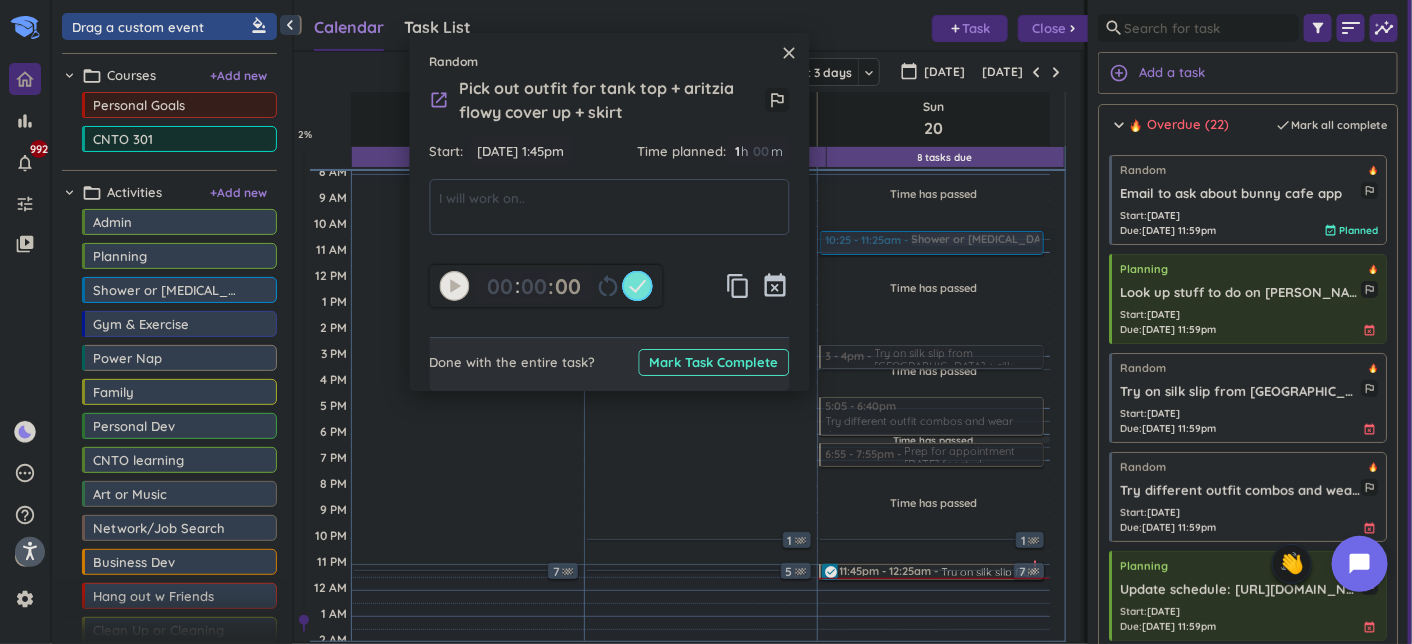 click on "close" at bounding box center (790, 53) 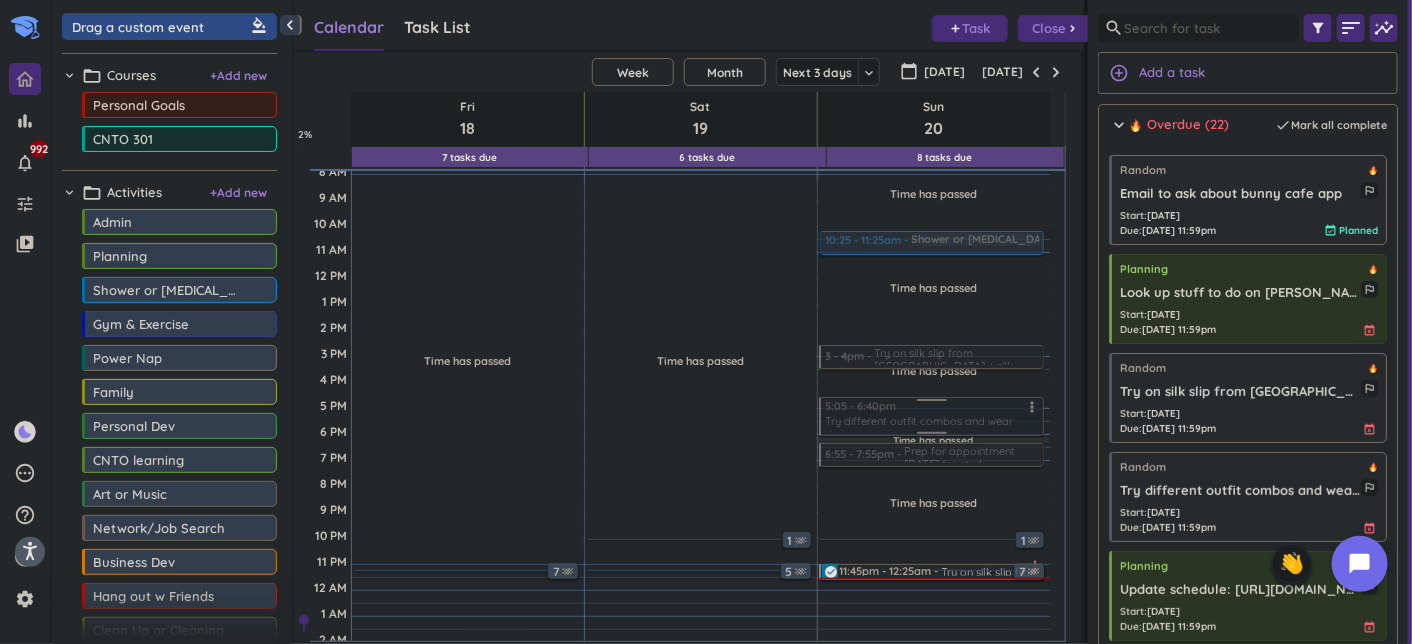 click at bounding box center (931, 416) 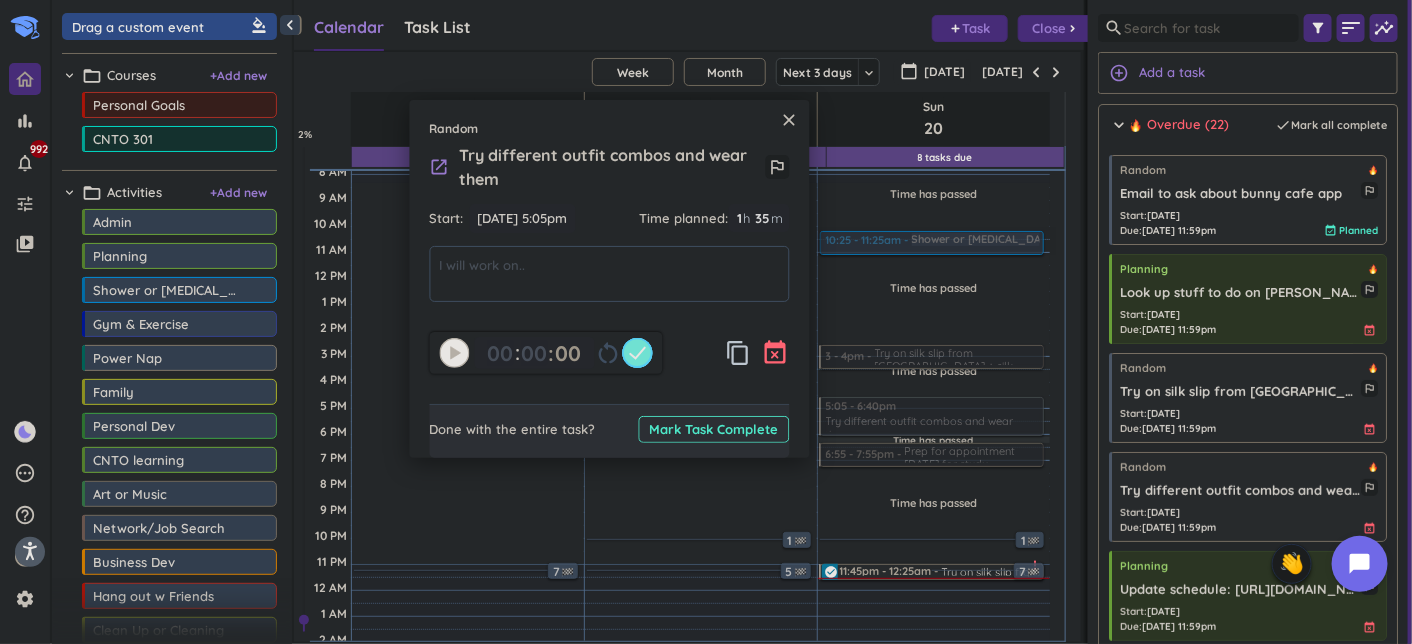 click on "event_busy" at bounding box center (776, 353) 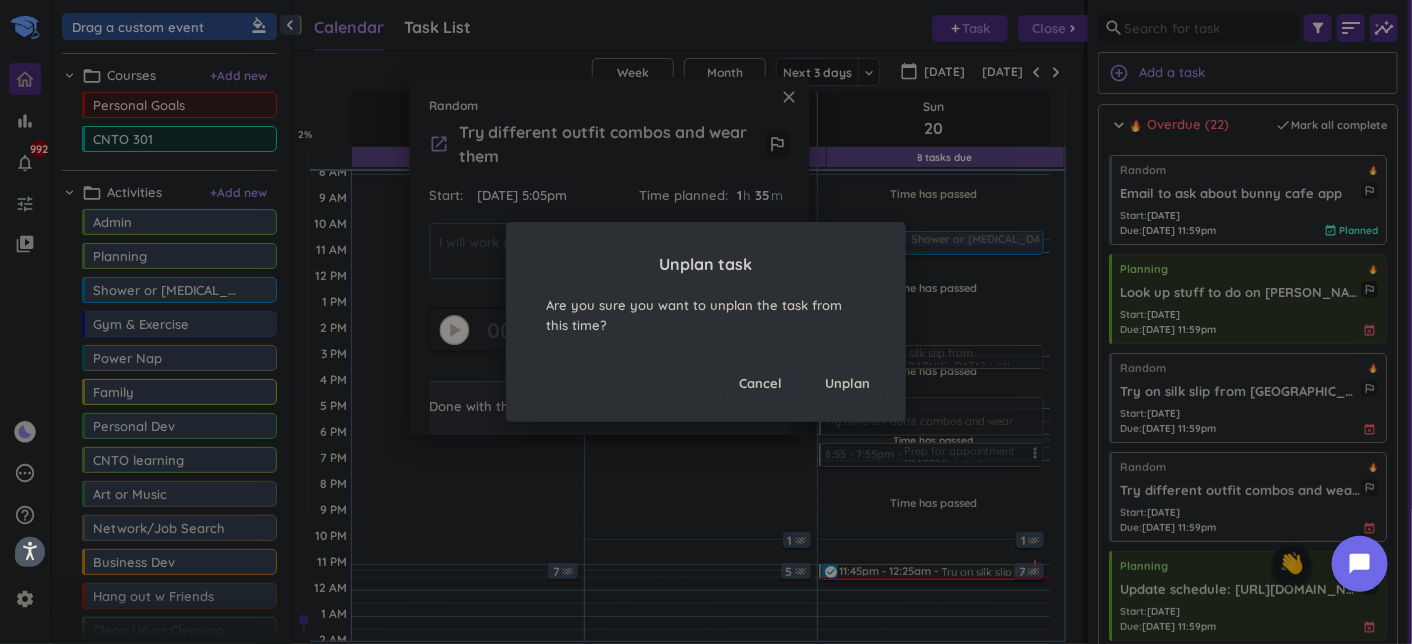 click on "Unplan" at bounding box center [847, 384] 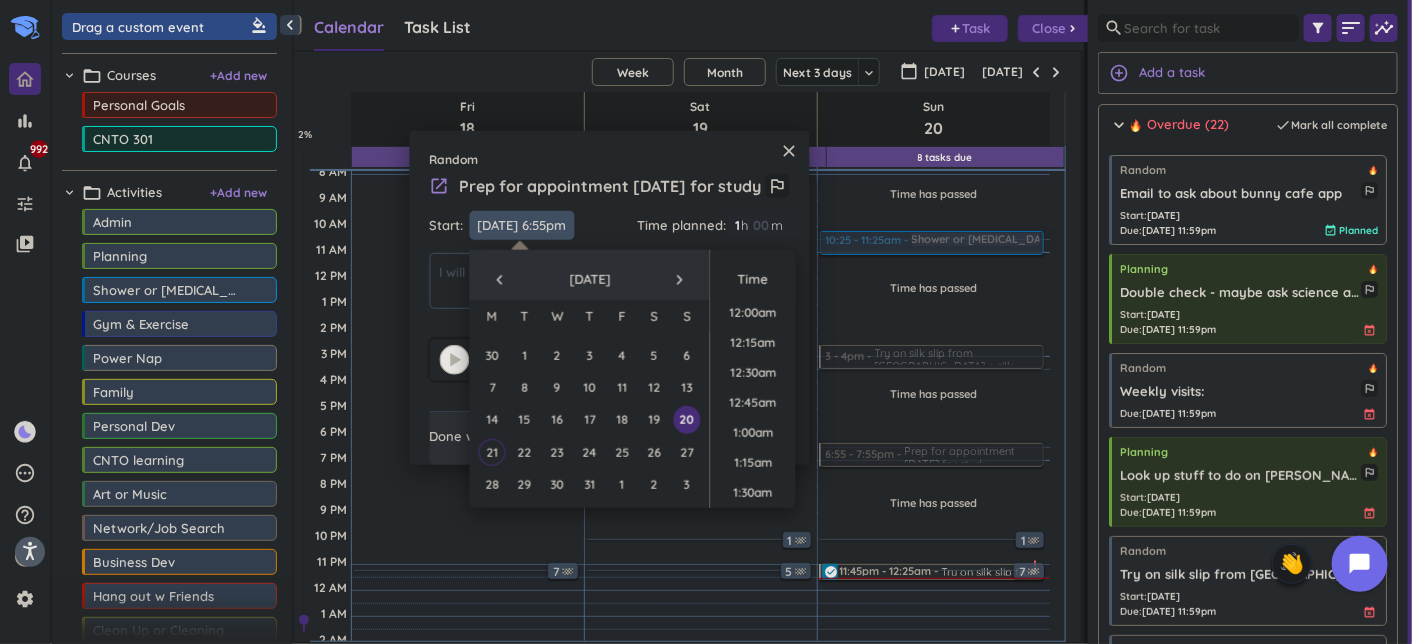 click on "[DATE] 6:55pm" at bounding box center [522, 225] 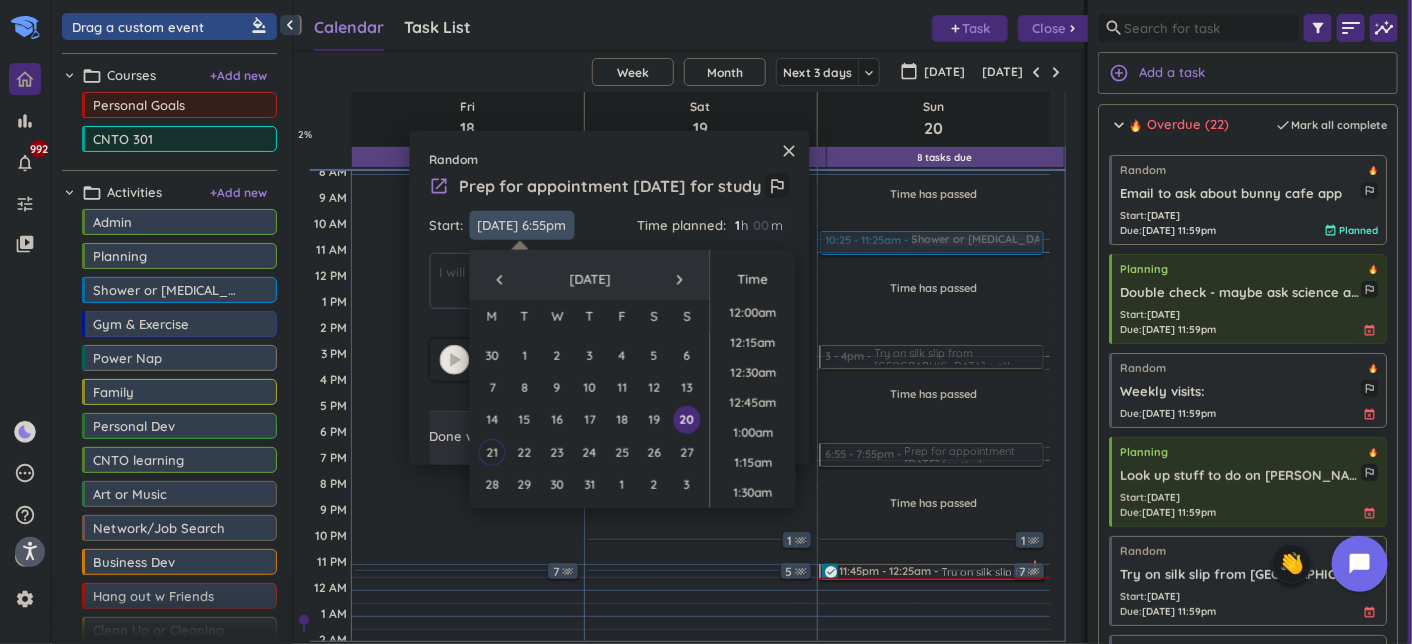scroll, scrollTop: 2158, scrollLeft: 0, axis: vertical 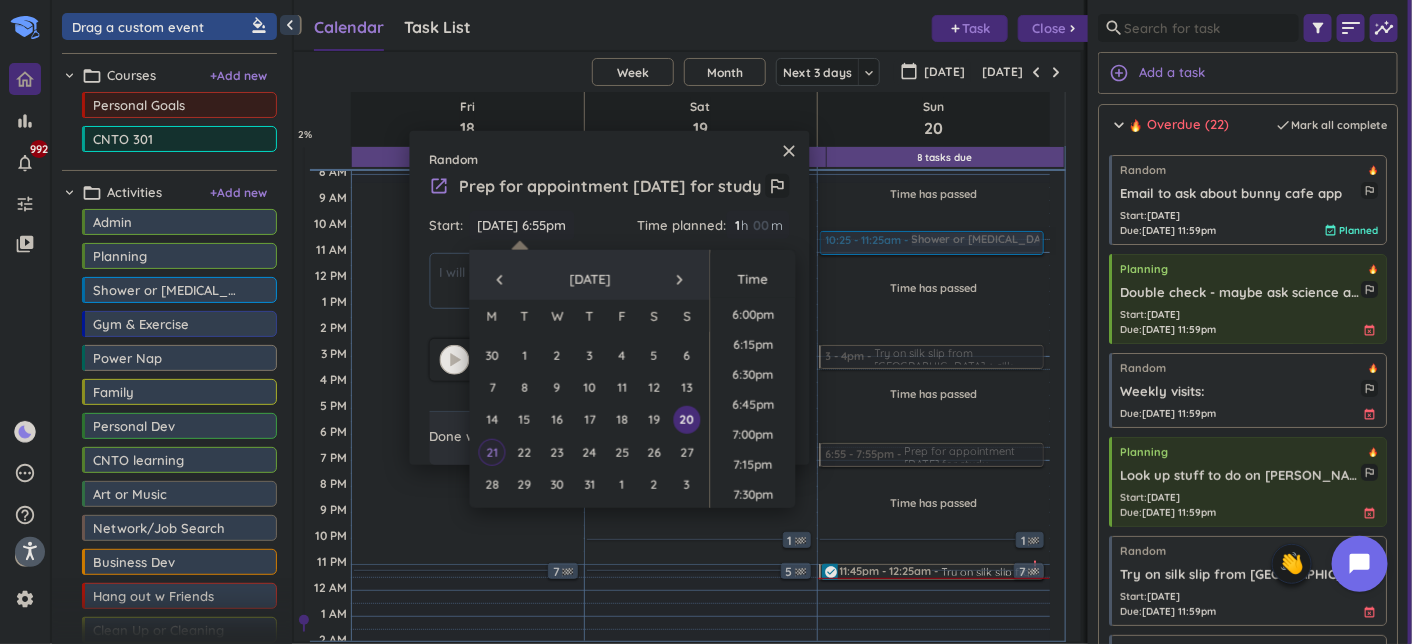 click on "21" at bounding box center [492, 452] 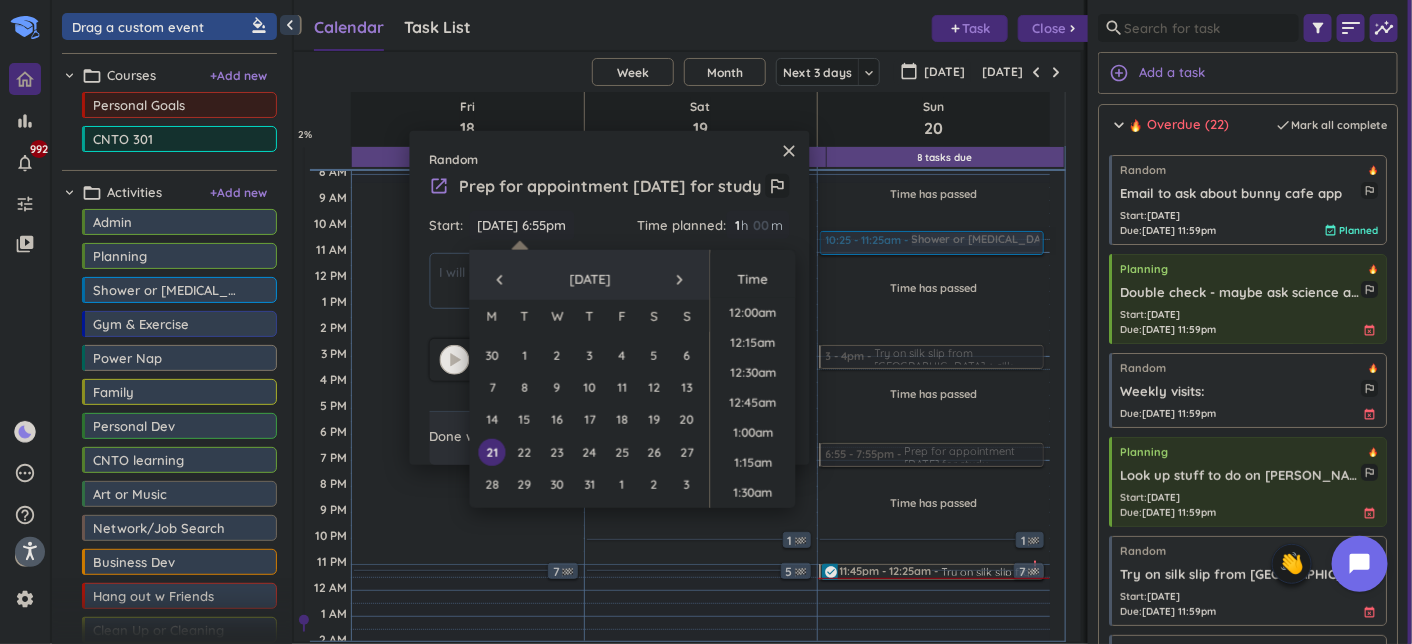 scroll, scrollTop: 2158, scrollLeft: 0, axis: vertical 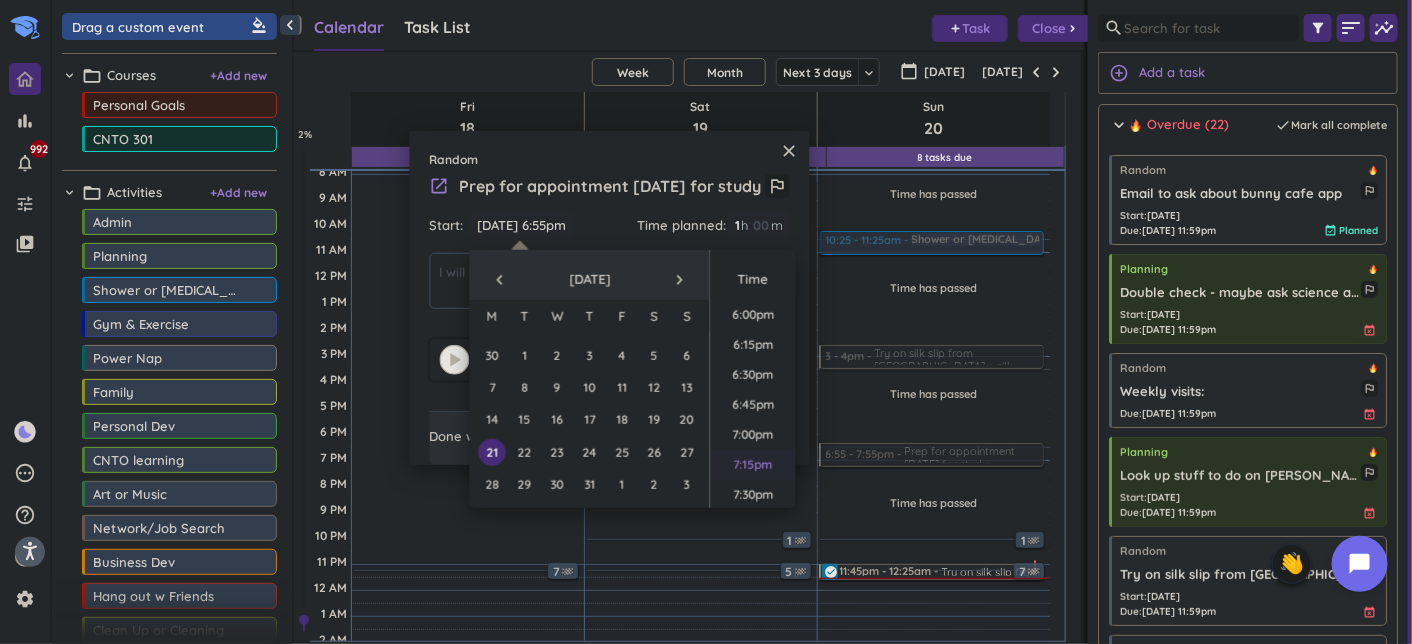 click on "7:15pm" at bounding box center (753, 465) 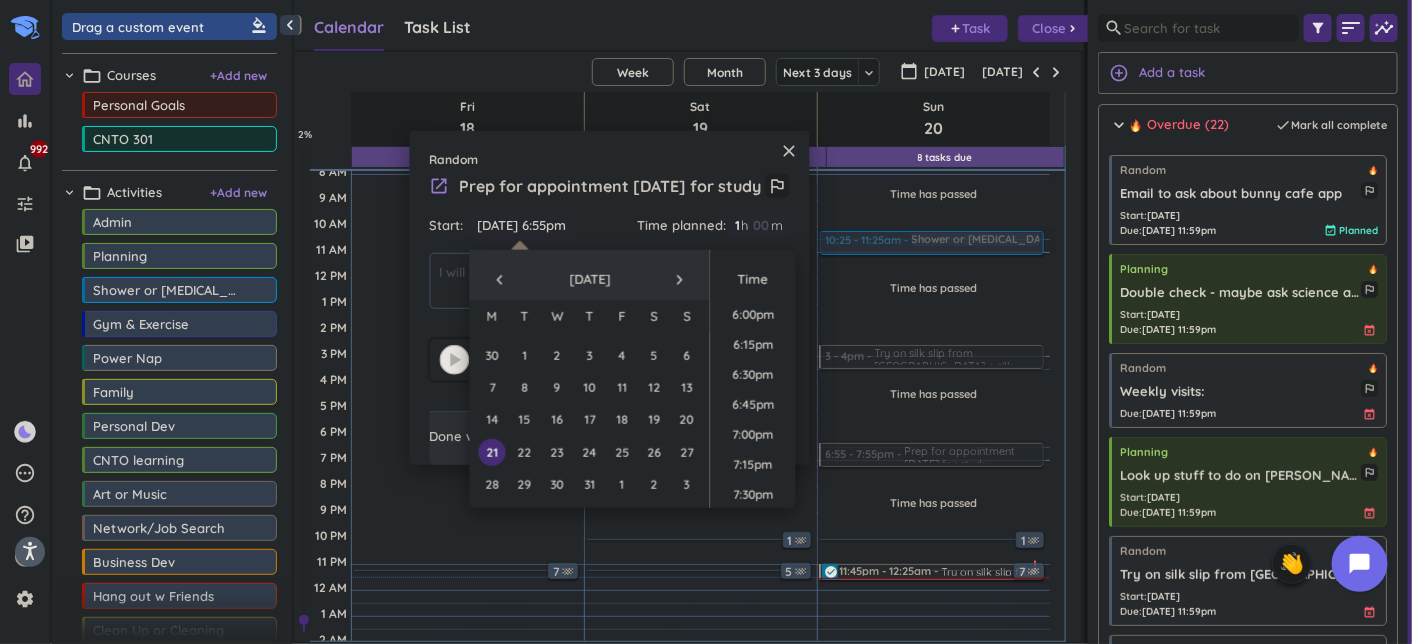 type on "[DATE] 7:15pm" 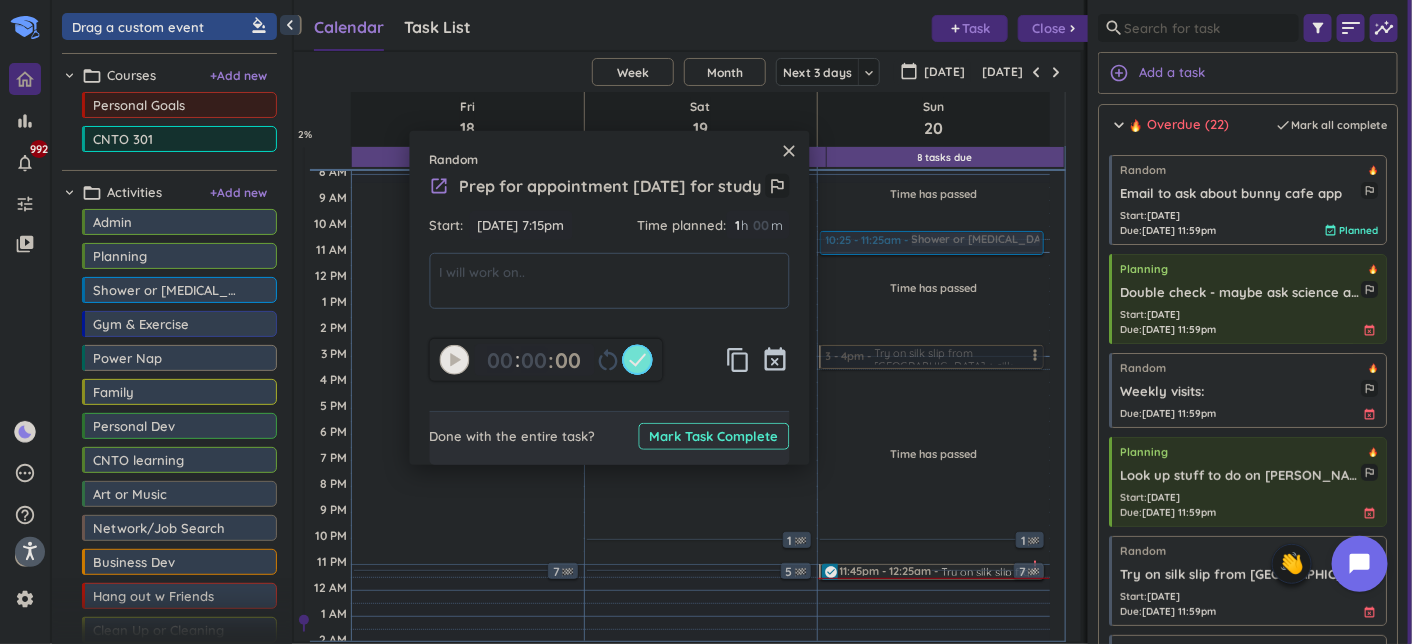 click on "close" at bounding box center [790, 151] 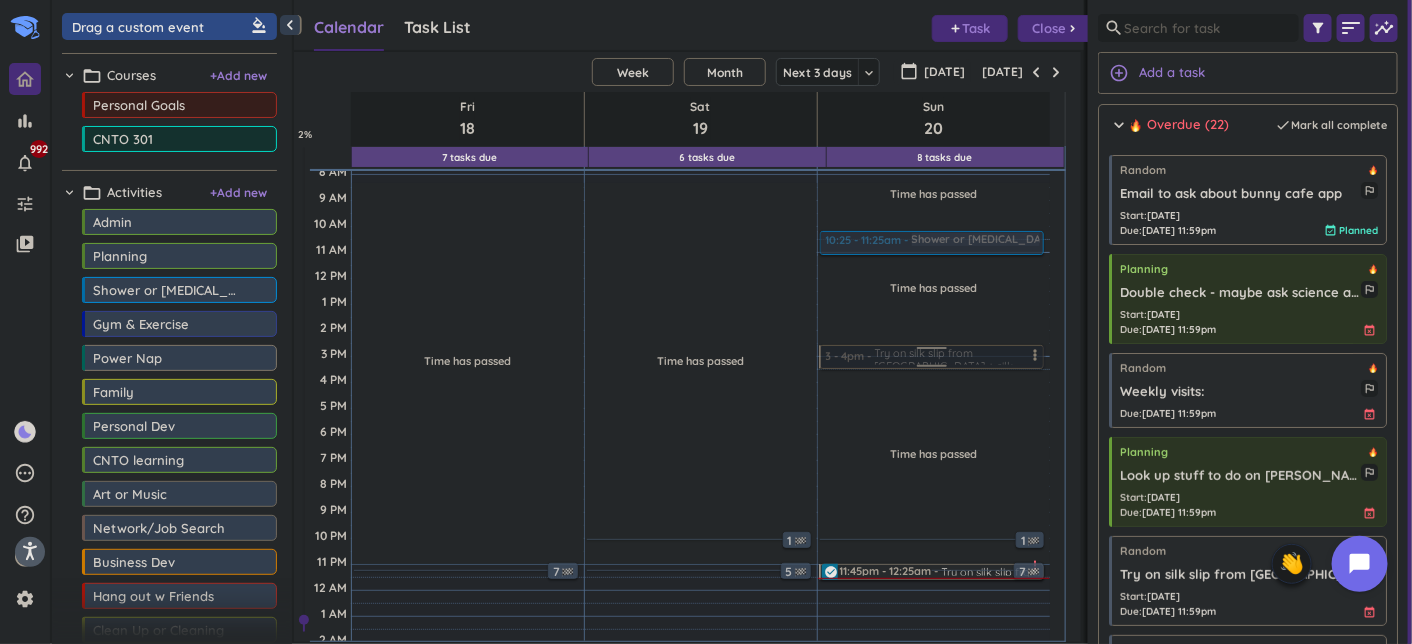 click at bounding box center [932, 357] 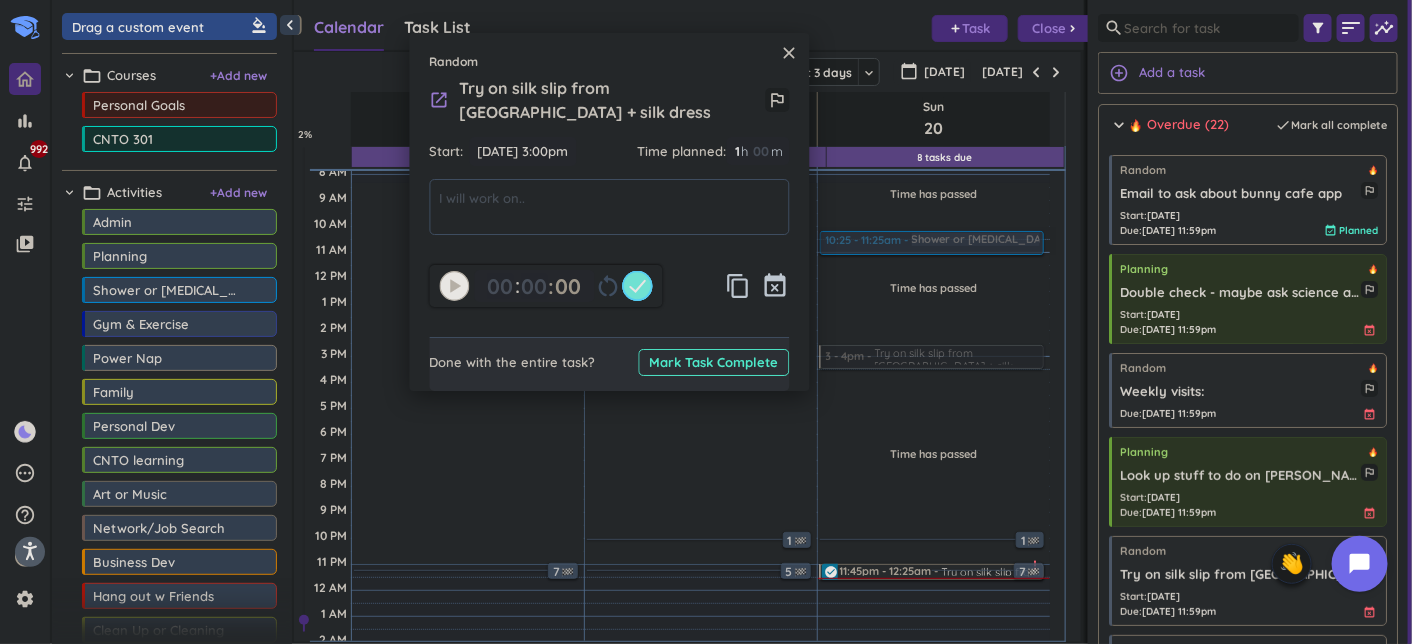 click on "close Random launch Try on silk slip from [GEOGRAPHIC_DATA] + silk dress outlined_flag Start: [DATE] 3:00pm [DATE] 3:00pm Time planned : 1 1 00 h 00 m 00 00 : 00 restart_alt content_copy event_busy Done with the entire task? Mark Task Complete" at bounding box center [610, 212] 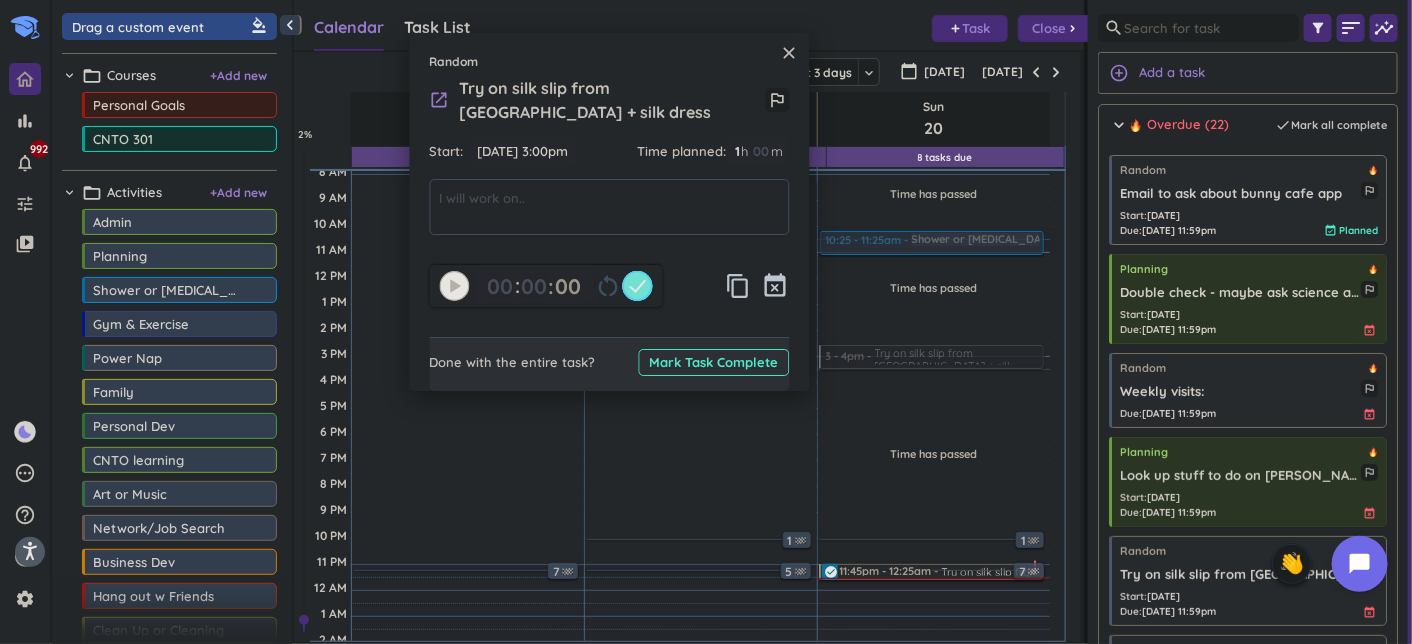 click on "close Random launch Try on silk slip from [GEOGRAPHIC_DATA] + silk dress outlined_flag Start: [DATE] 3:00pm [DATE] 3:00pm Time planned : 1 1 00 h 00 m 00 00 : 00 restart_alt content_copy event_busy Done with the entire task? Mark Task Complete" at bounding box center (610, 212) 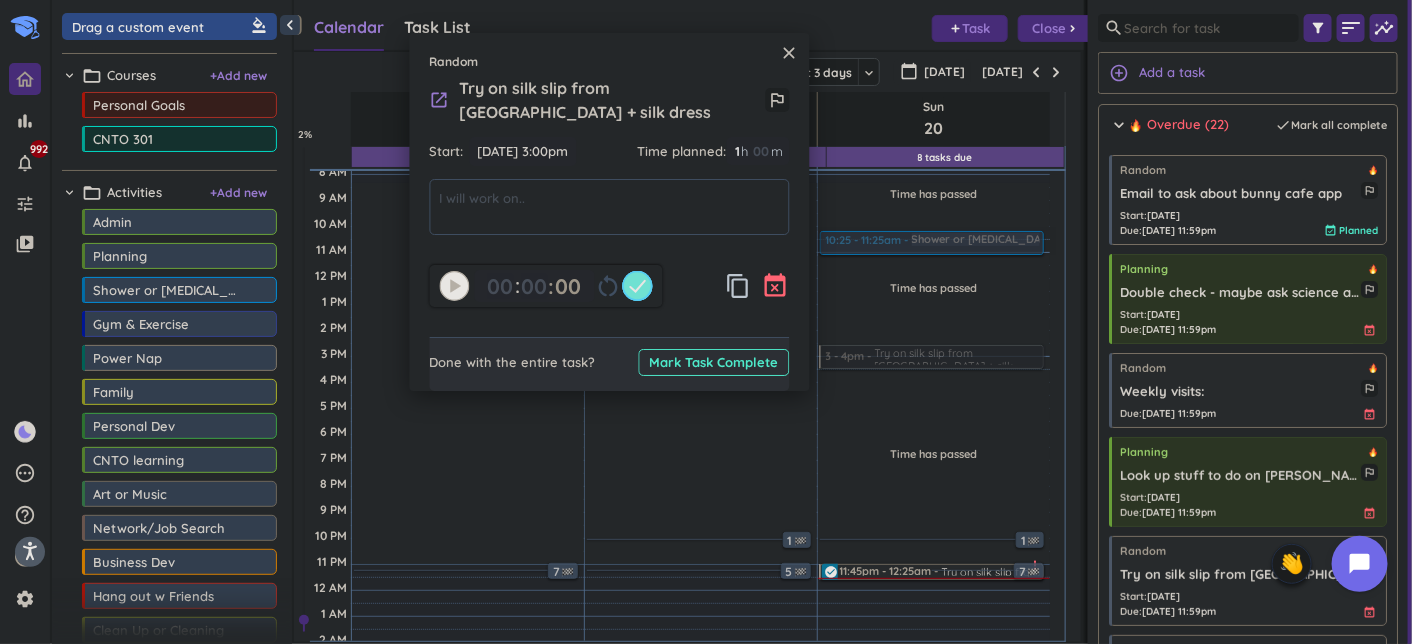 click on "event_busy" at bounding box center (776, 286) 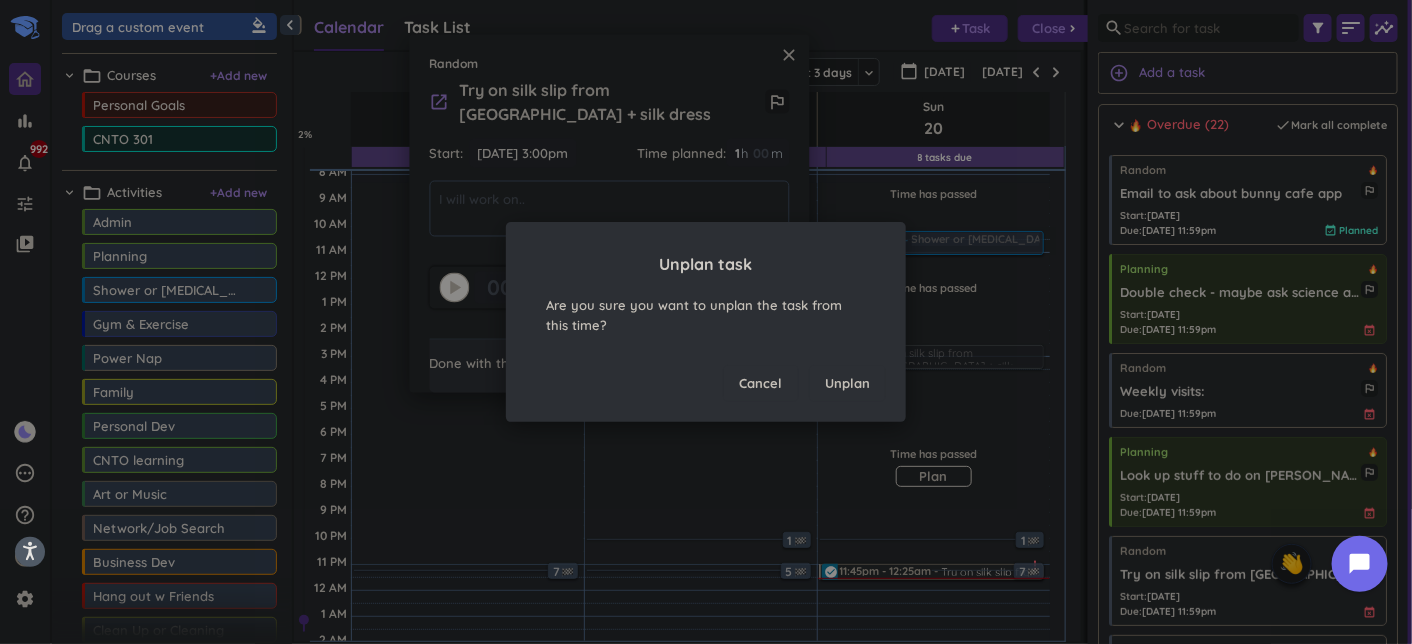 click on "Unplan" at bounding box center [847, 384] 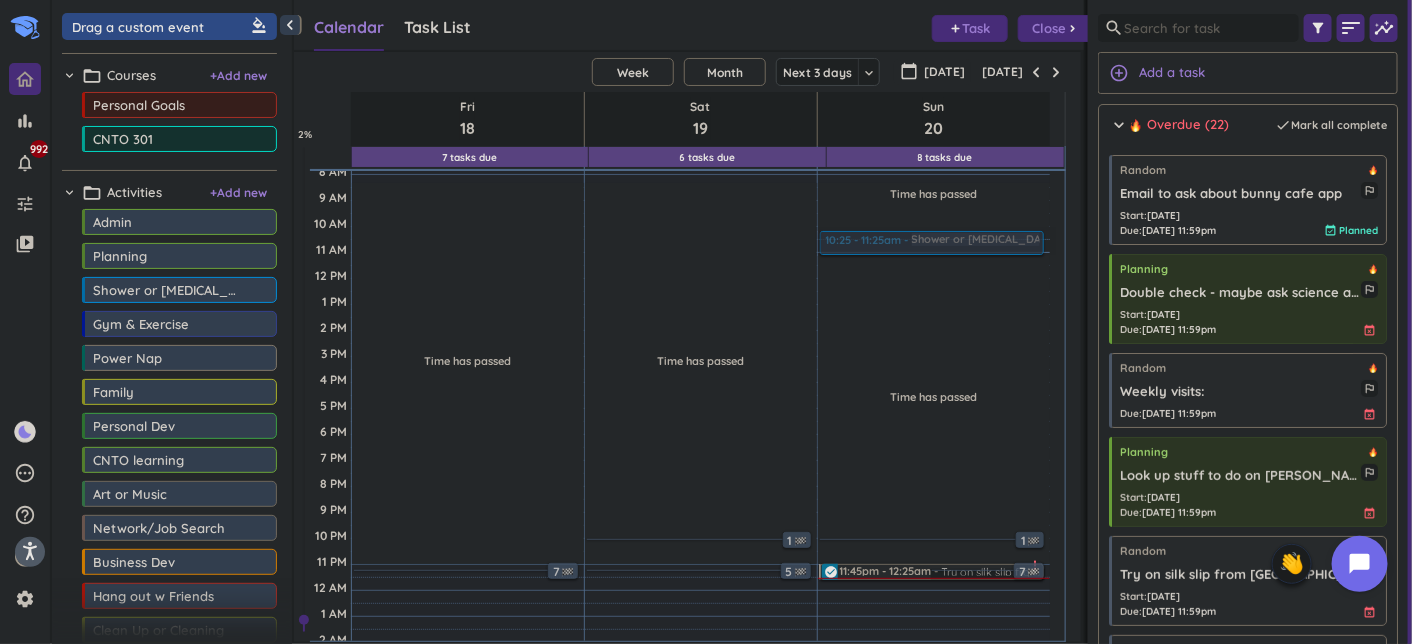 click on "7" at bounding box center (988, 574) 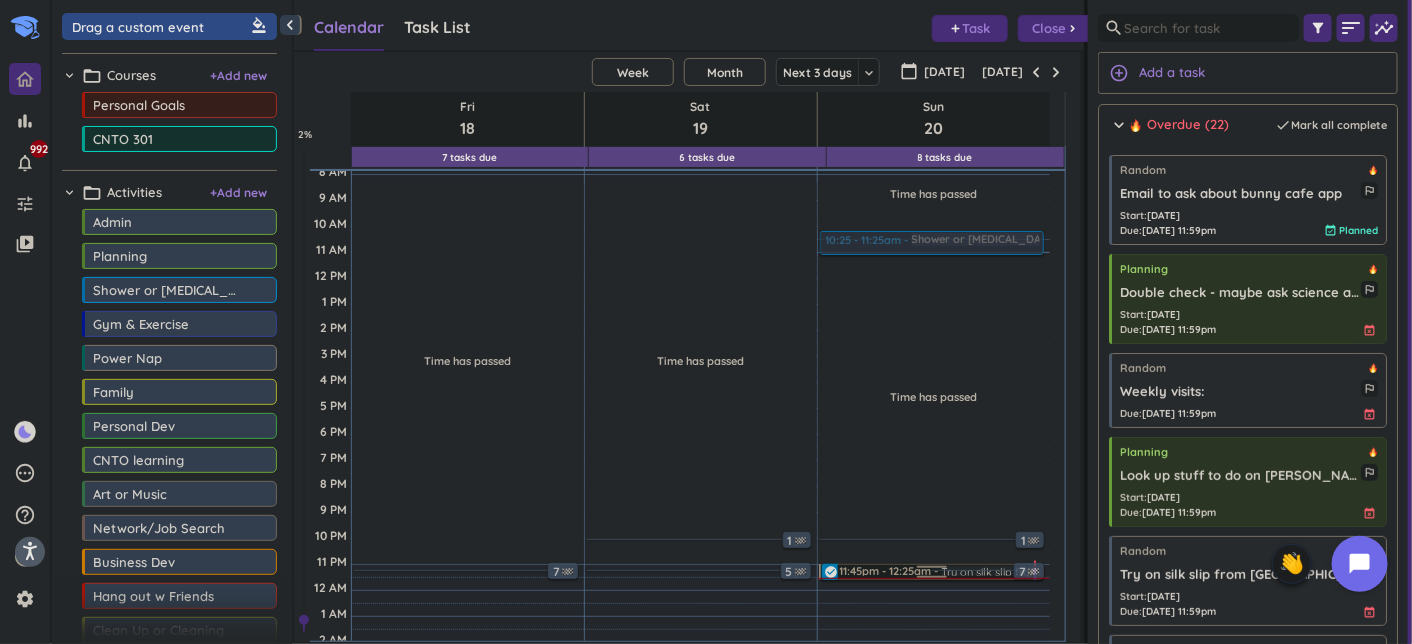 click at bounding box center (932, 570) 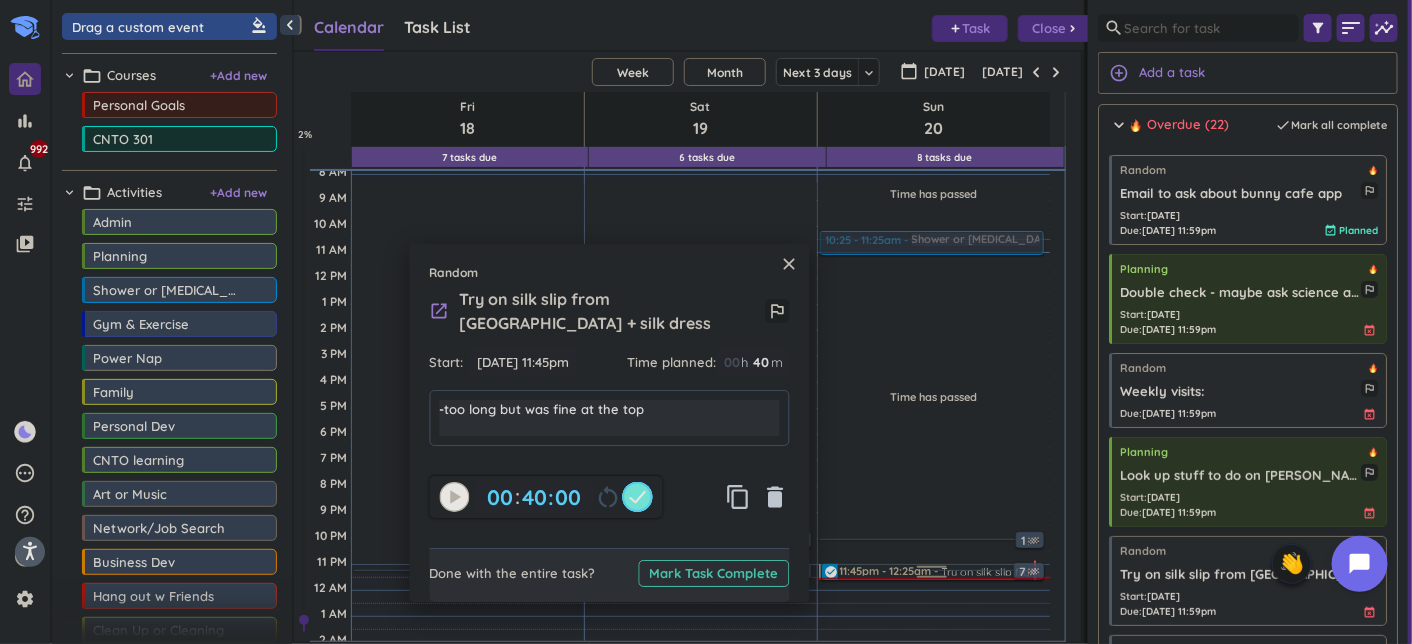 click on "Mark Task Complete" at bounding box center [714, 573] 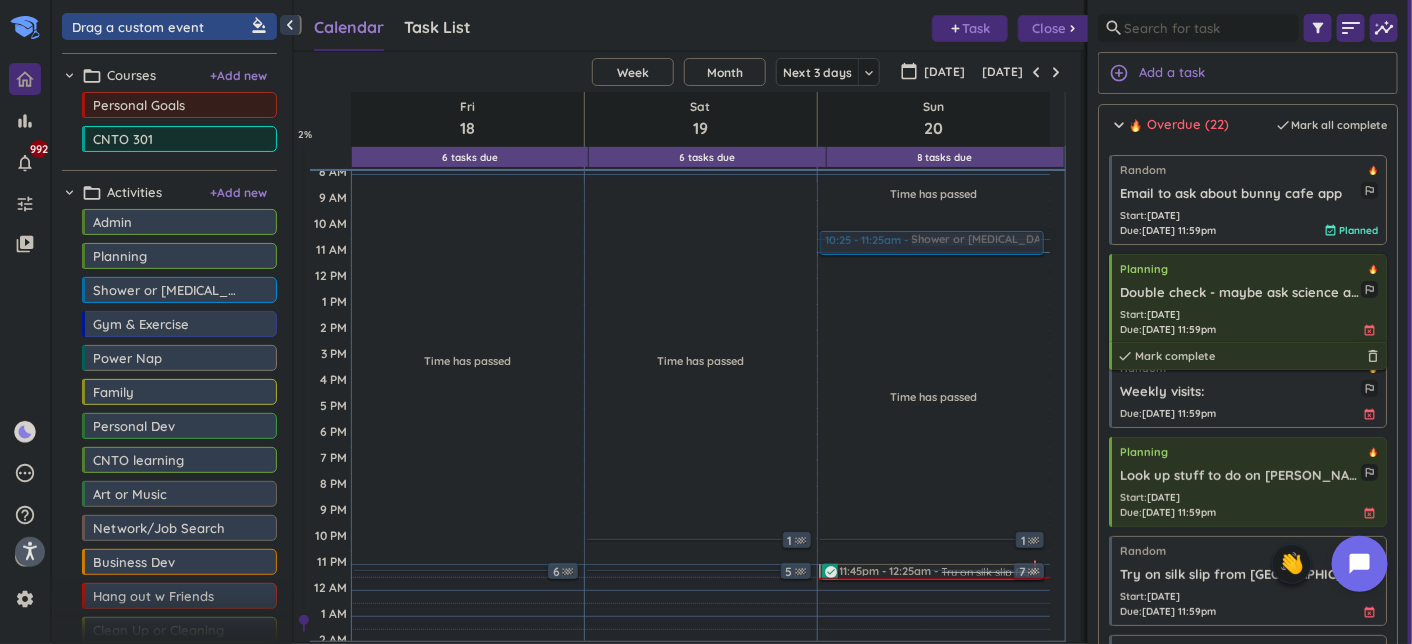 click on "Start :  [DATE] Due :  [DATE] 11:59pm event_busy" at bounding box center (1249, 322) 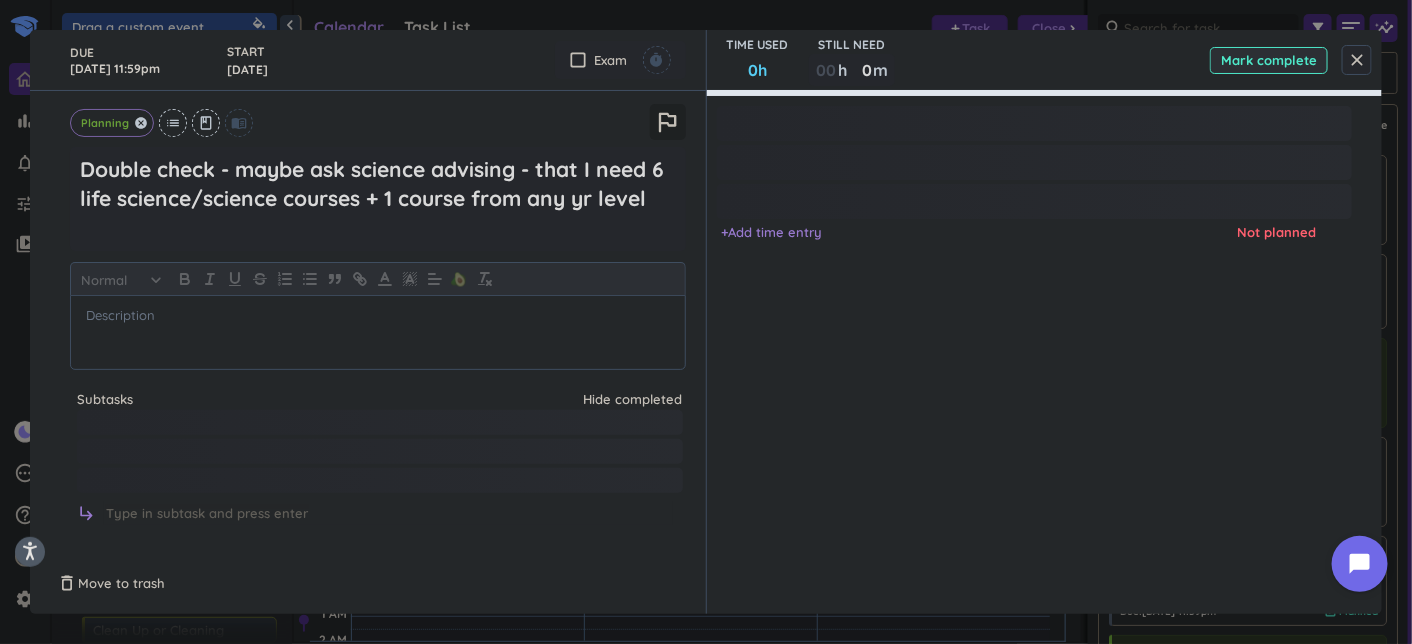 type on "x" 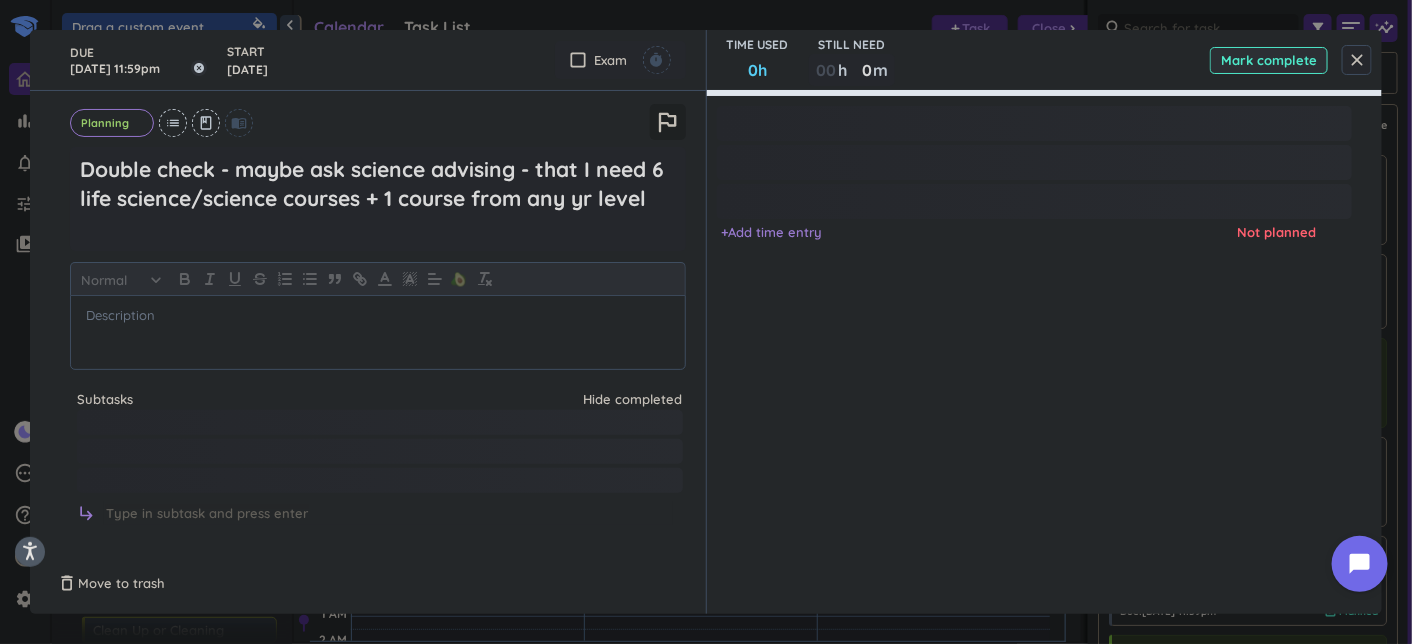 click on "[DATE] 11:59pm" at bounding box center [138, 60] 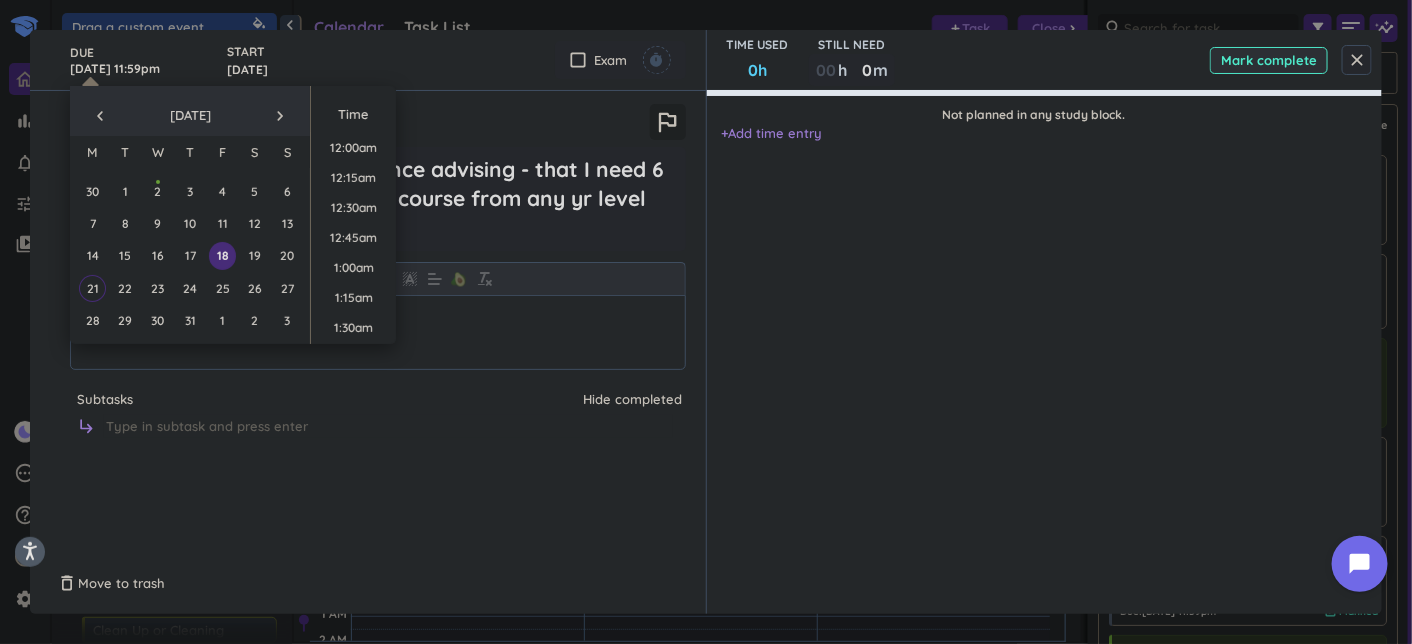 scroll, scrollTop: 2697, scrollLeft: 0, axis: vertical 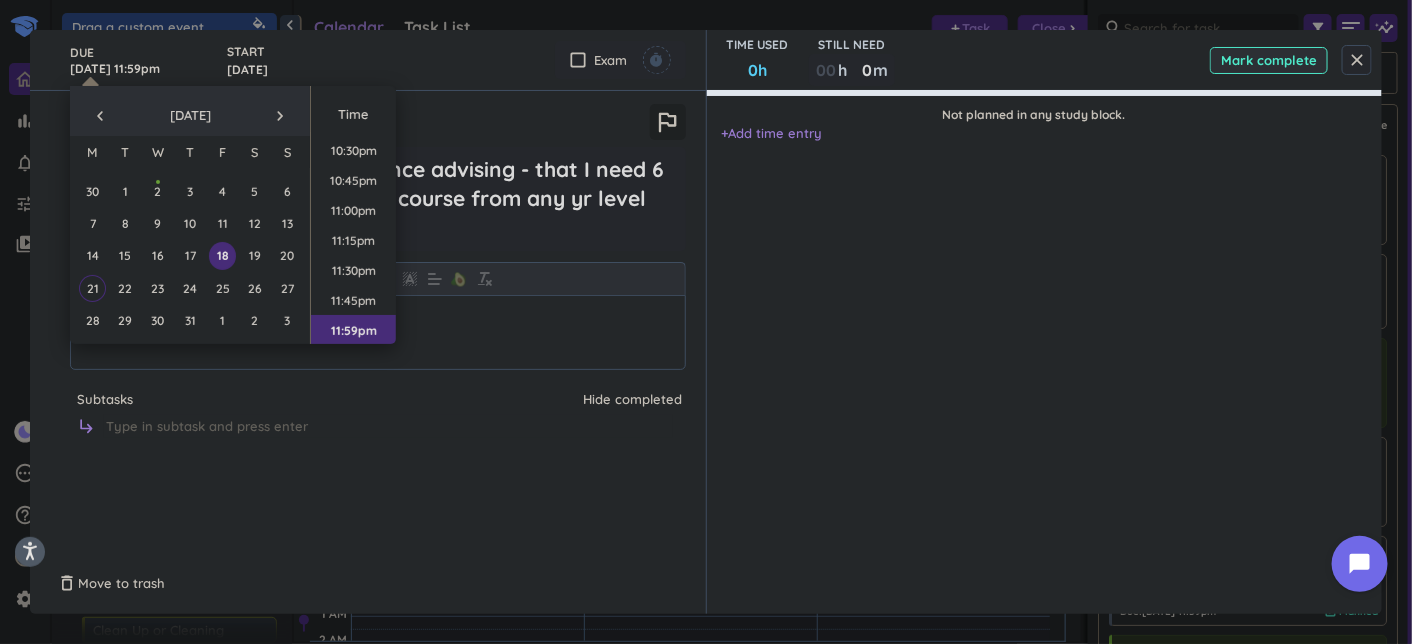 click on "navigate_next" at bounding box center (280, 116) 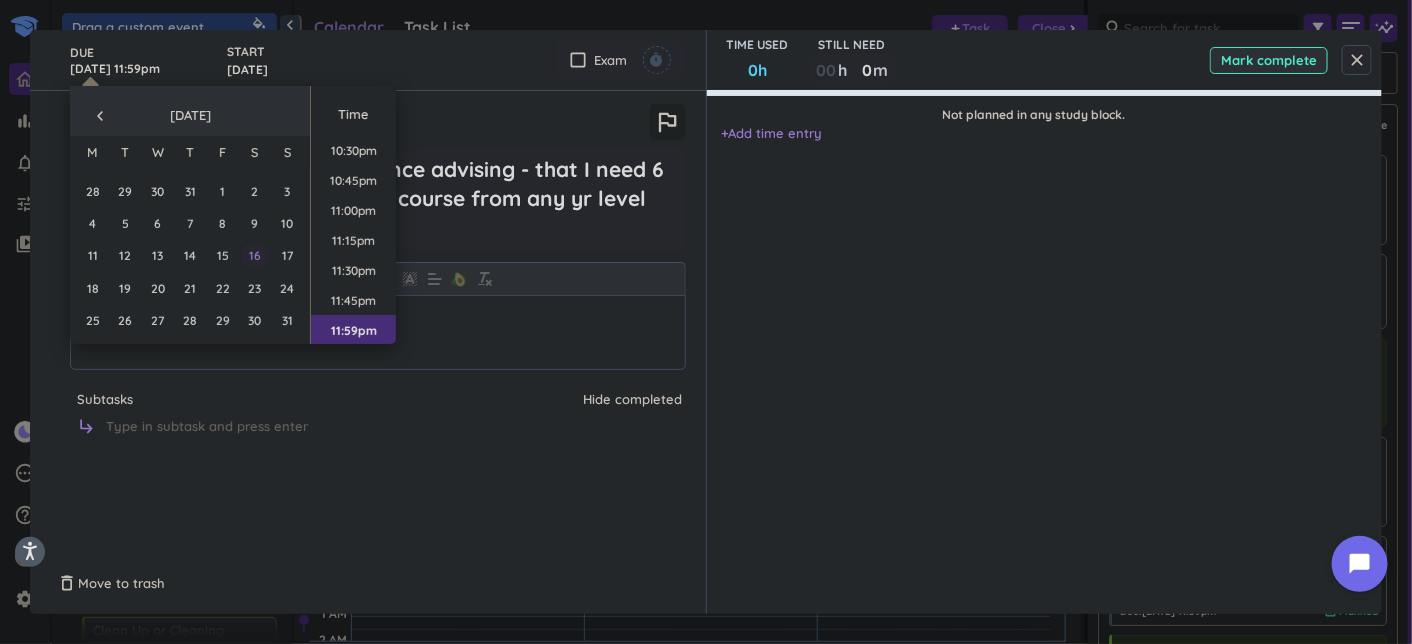 click on "16" at bounding box center (254, 255) 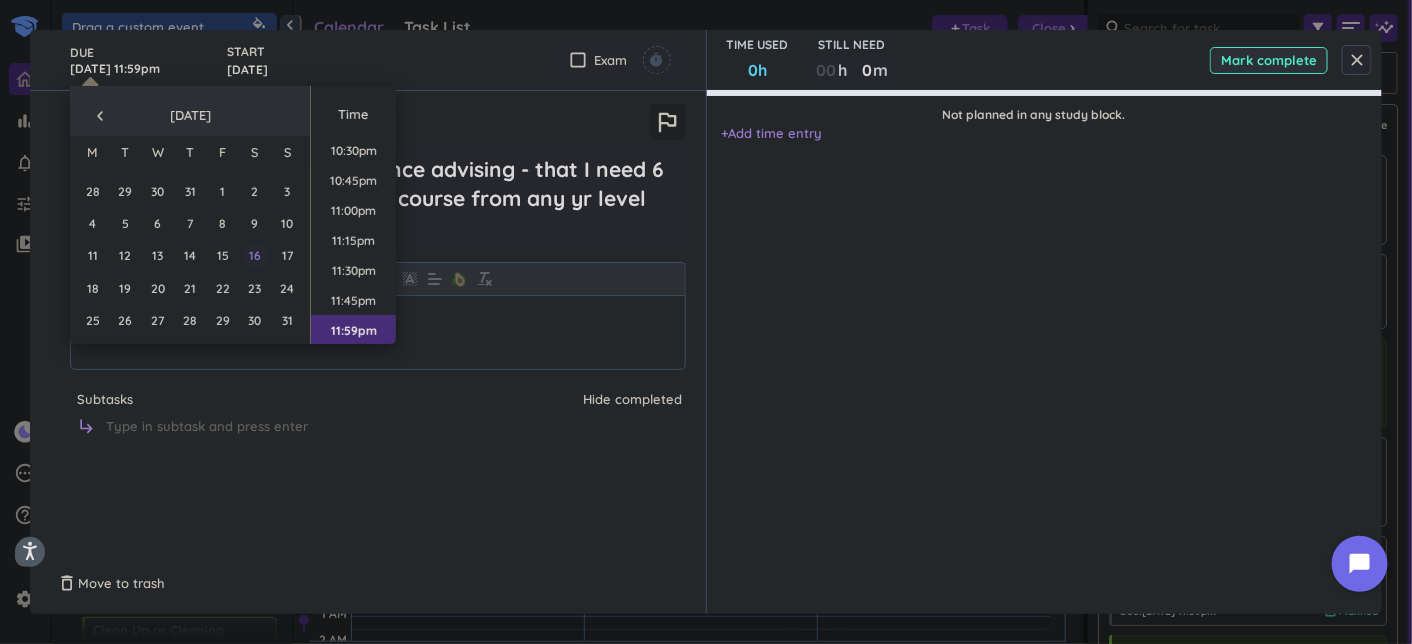 type on "[DATE] 11:59pm" 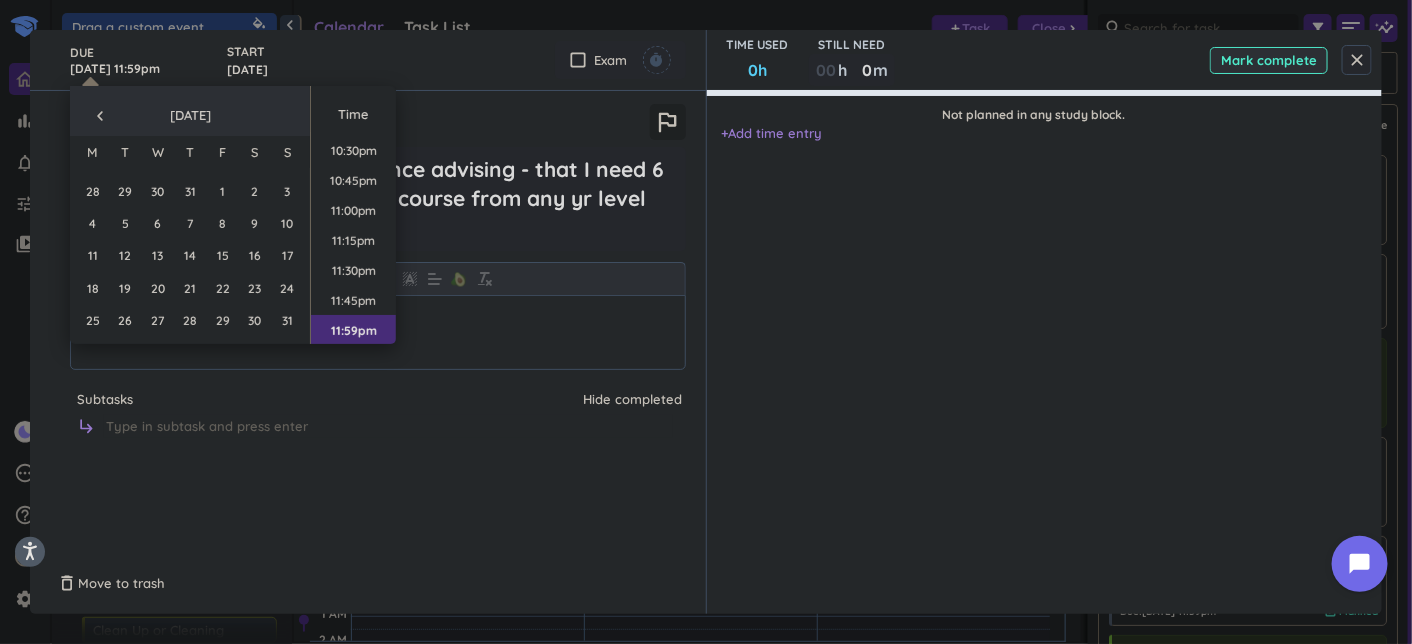 click on "TIME USED 0h STILL NEED 00 h 0 0 00 m Mark complete" at bounding box center [1045, 60] 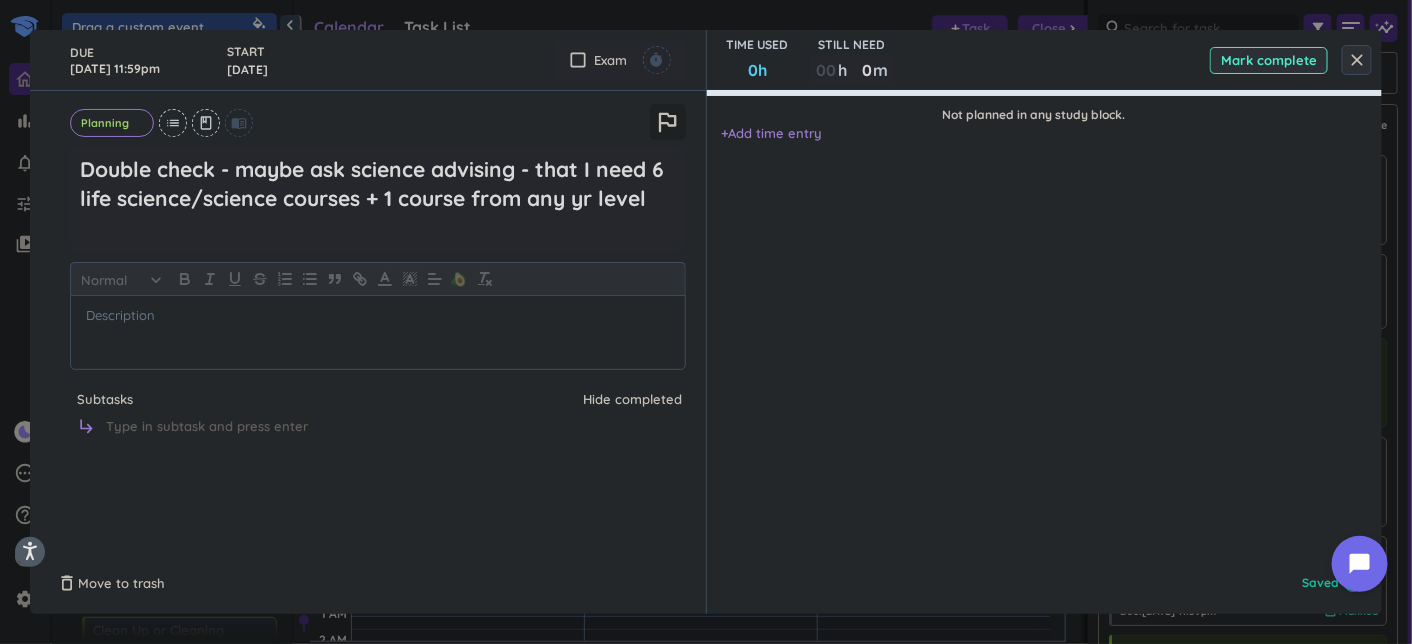 click on "close" at bounding box center (1357, 60) 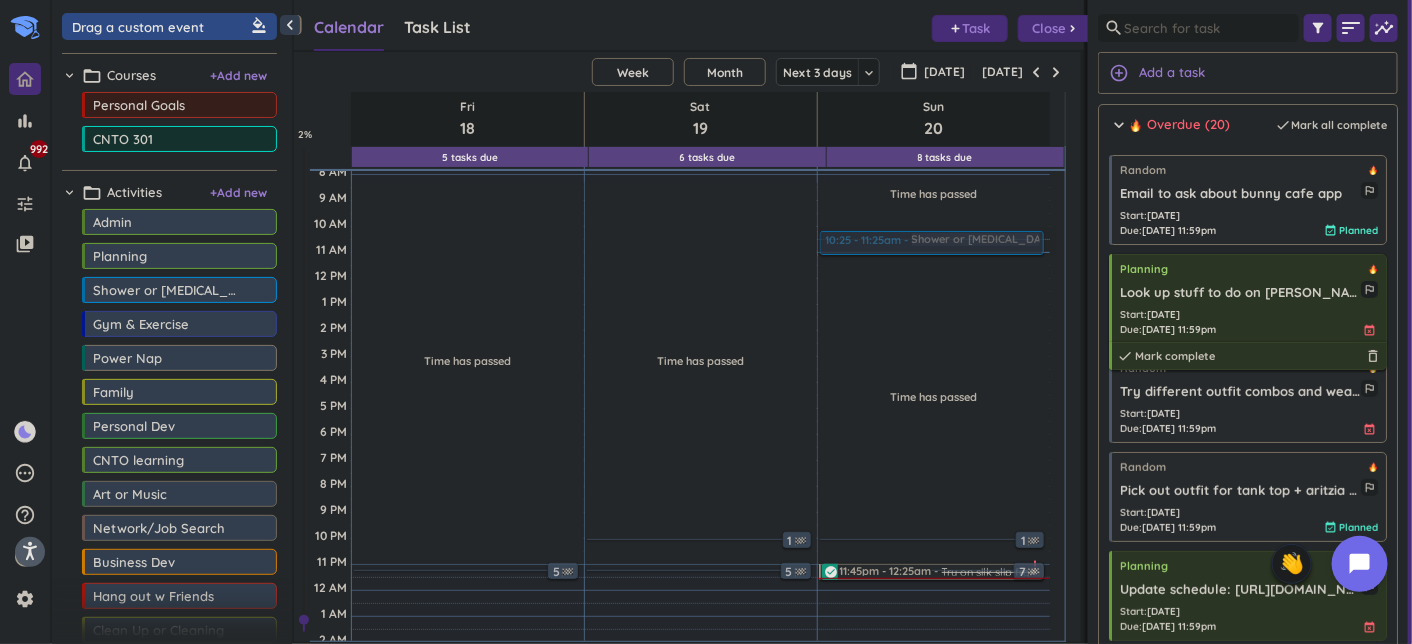 click on "Start :  [DATE] Due :  [DATE] 11:59pm event_busy" at bounding box center [1249, 322] 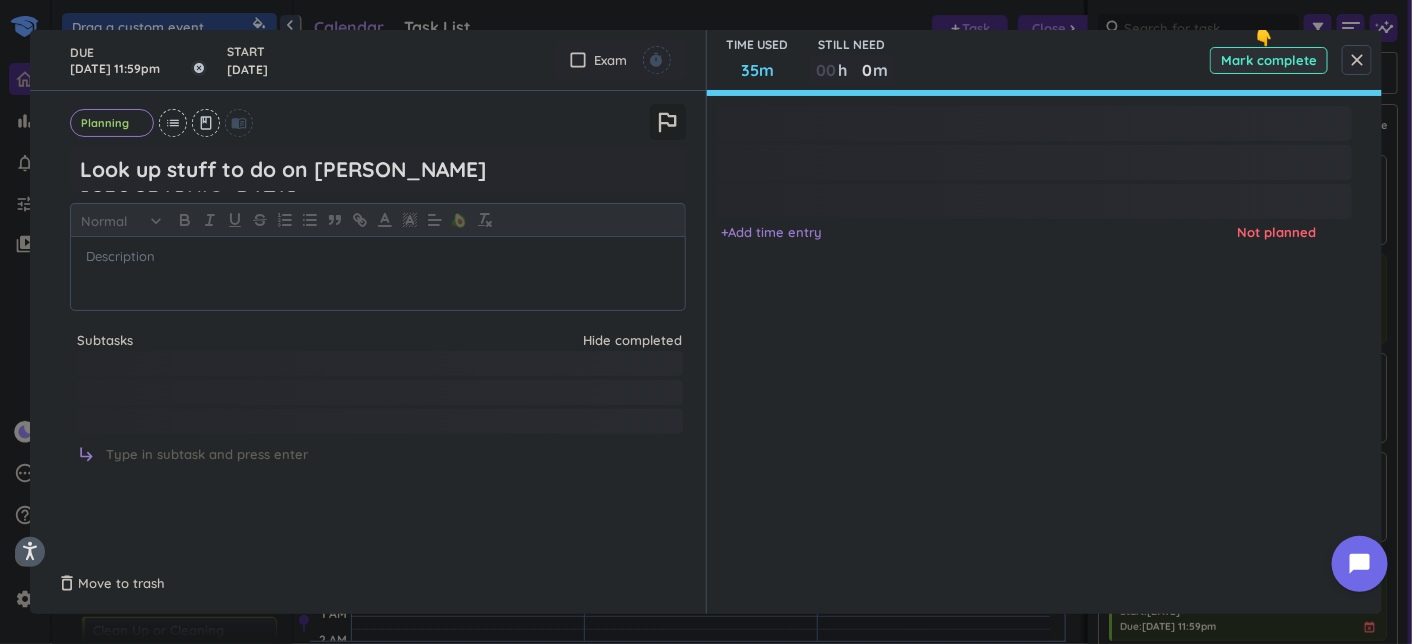 click on "[DATE] 11:59pm" at bounding box center [138, 60] 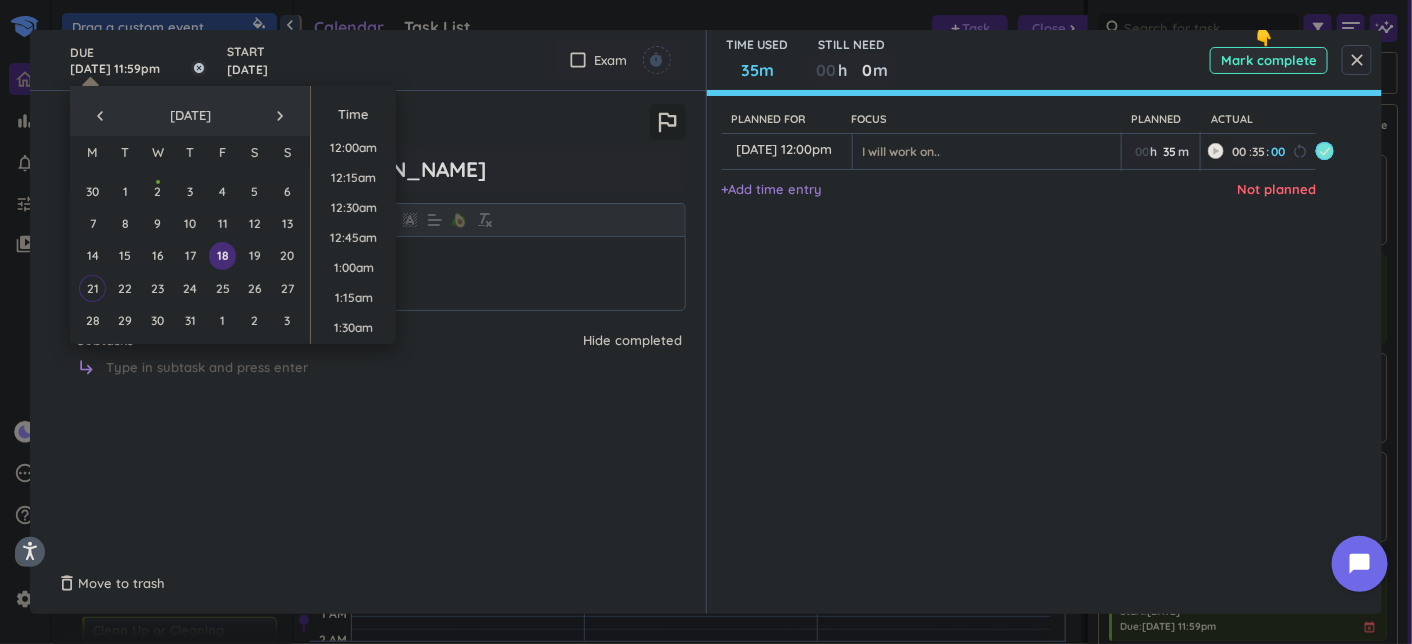 scroll, scrollTop: 2697, scrollLeft: 0, axis: vertical 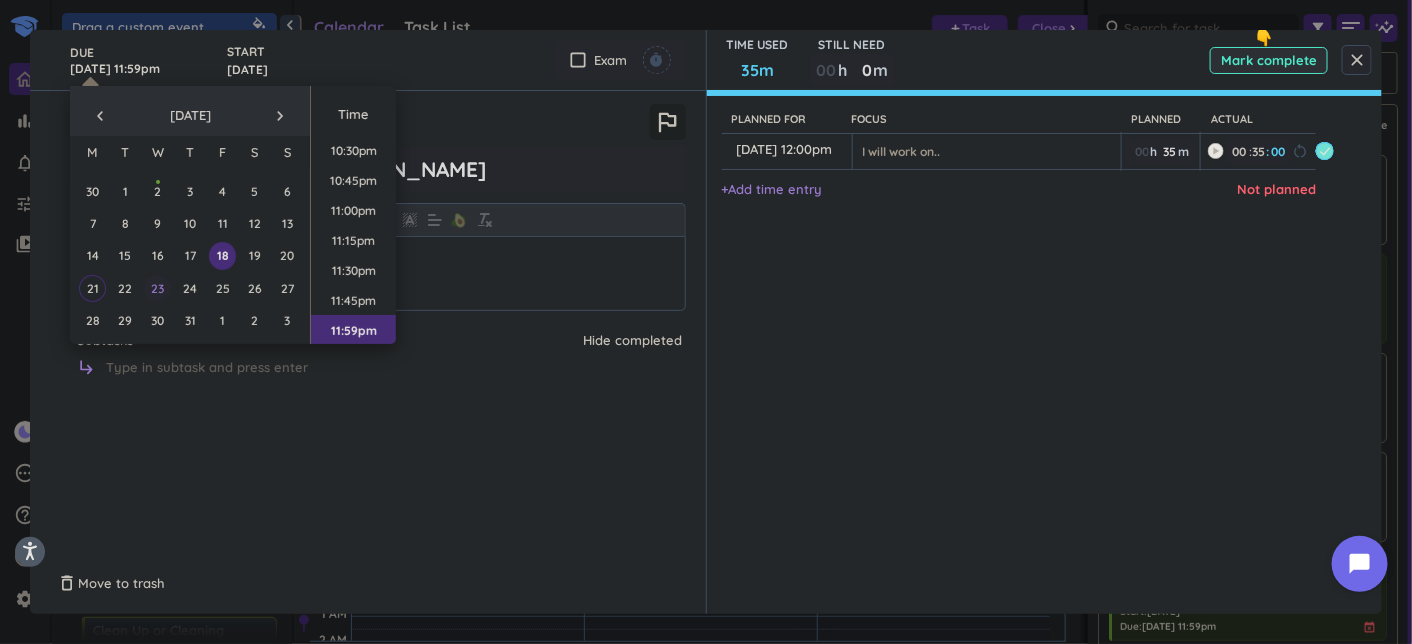 click on "23" at bounding box center [157, 288] 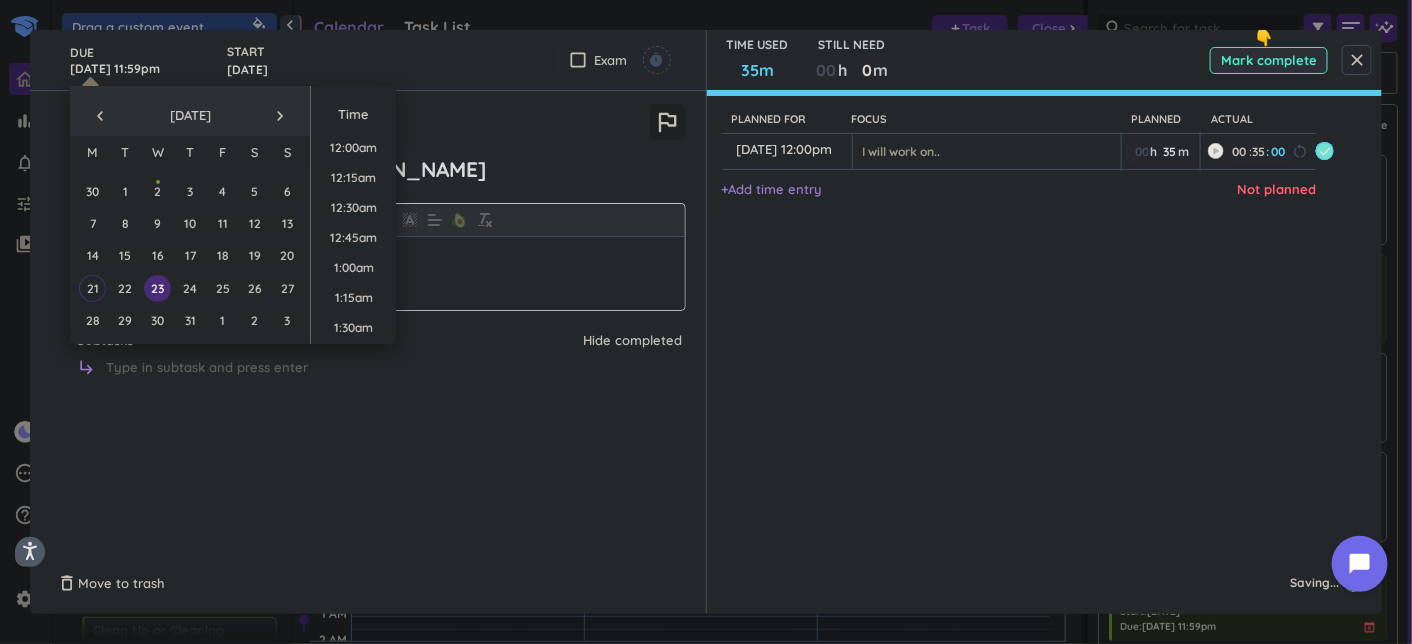 scroll, scrollTop: 2697, scrollLeft: 0, axis: vertical 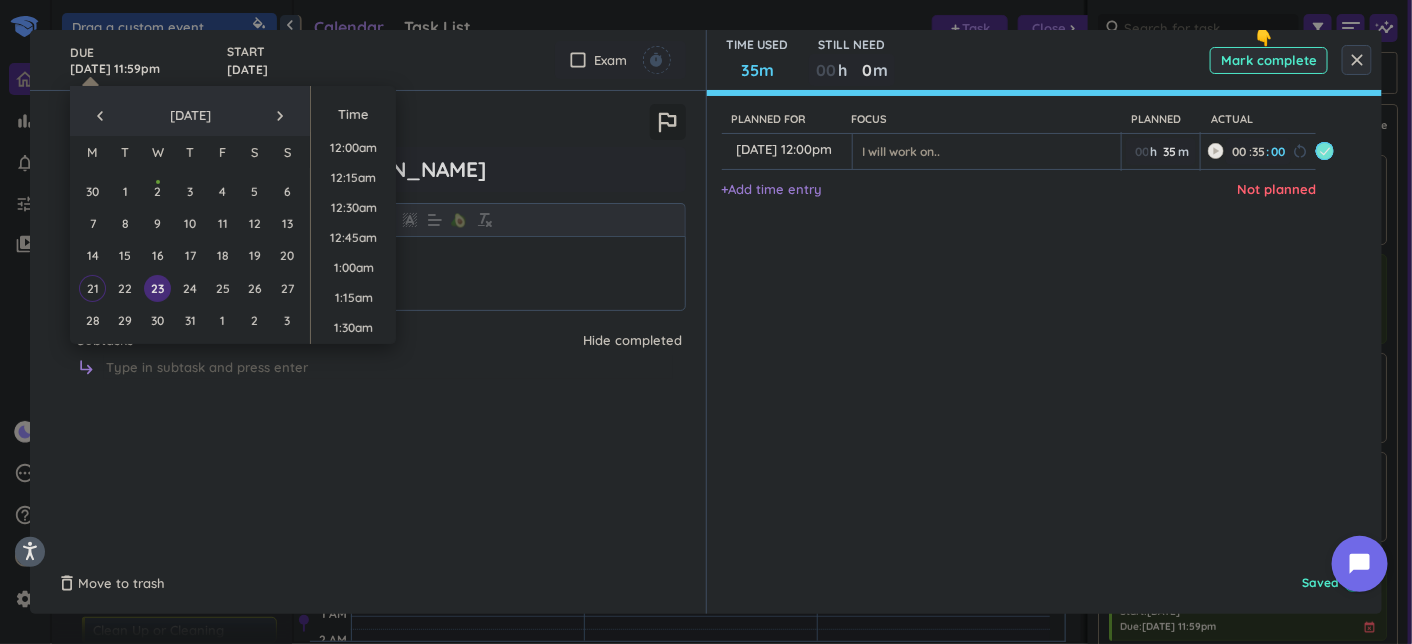 click on "close" at bounding box center [1357, 60] 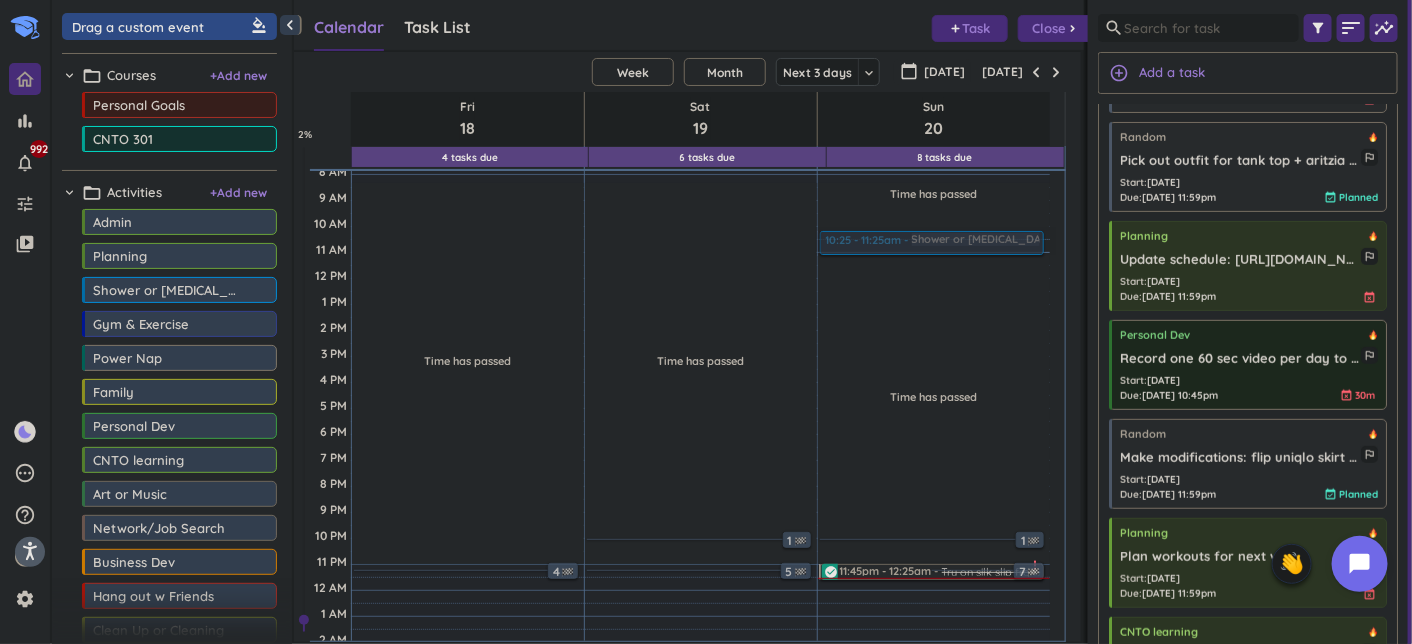 scroll, scrollTop: 400, scrollLeft: 0, axis: vertical 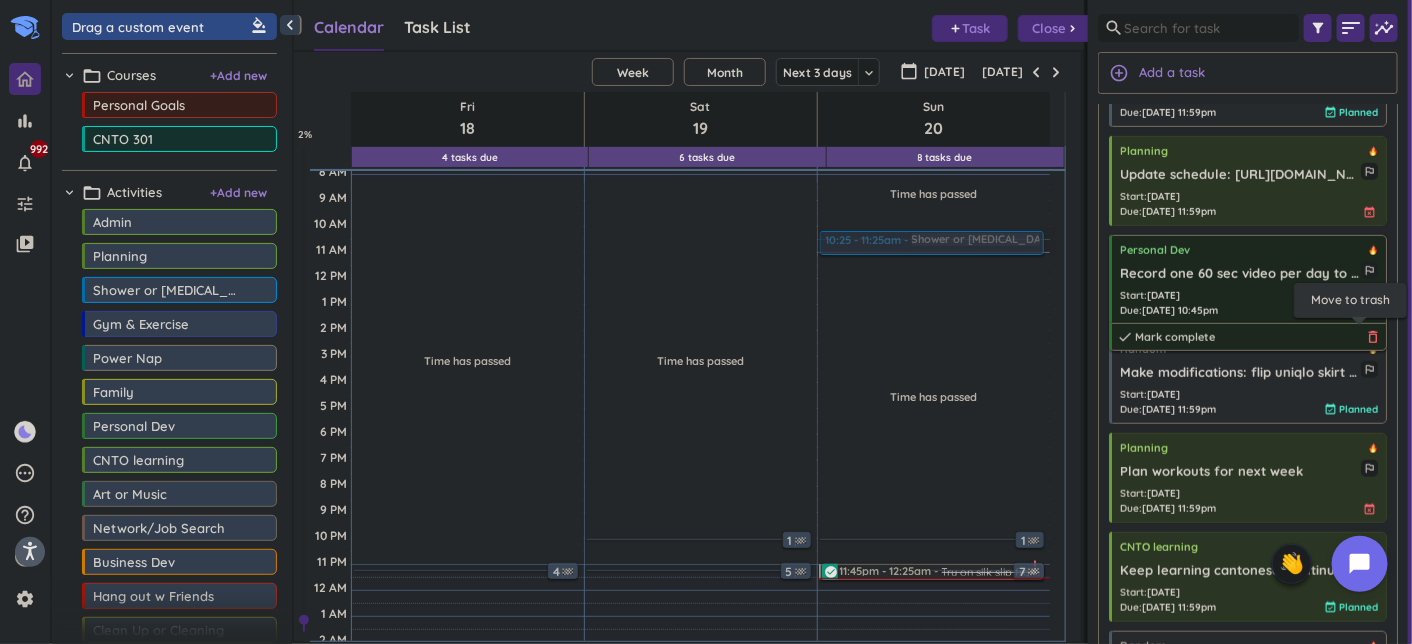 click on "delete_outline" at bounding box center [1373, 337] 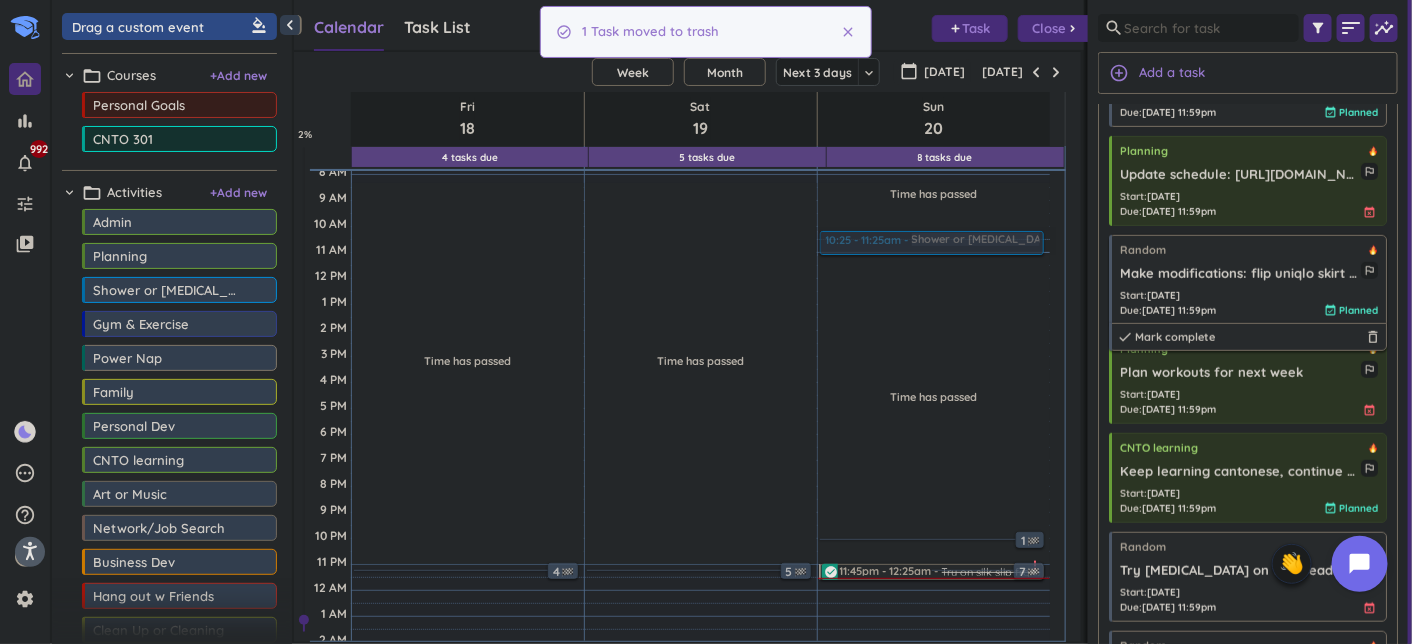 click on "Make modifications: flip uniqlo skirt back x2, then sew at the waist to make it shorter // sew in bra pads to dress + shorter the straps and sew it at the top outlined_flag" at bounding box center [1249, 271] 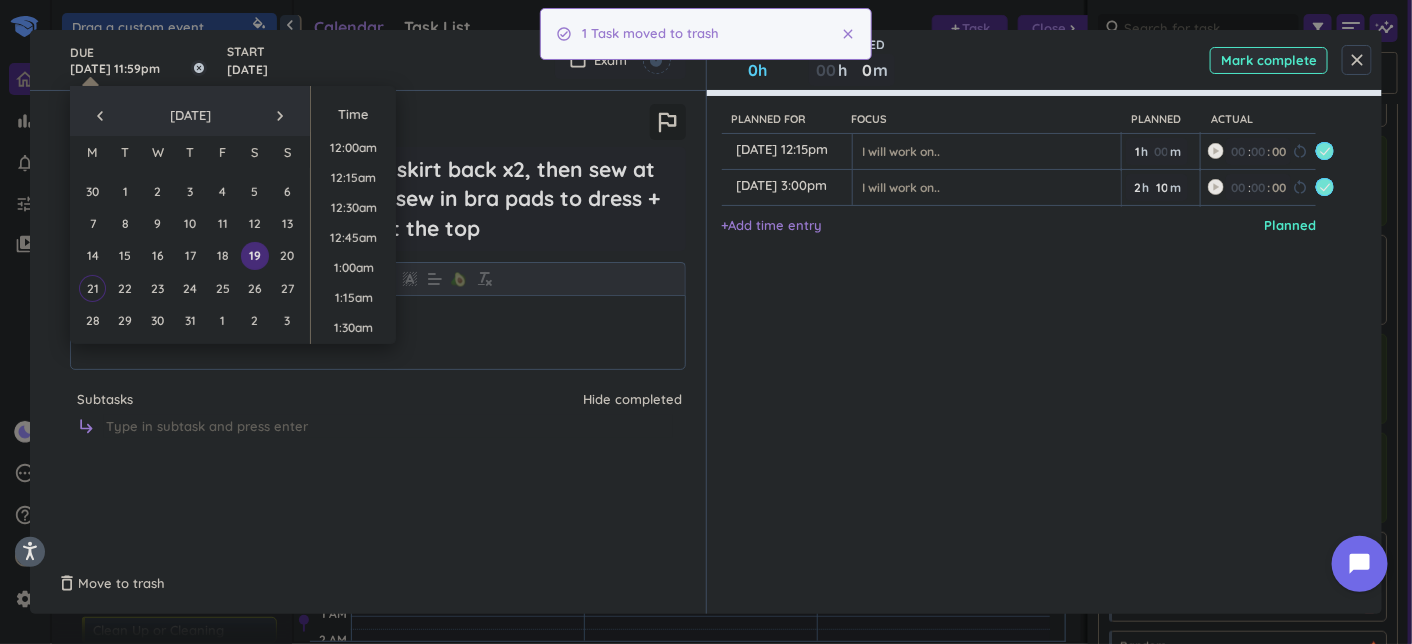 click on "[DATE] 11:59pm" at bounding box center (138, 60) 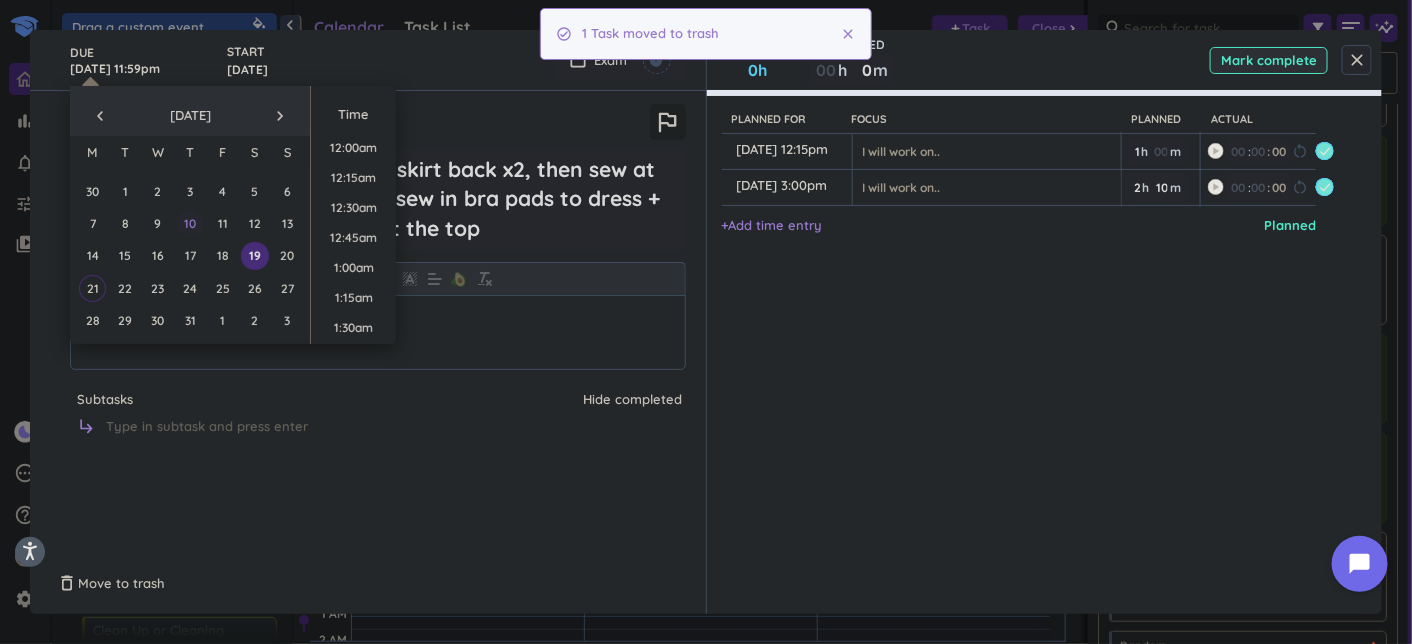 scroll, scrollTop: 2697, scrollLeft: 0, axis: vertical 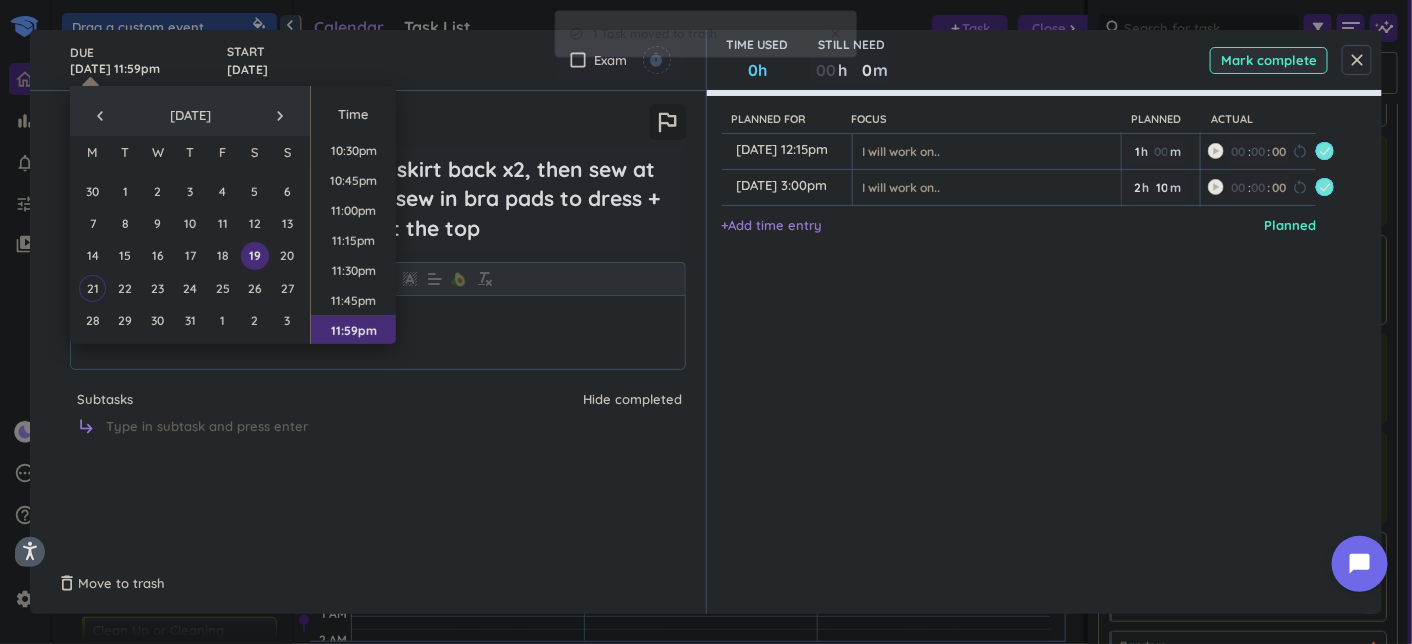 click on "21 22 23 24 25 26 27" at bounding box center (189, 288) 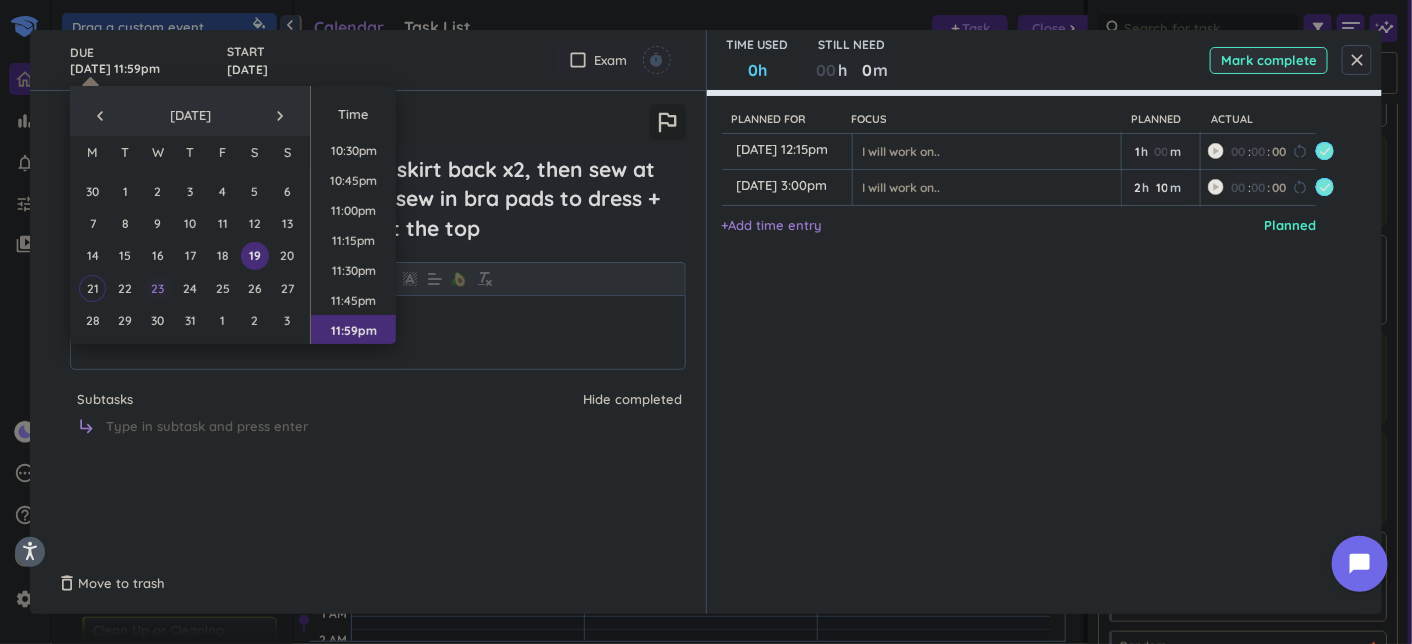 click on "23" at bounding box center [157, 288] 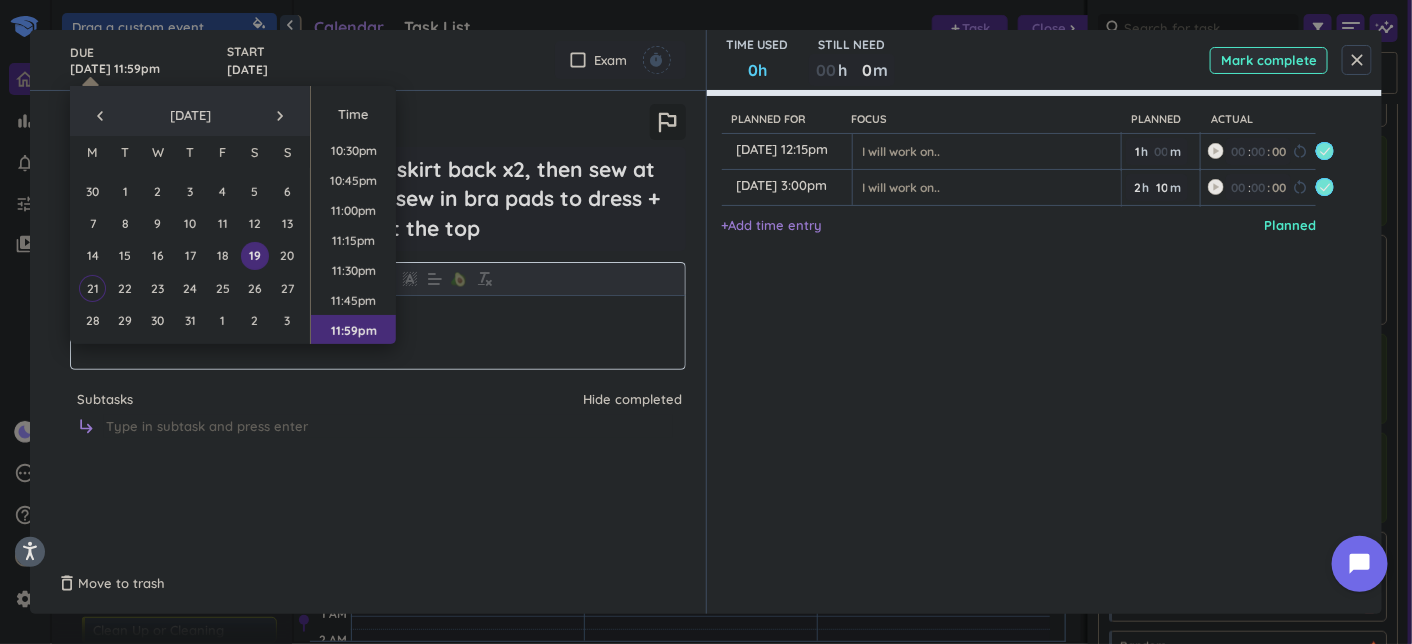 type on "[DATE] 11:59pm" 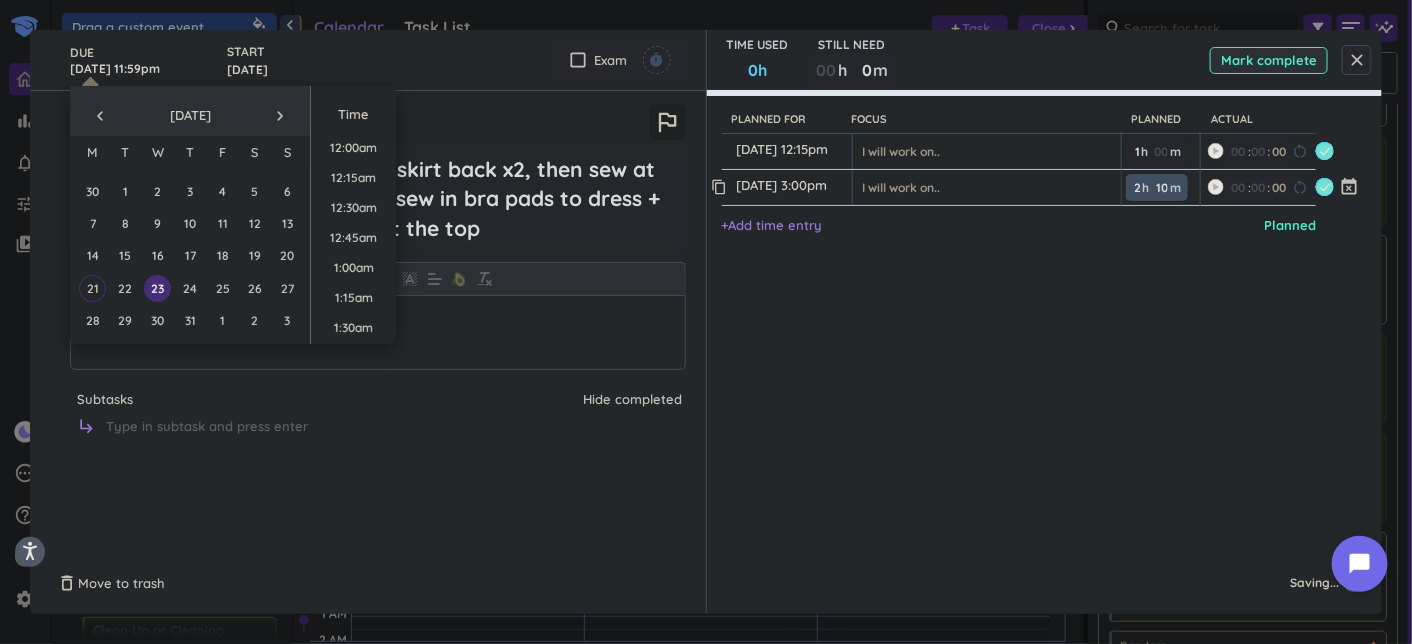 scroll, scrollTop: 2697, scrollLeft: 0, axis: vertical 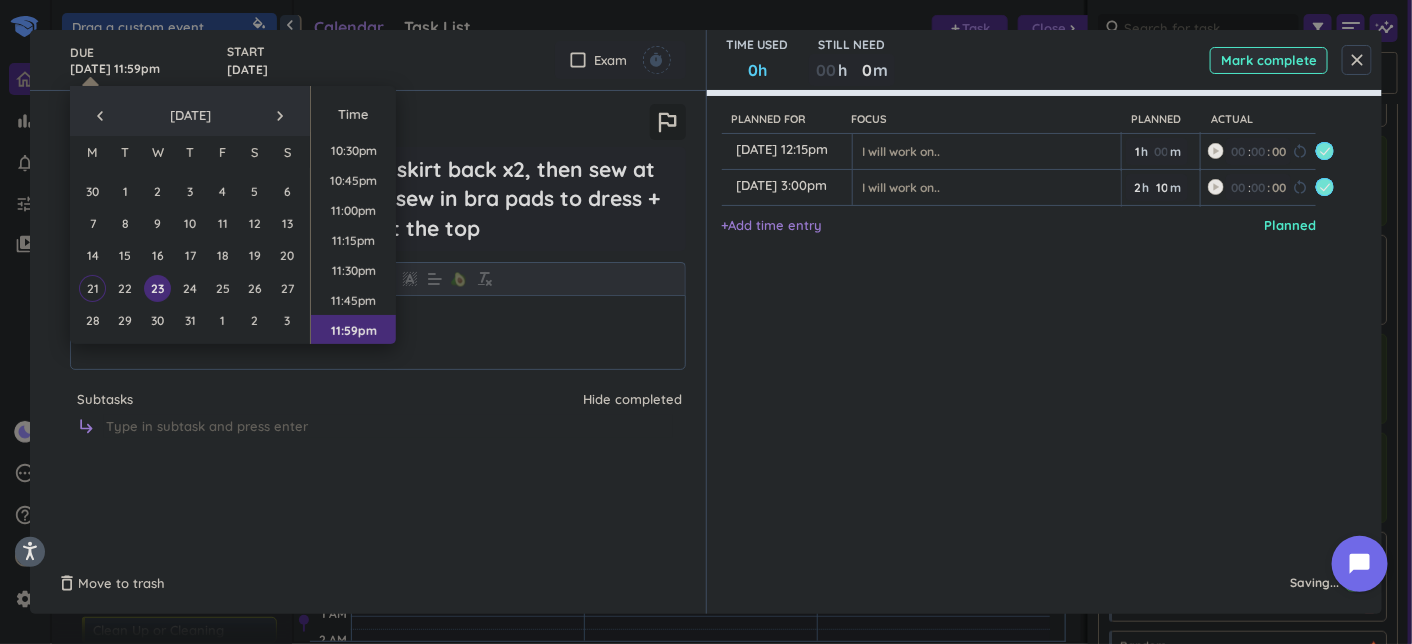 click on "close" at bounding box center [1357, 60] 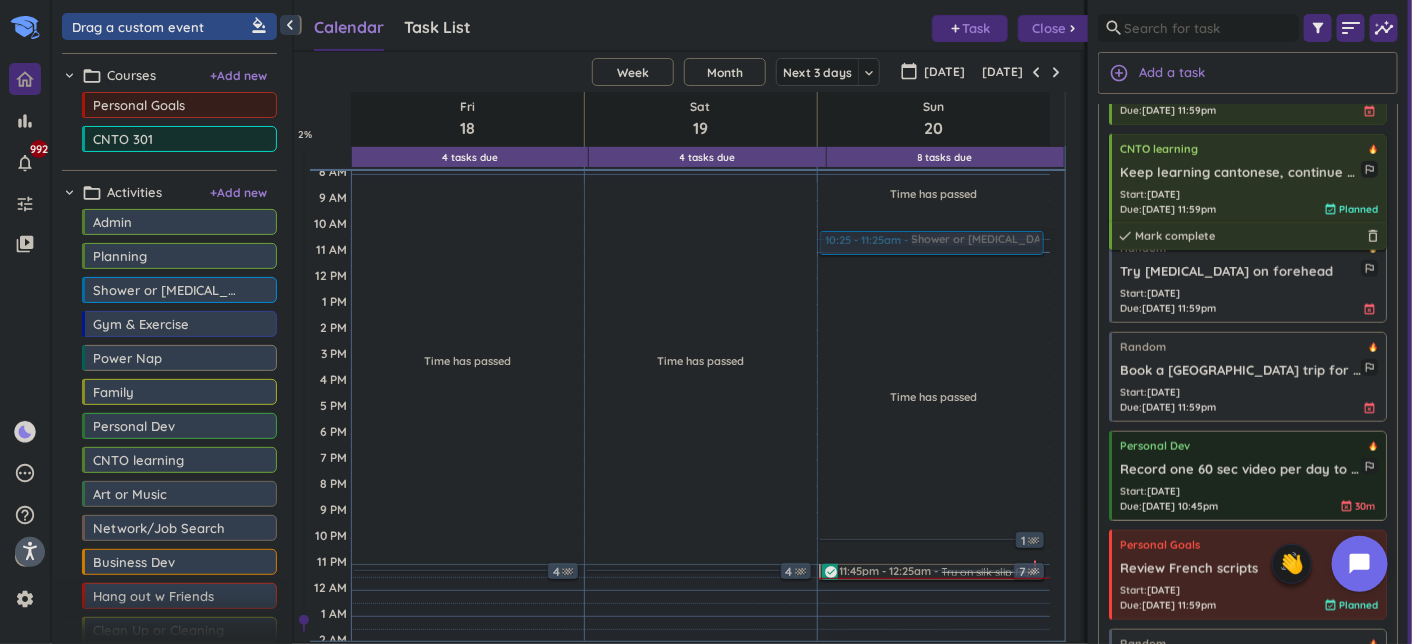 scroll, scrollTop: 700, scrollLeft: 0, axis: vertical 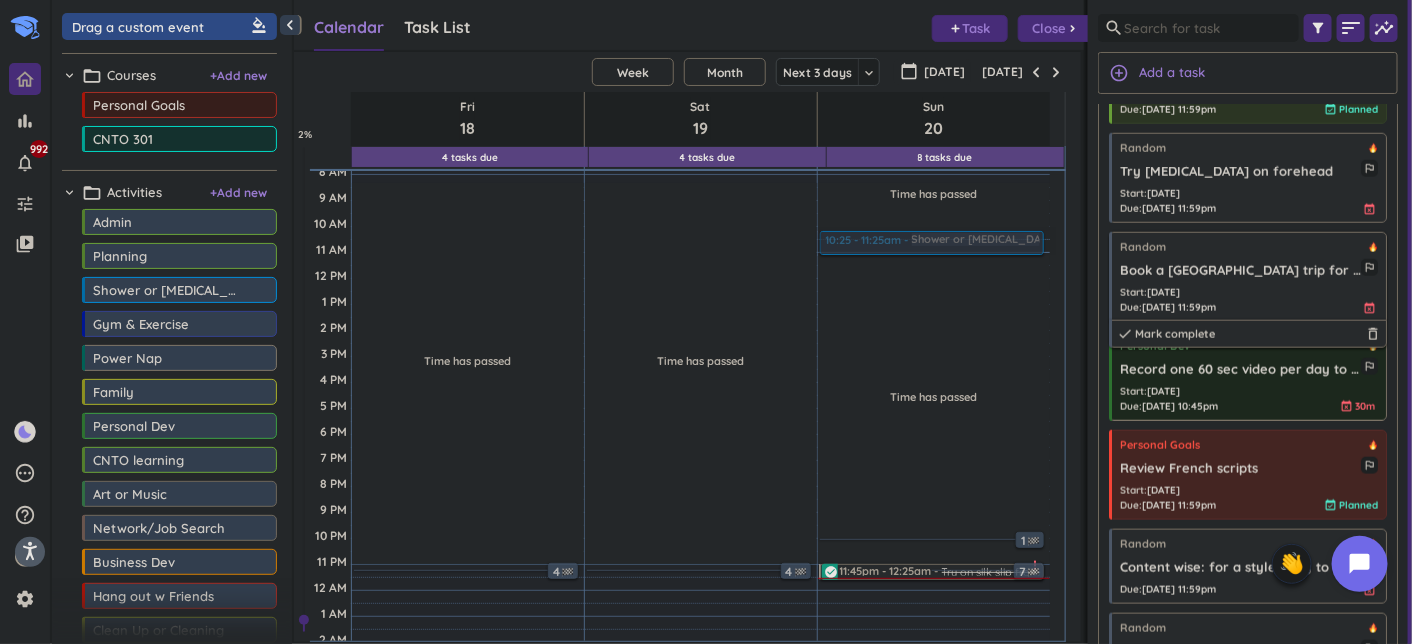 click on "Start :  [DATE] Due :  [DATE] 11:59pm event_busy" at bounding box center (1249, 300) 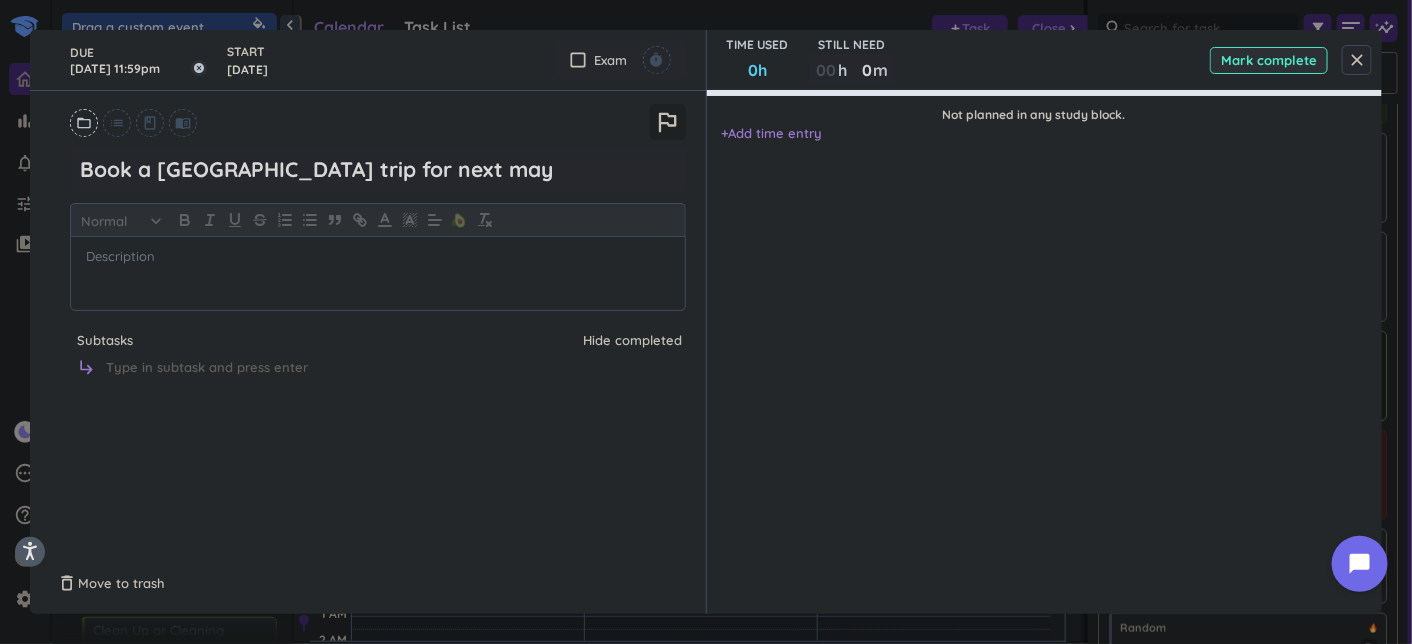 click on "[DATE] 11:59pm" at bounding box center [138, 60] 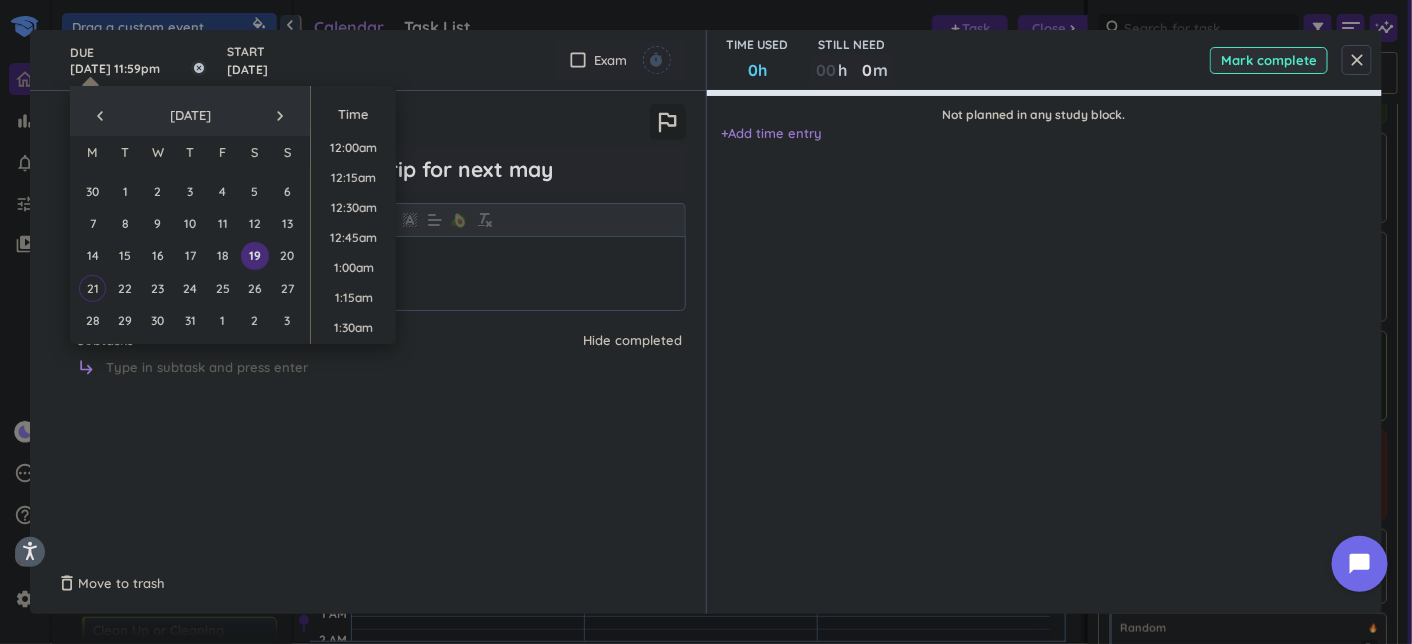 scroll, scrollTop: 2697, scrollLeft: 0, axis: vertical 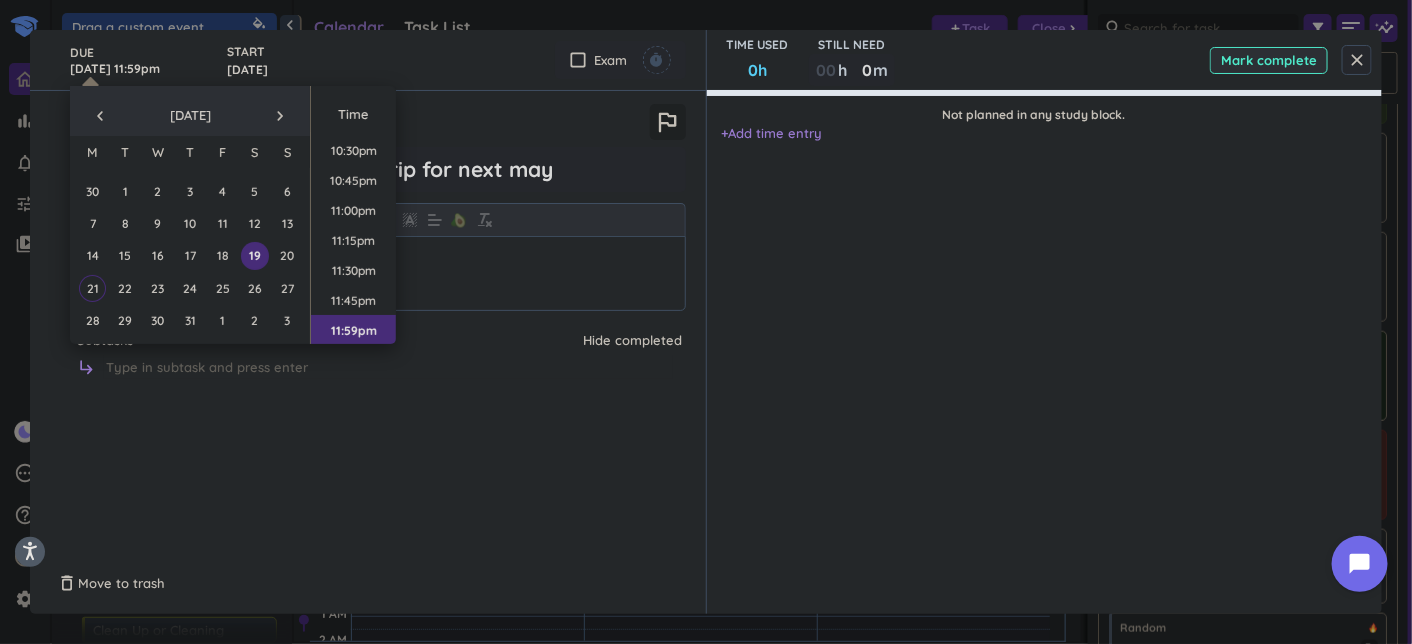click on "navigate_next" at bounding box center (280, 116) 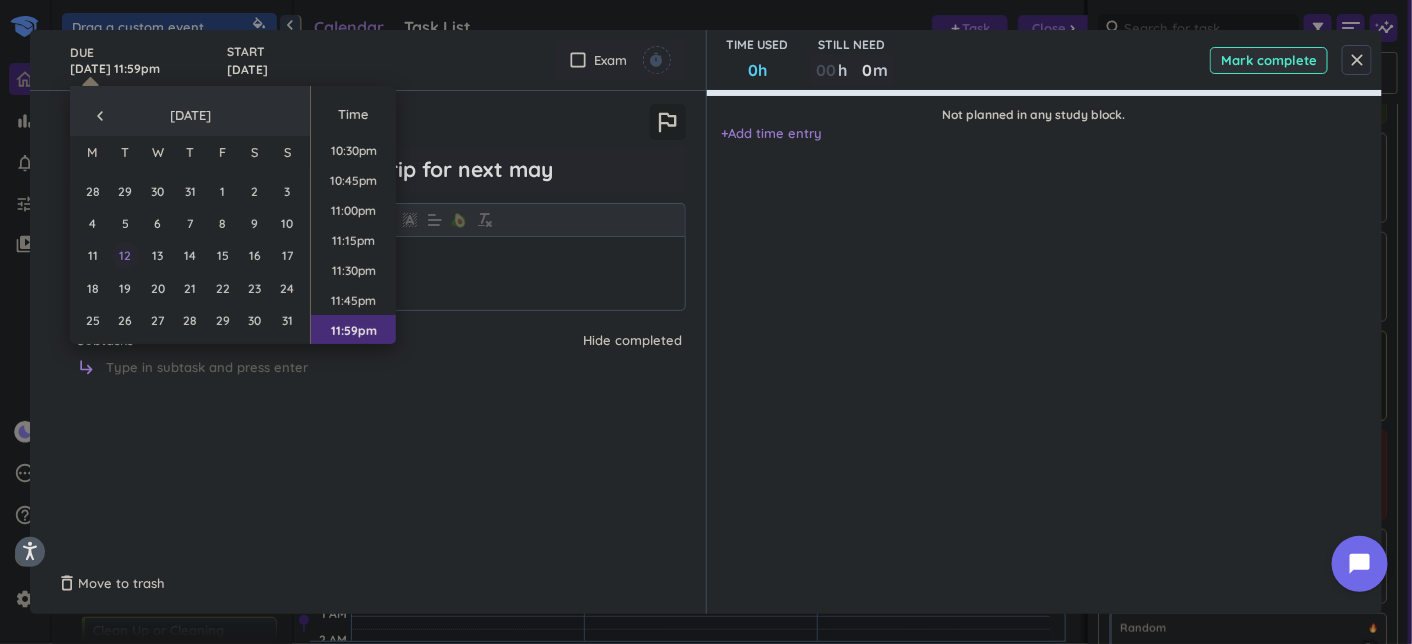 click on "12" at bounding box center (125, 255) 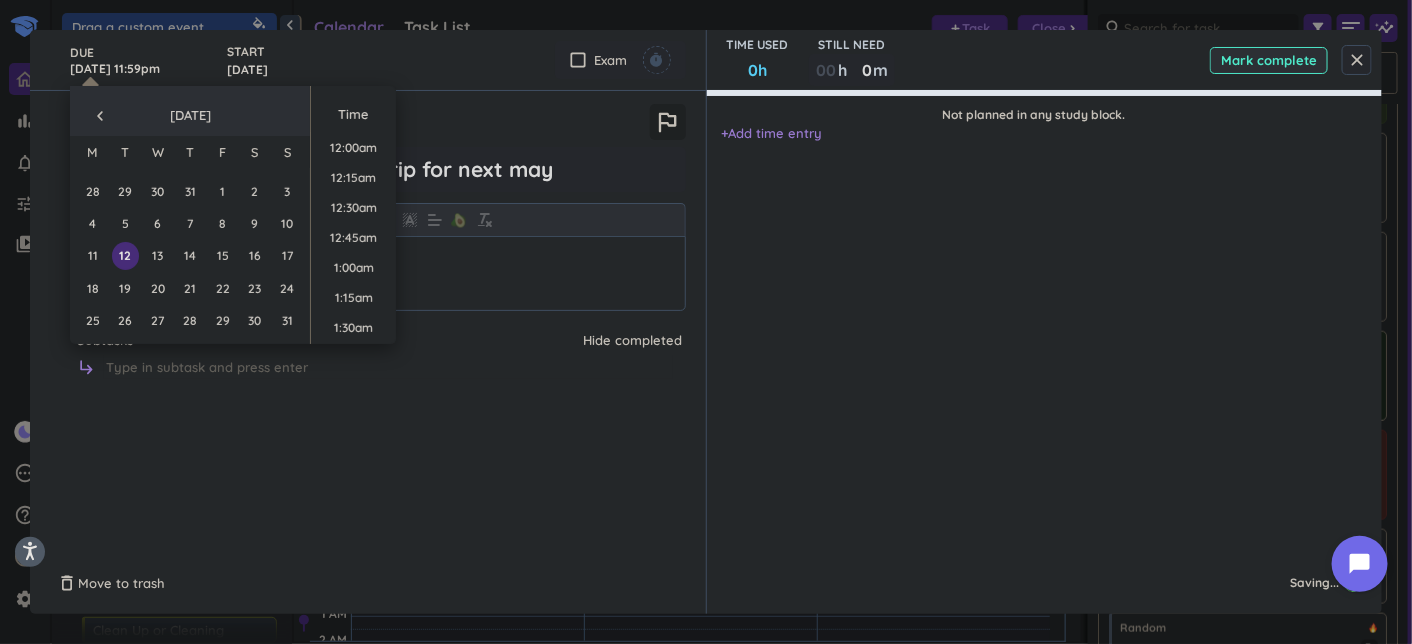 scroll, scrollTop: 2697, scrollLeft: 0, axis: vertical 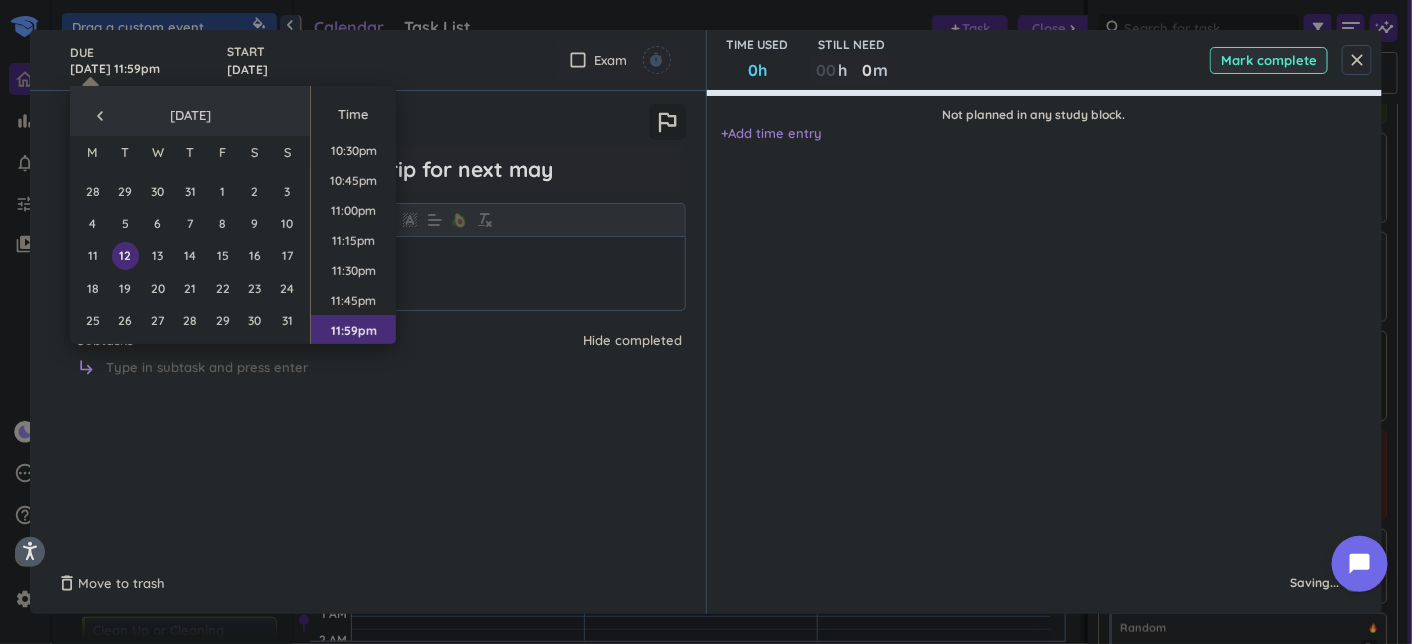 click on "close" at bounding box center [1357, 60] 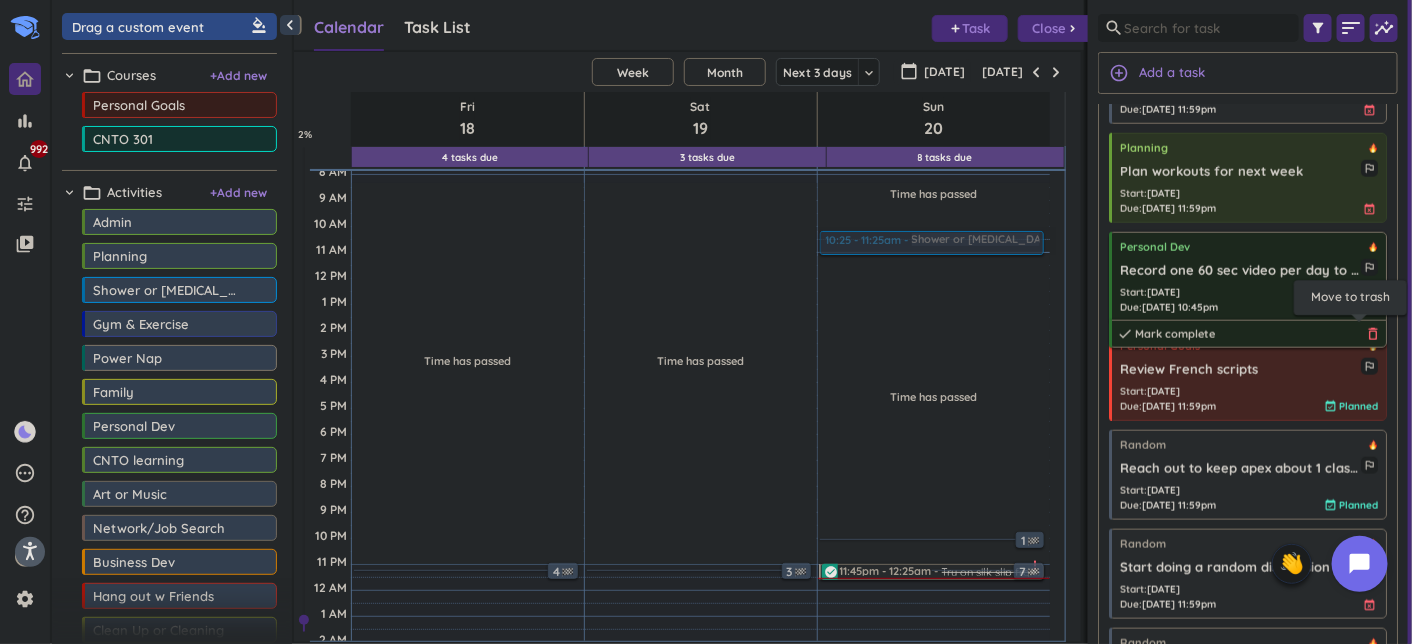 click on "delete_outline" at bounding box center [1373, 334] 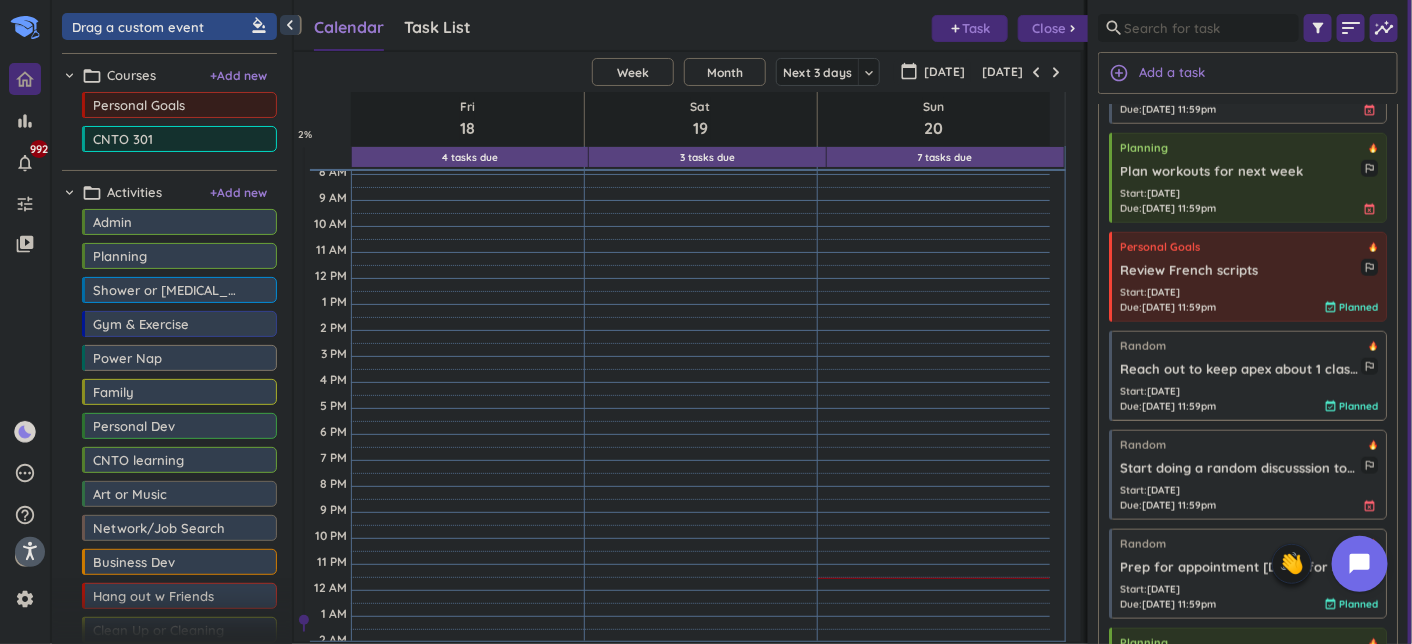 click on "Reach out to keep apex about 1 class and how much 10 classes is" at bounding box center (1240, 370) 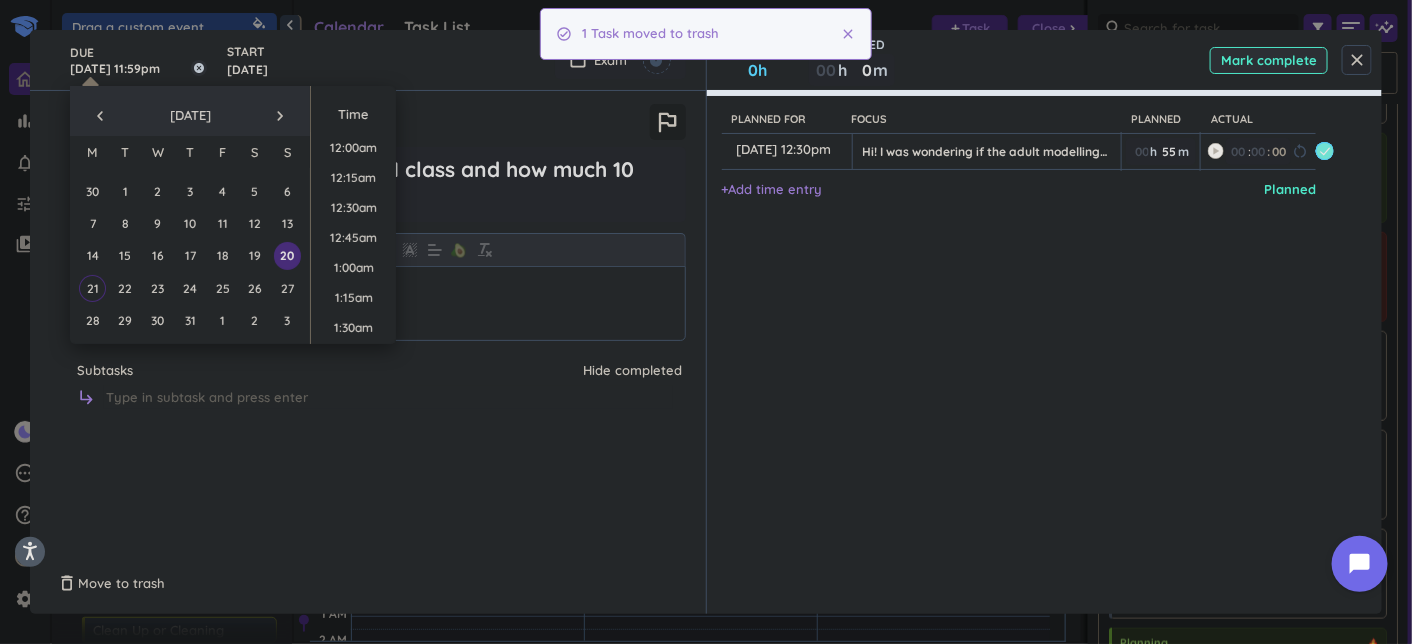 click on "[DATE] 11:59pm" at bounding box center (138, 60) 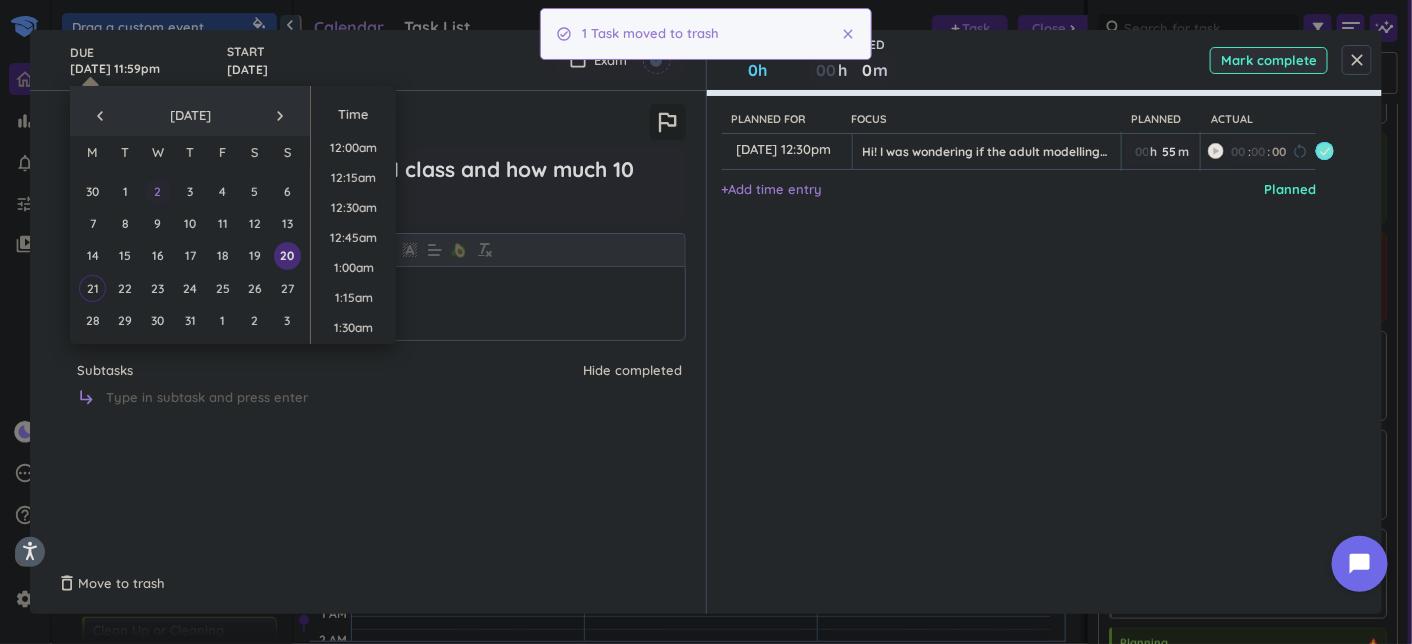scroll, scrollTop: 2697, scrollLeft: 0, axis: vertical 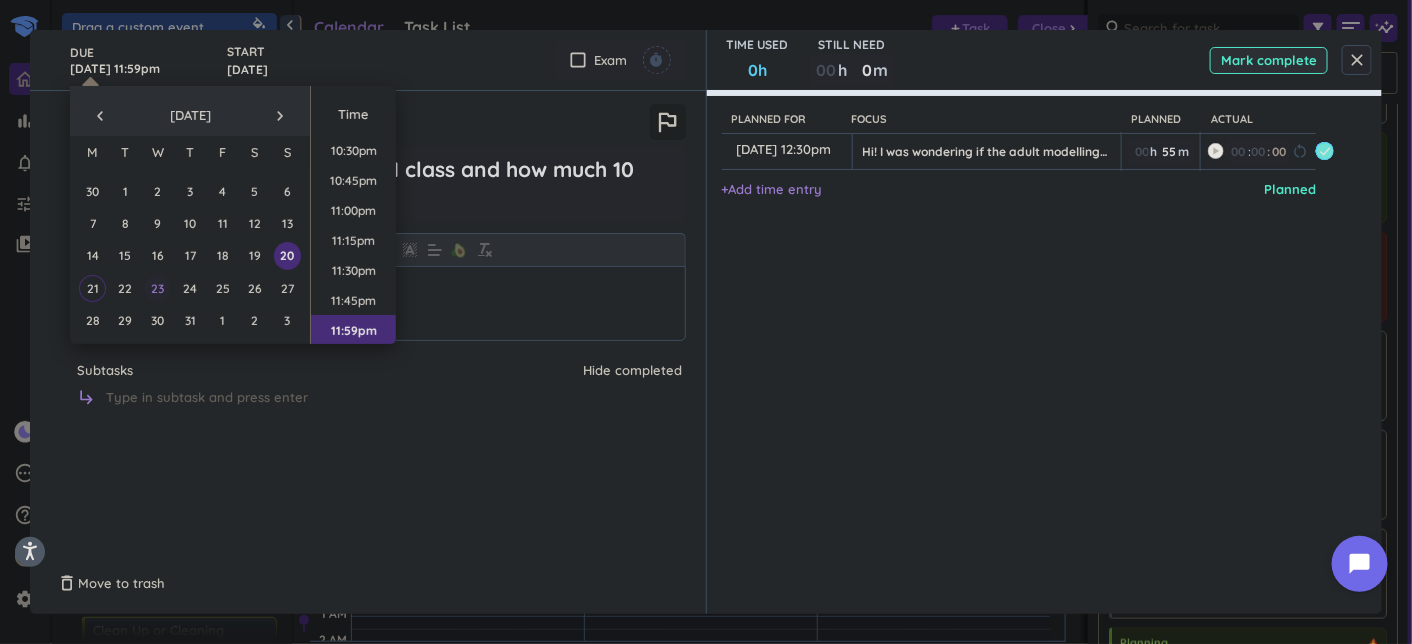 click on "23" at bounding box center [157, 288] 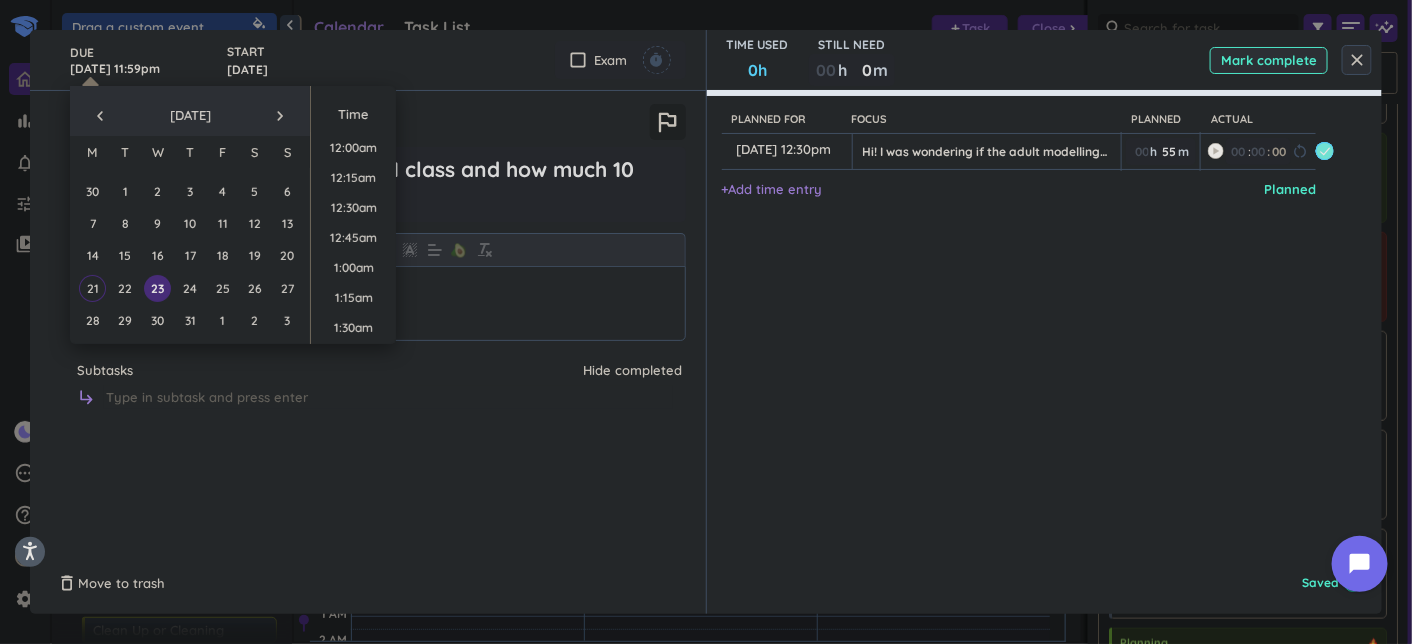 click on "close" at bounding box center [1357, 60] 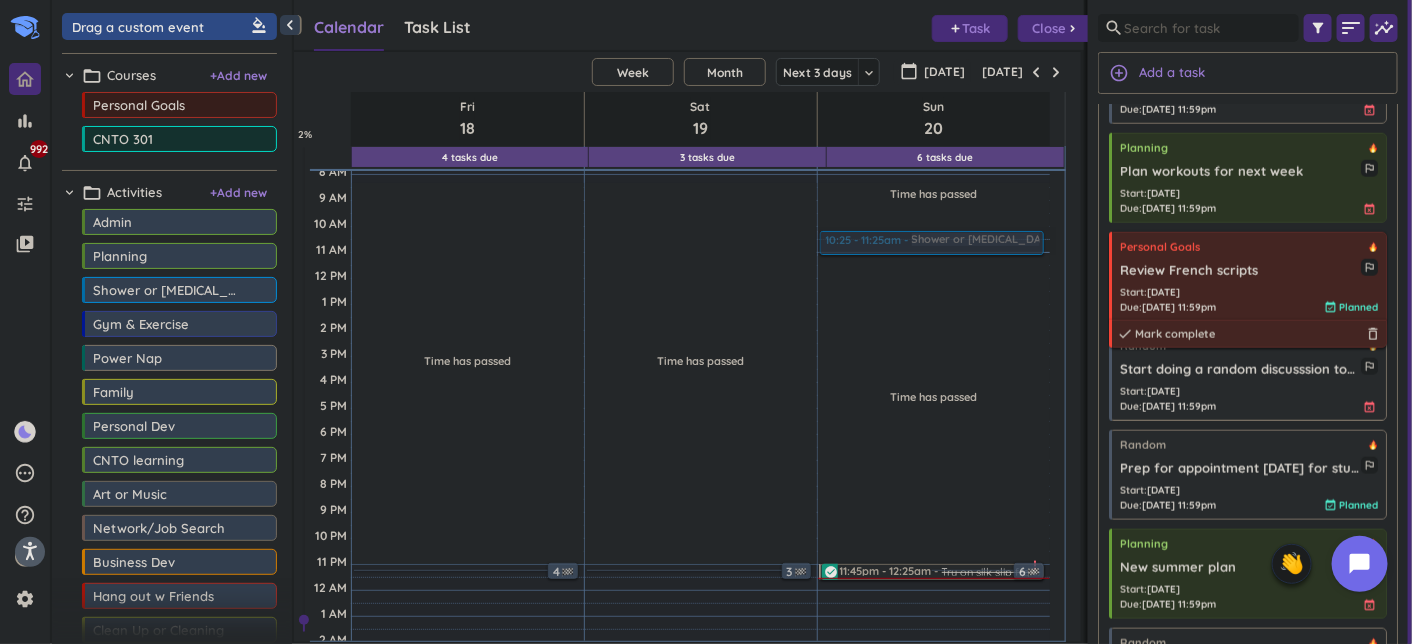 click on "Start :  [DATE] Due :  [DATE] 11:59pm event_available Planned" at bounding box center (1249, 300) 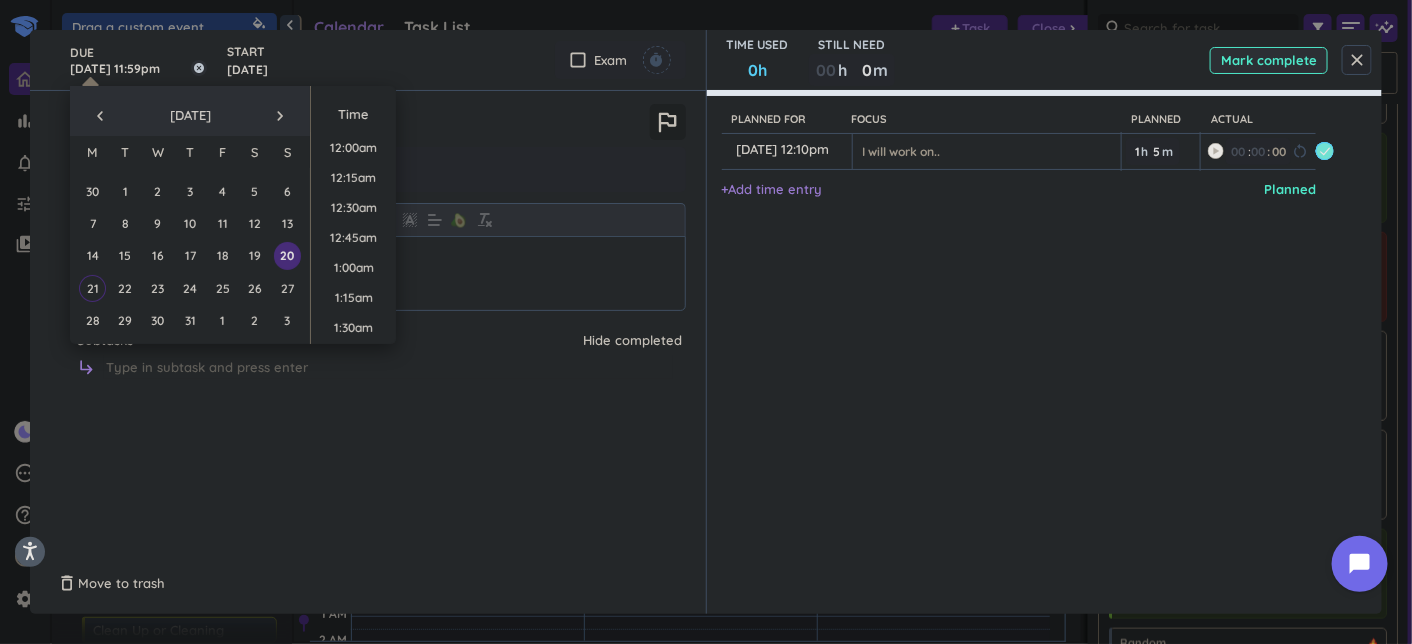 click on "[DATE] 11:59pm" at bounding box center [138, 60] 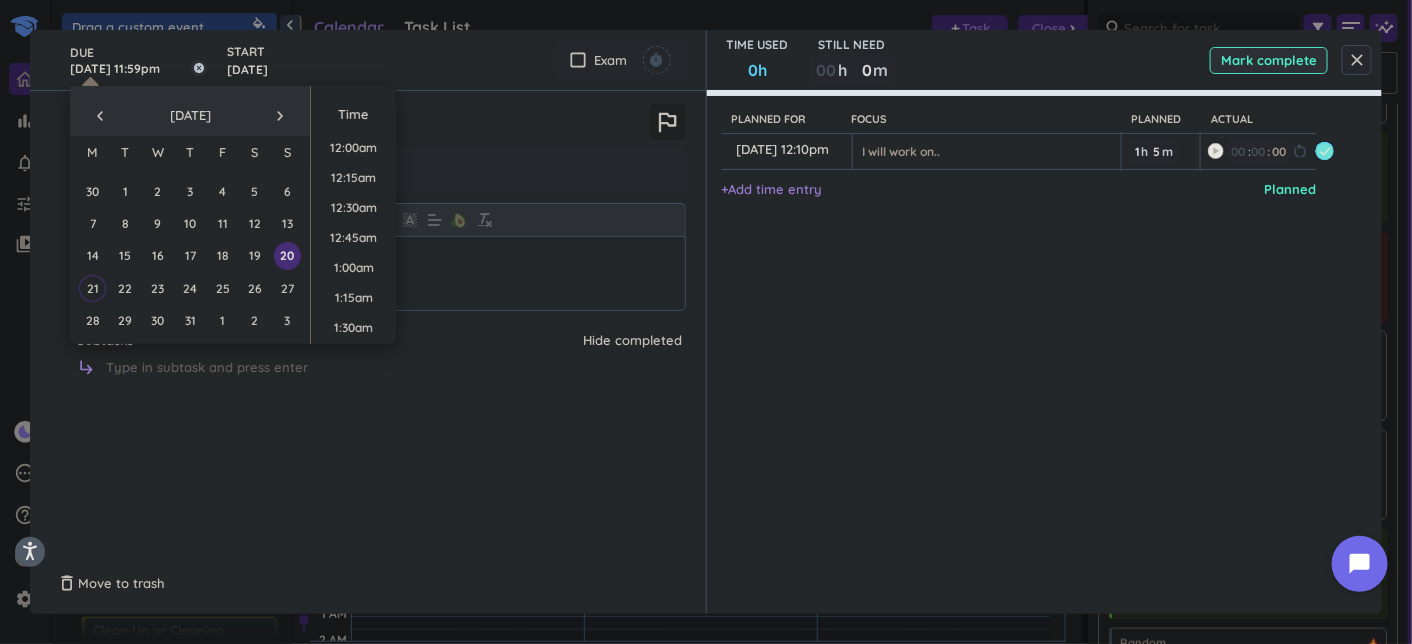 scroll, scrollTop: 2697, scrollLeft: 0, axis: vertical 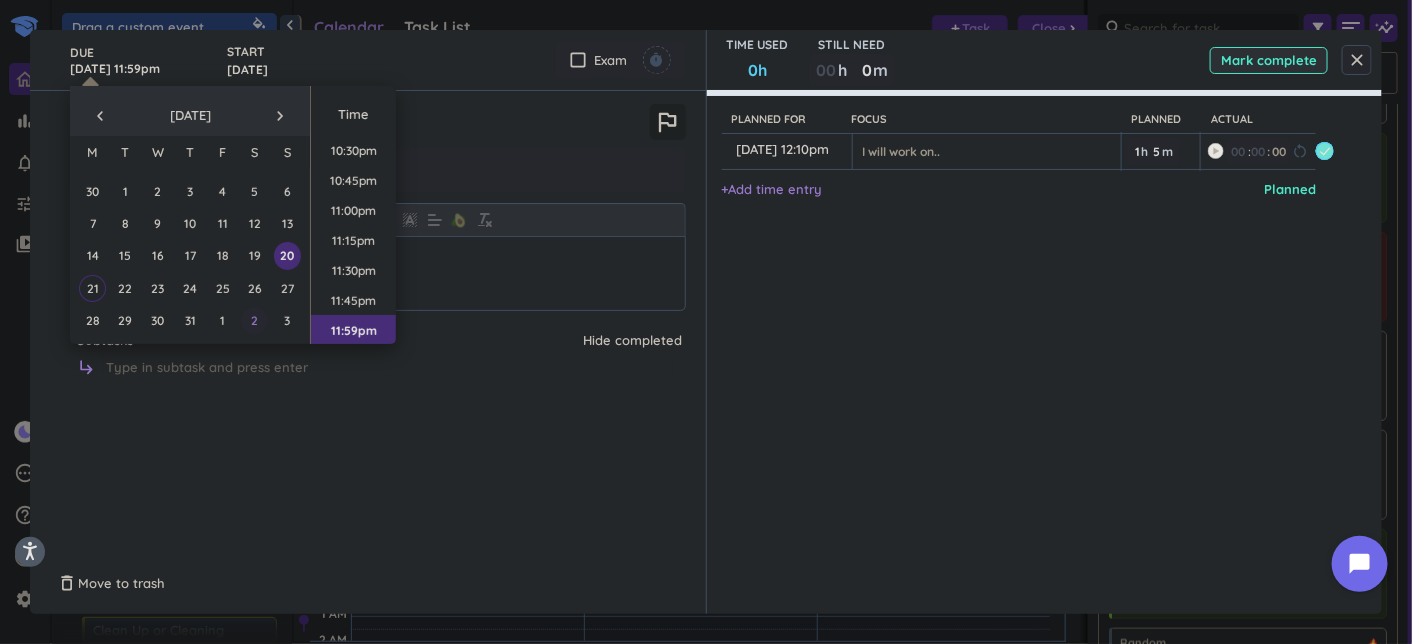 click on "2" at bounding box center (254, 320) 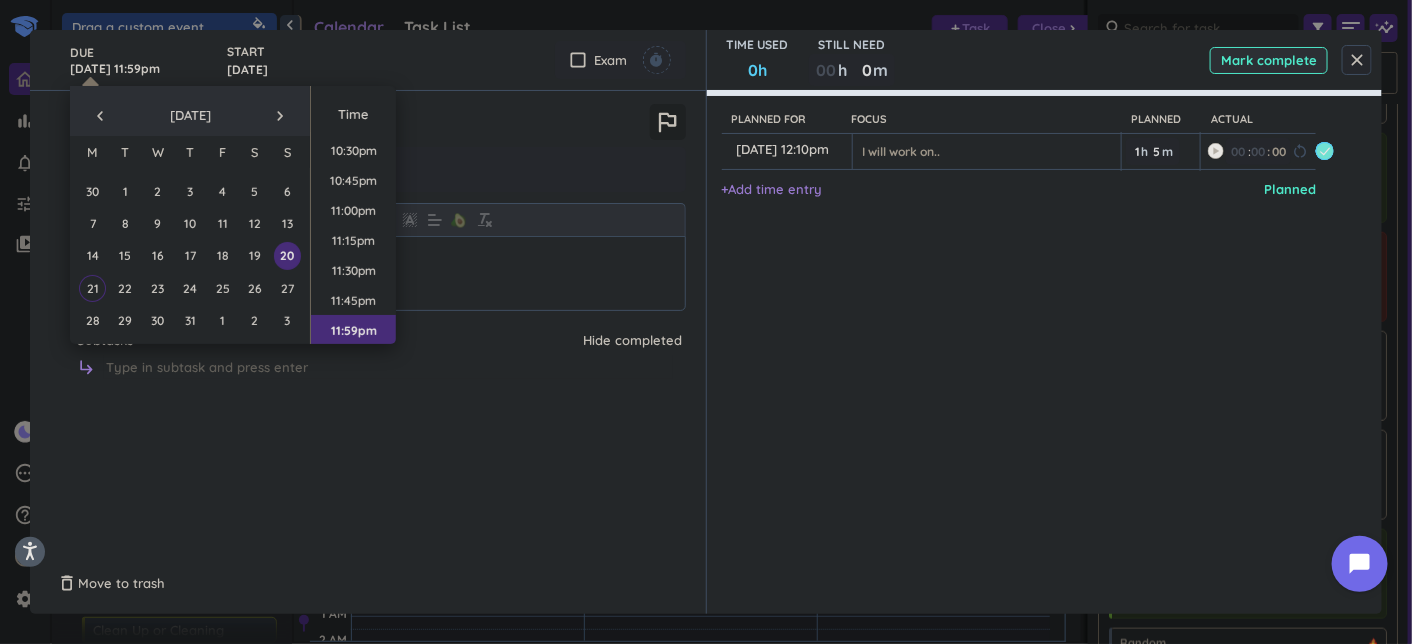 type on "[DATE] 11:59pm" 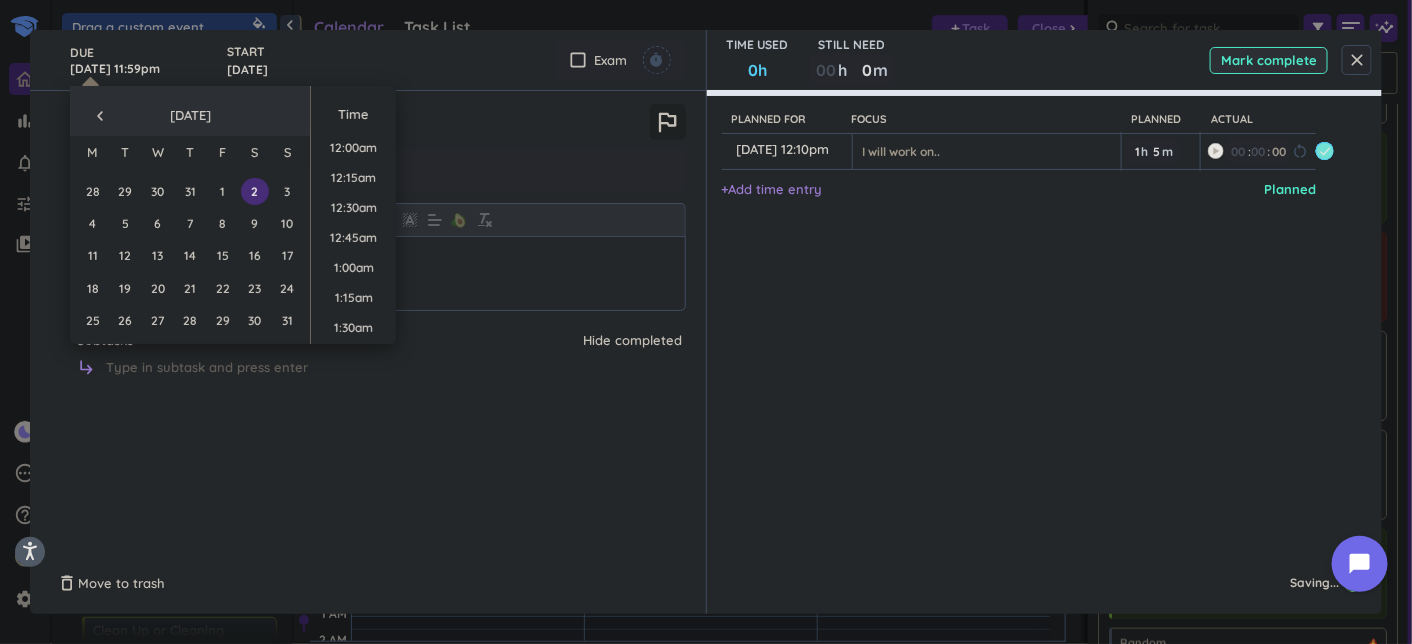 click on "close" at bounding box center (1357, 60) 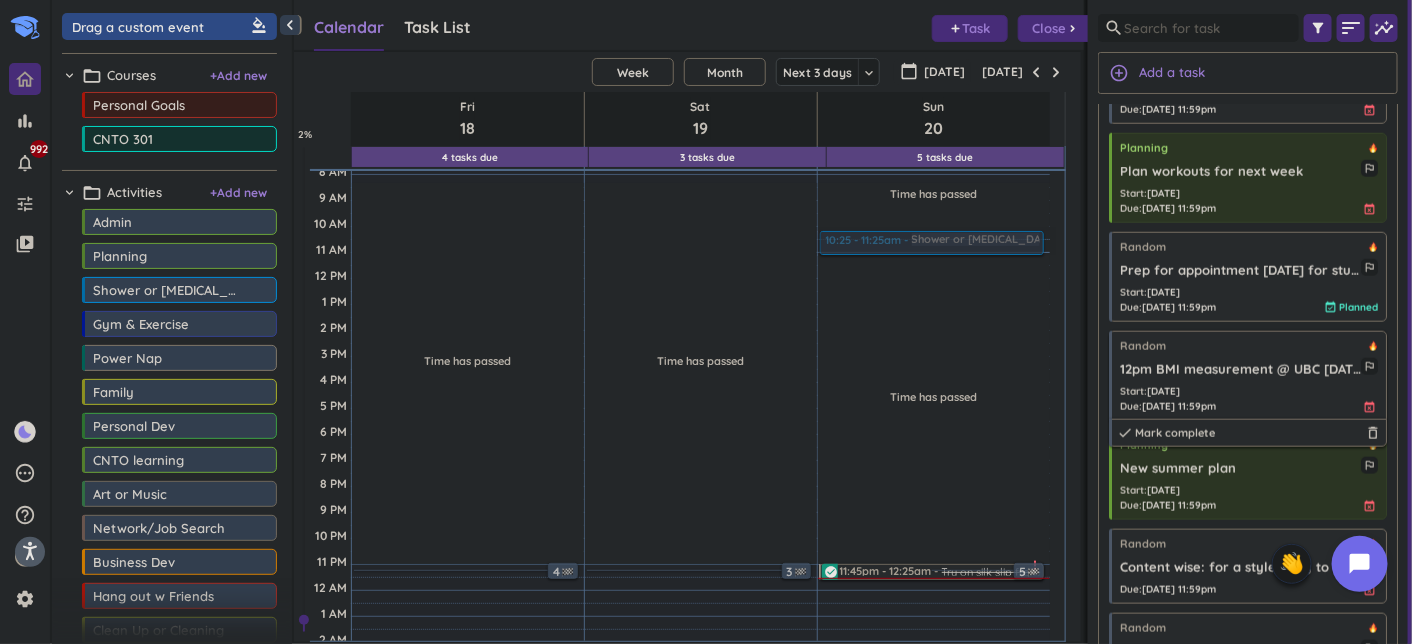 click on "Start :  [DATE] Due :  [DATE] 11:59pm event_busy" at bounding box center [1249, 399] 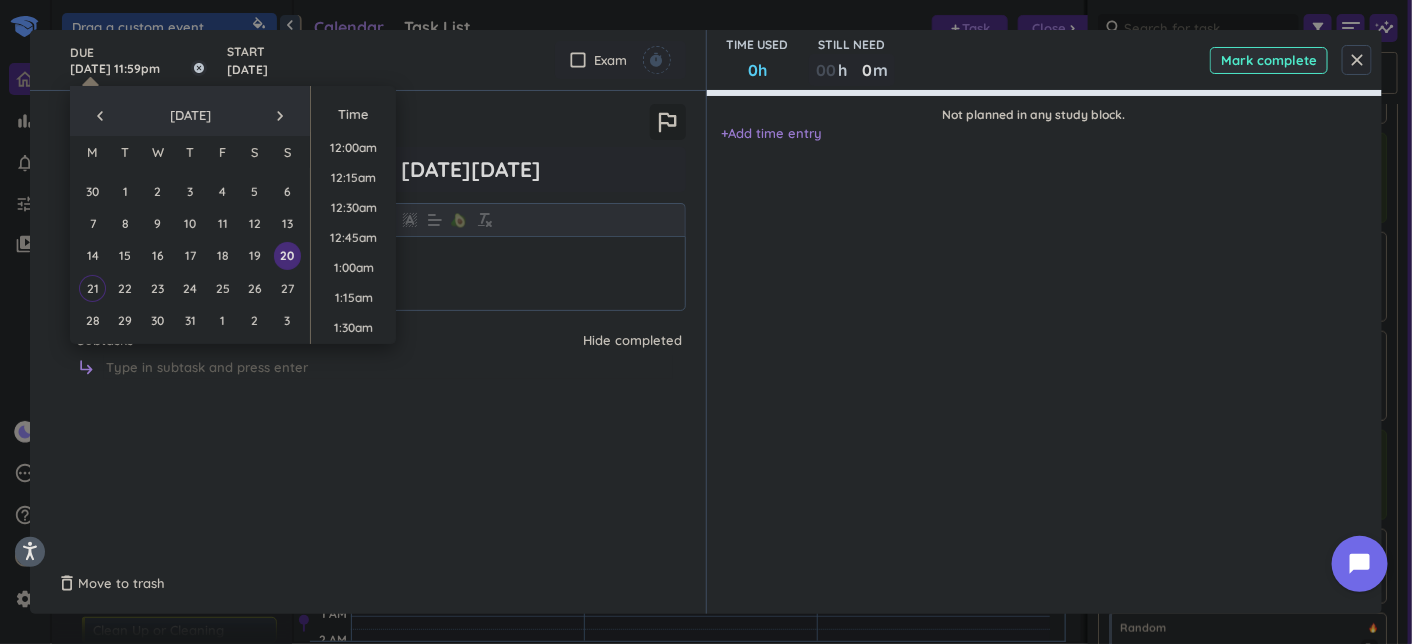 click on "[DATE] 11:59pm" at bounding box center [138, 60] 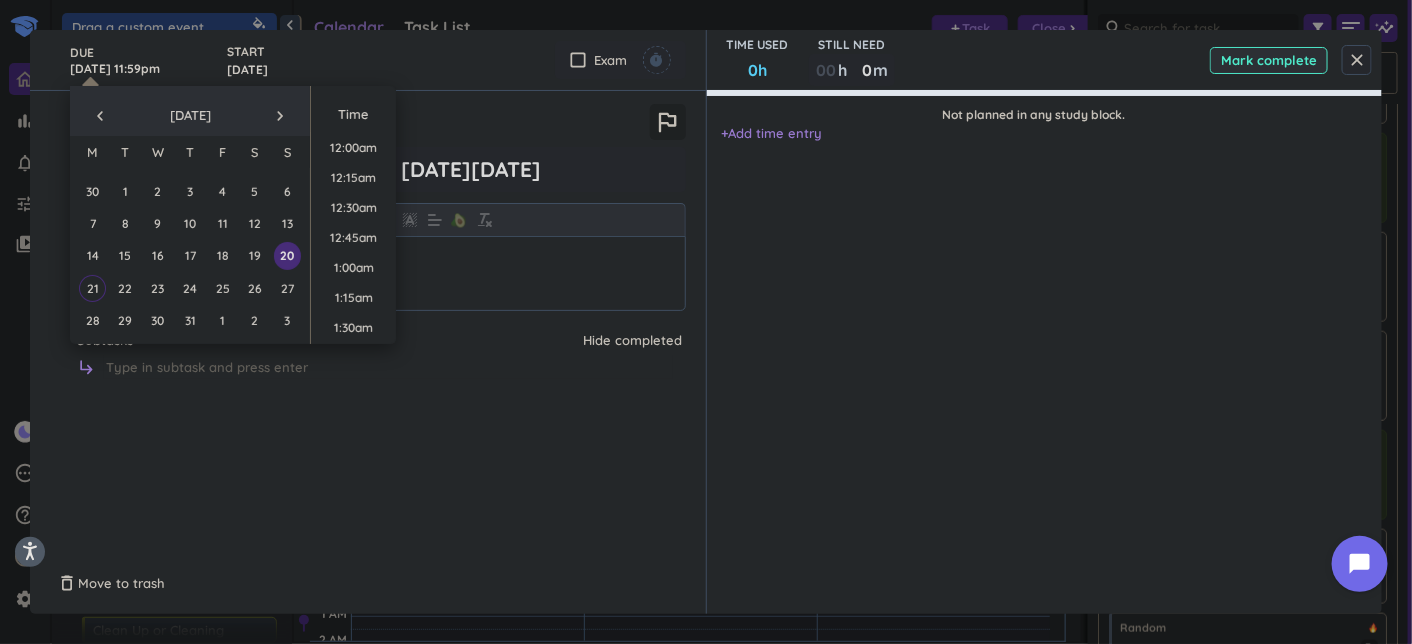 scroll, scrollTop: 2697, scrollLeft: 0, axis: vertical 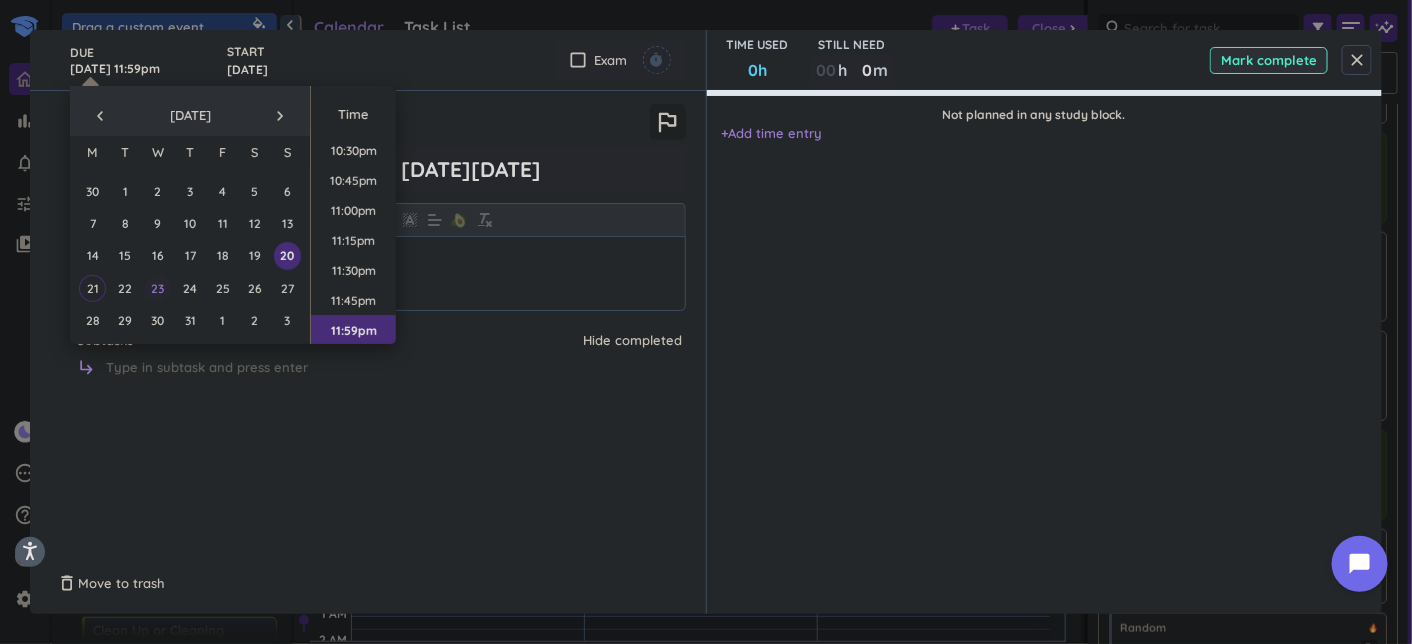 click on "23" at bounding box center (157, 288) 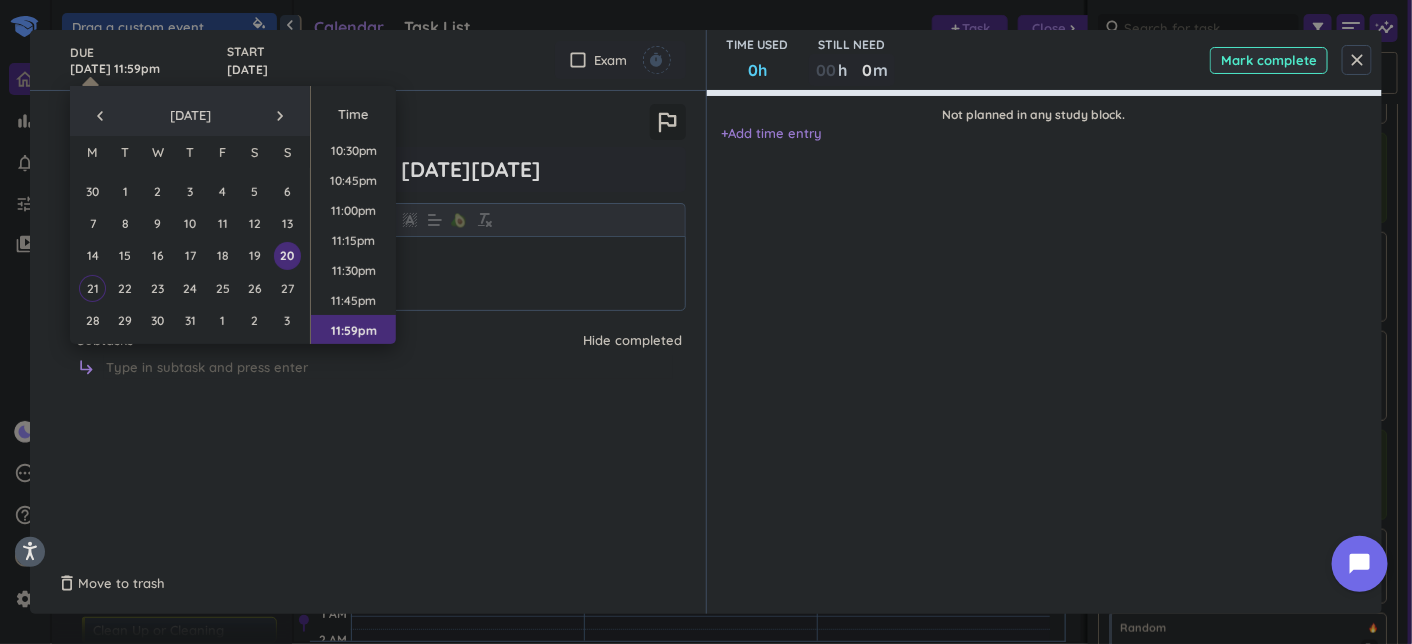 type on "[DATE] 11:59pm" 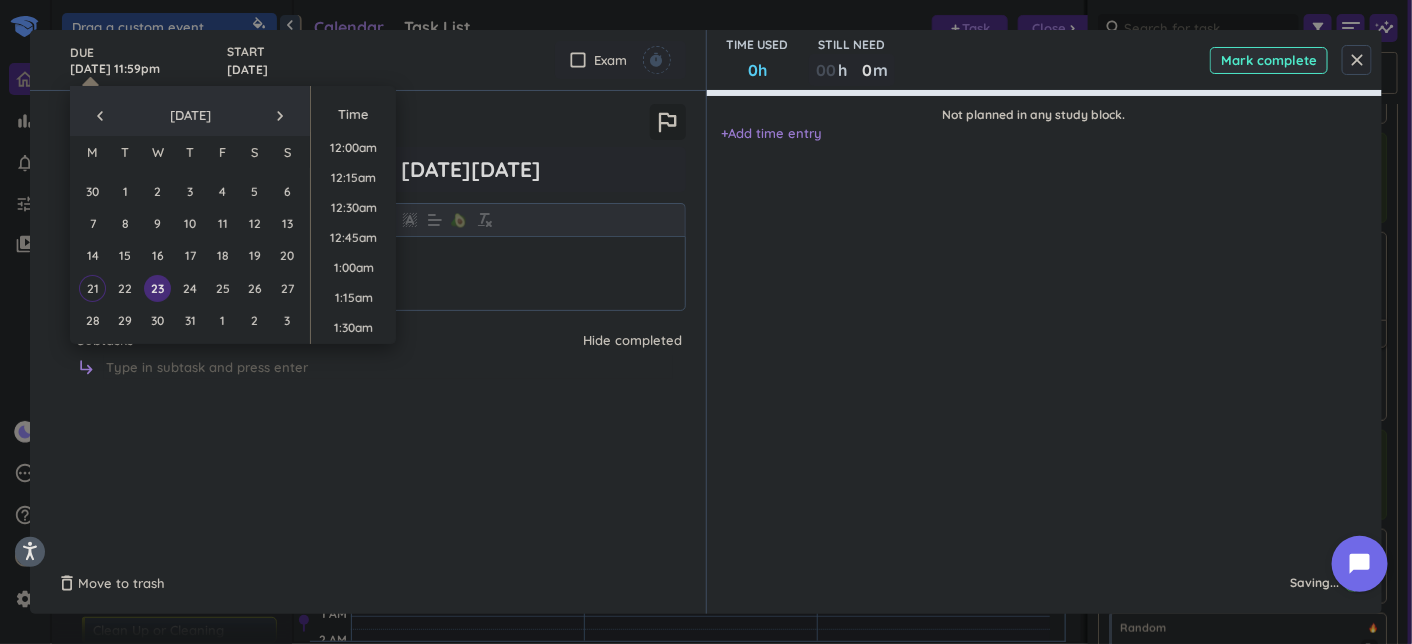 click on "close" at bounding box center [1357, 60] 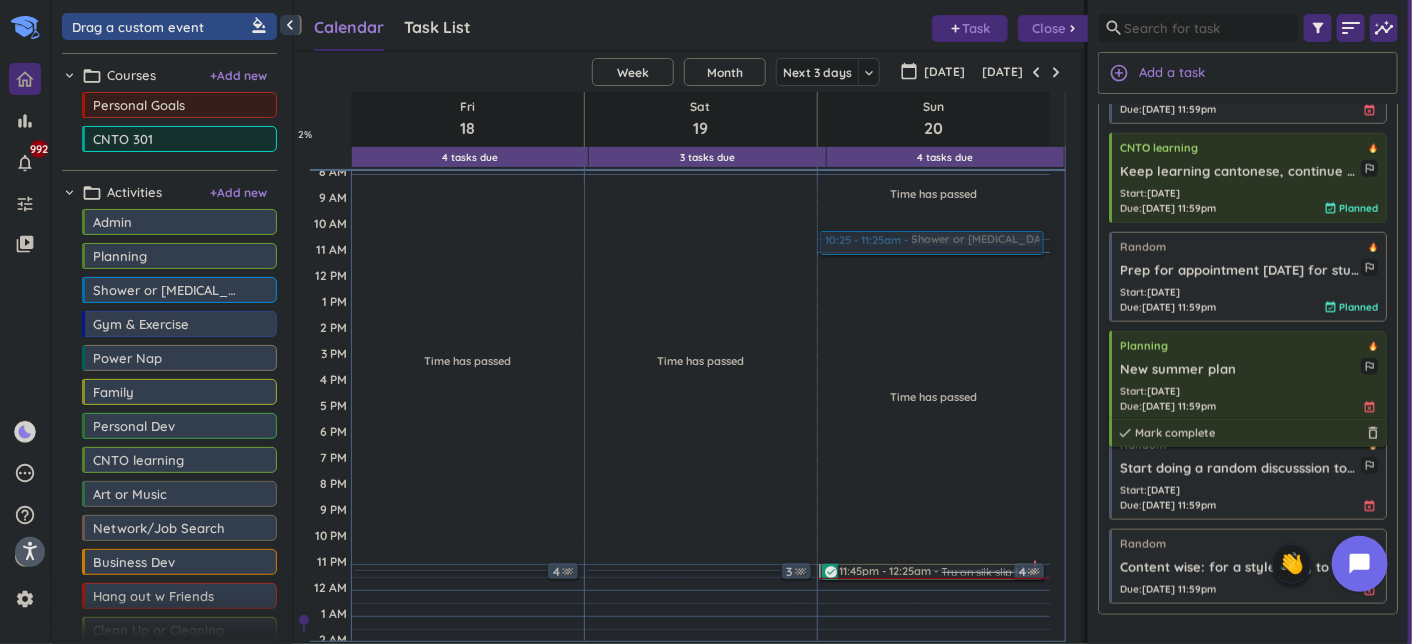 click on "Start :  [DATE] Due :  [DATE] 11:59pm event_busy" at bounding box center (1249, 399) 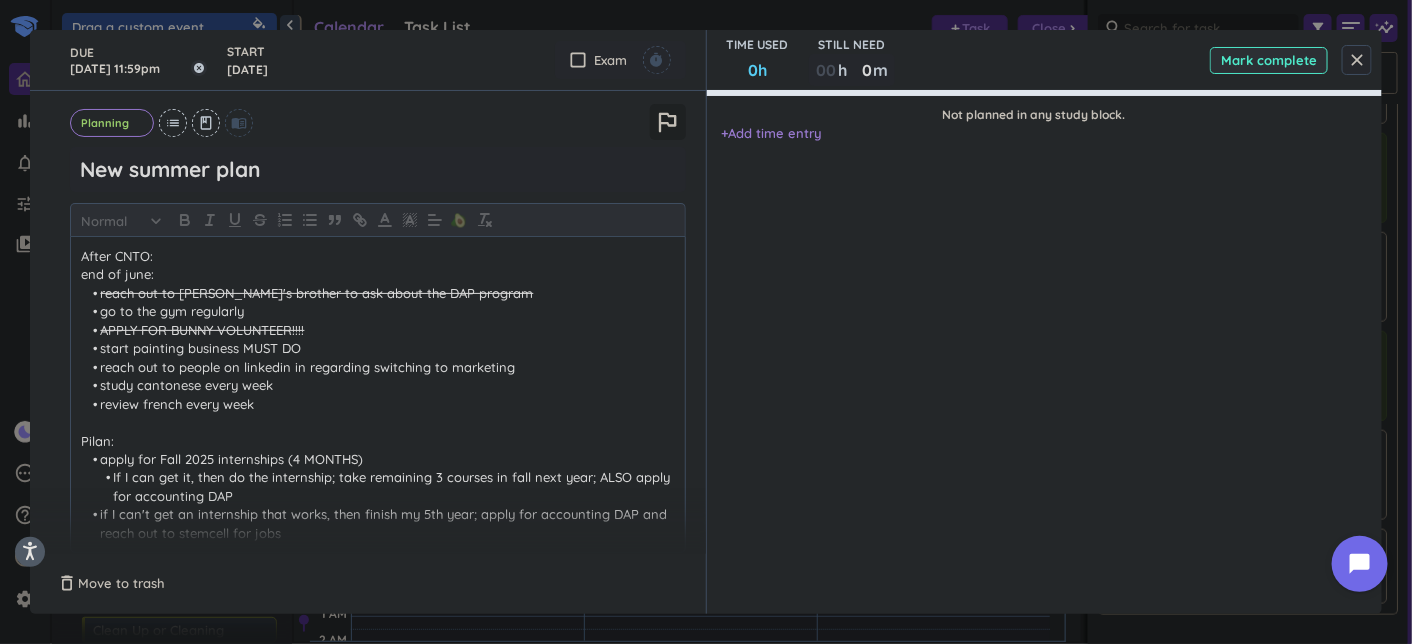 click on "[DATE] 11:59pm" at bounding box center [138, 60] 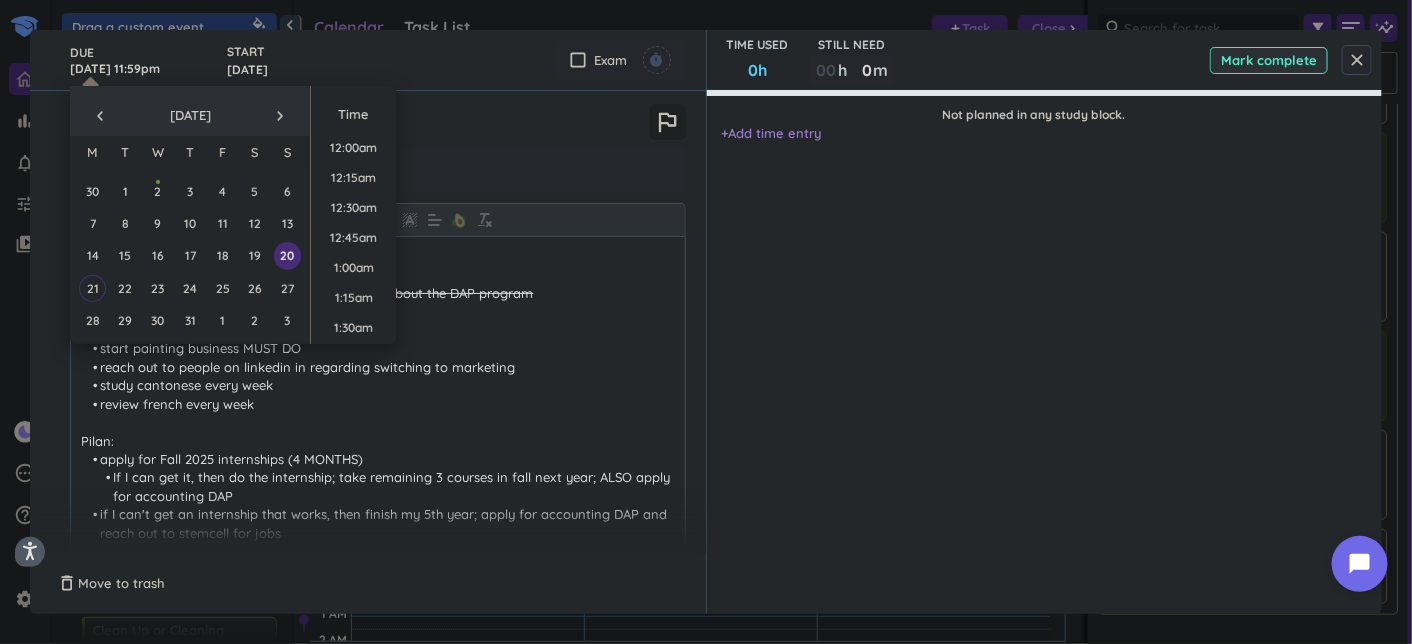scroll, scrollTop: 2697, scrollLeft: 0, axis: vertical 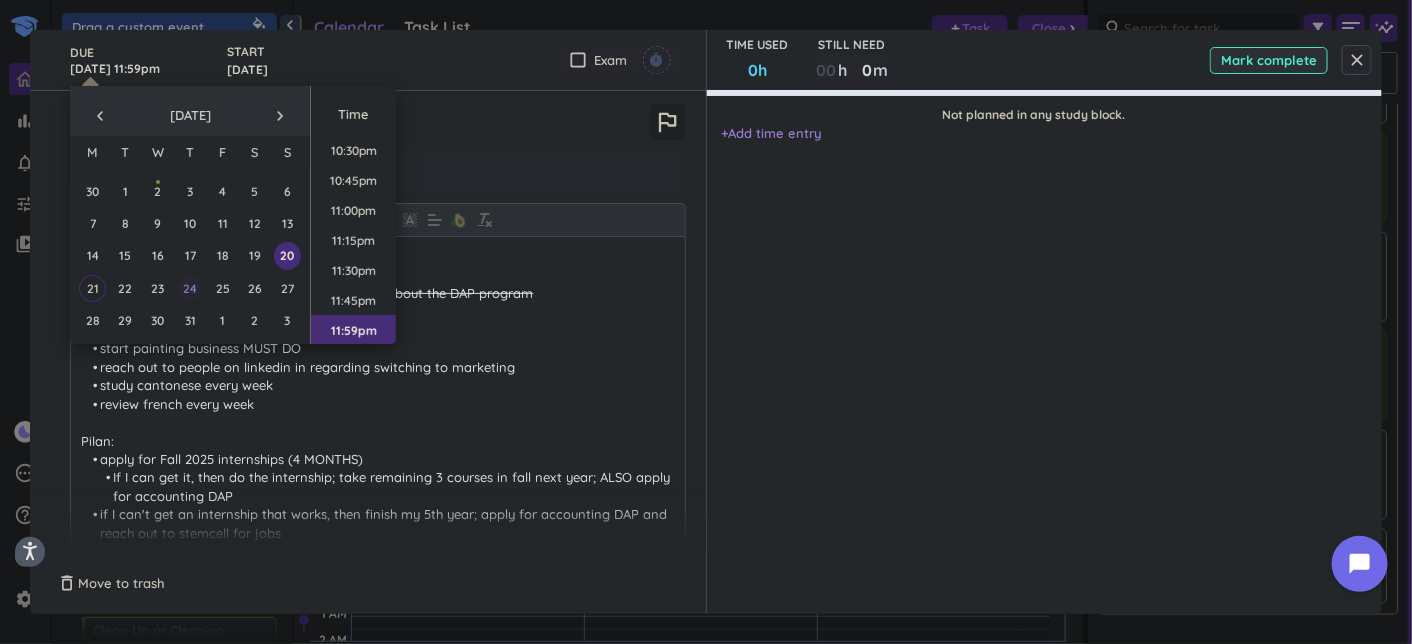 click on "24" at bounding box center [189, 288] 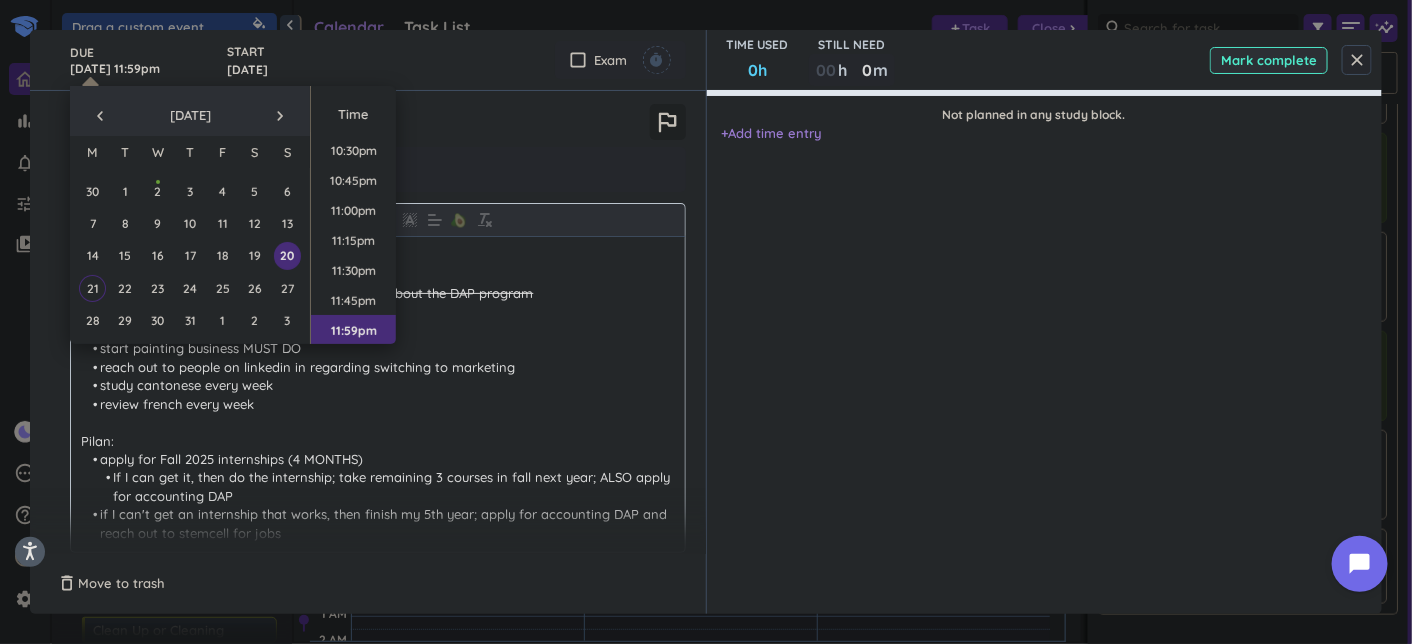 type on "[DATE] 11:59pm" 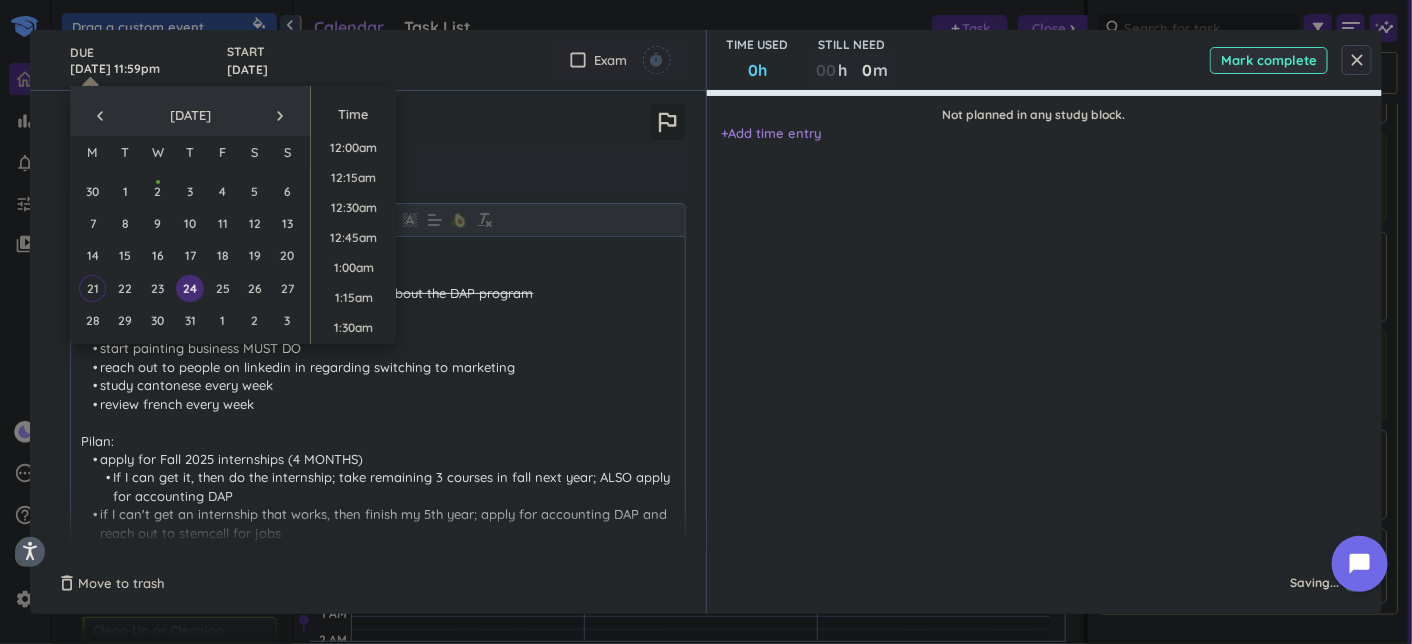 click on "close" at bounding box center [1357, 60] 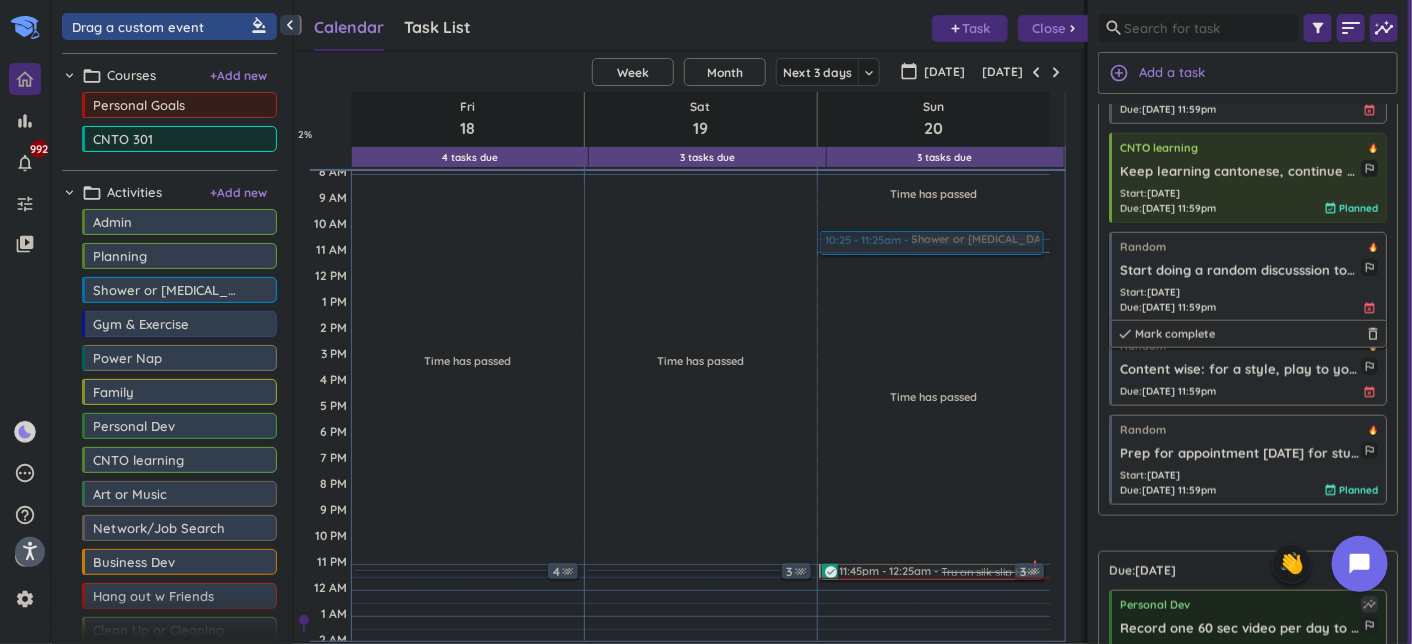 click on "Start :  [DATE] Due :  [DATE] 11:59pm event_busy" at bounding box center [1249, 300] 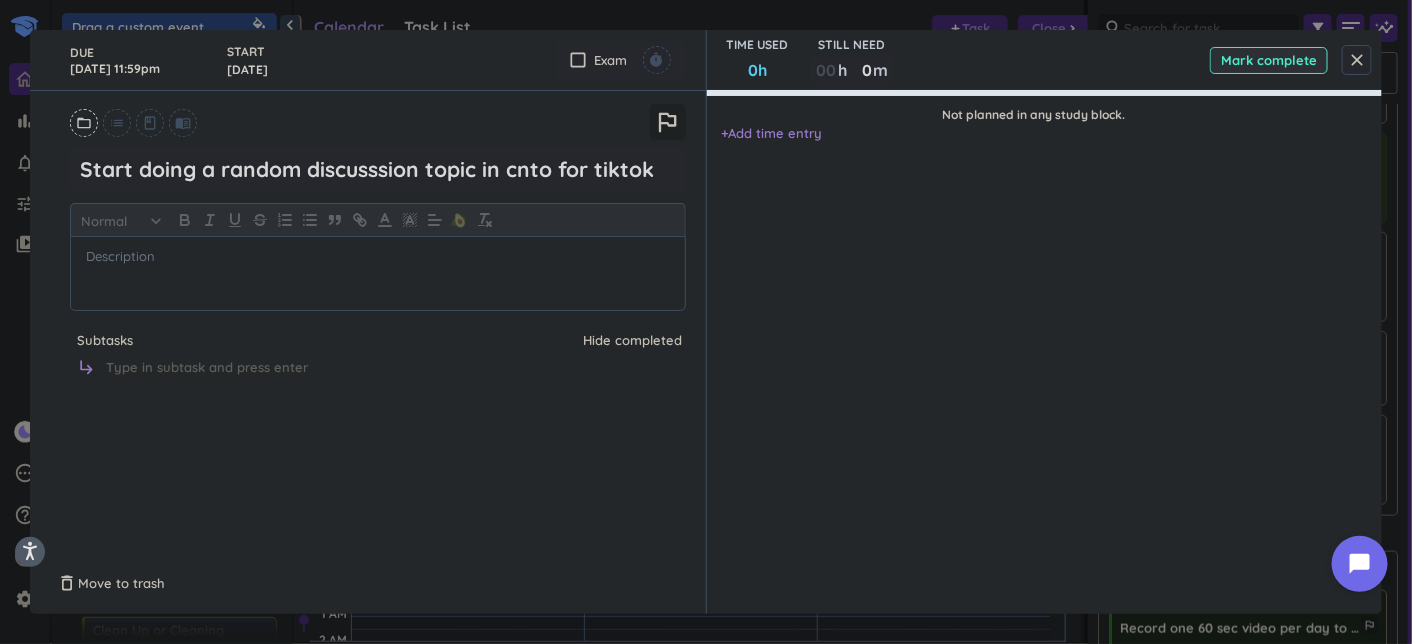 click on "DUE [DATE] 11:59pm START [DATE] cancel check_box_outline_blank Exam timer" at bounding box center (368, 60) 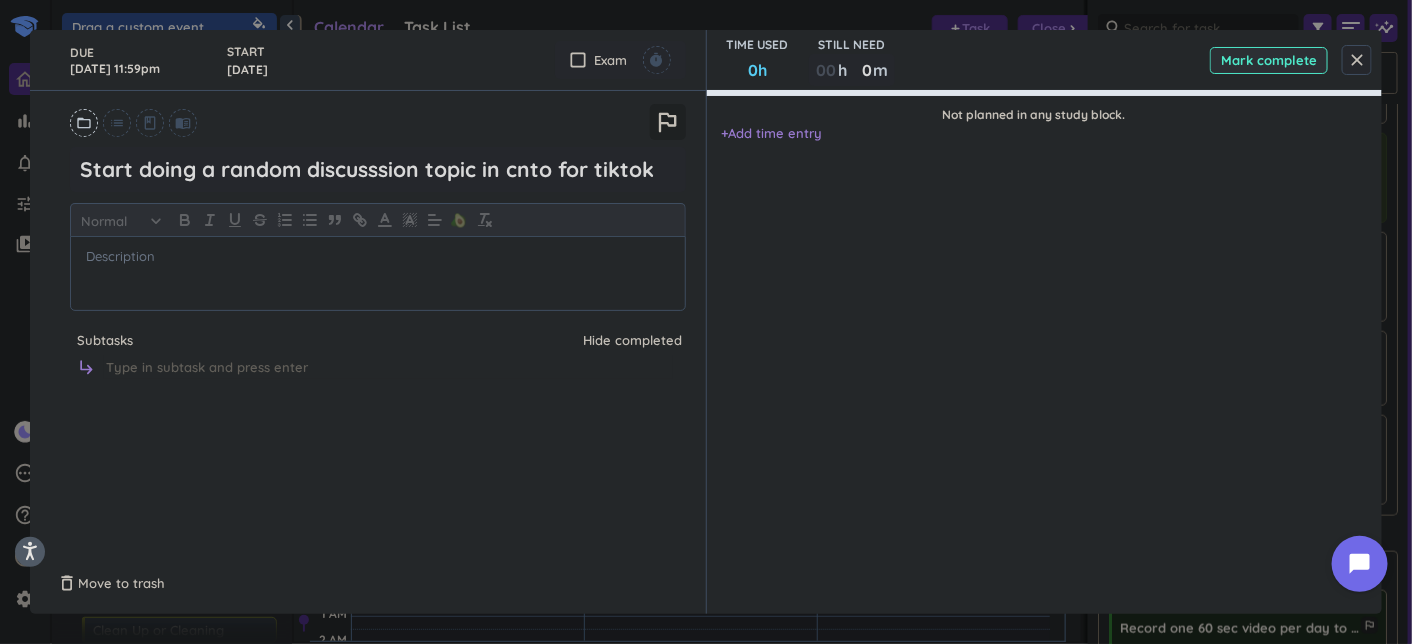 click on "[DATE] 11:59pm" at bounding box center (138, 60) 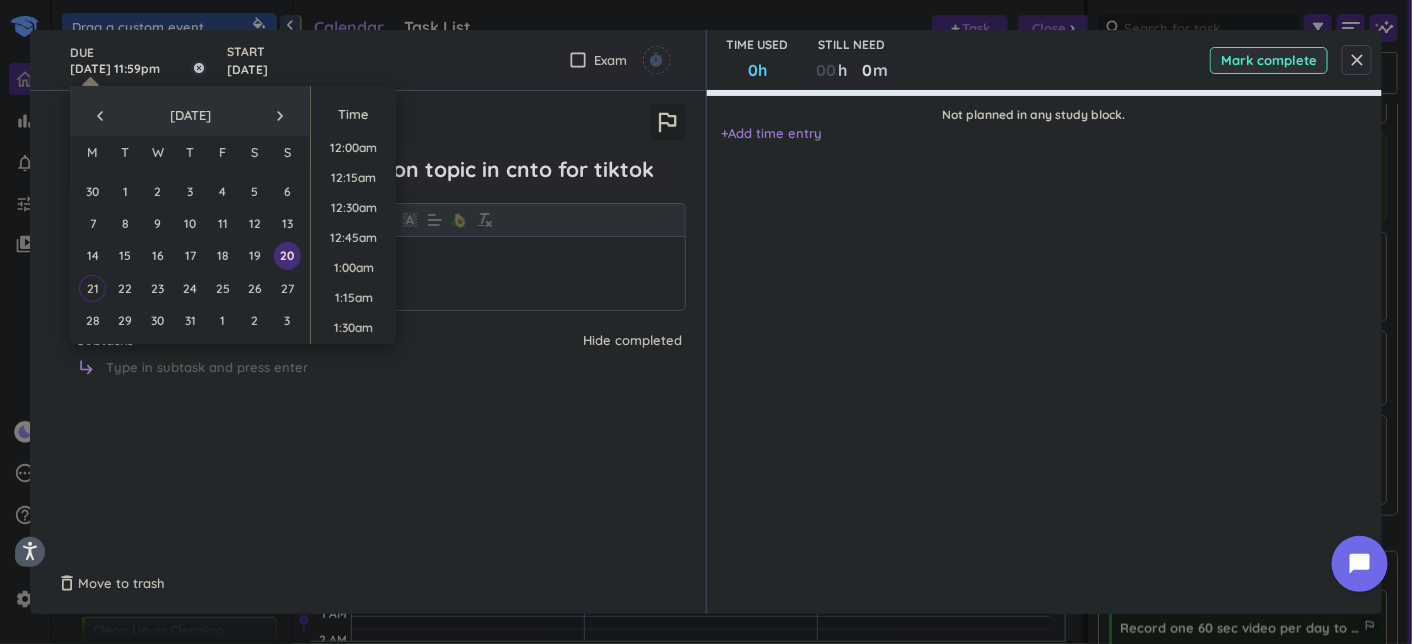 click on "[DATE] 11:59pm" at bounding box center [138, 60] 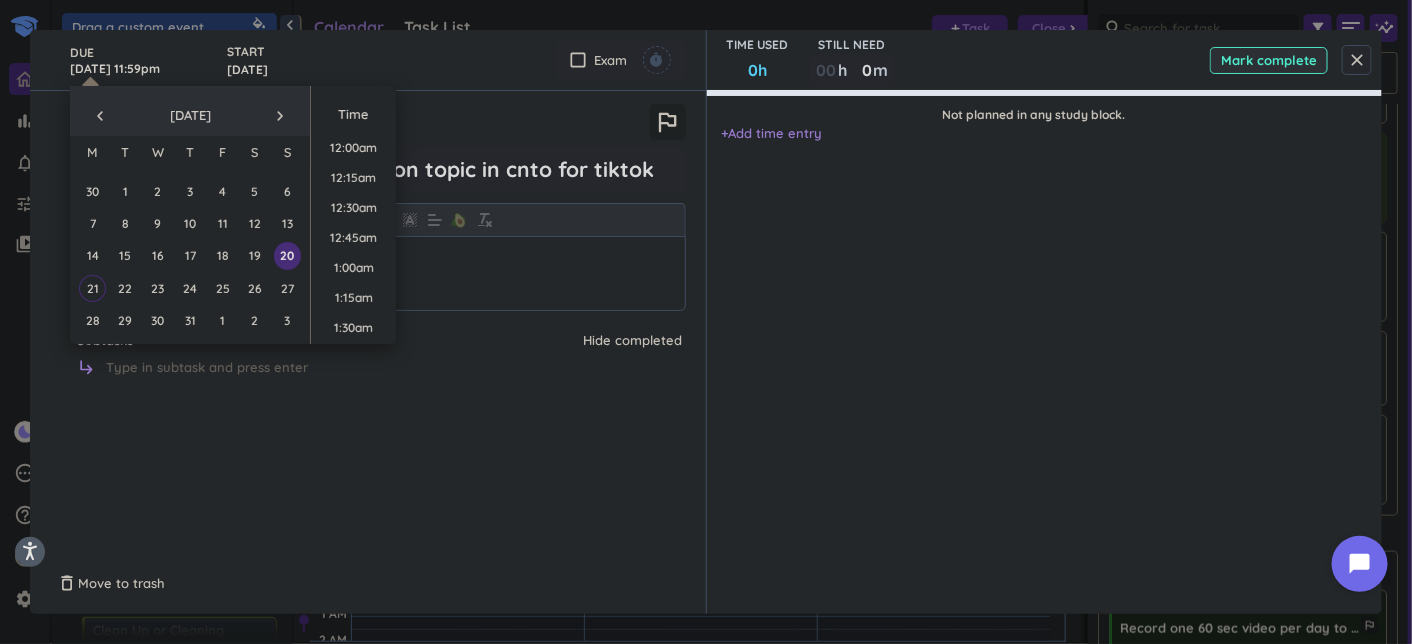 scroll, scrollTop: 2697, scrollLeft: 0, axis: vertical 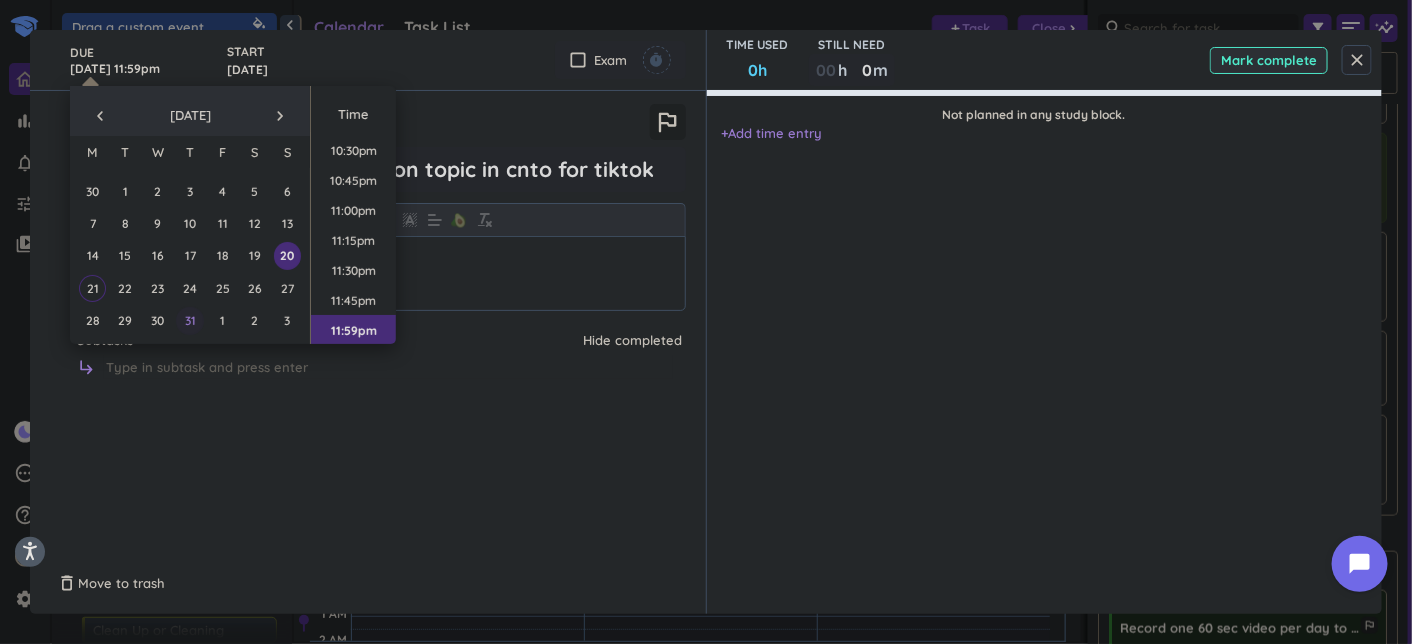 click on "31" at bounding box center (189, 320) 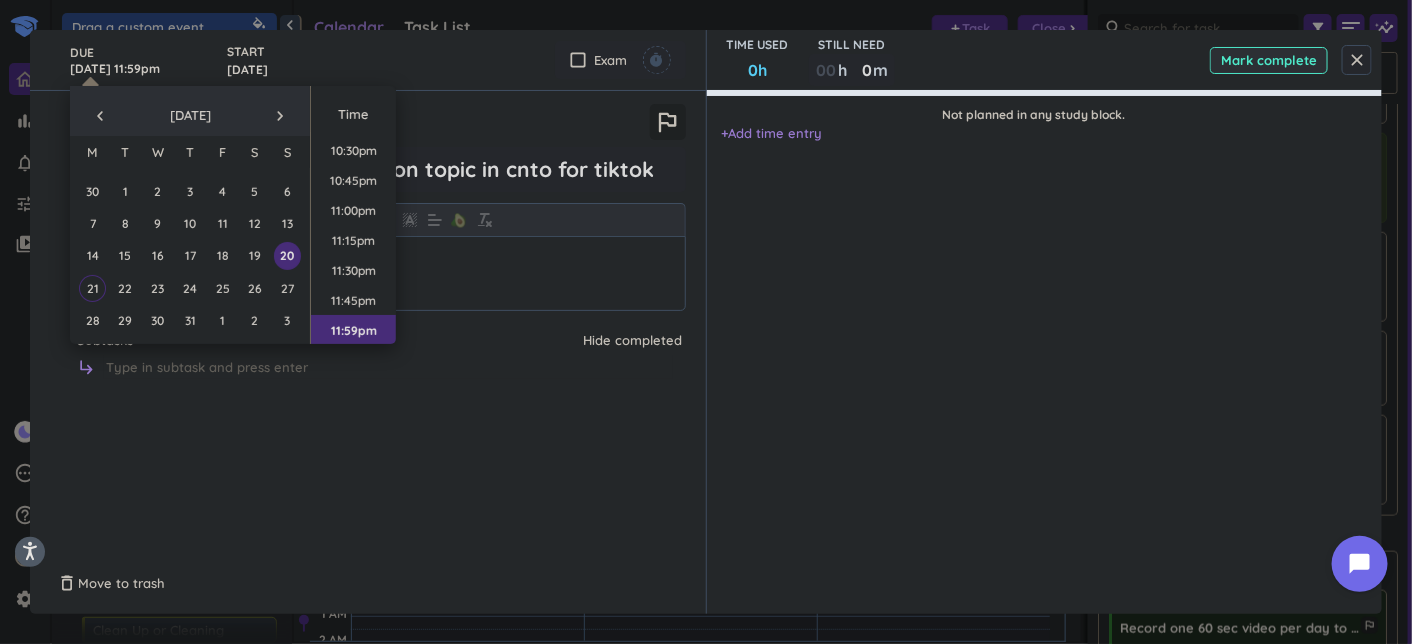 type on "[DATE] 11:59pm" 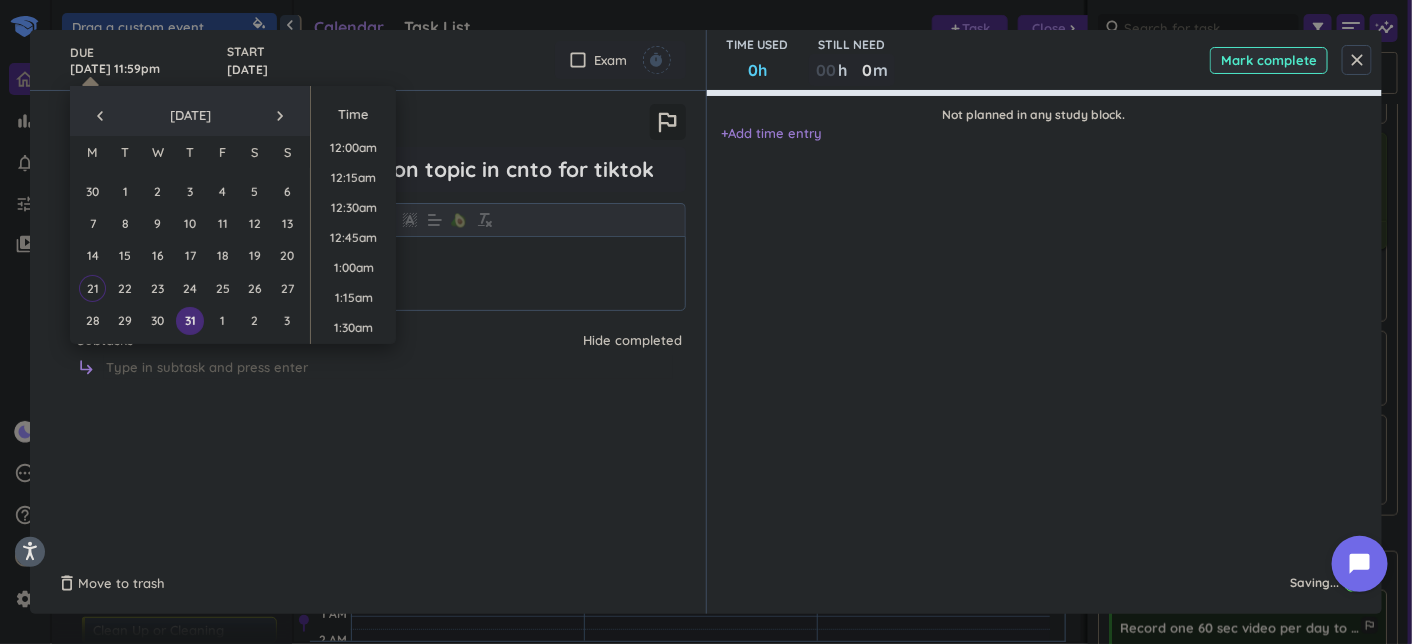 click on "close" at bounding box center (1357, 60) 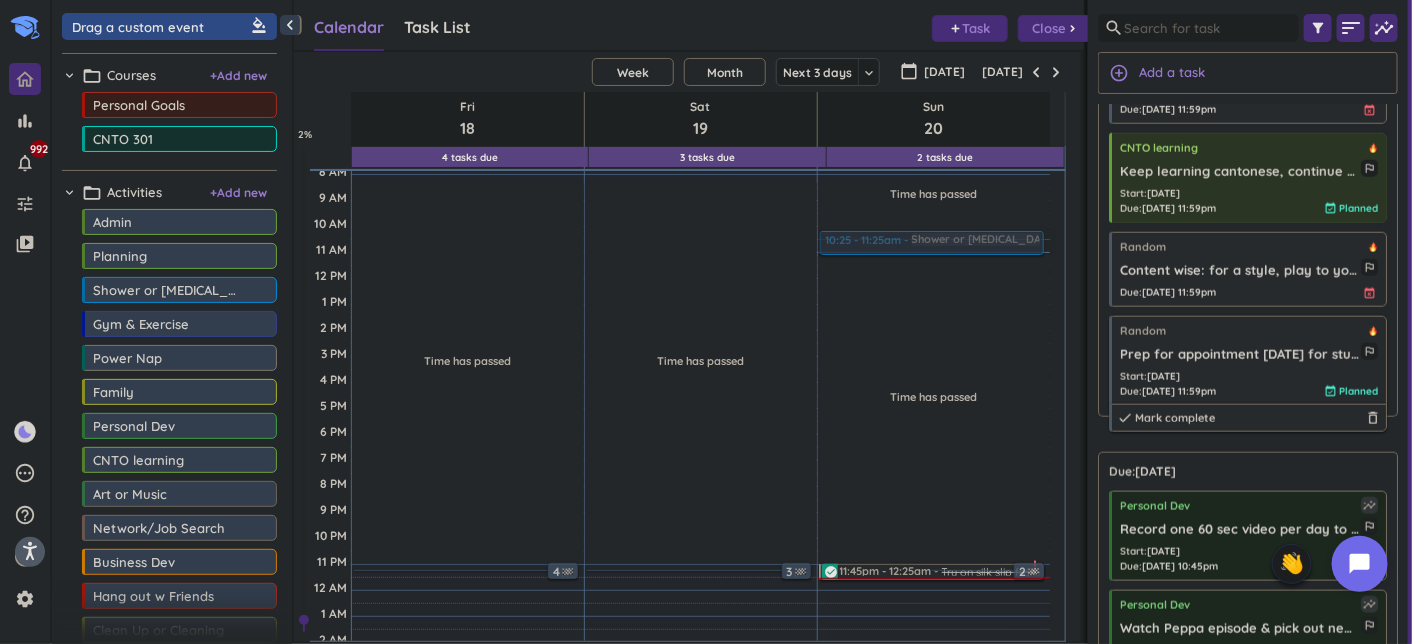 click on "Prep for appointment [DATE] for study" at bounding box center [1240, 355] 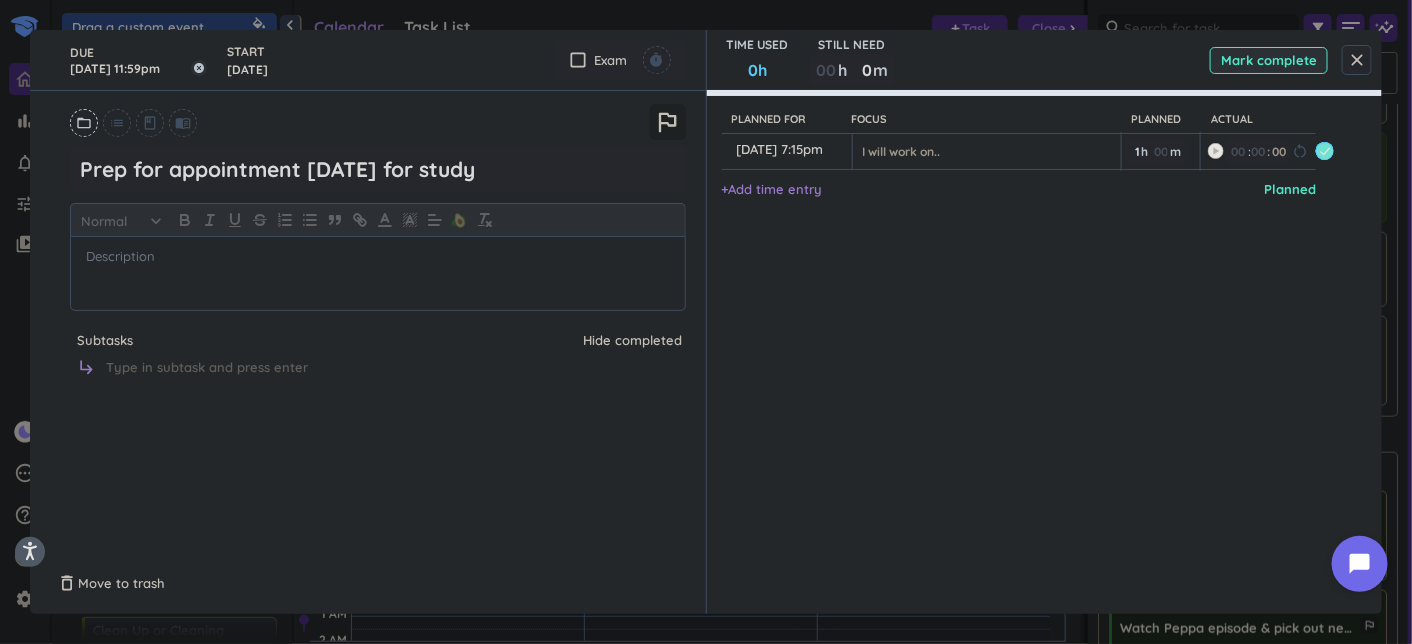 click on "[DATE] 11:59pm" at bounding box center (138, 60) 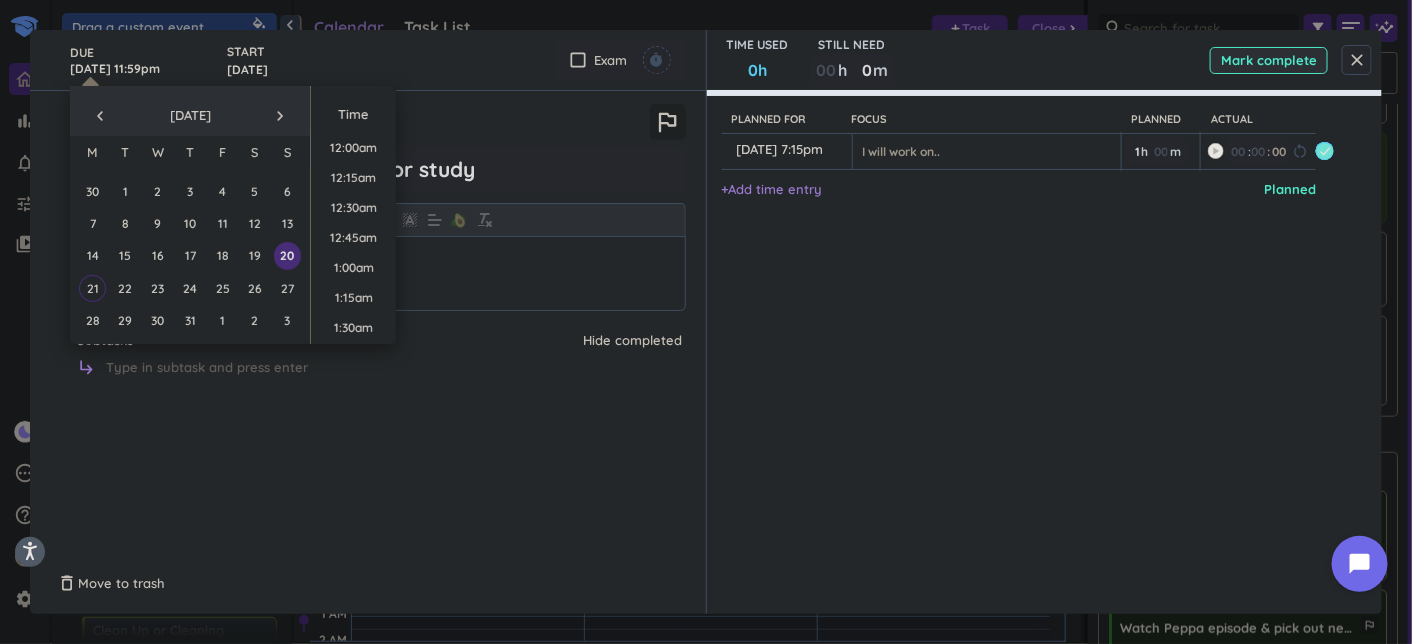 scroll, scrollTop: 2697, scrollLeft: 0, axis: vertical 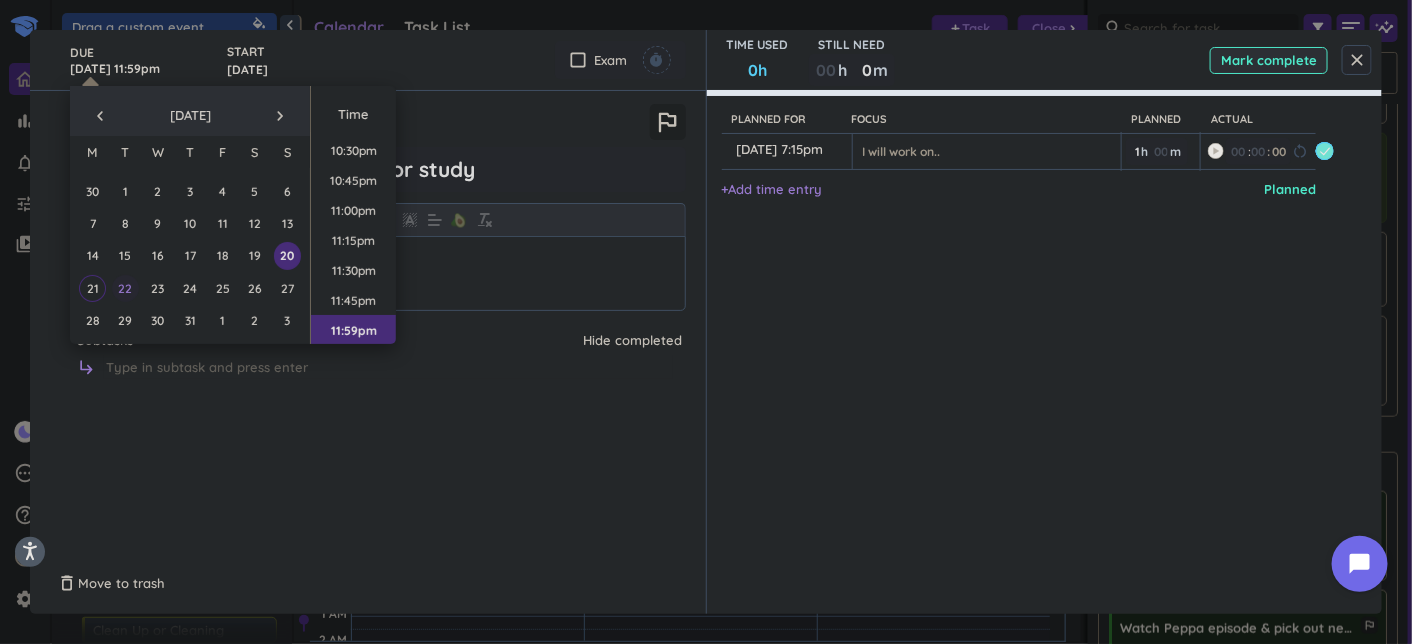 click on "22" at bounding box center (125, 288) 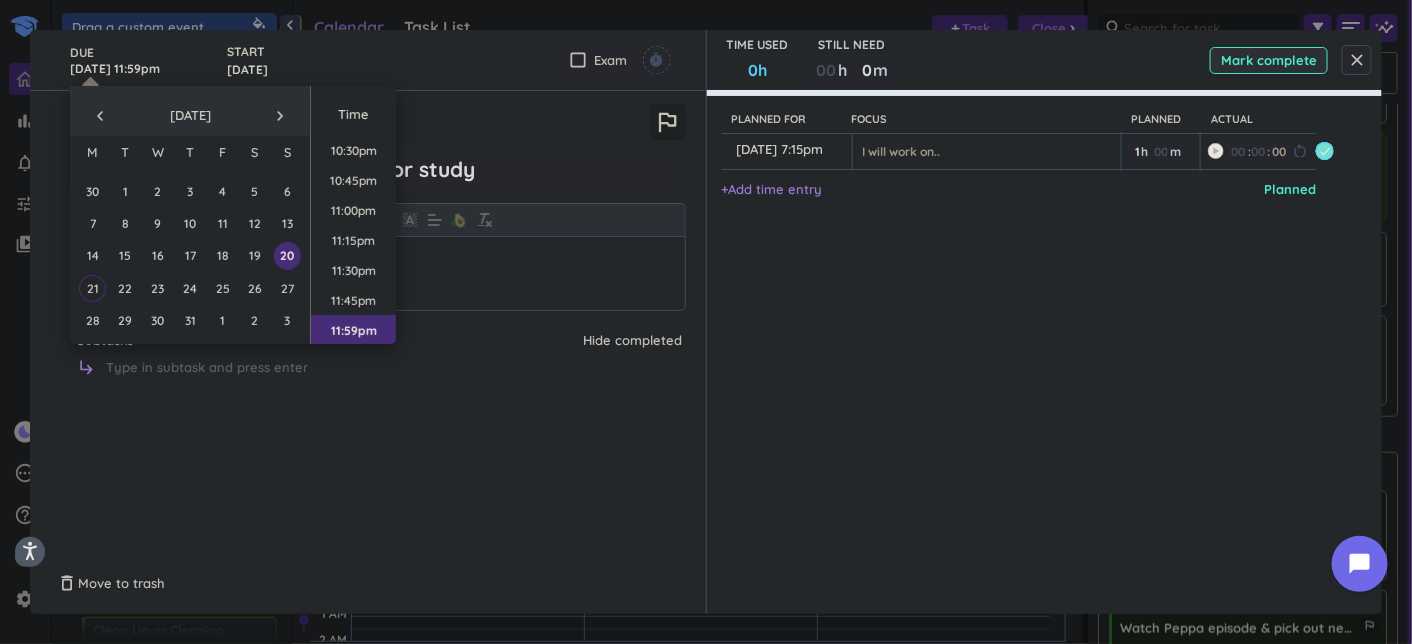 type on "[DATE] 11:59pm" 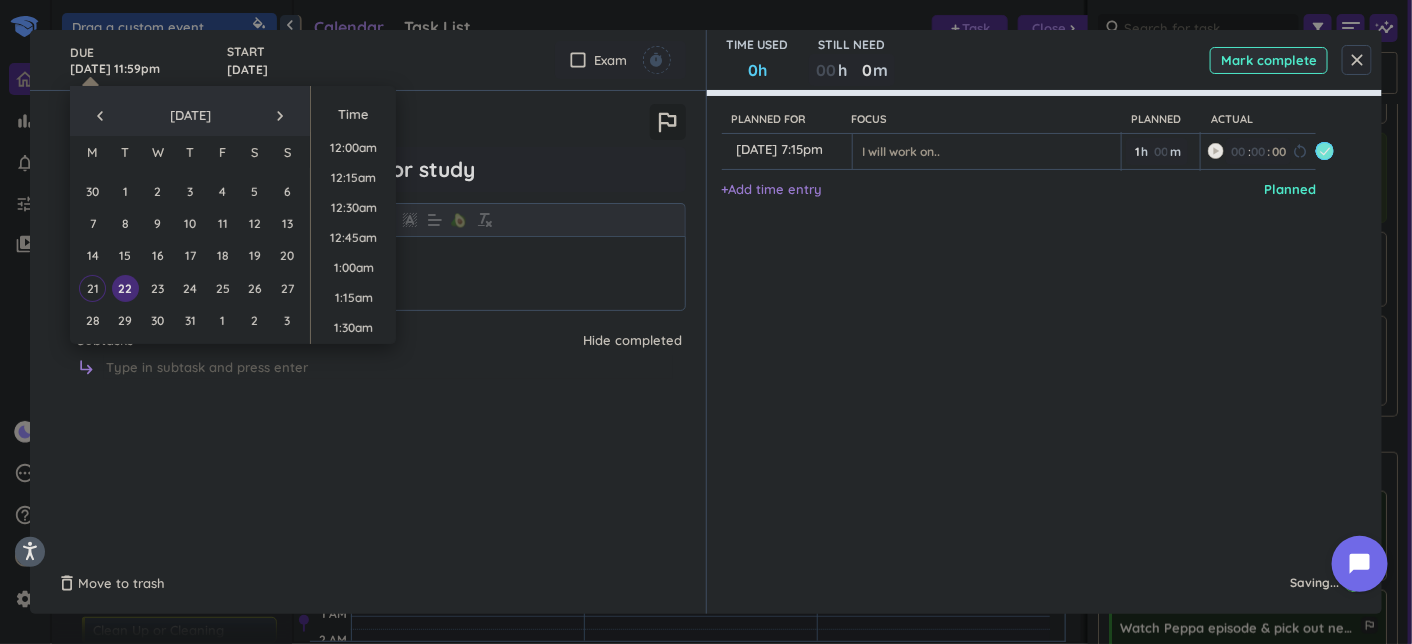 scroll, scrollTop: 2697, scrollLeft: 0, axis: vertical 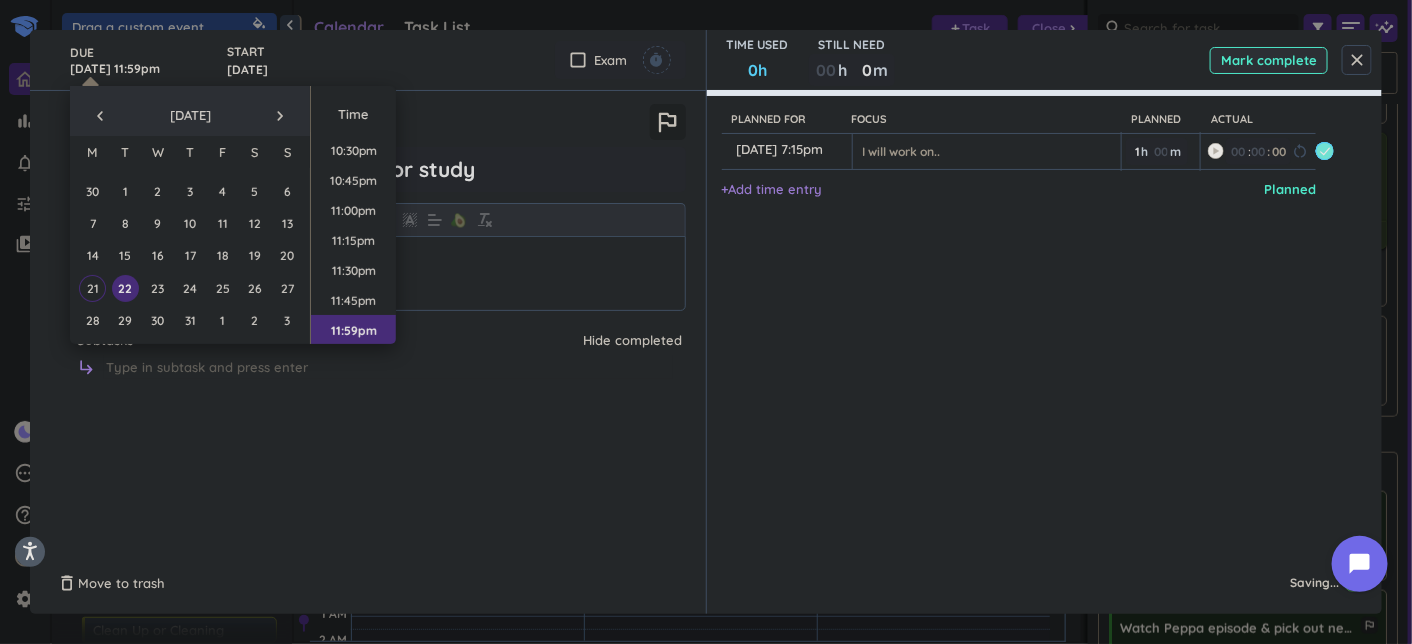 click on "close" at bounding box center [1357, 60] 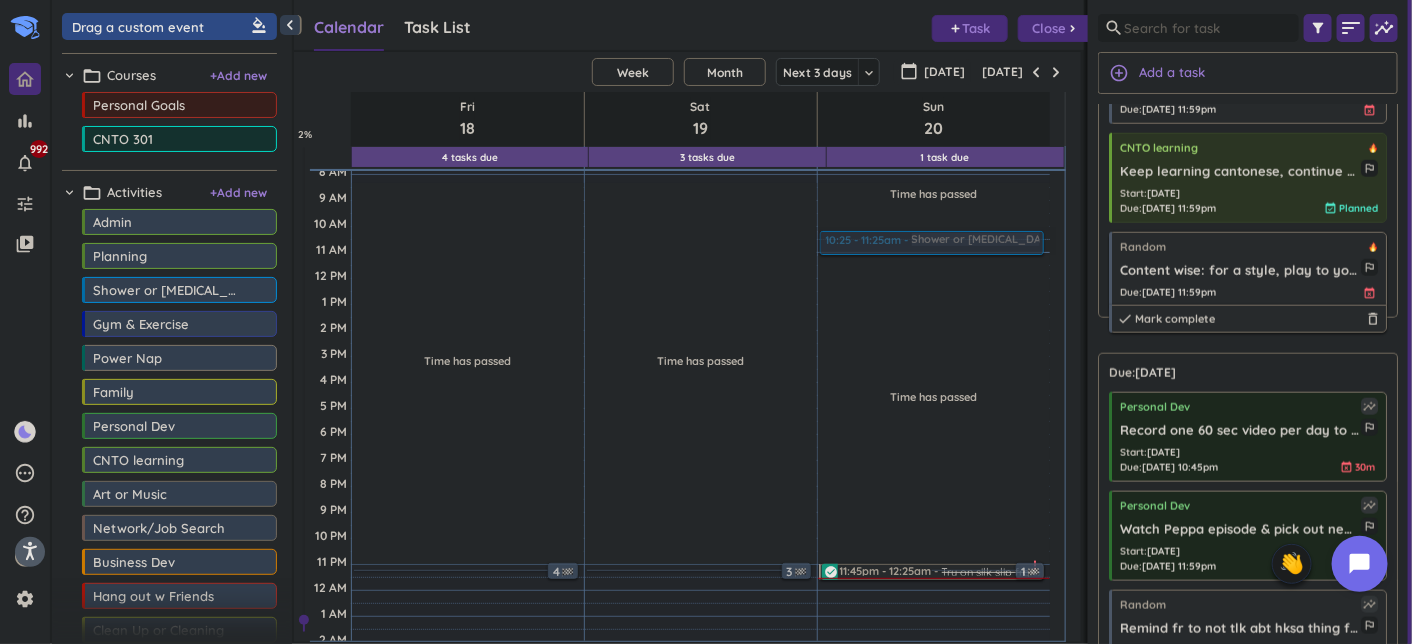 click on "Random Content wise: for a style, play to your strengths outlined_flag Due :  [DATE] 11:59pm event_busy done Mark complete delete_outline" at bounding box center [1248, 269] 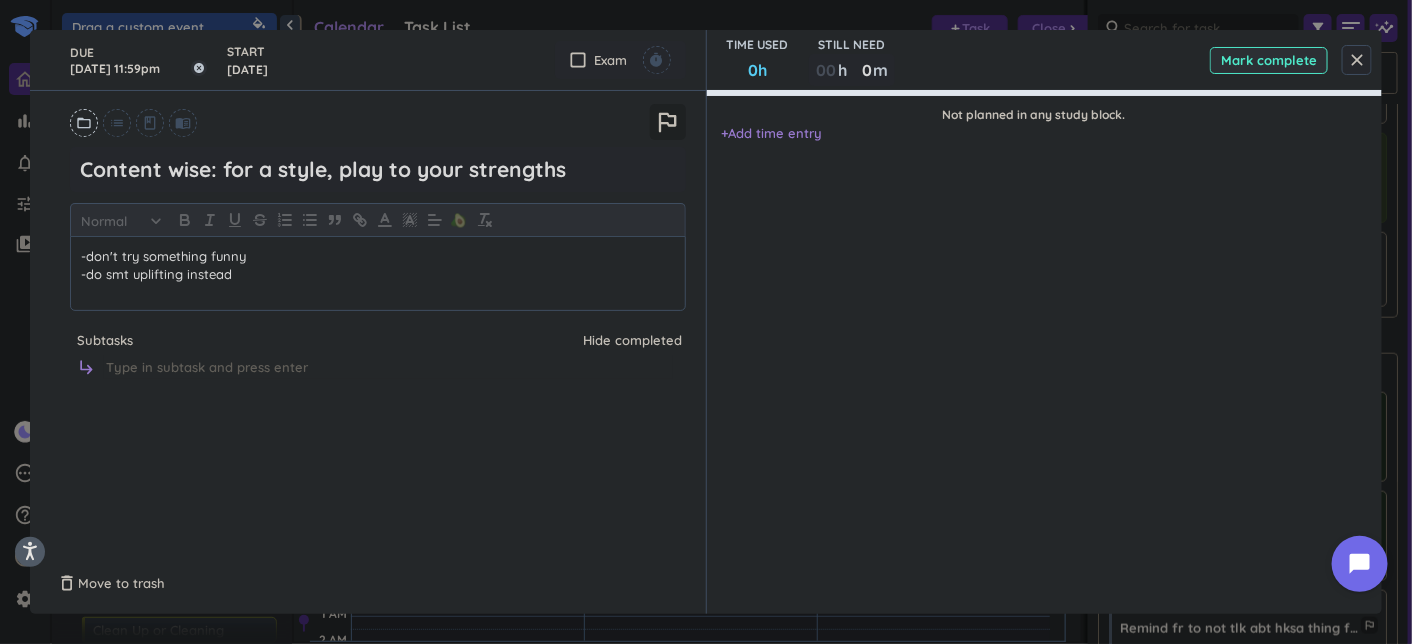 click on "[DATE] 11:59pm" at bounding box center (138, 60) 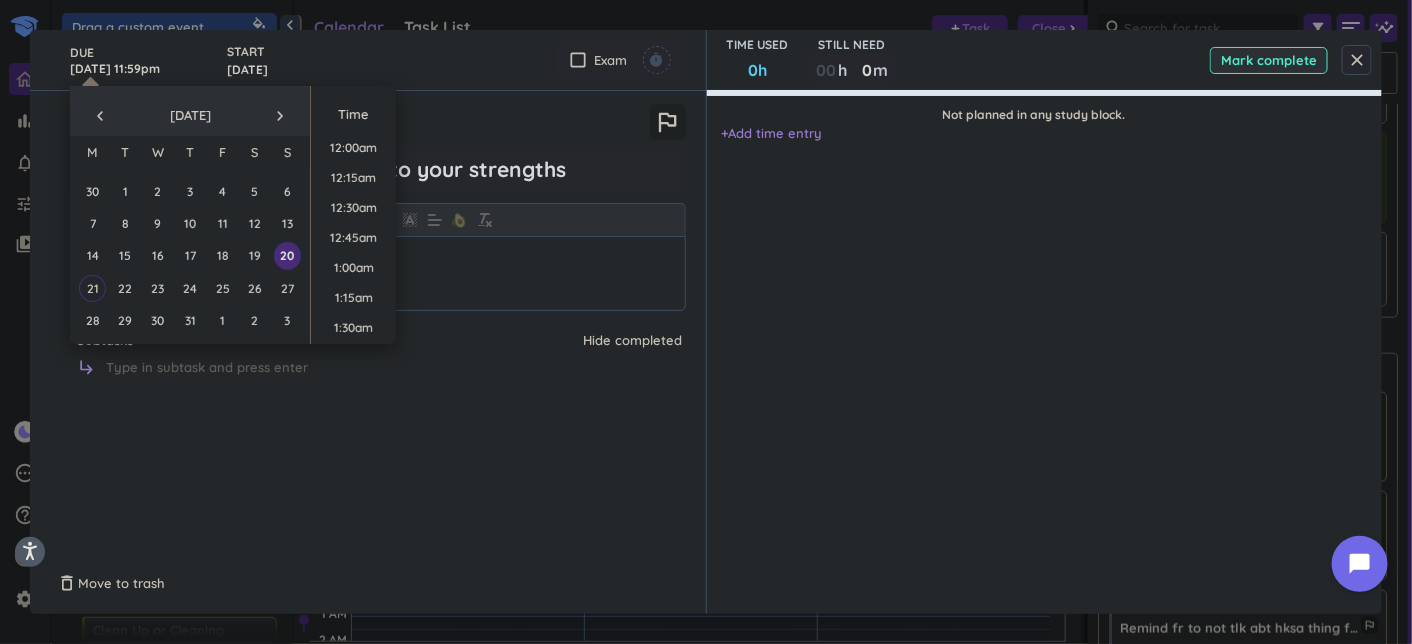scroll, scrollTop: 2697, scrollLeft: 0, axis: vertical 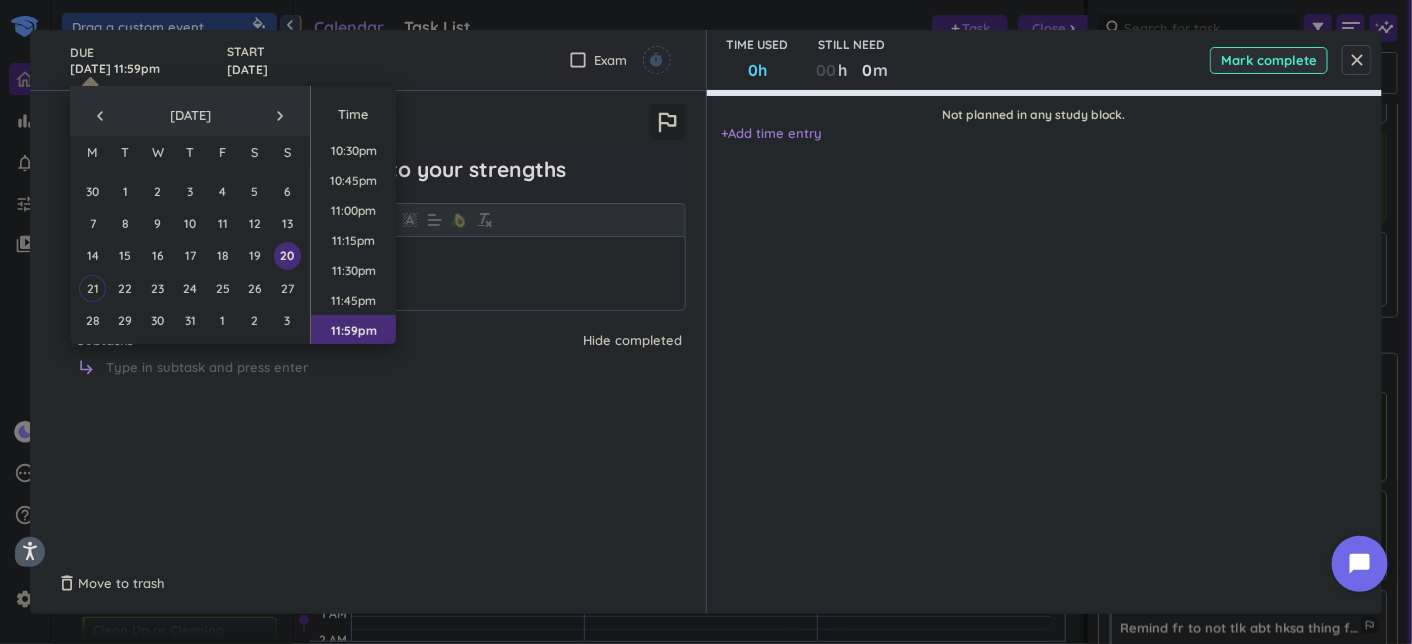 click on "navigate_next" at bounding box center (280, 116) 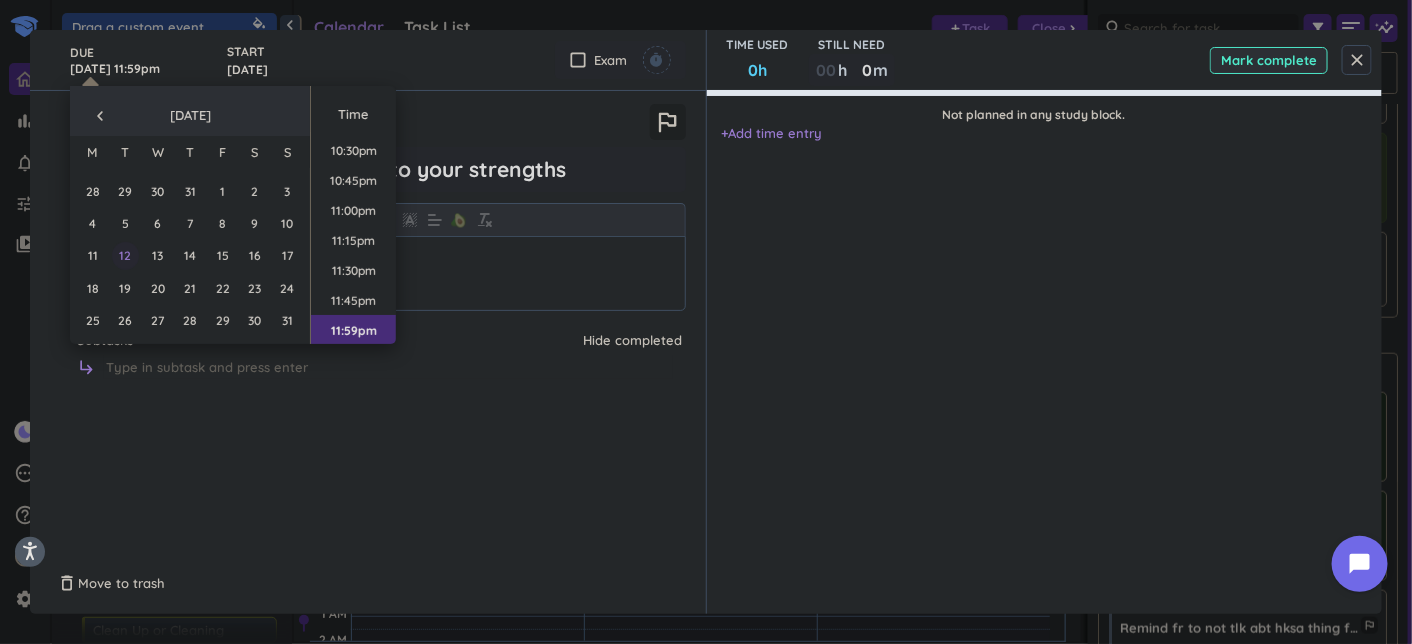 click on "12" at bounding box center (125, 255) 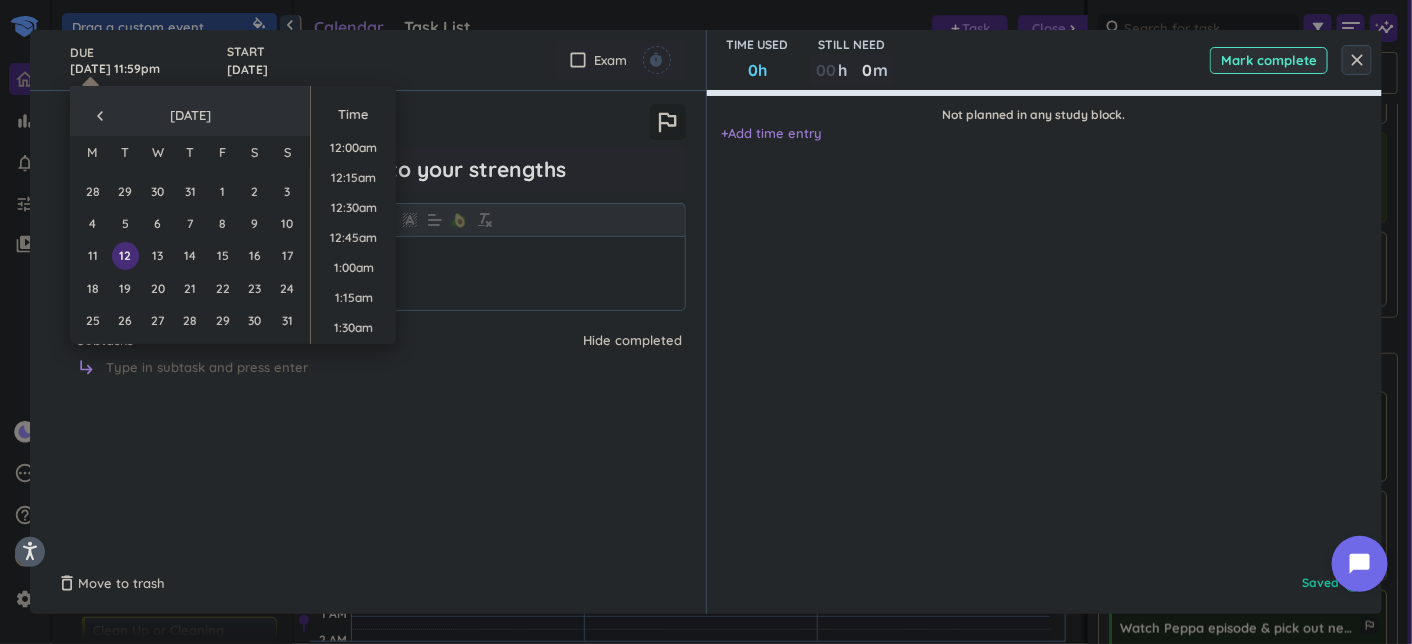 click on "close" at bounding box center (1357, 60) 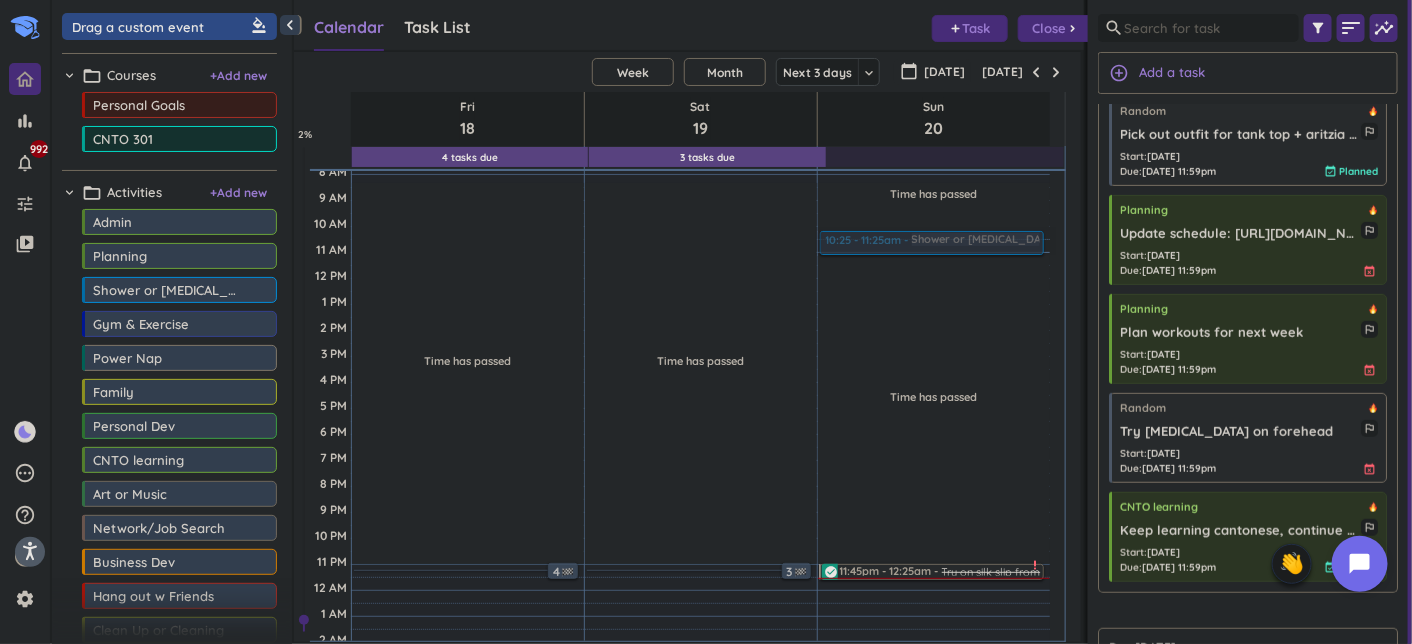 scroll, scrollTop: 300, scrollLeft: 0, axis: vertical 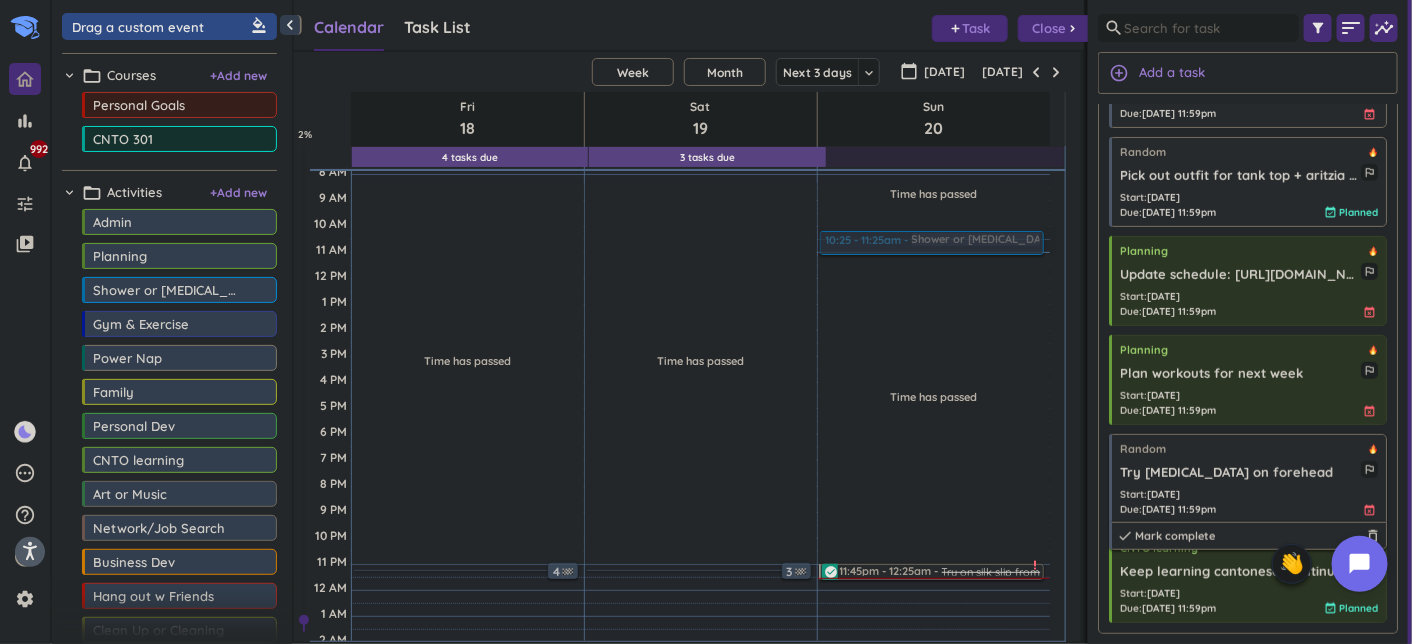 click on "Try [MEDICAL_DATA] on forehead" at bounding box center [1240, 473] 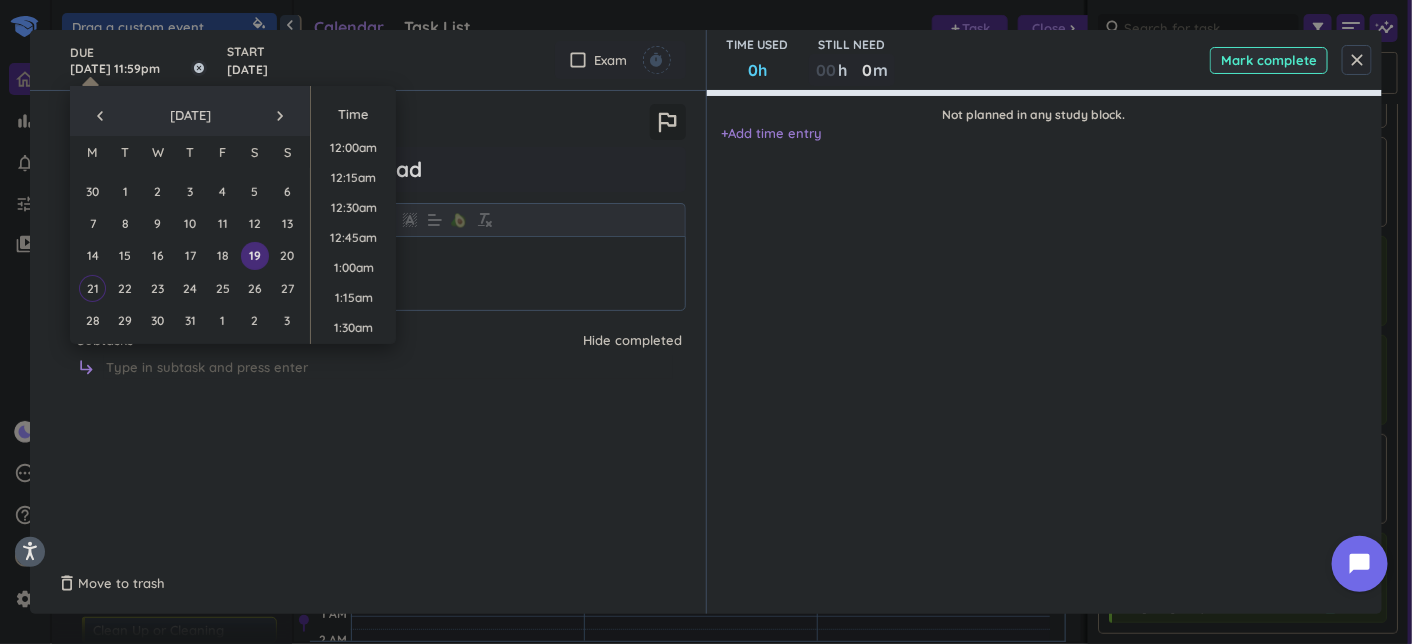 click on "[DATE] 11:59pm" at bounding box center (138, 60) 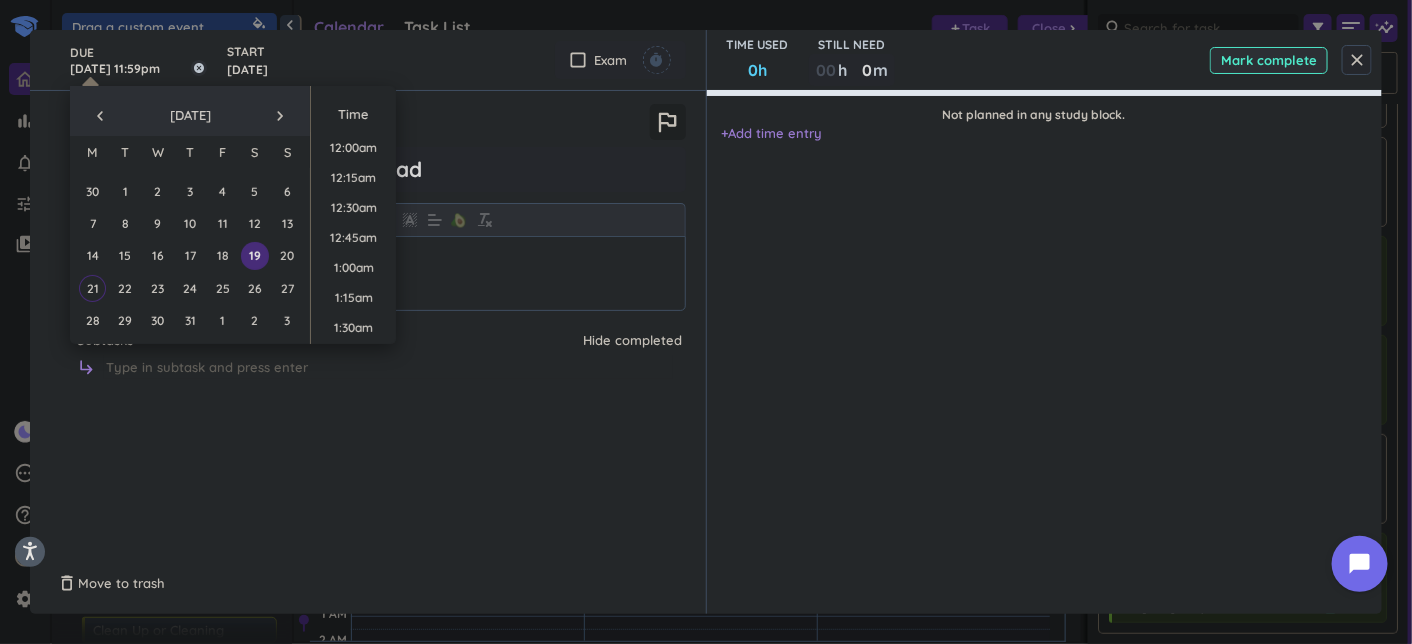 scroll, scrollTop: 2697, scrollLeft: 0, axis: vertical 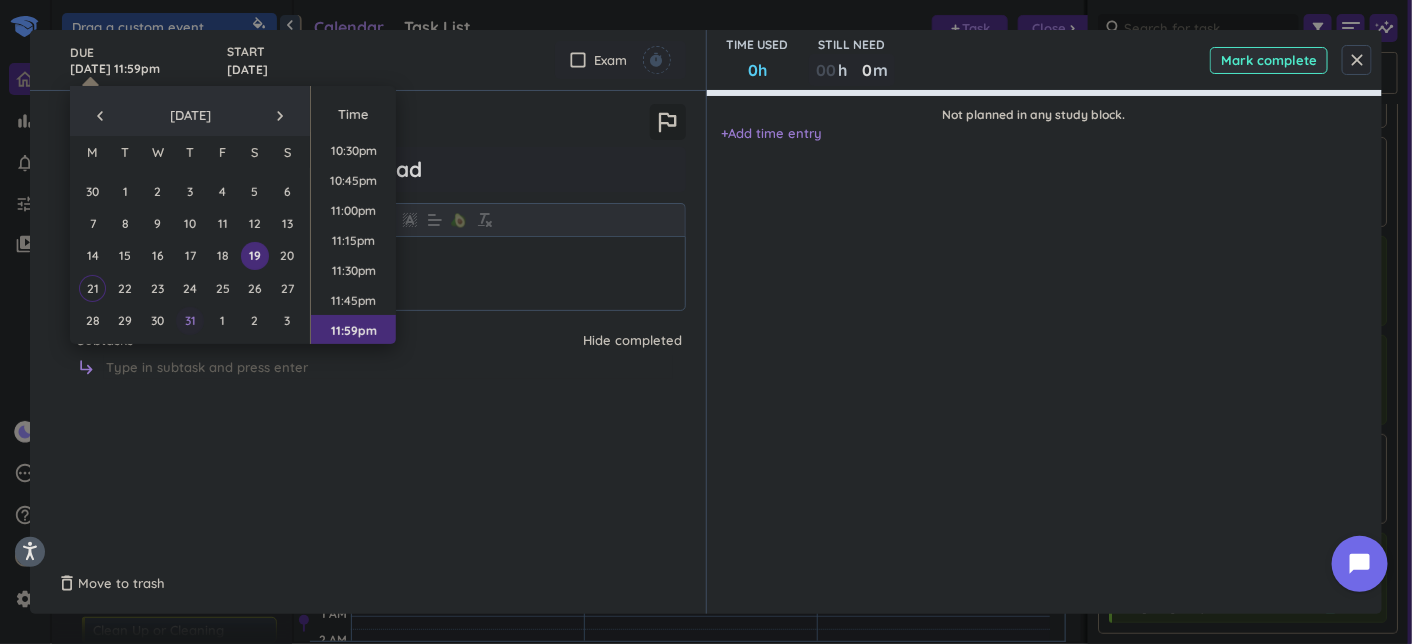 click on "31" at bounding box center [189, 320] 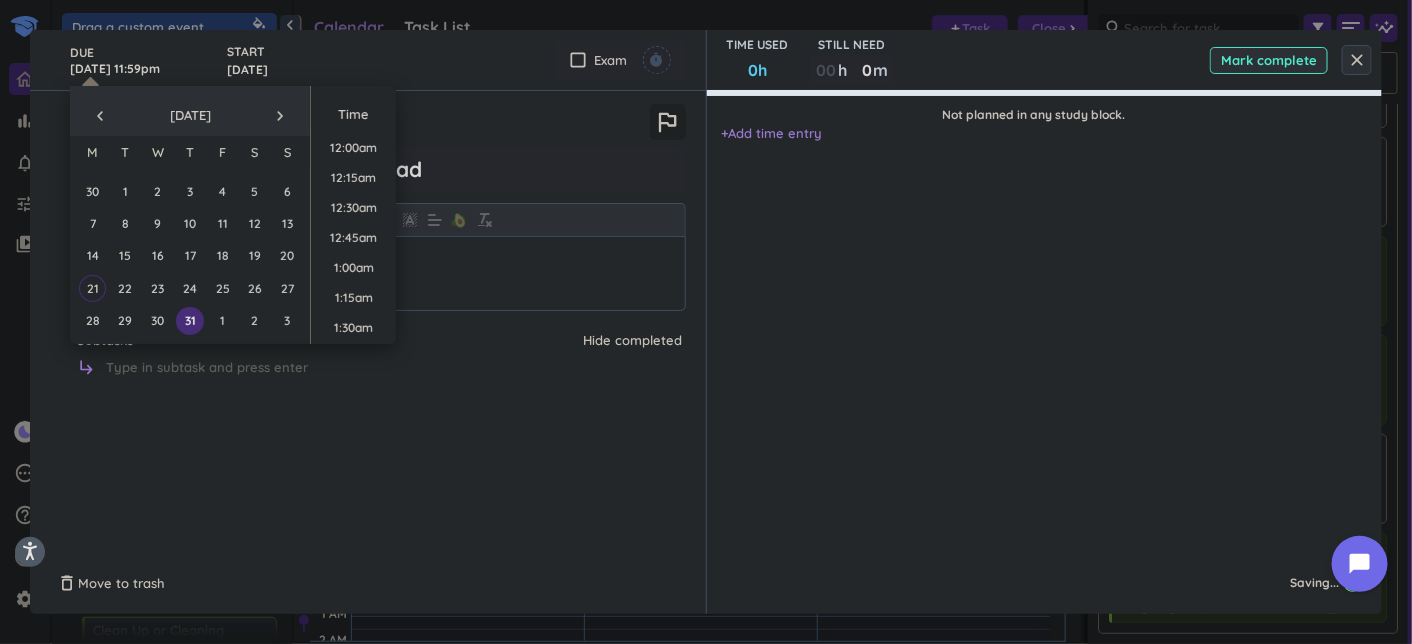 scroll, scrollTop: 2697, scrollLeft: 0, axis: vertical 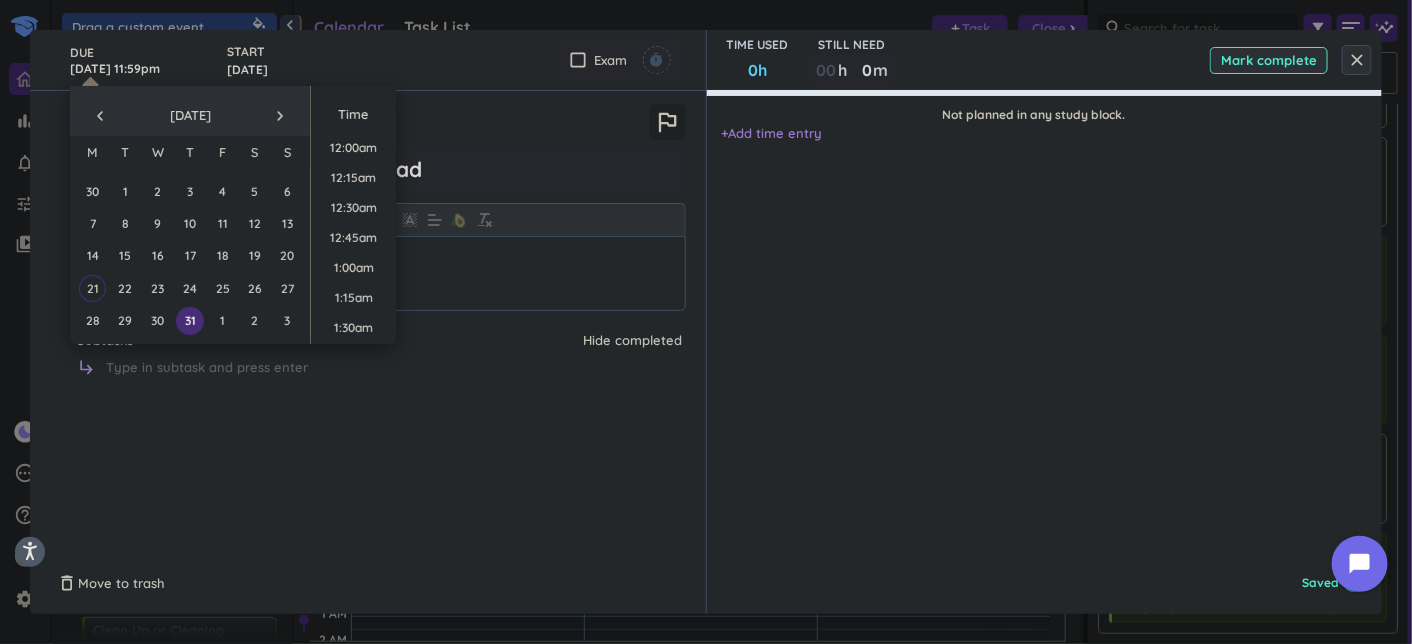 click on "close" at bounding box center [1357, 60] 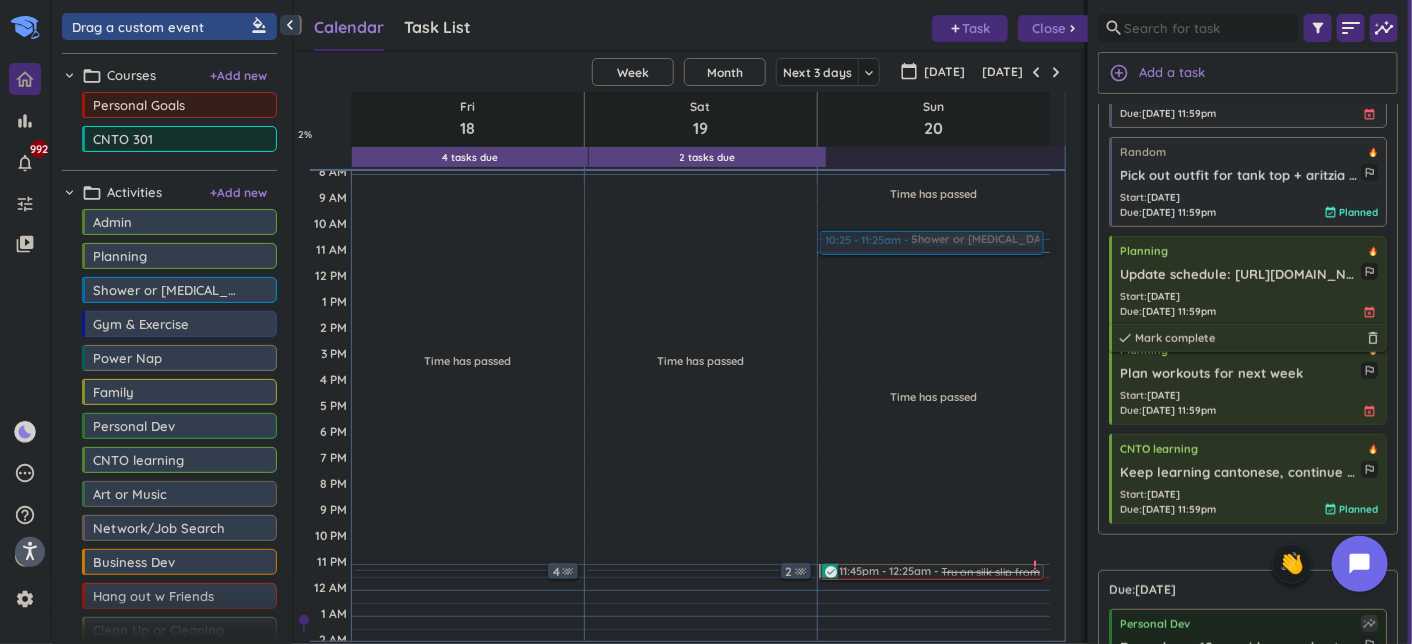 click on "Start :  [DATE] Due :  [DATE] 11:59pm event_busy" at bounding box center (1249, 304) 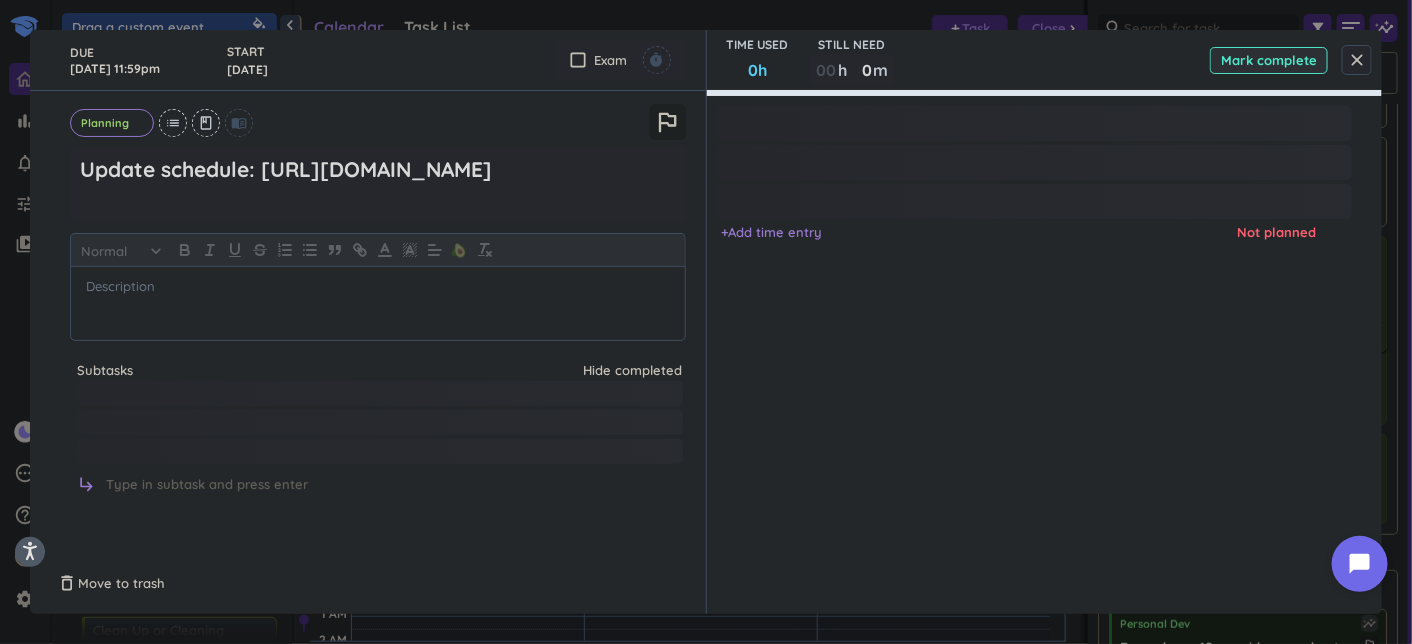type on "x" 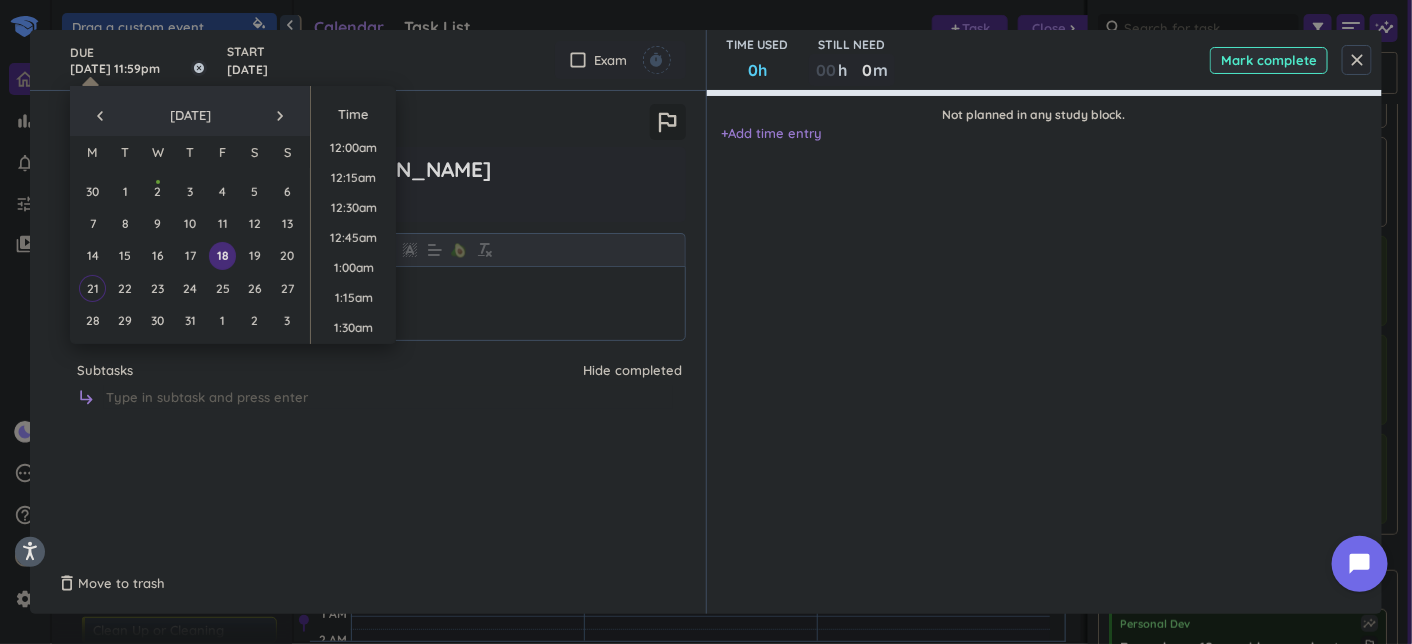 click on "[DATE] 11:59pm" at bounding box center (138, 60) 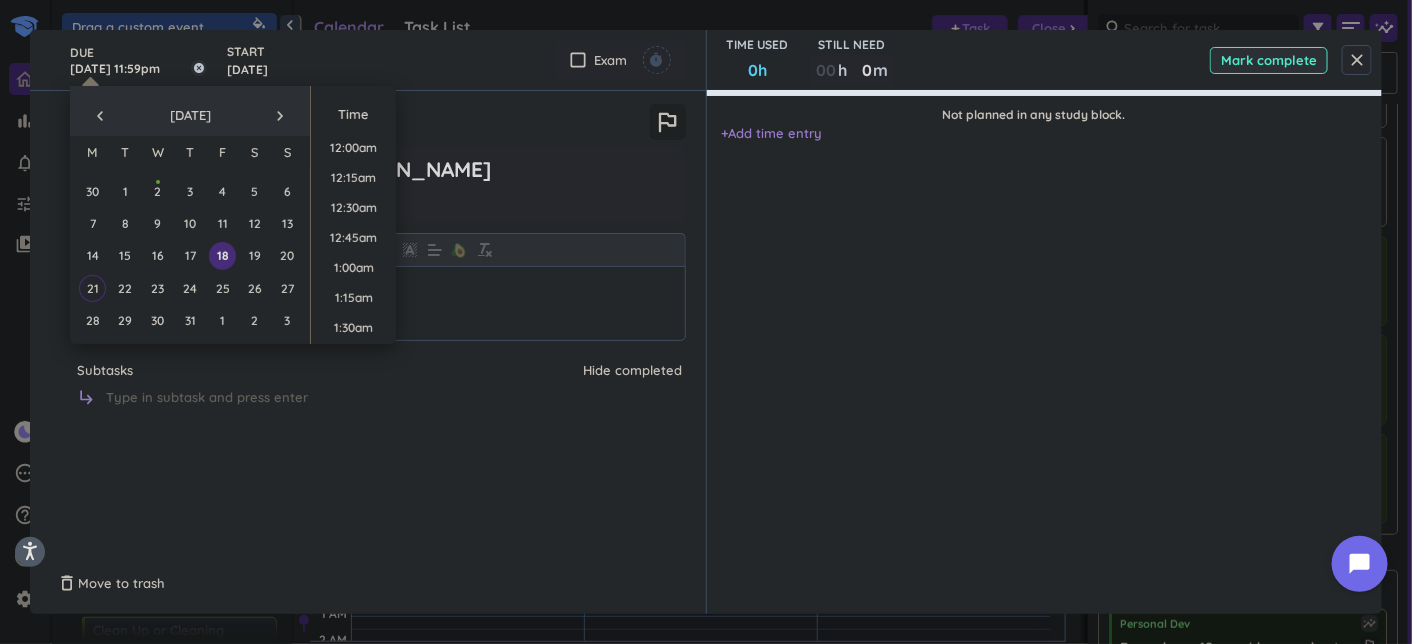 scroll, scrollTop: 2697, scrollLeft: 0, axis: vertical 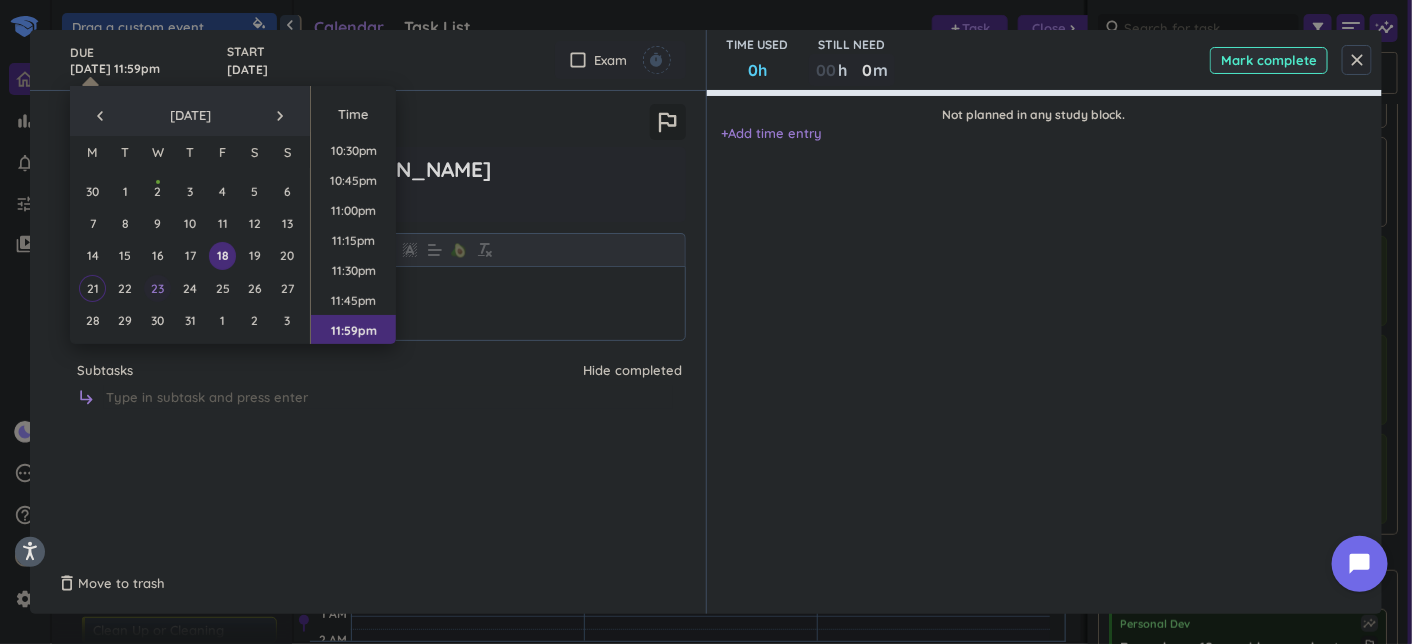 click on "23" at bounding box center (157, 288) 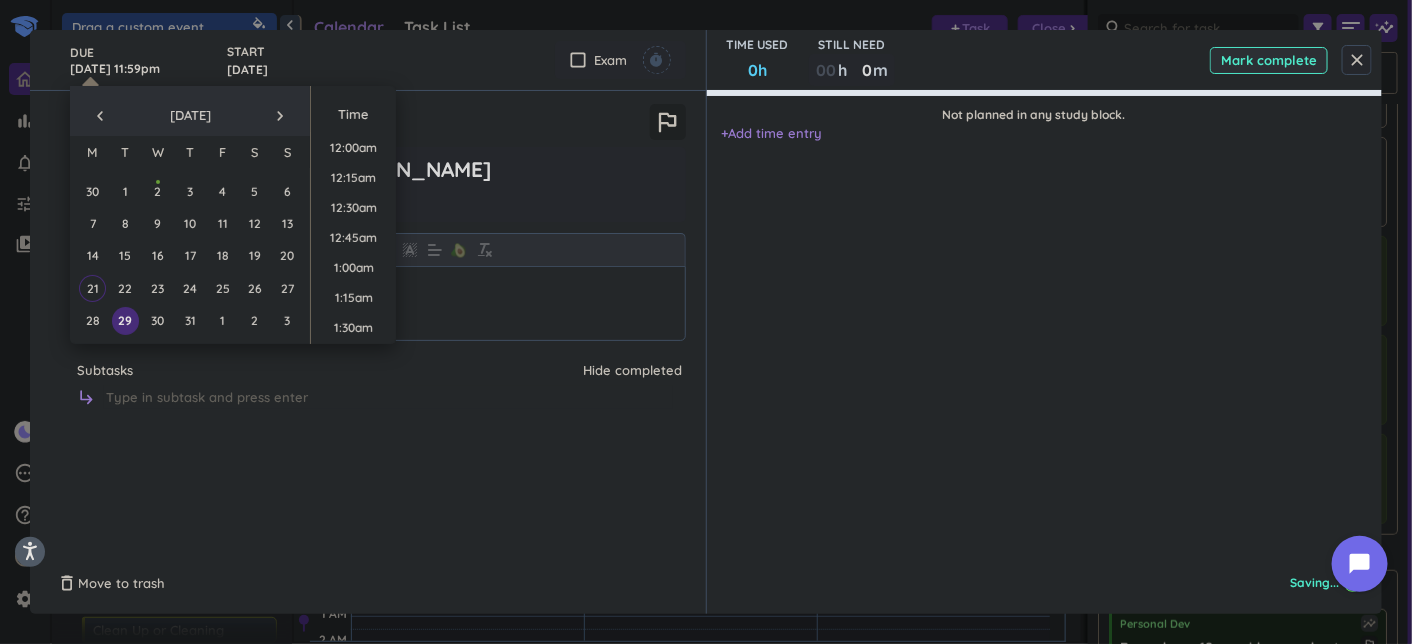 type on "[DATE] 11:59pm" 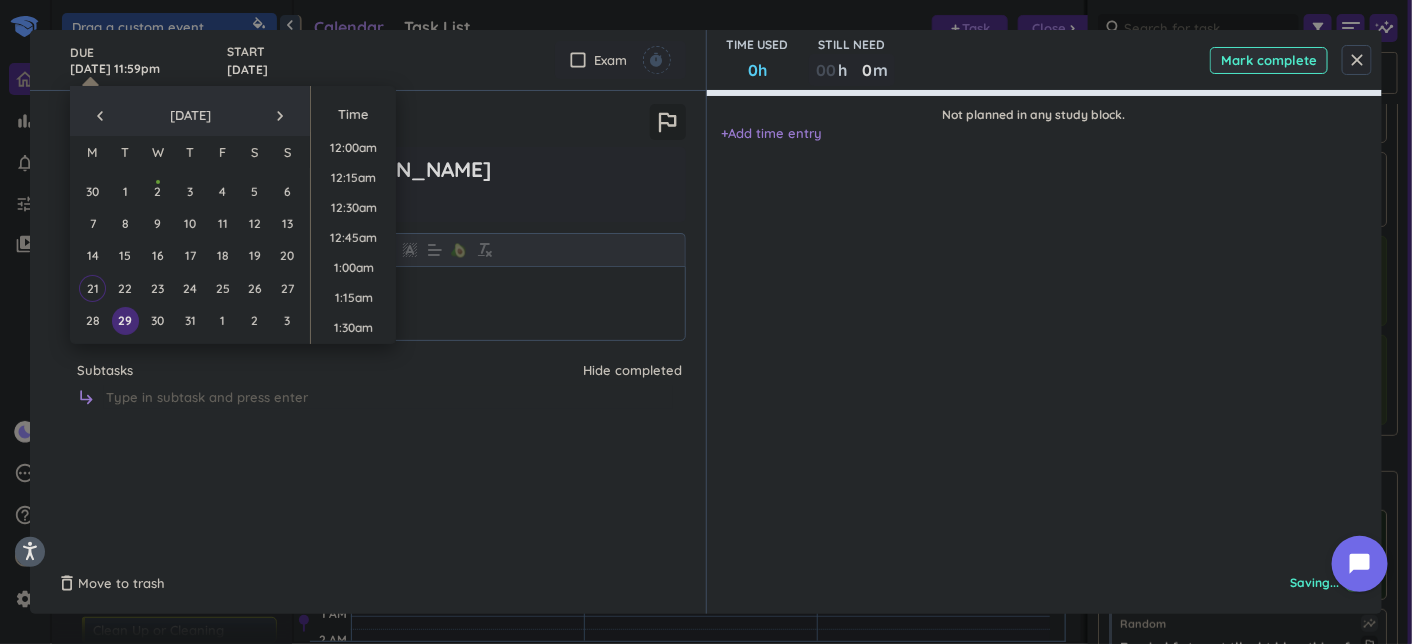 click on "TIME USED 0h STILL NEED 00 h 0 0 00 m Mark complete" at bounding box center [1045, 60] 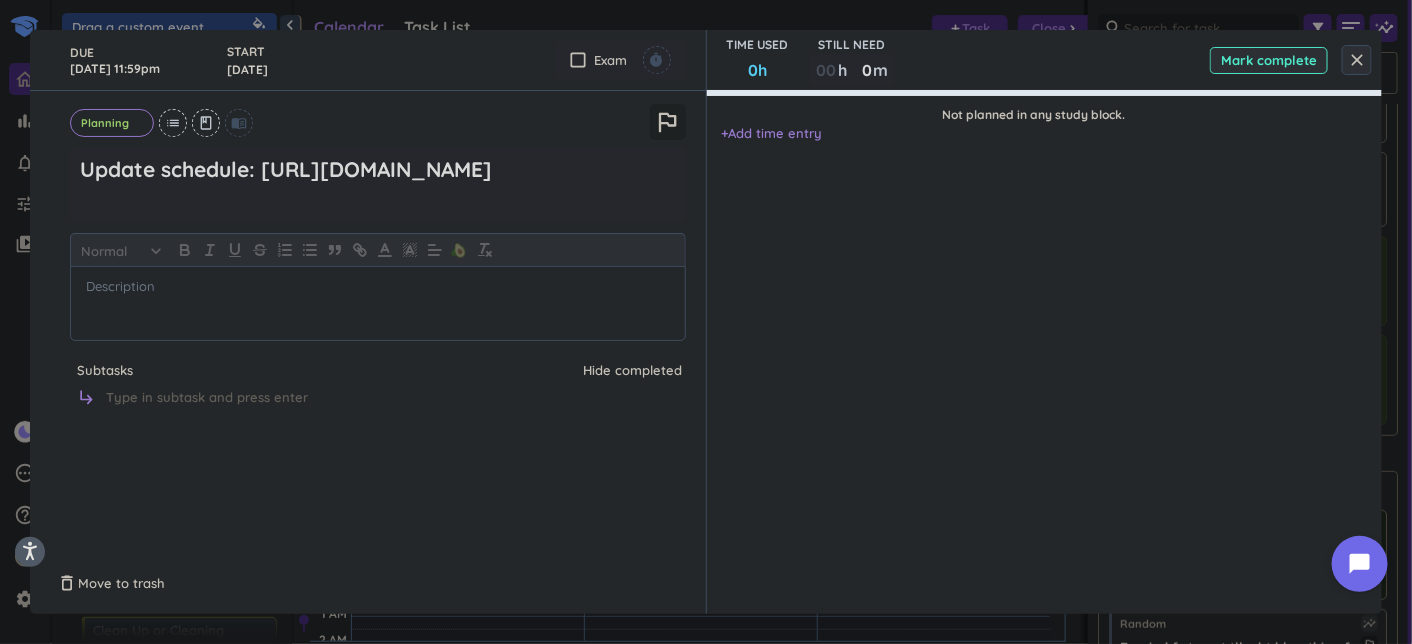 click on "close" at bounding box center [1357, 60] 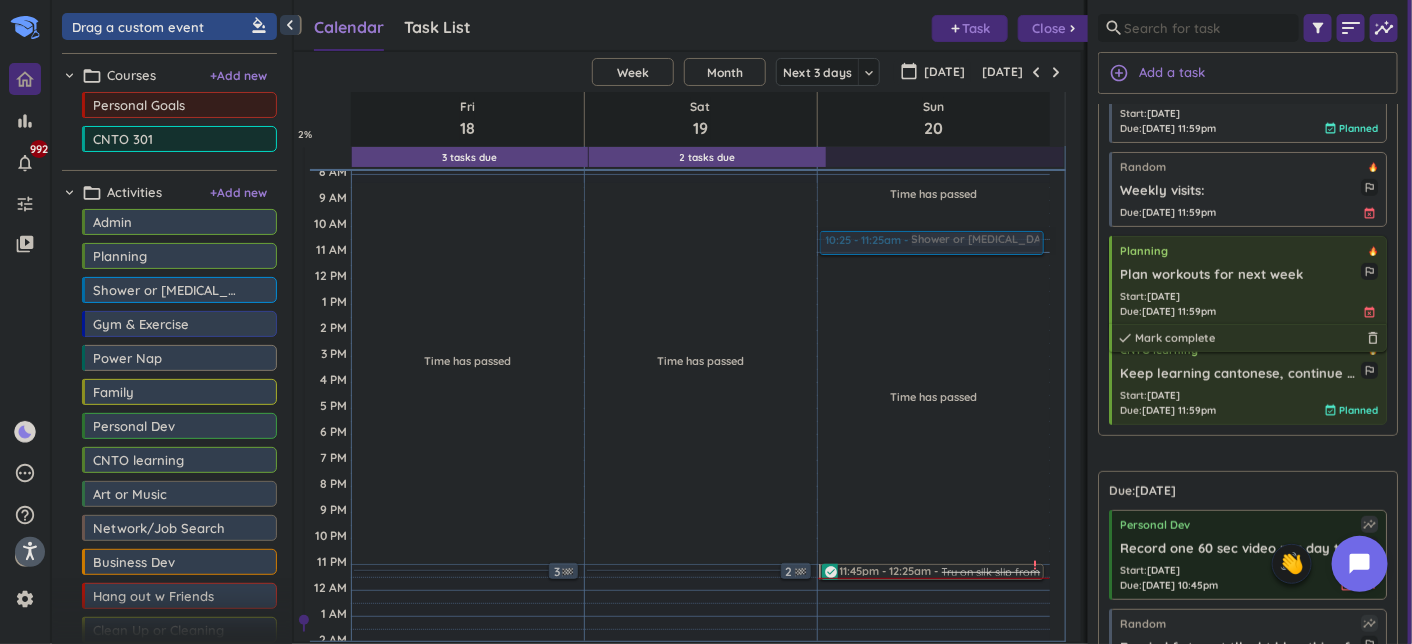 click on "Start :  [DATE] Due :  [DATE] 11:59pm event_busy" at bounding box center (1249, 304) 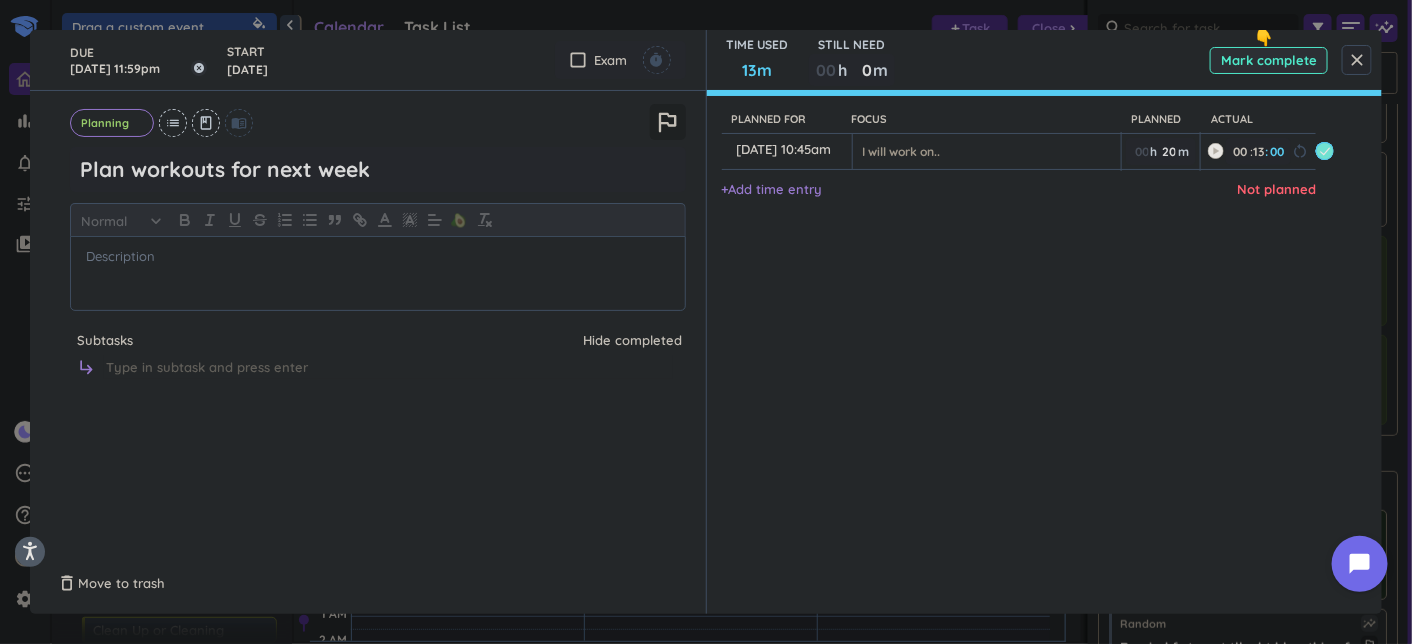 click on "[DATE] 11:59pm" at bounding box center [138, 60] 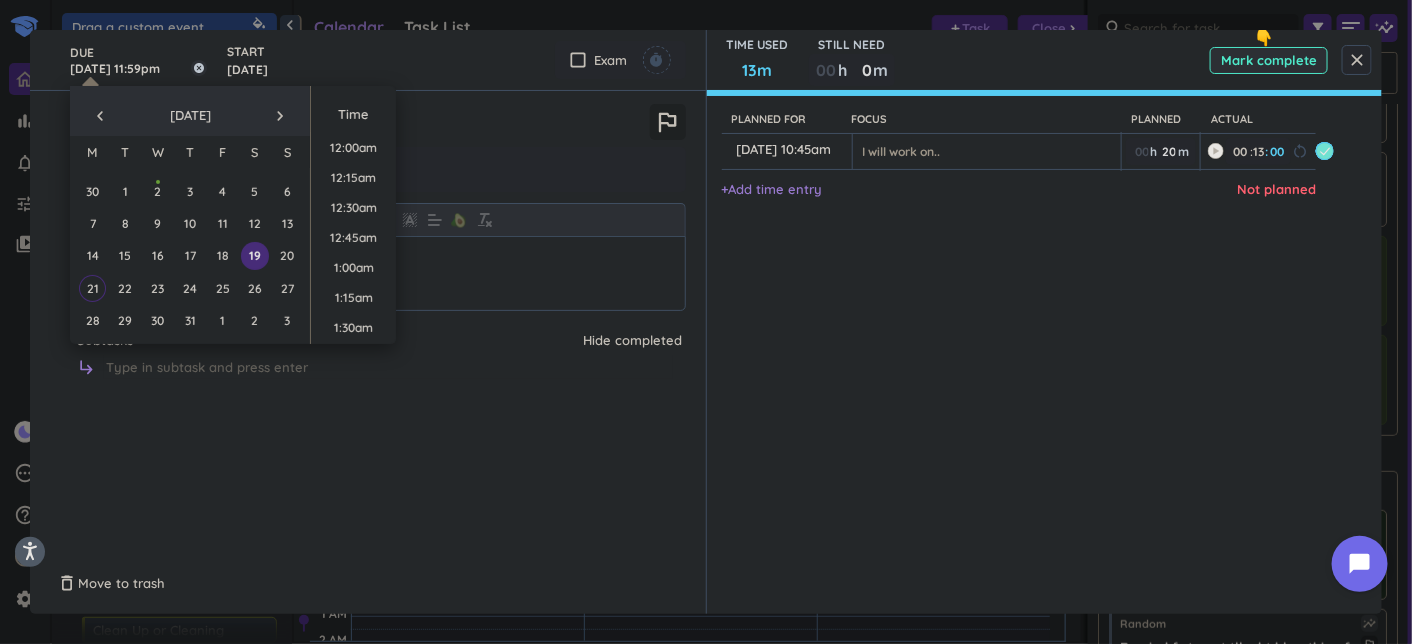 scroll, scrollTop: 2697, scrollLeft: 0, axis: vertical 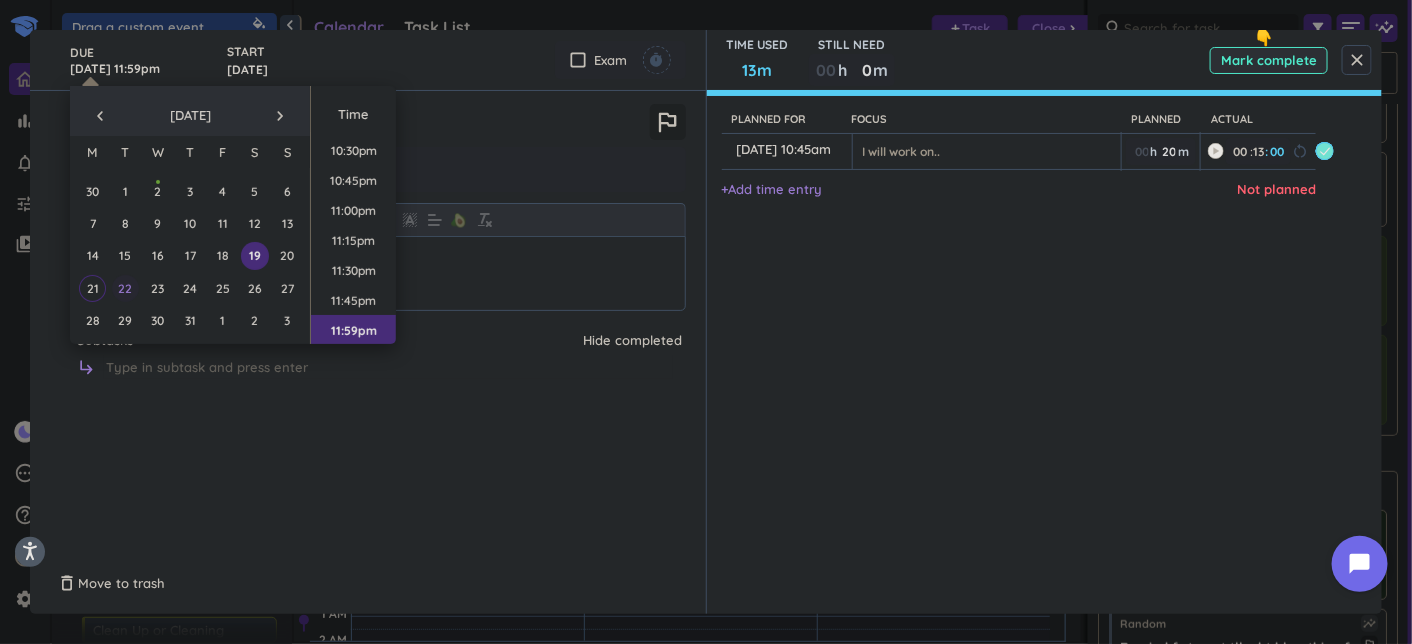 click on "22" at bounding box center (125, 288) 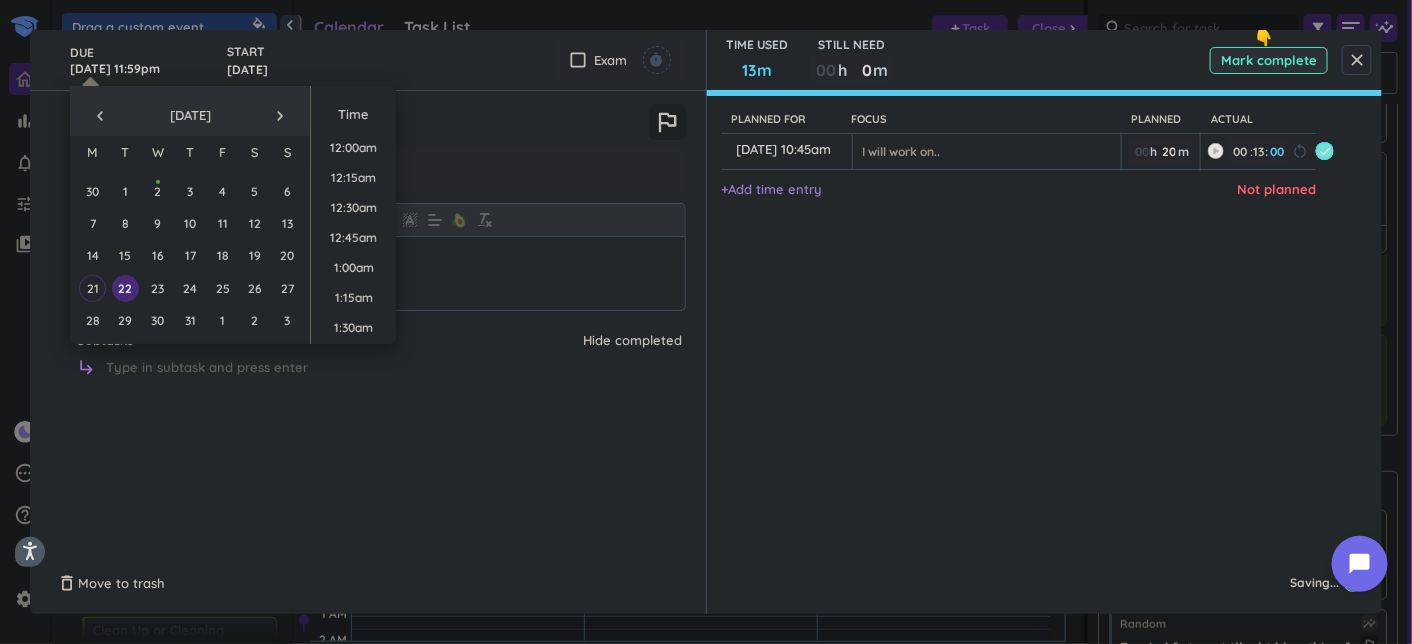 click on "close" at bounding box center [1357, 60] 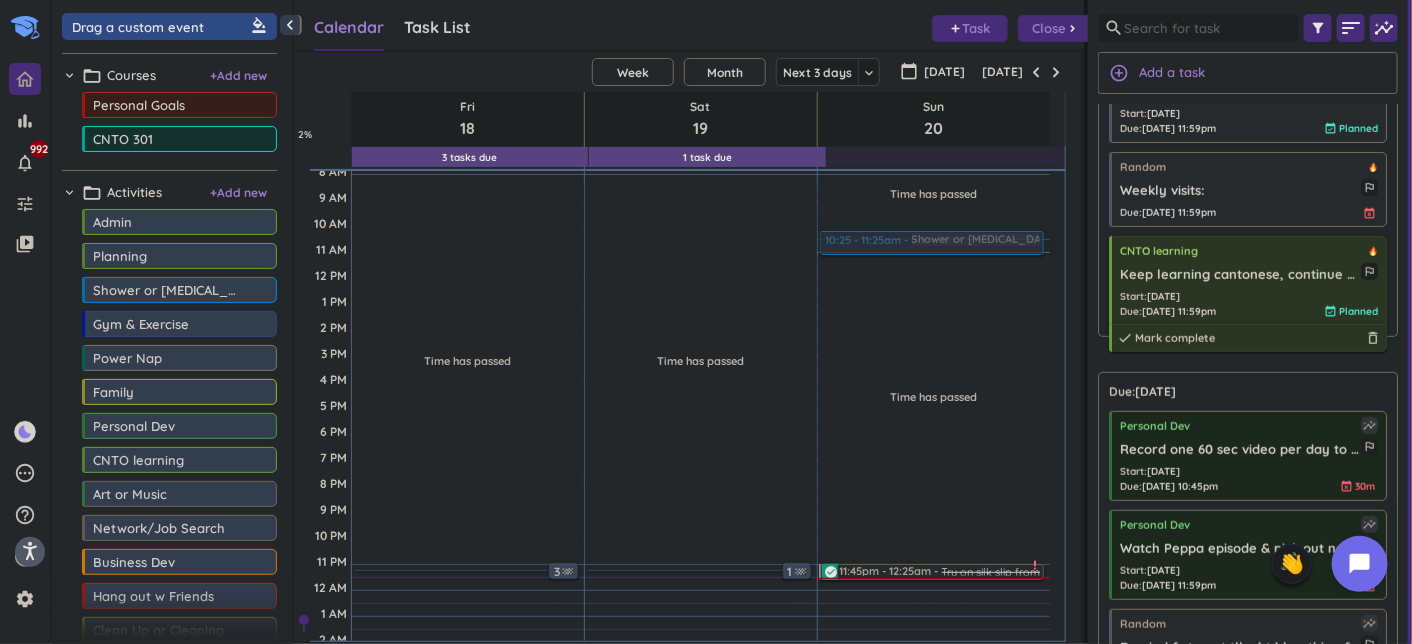 click on "Keep learning cantonese, continue going over the textbook" at bounding box center [1240, 275] 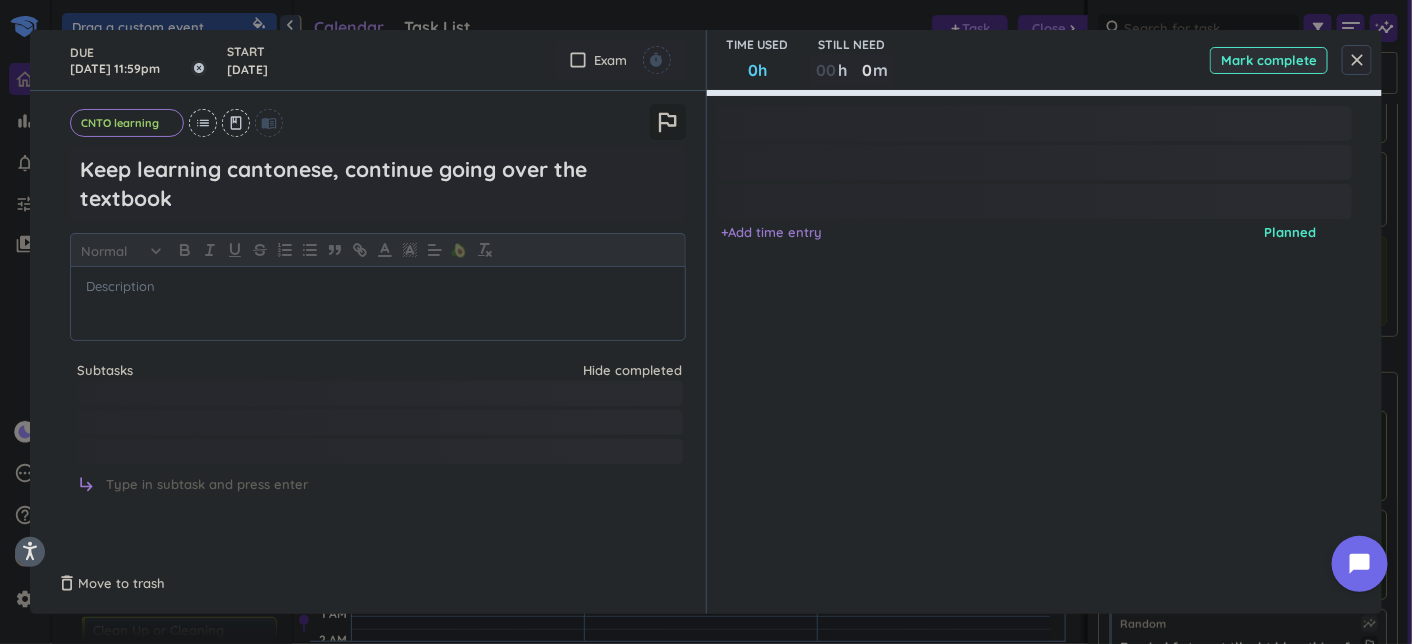 click on "[DATE] 11:59pm" at bounding box center [138, 60] 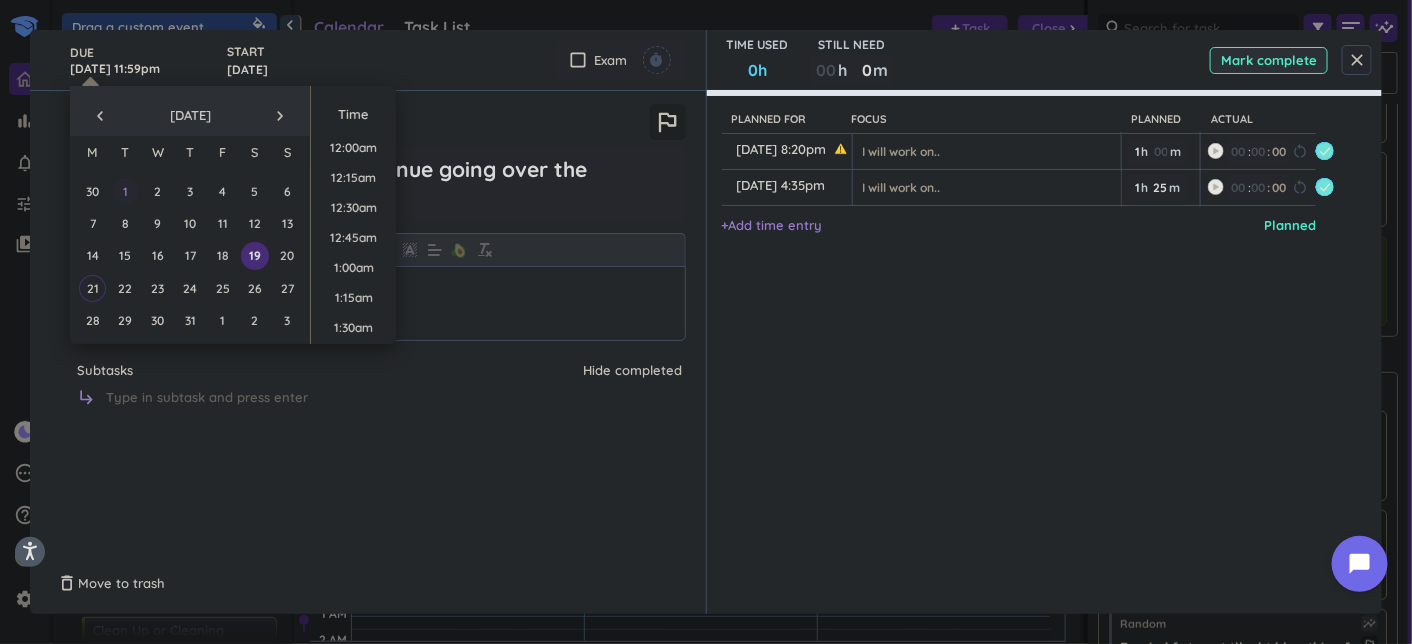 scroll, scrollTop: 2697, scrollLeft: 0, axis: vertical 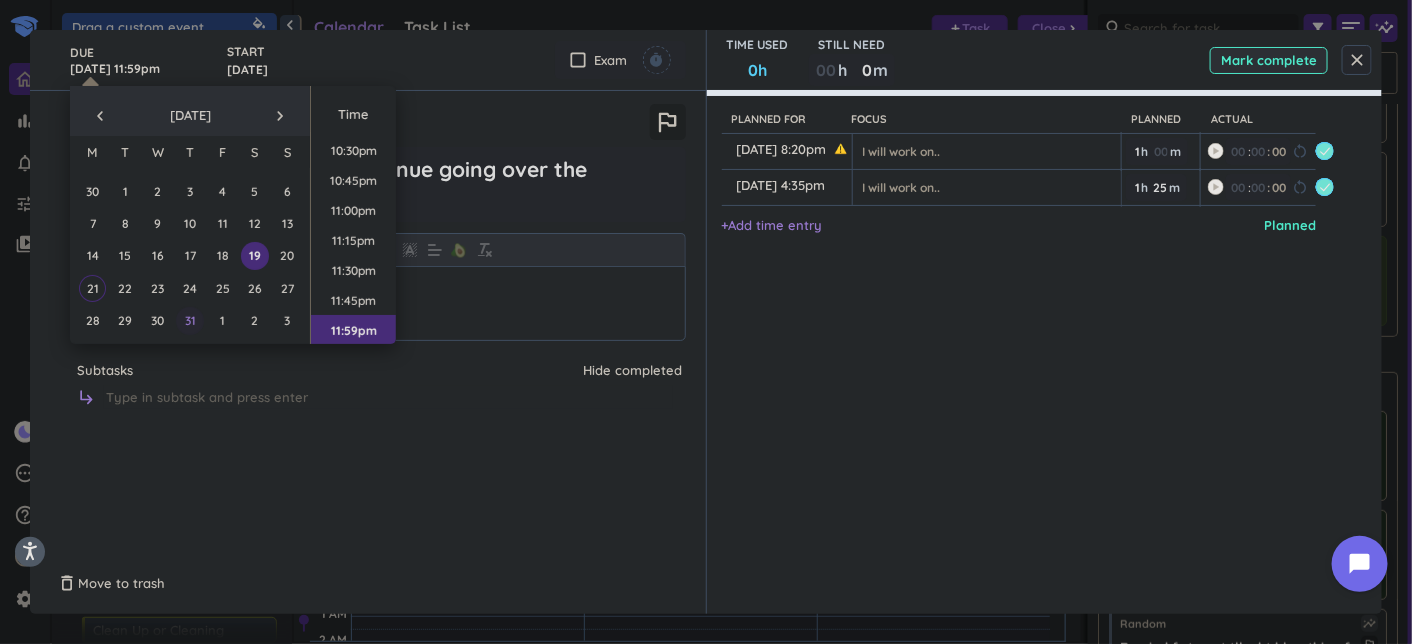 click on "31" at bounding box center [189, 320] 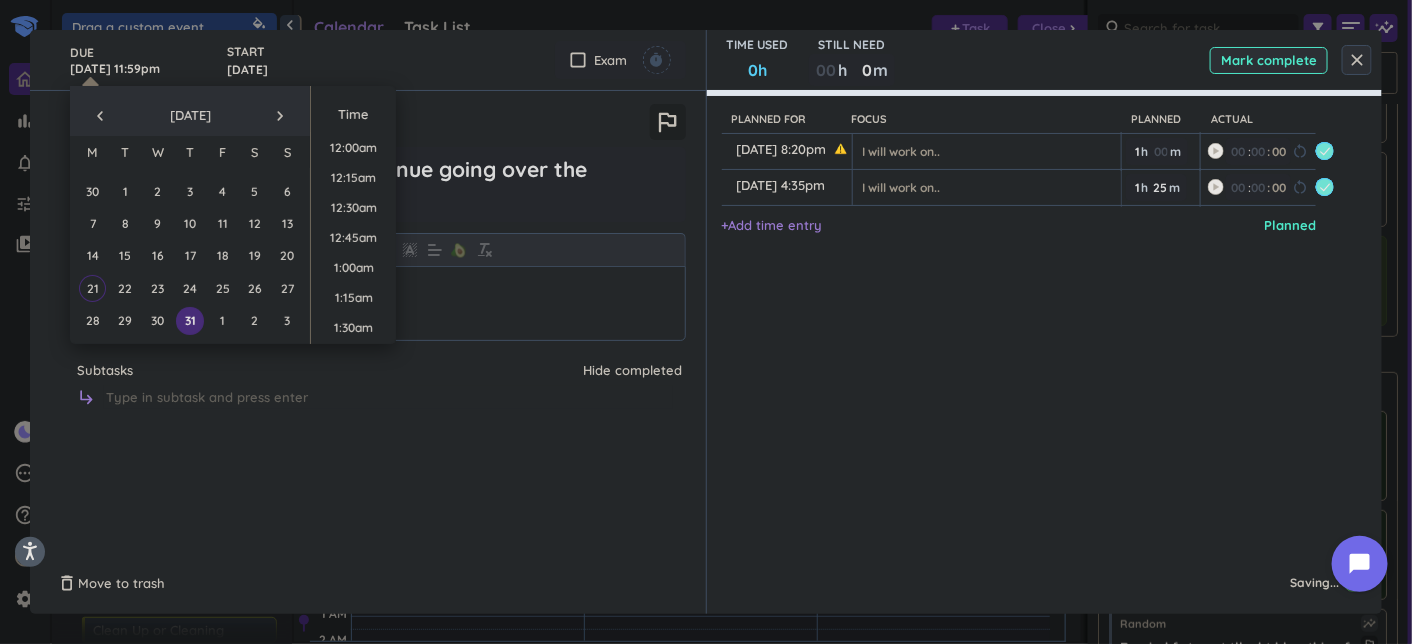 click on "close" at bounding box center (1357, 60) 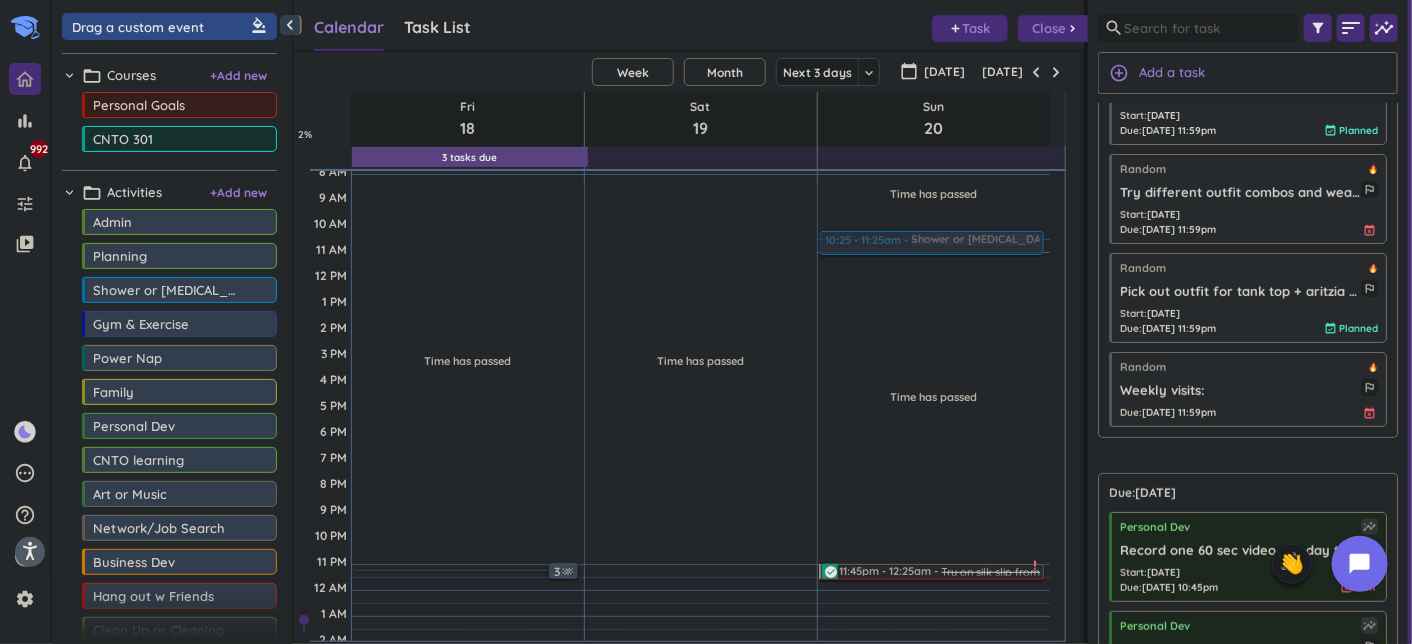 scroll, scrollTop: 0, scrollLeft: 0, axis: both 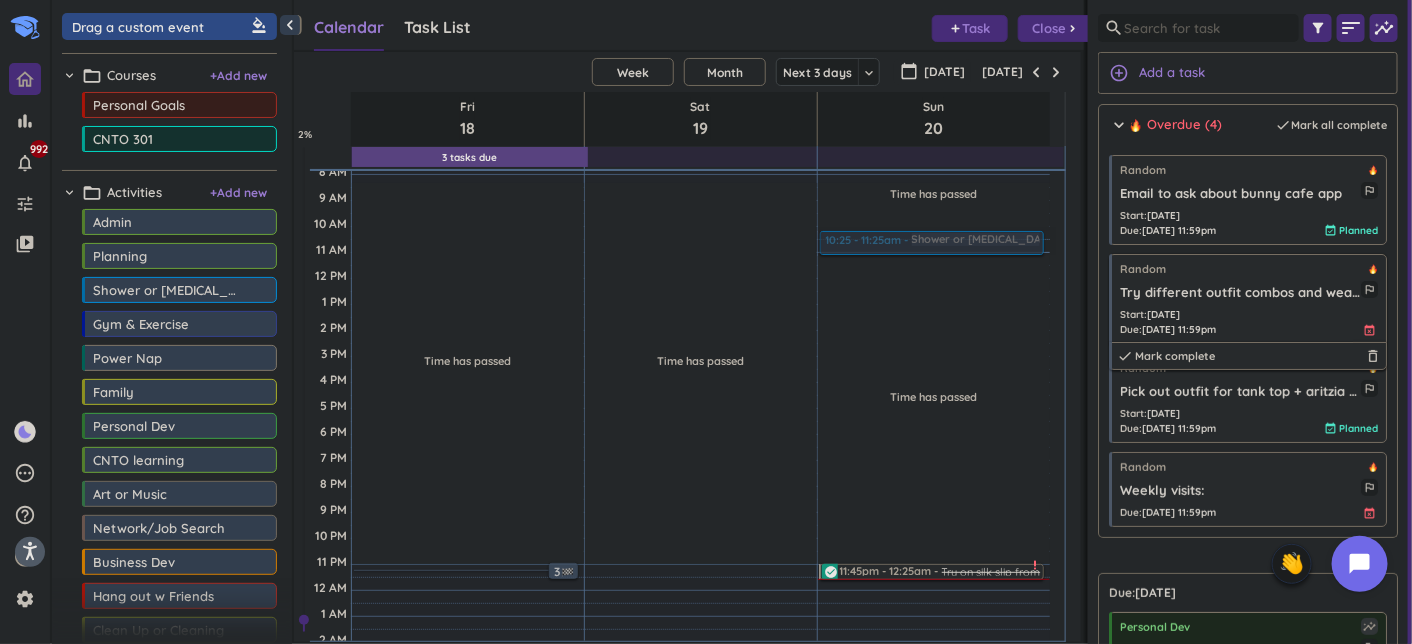 click on "Start :  [DATE] Due :  [DATE] 11:59pm event_busy" at bounding box center [1249, 322] 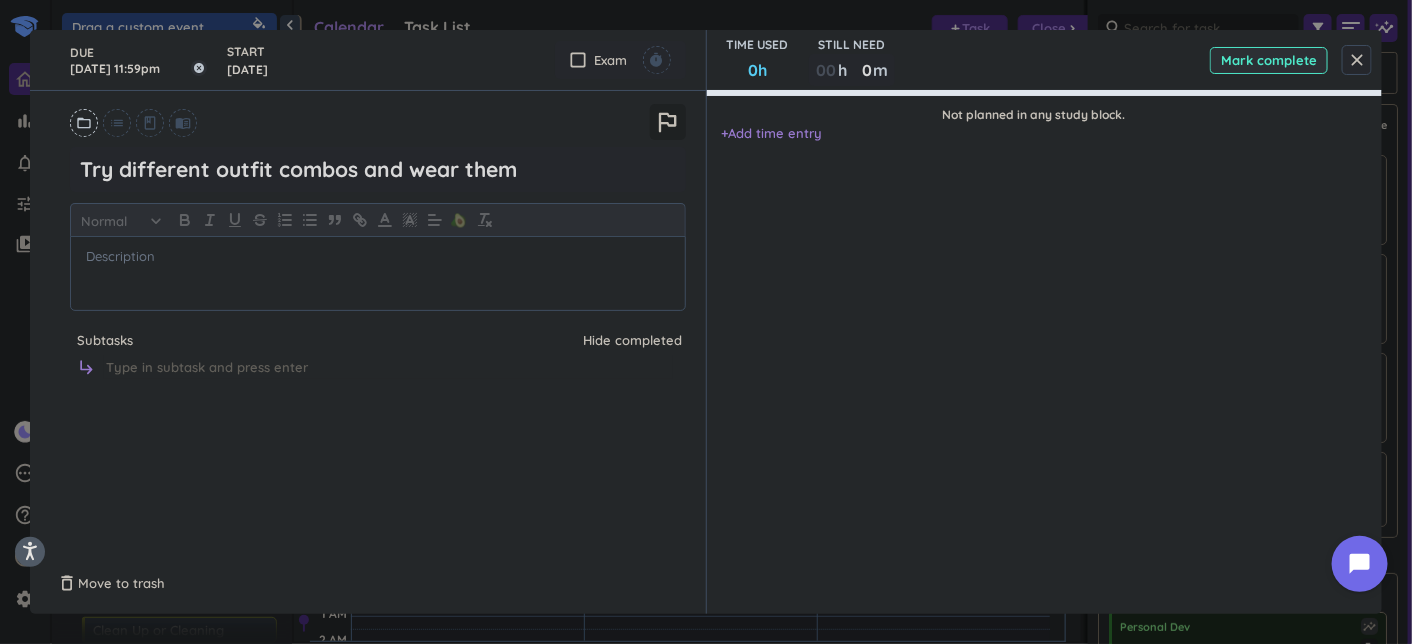 click on "[DATE] 11:59pm" at bounding box center (138, 60) 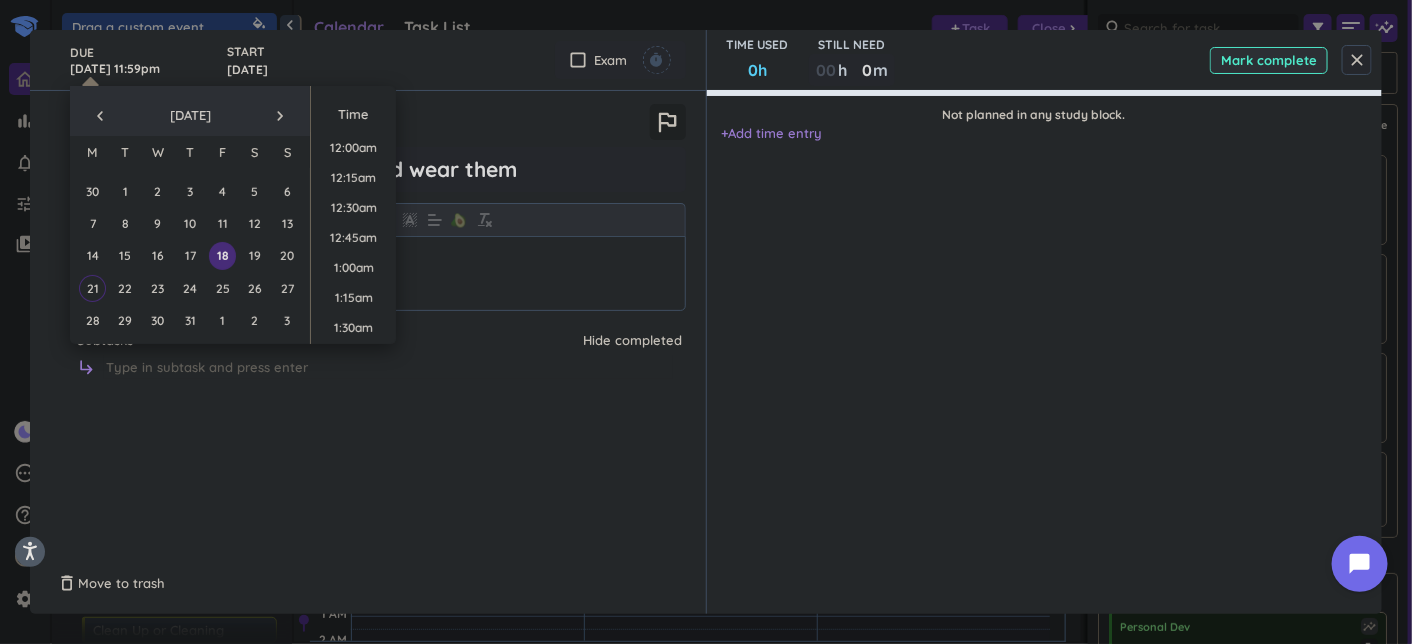 scroll, scrollTop: 2697, scrollLeft: 0, axis: vertical 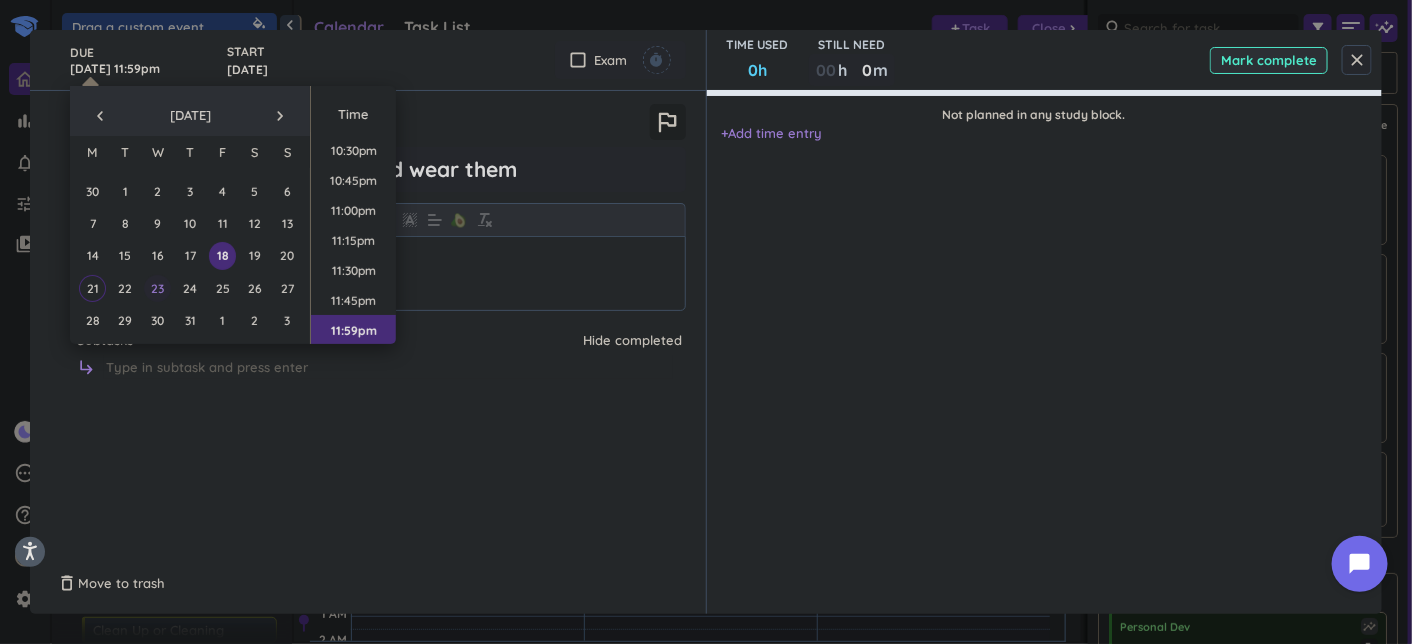 click on "23" at bounding box center (157, 288) 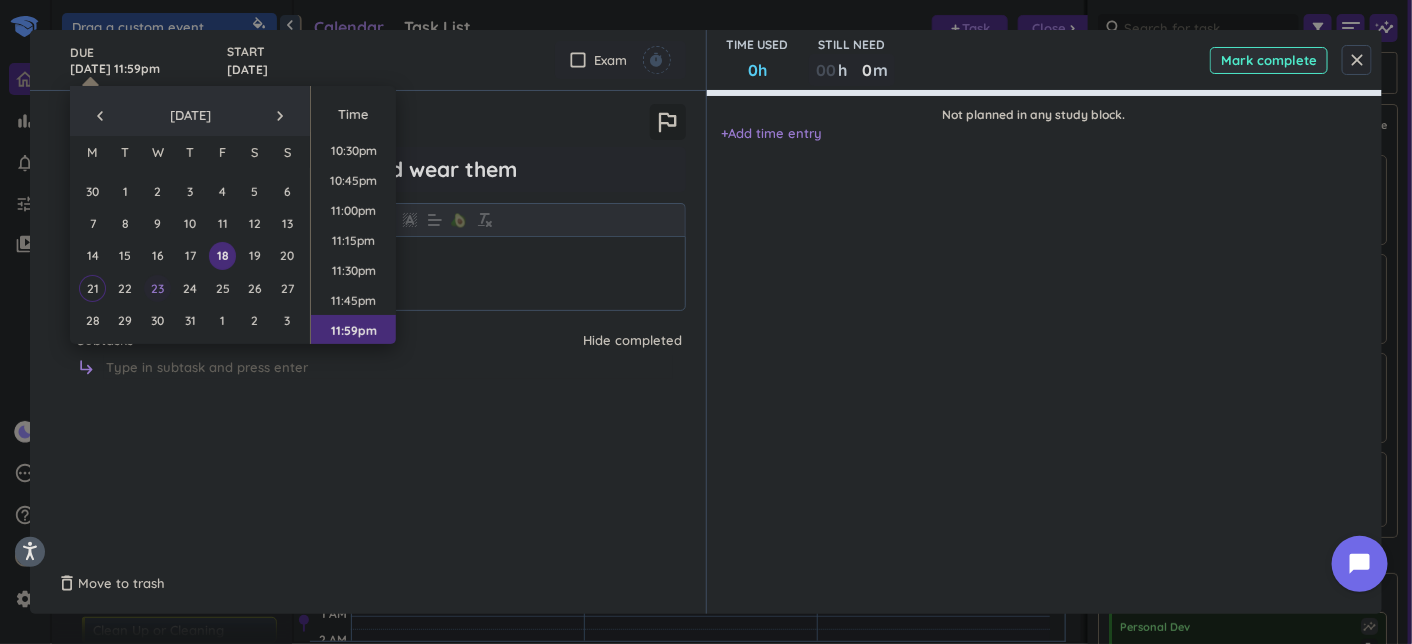 type on "[DATE] 11:59pm" 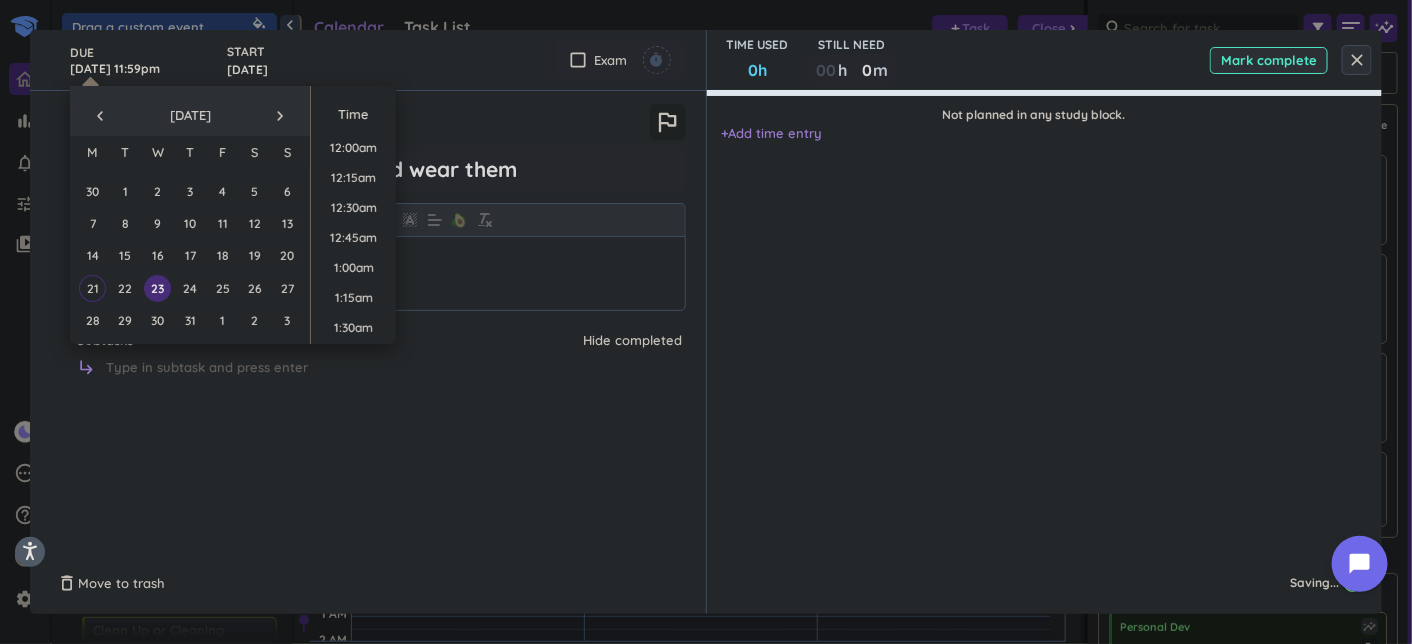 scroll, scrollTop: 2697, scrollLeft: 0, axis: vertical 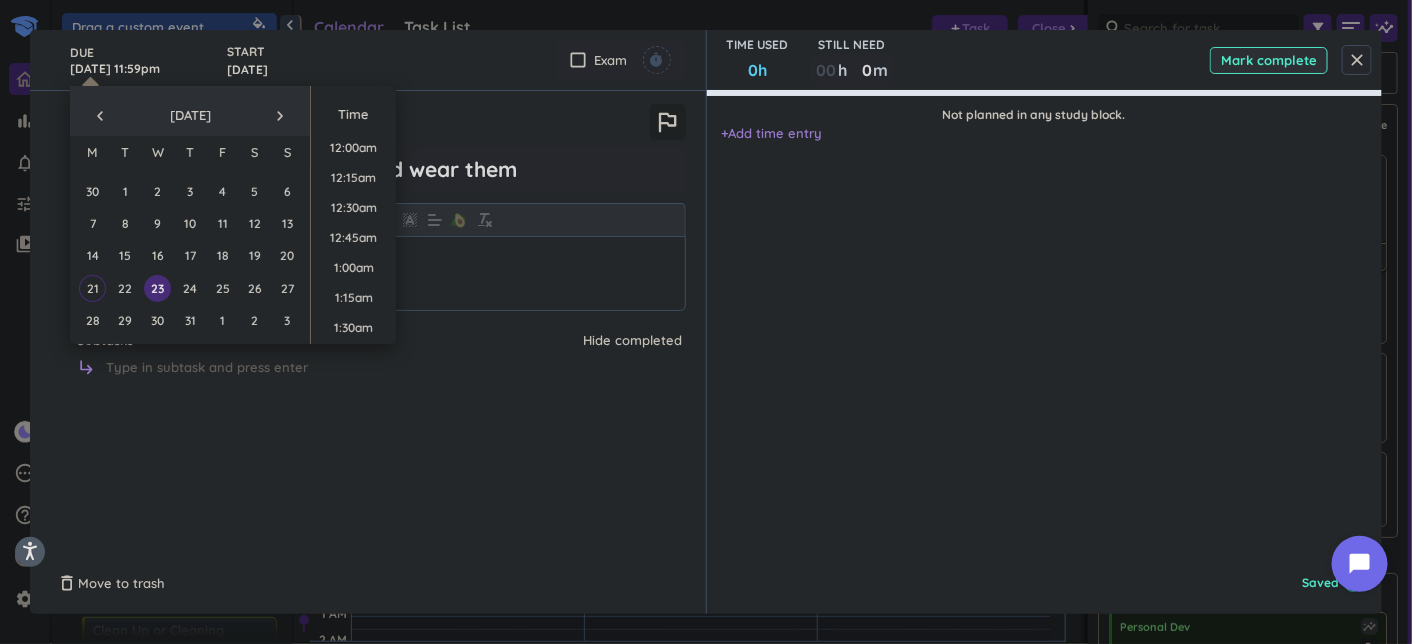 click on "close" at bounding box center (1357, 60) 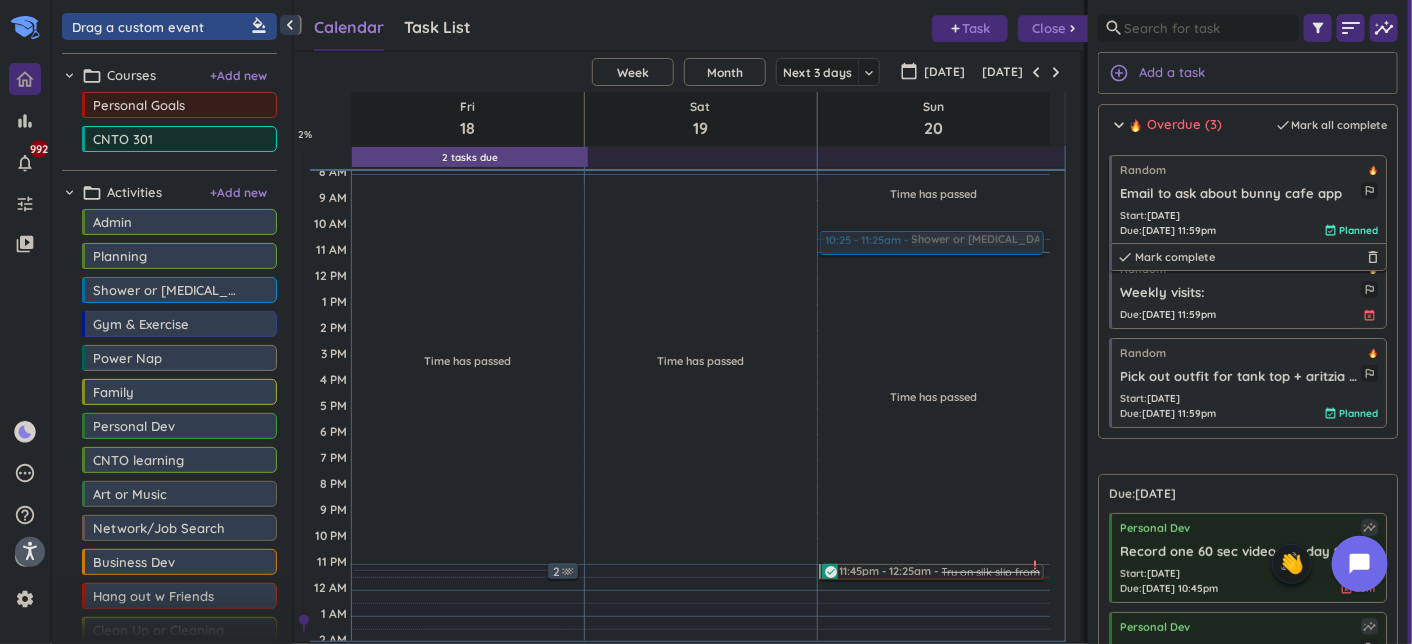 click on "Random Email to ask about bunny cafe app outlined_flag Start :  [DATE] Due :  [DATE] 11:59pm event_available Planned done Mark complete delete_outline" at bounding box center (1248, 200) 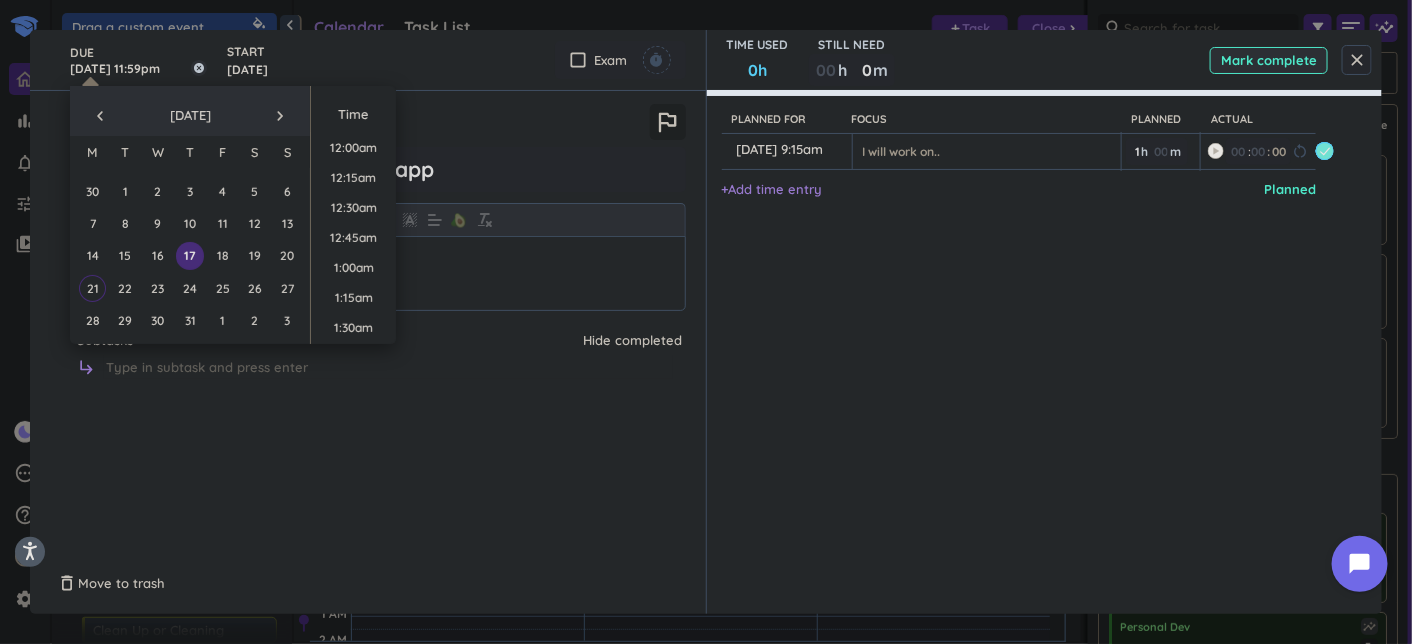 click on "[DATE] 11:59pm" at bounding box center (138, 60) 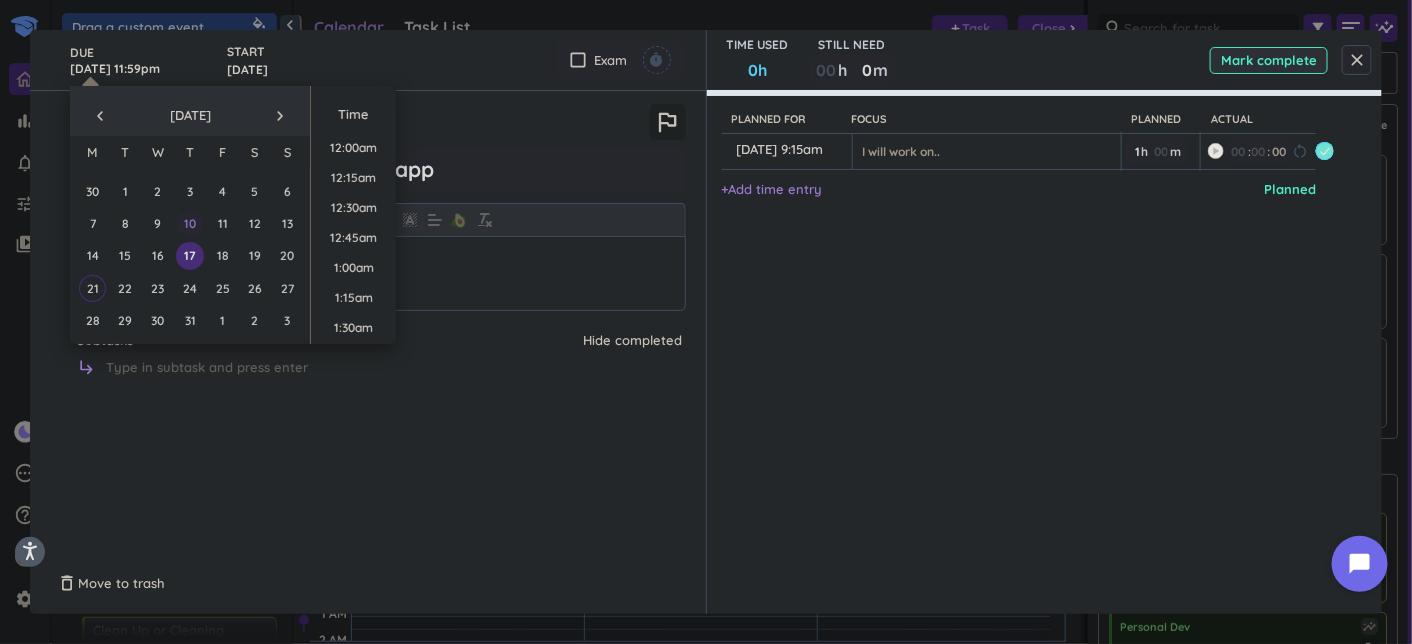 scroll, scrollTop: 2697, scrollLeft: 0, axis: vertical 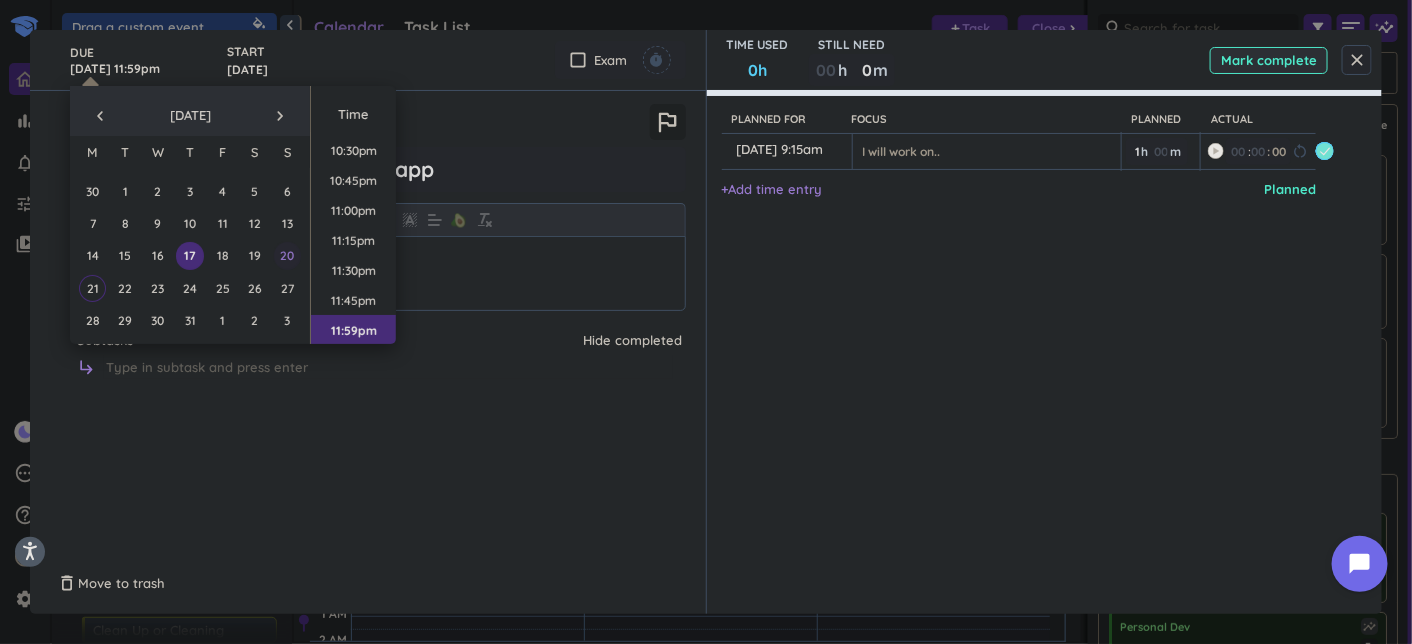 click on "20" at bounding box center [287, 255] 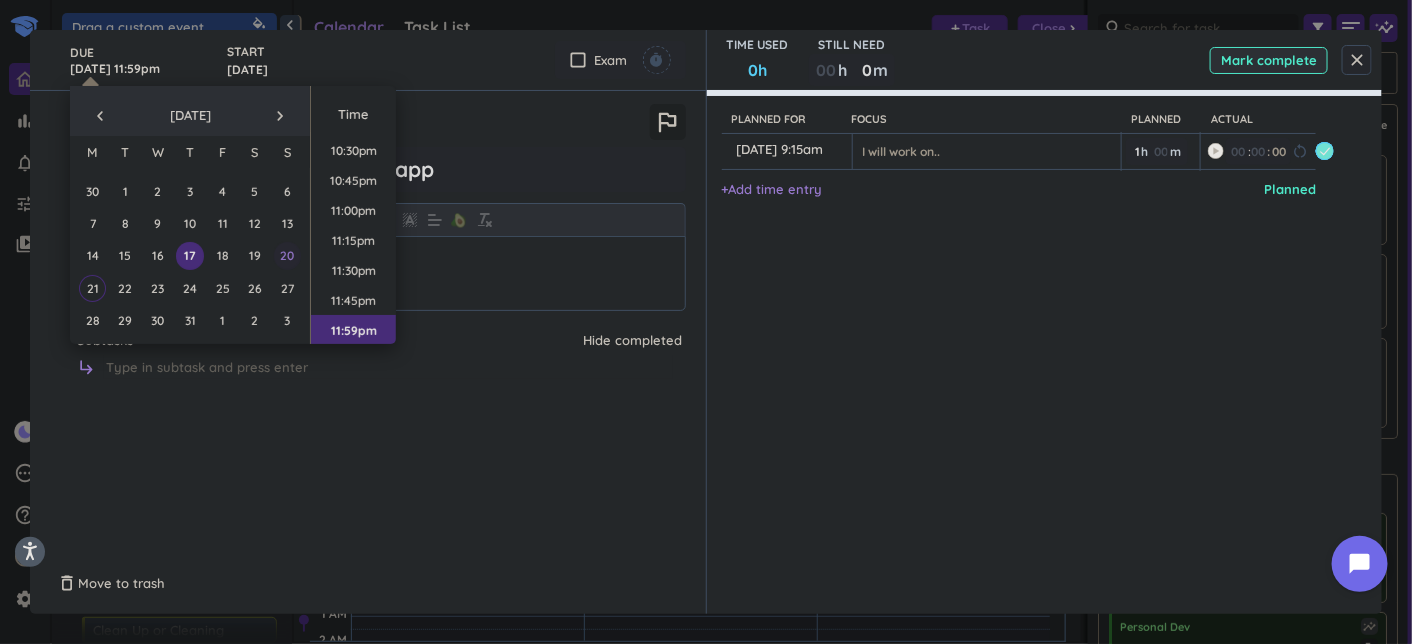 type on "[DATE] 11:59pm" 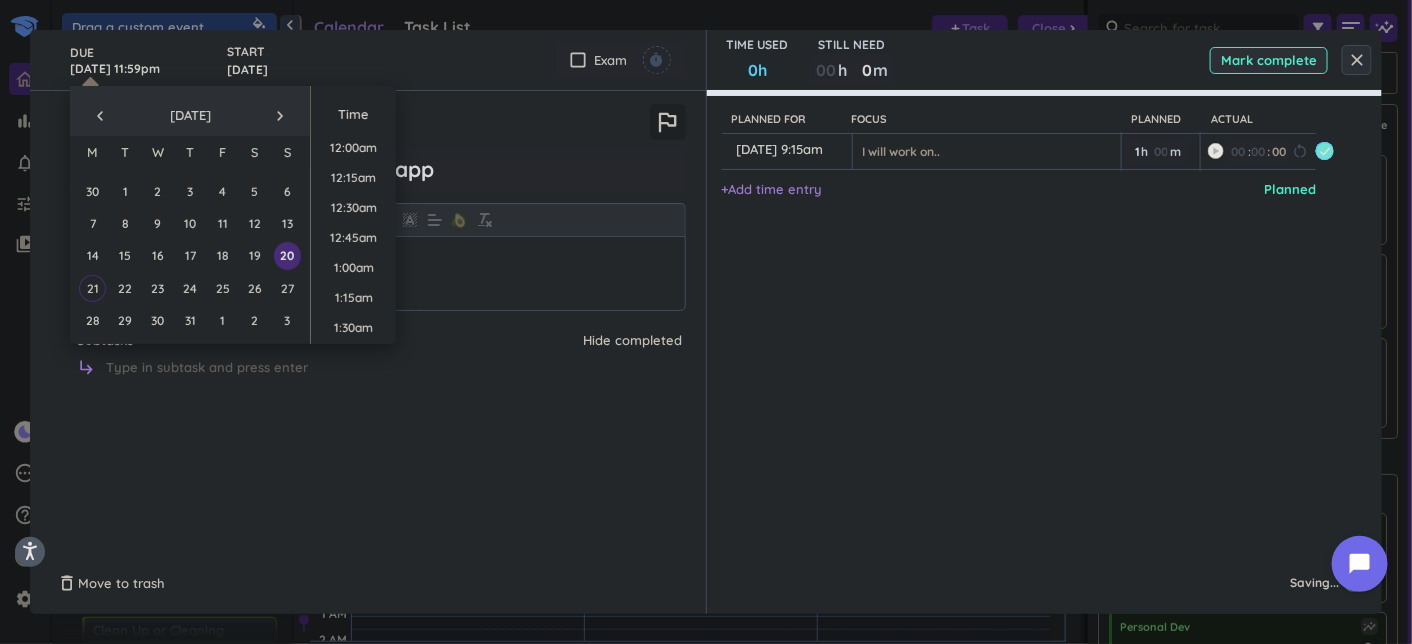 click on "close" at bounding box center (1357, 60) 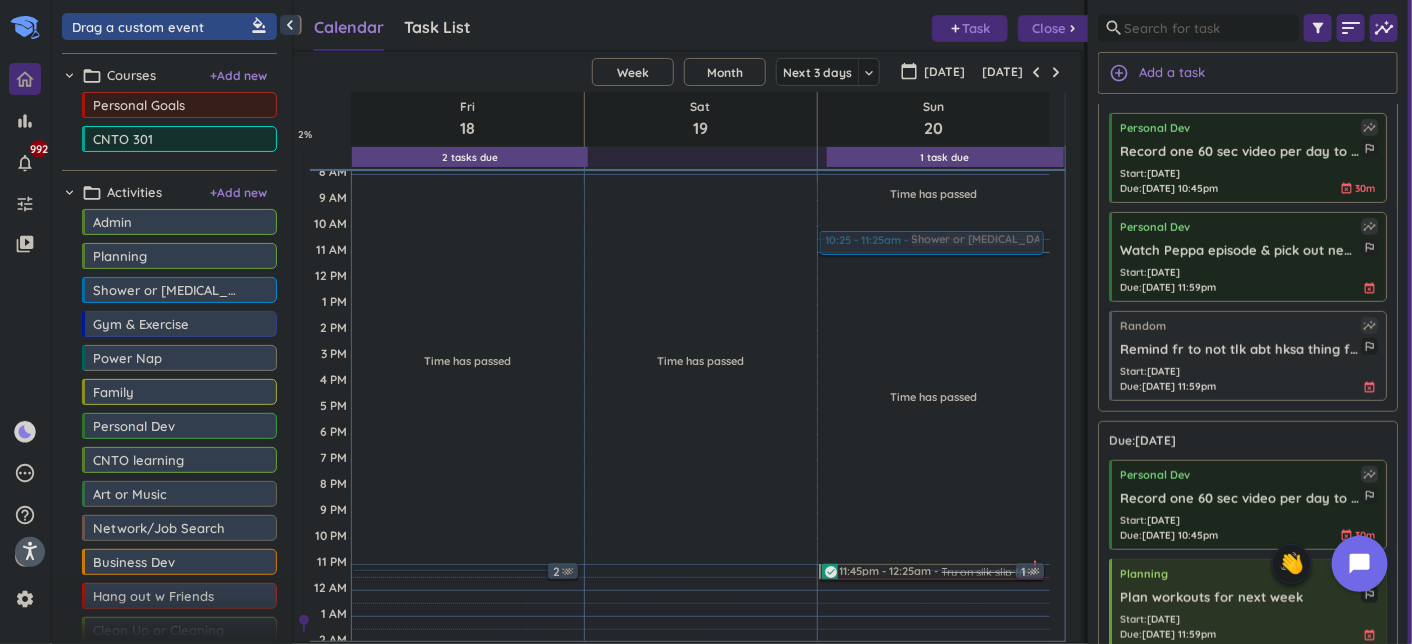 scroll, scrollTop: 300, scrollLeft: 0, axis: vertical 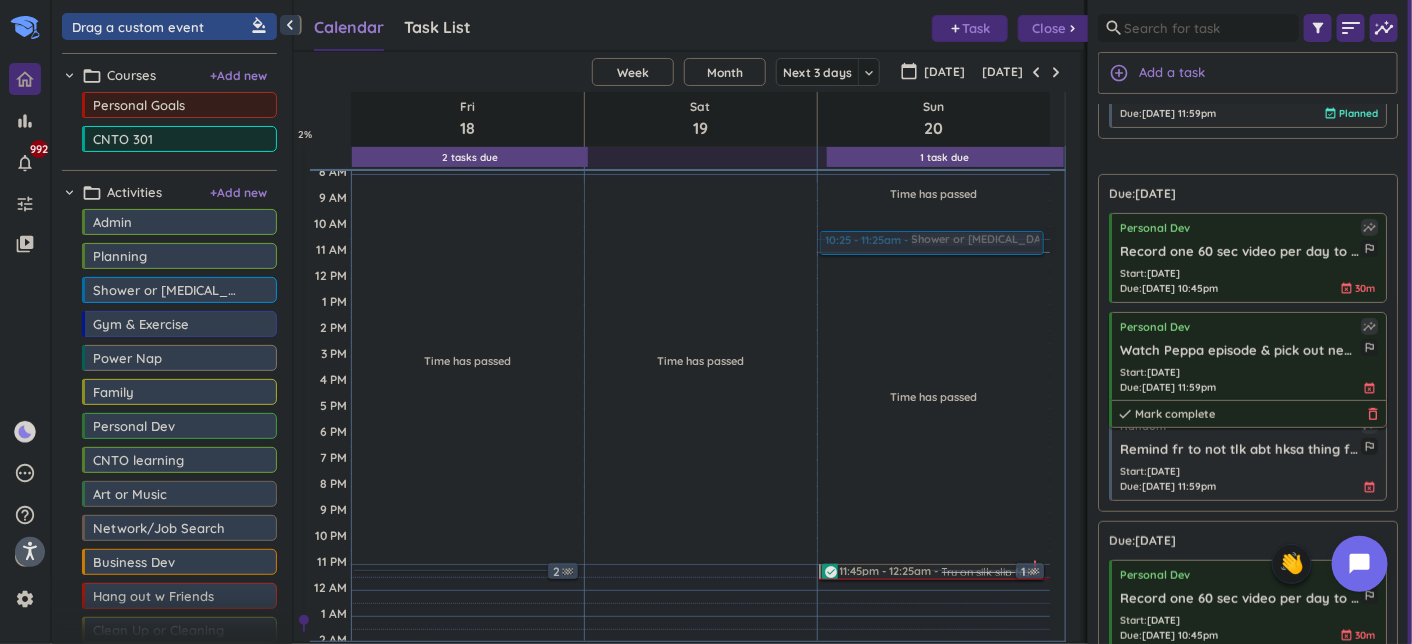 click on "delete_outline" at bounding box center [1373, 414] 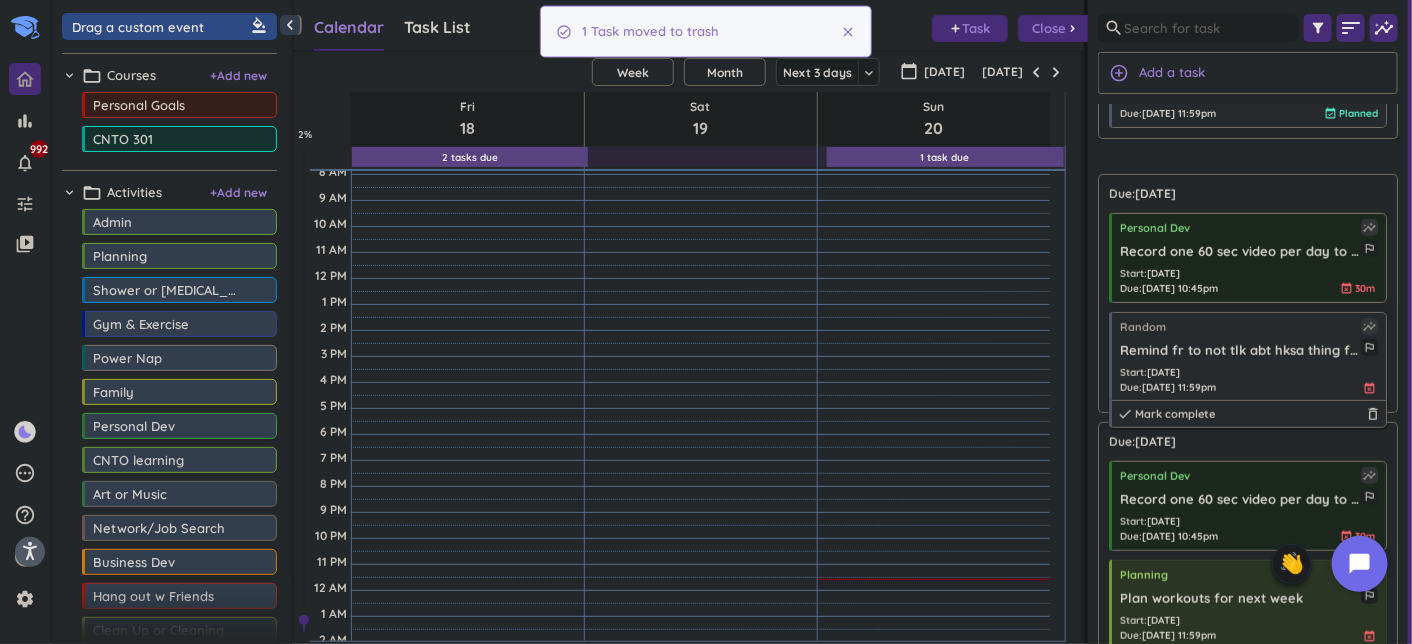 click on "Start :  [DATE] Due :  [DATE] 11:59pm event_busy" at bounding box center (1249, 380) 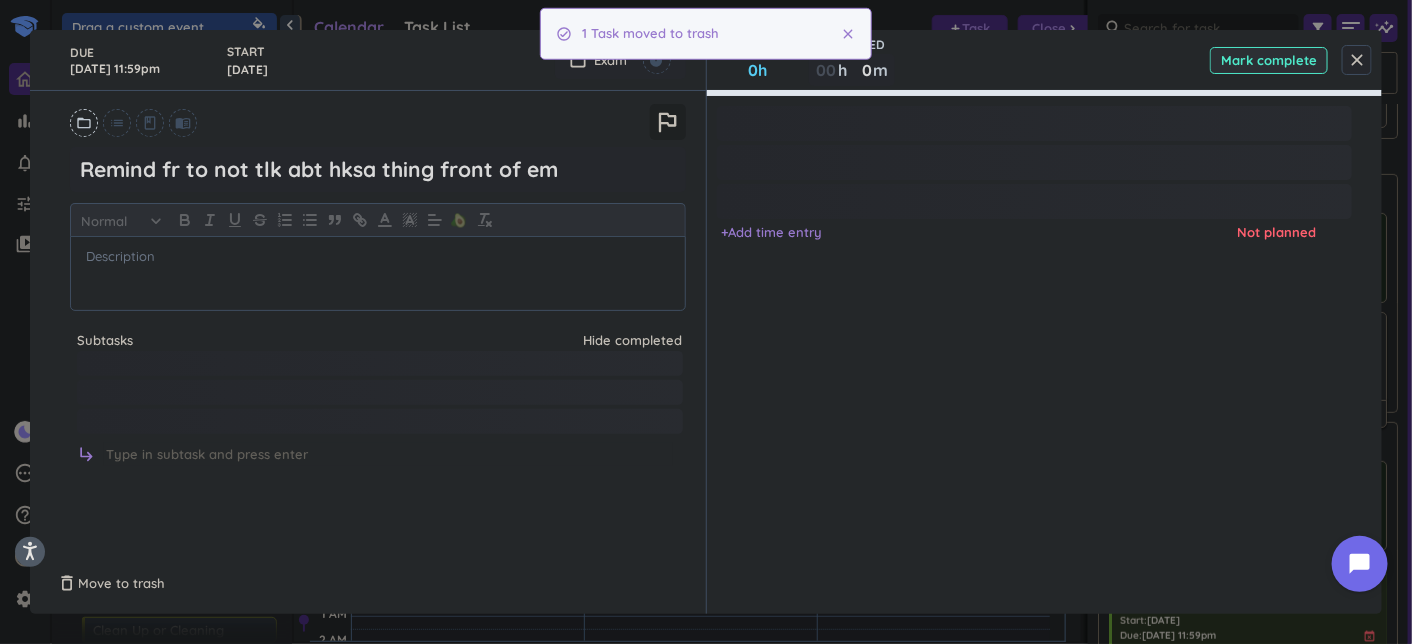 type on "x" 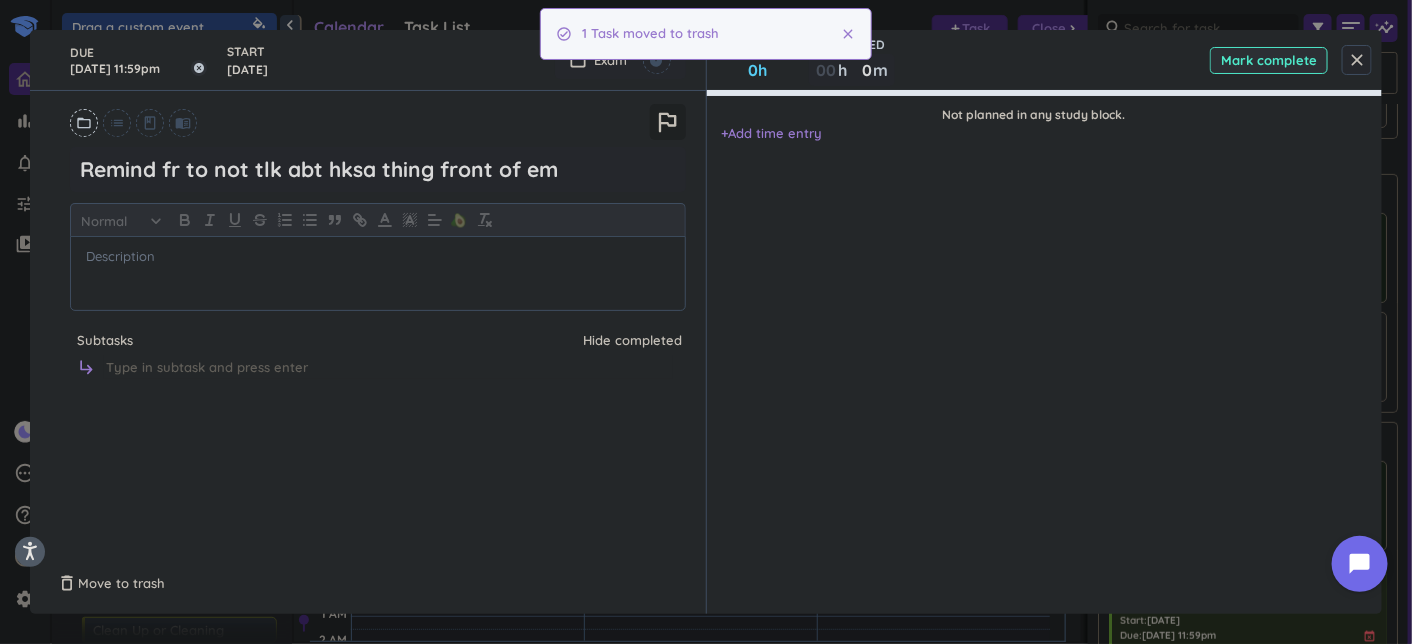 click on "[DATE] 11:59pm" at bounding box center [138, 60] 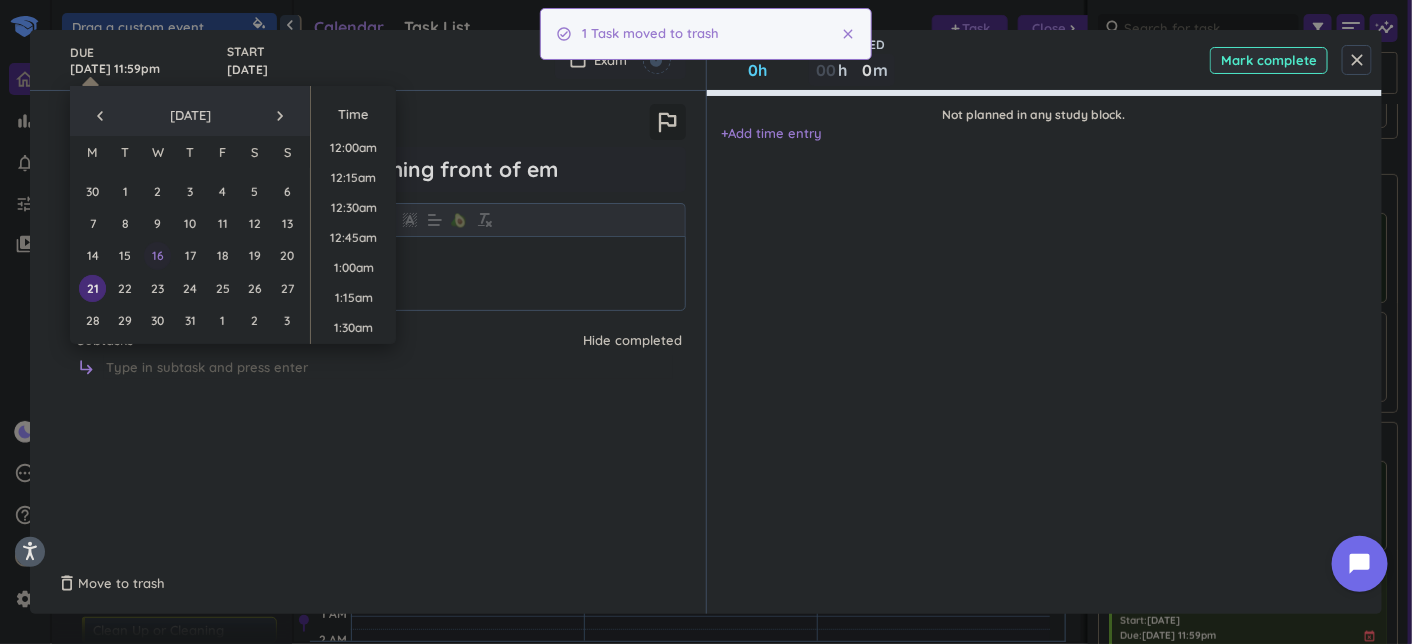scroll, scrollTop: 2697, scrollLeft: 0, axis: vertical 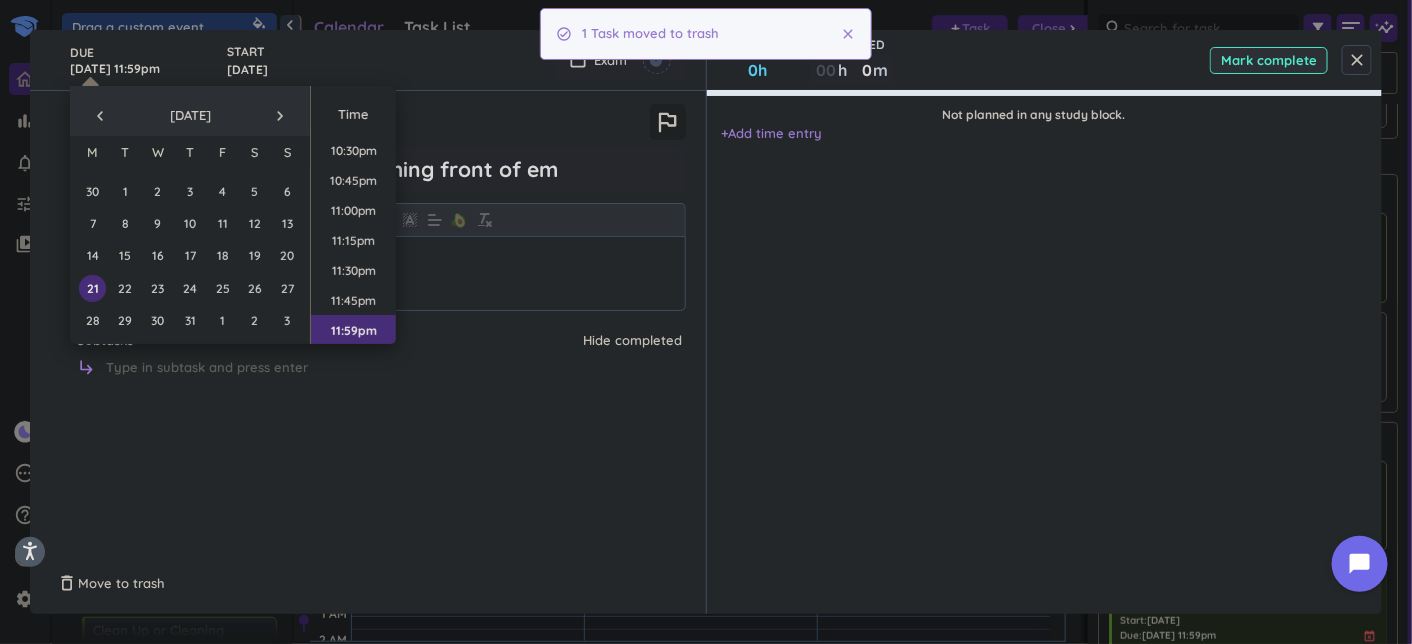 click on "21 22 23 24 25 26 27" at bounding box center [189, 288] 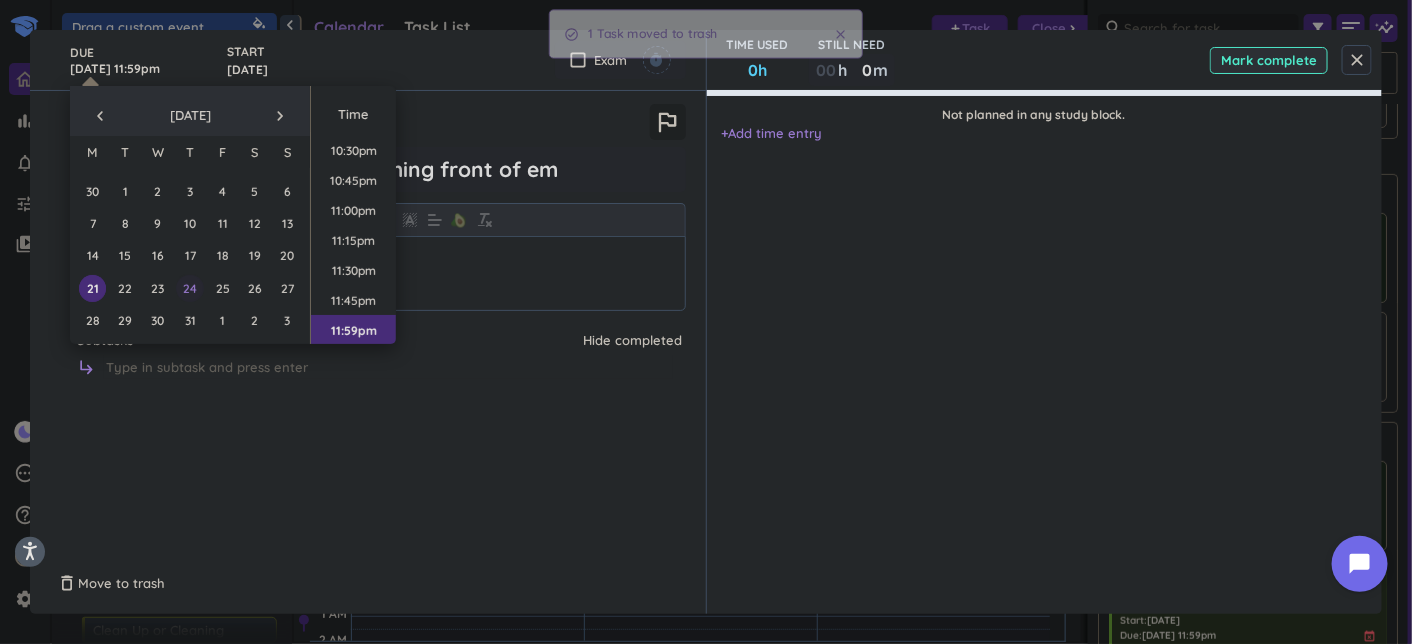 click on "24" at bounding box center [189, 288] 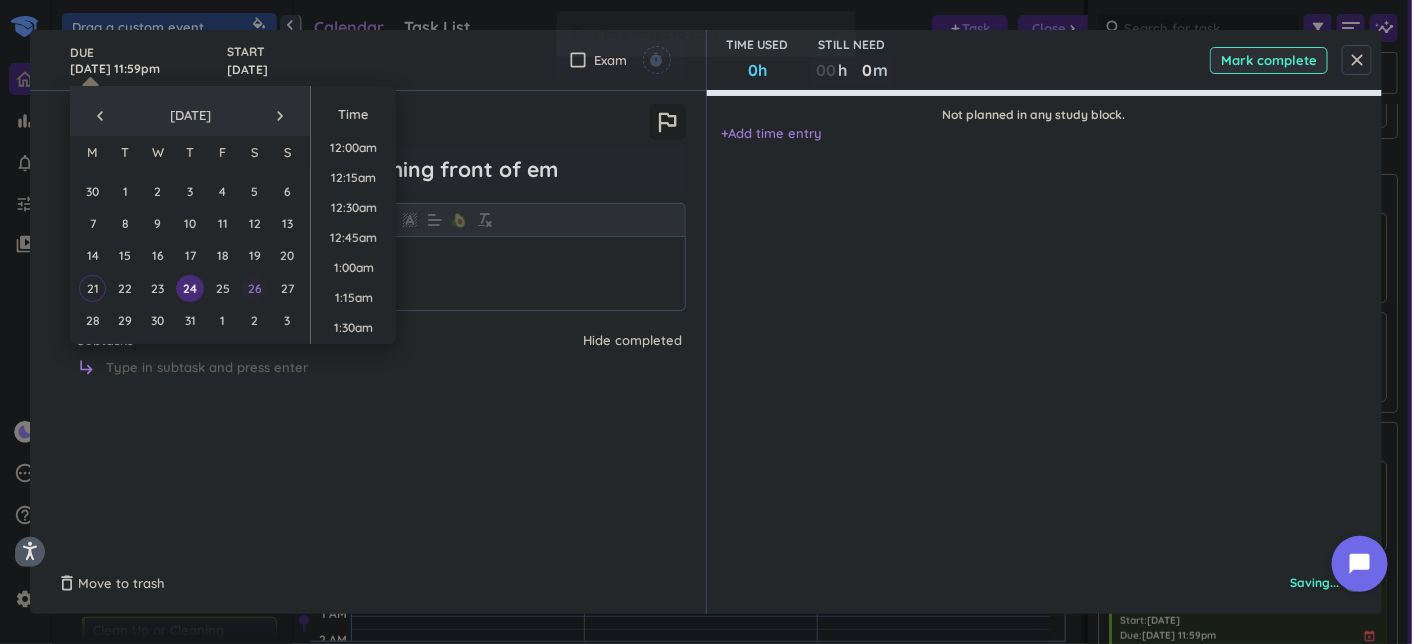 scroll, scrollTop: 2697, scrollLeft: 0, axis: vertical 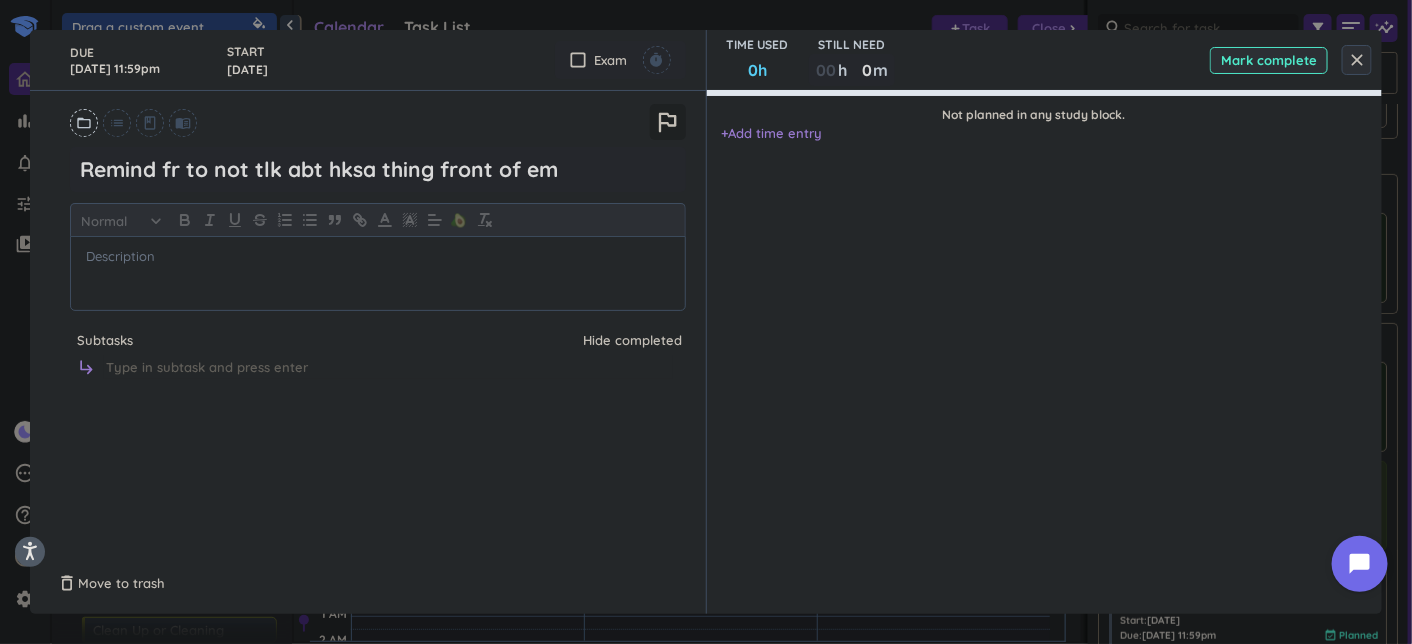 click on "close" at bounding box center (1357, 60) 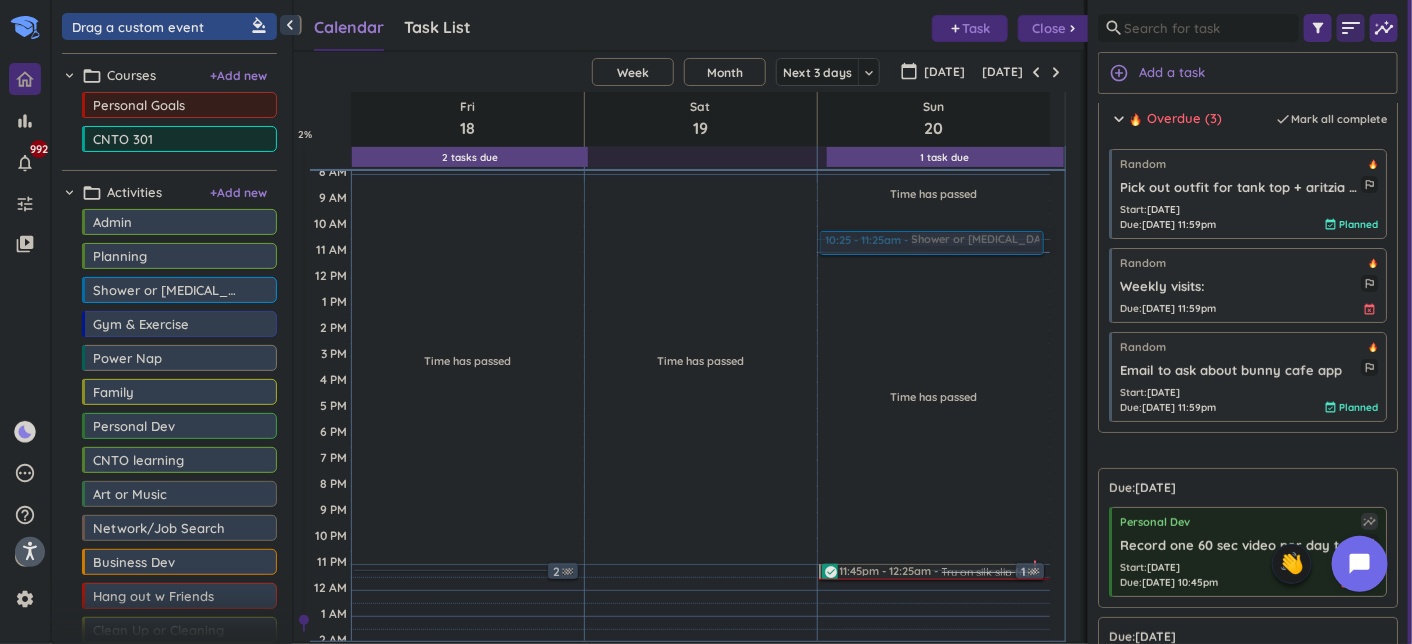 scroll, scrollTop: 0, scrollLeft: 0, axis: both 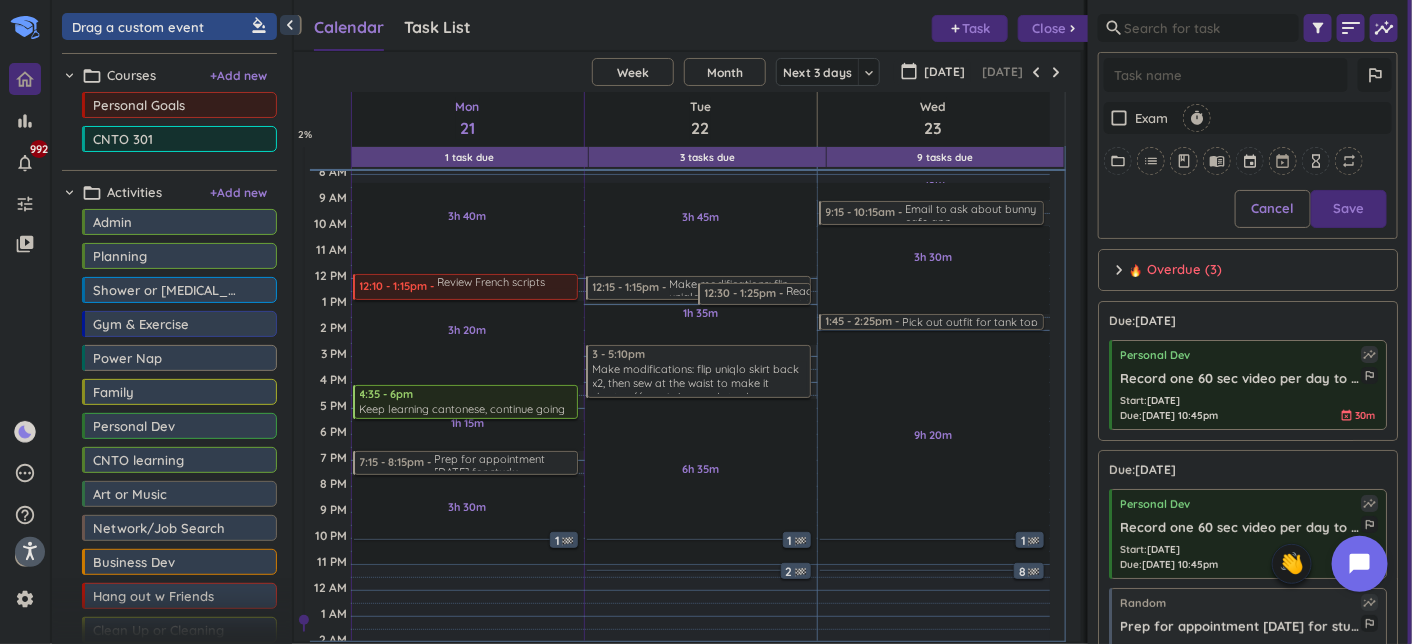type on "T" 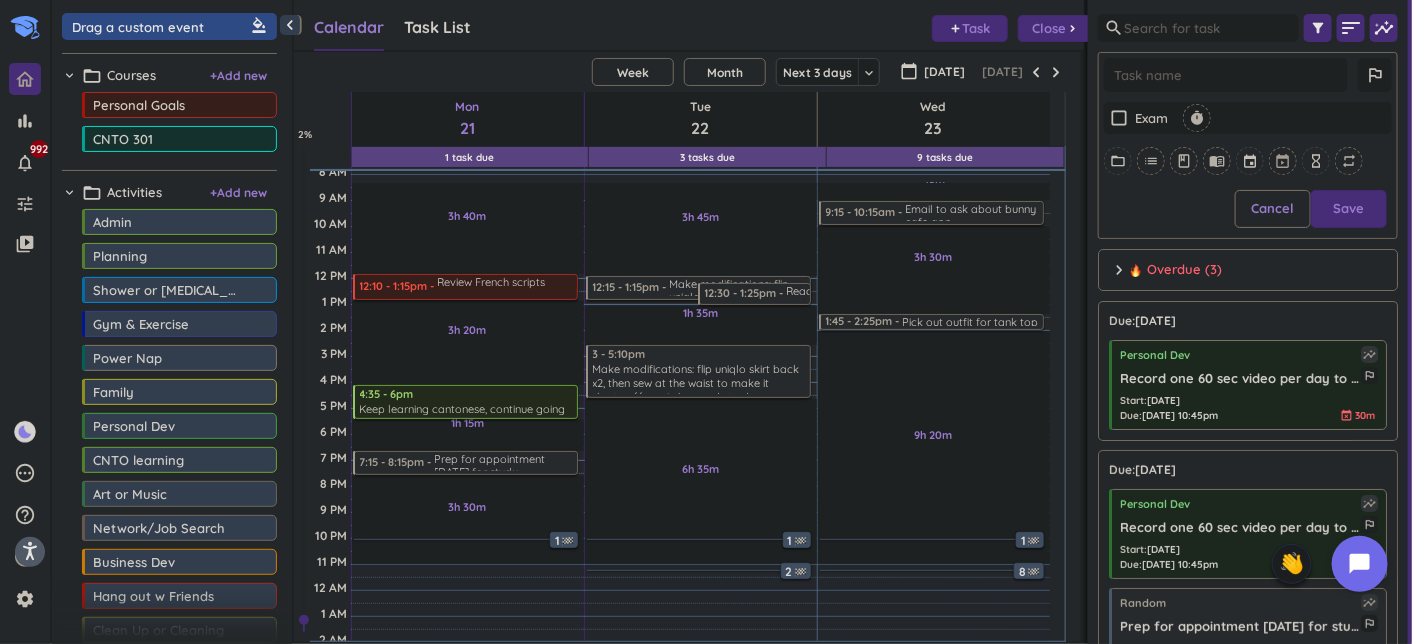 type on "x" 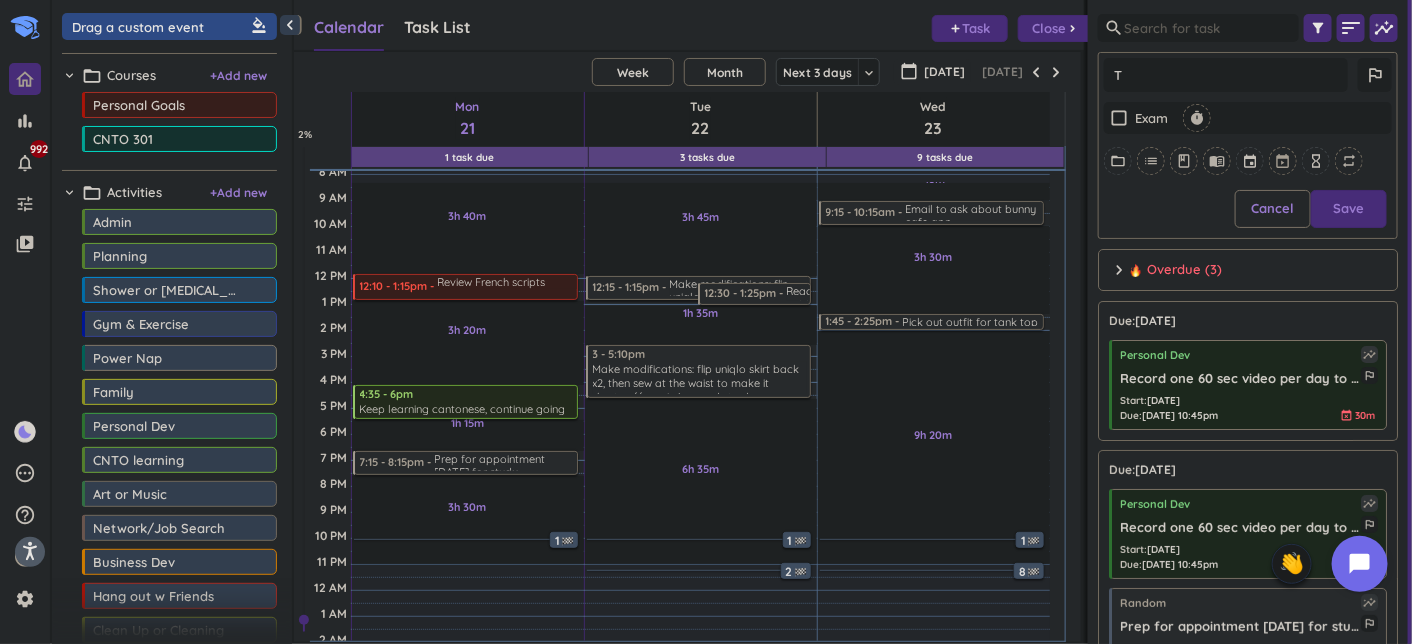 type on "Tr" 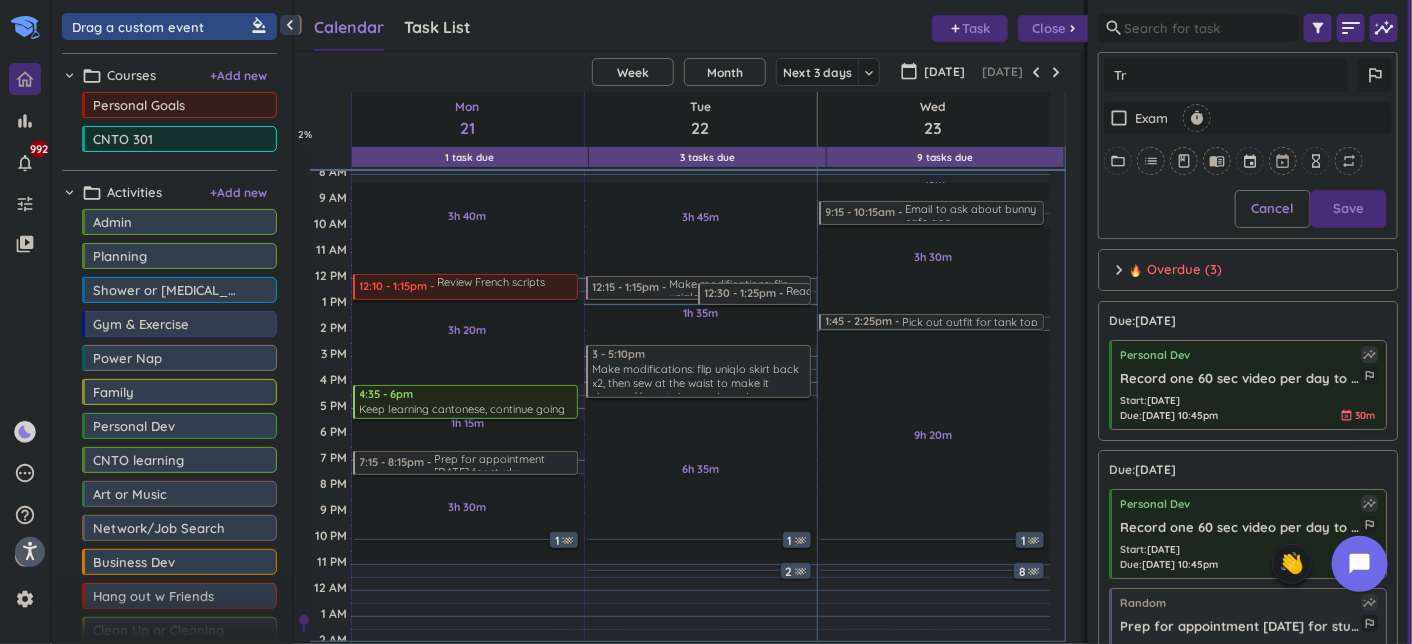 type on "Try" 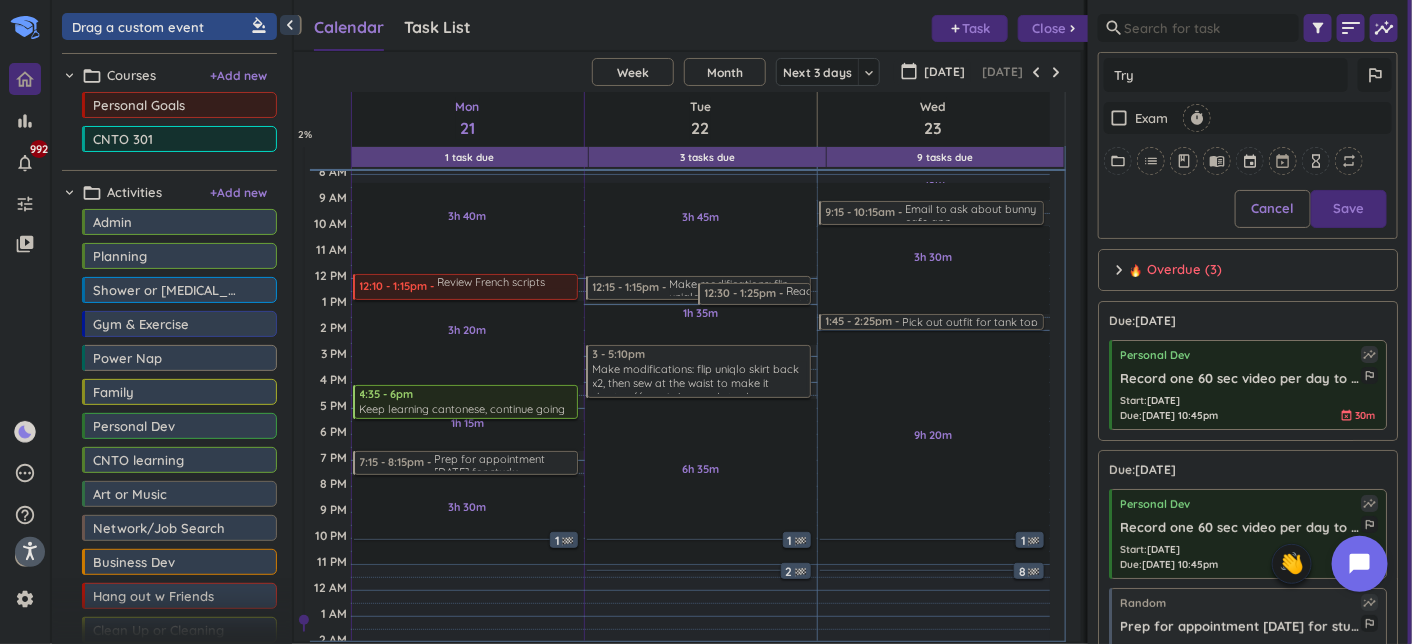 type on "Try" 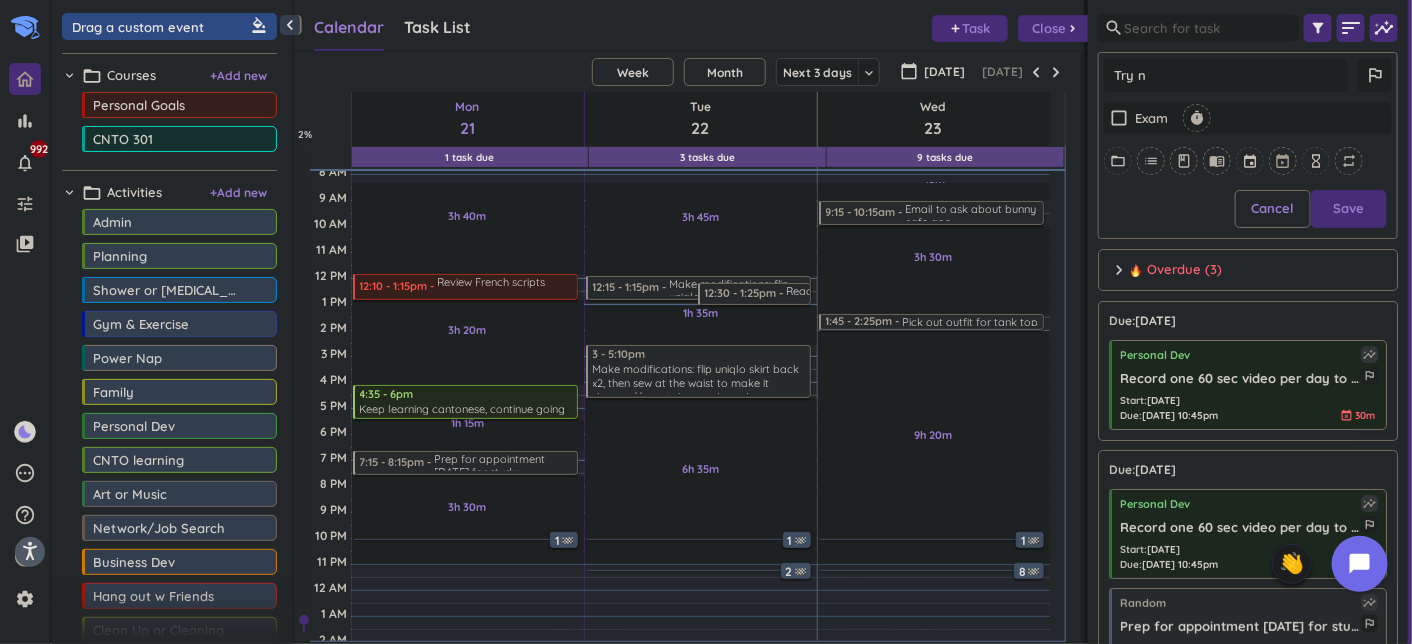type on "Try na" 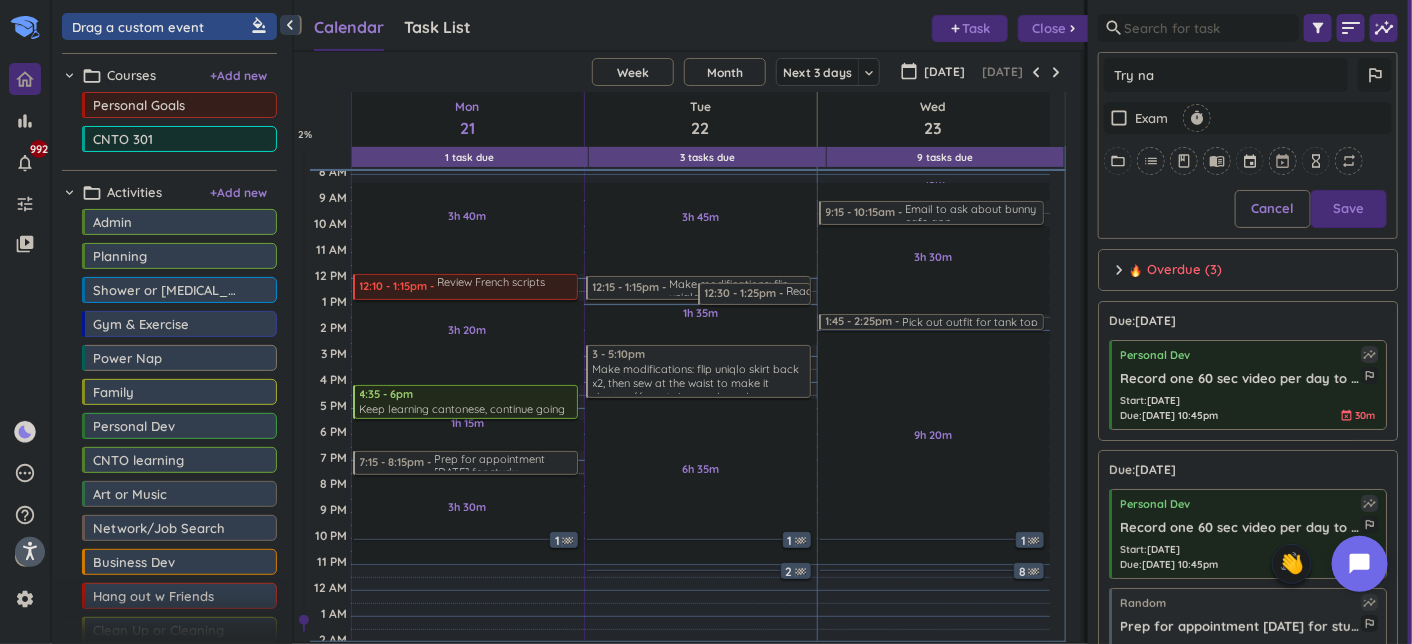 type on "x" 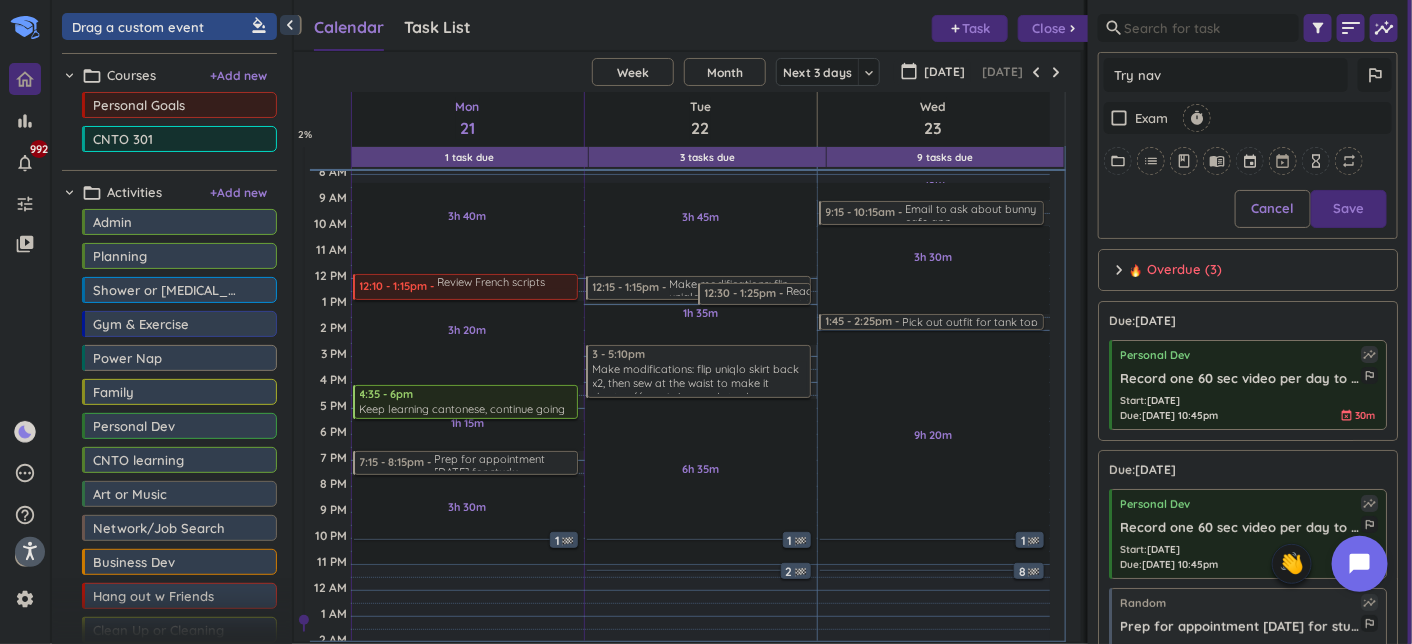 type on "Try navy" 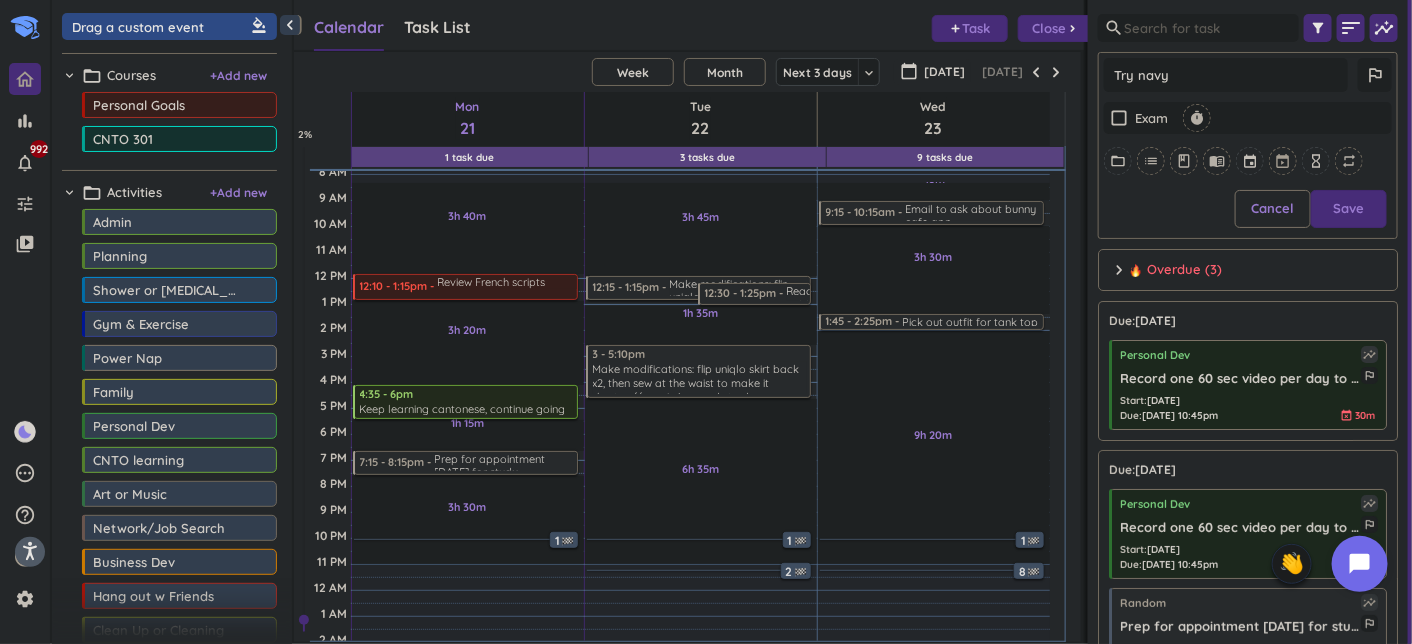 type on "Try navy" 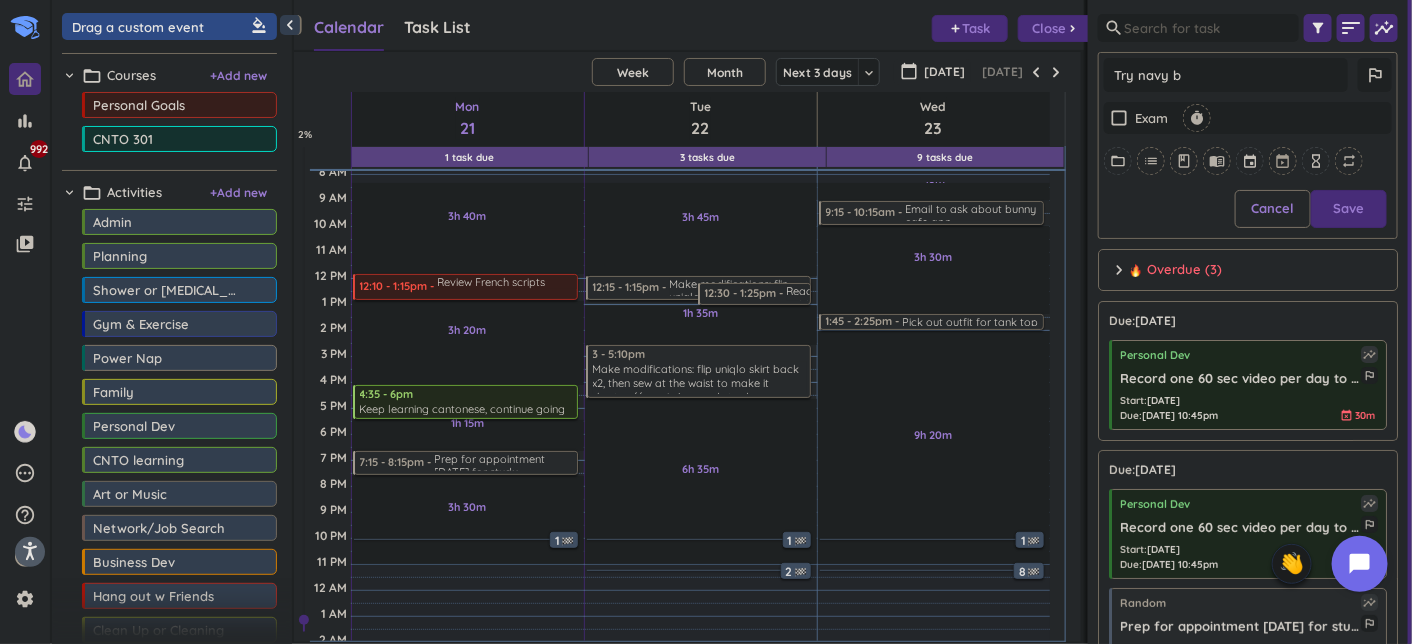 type on "Try navy br" 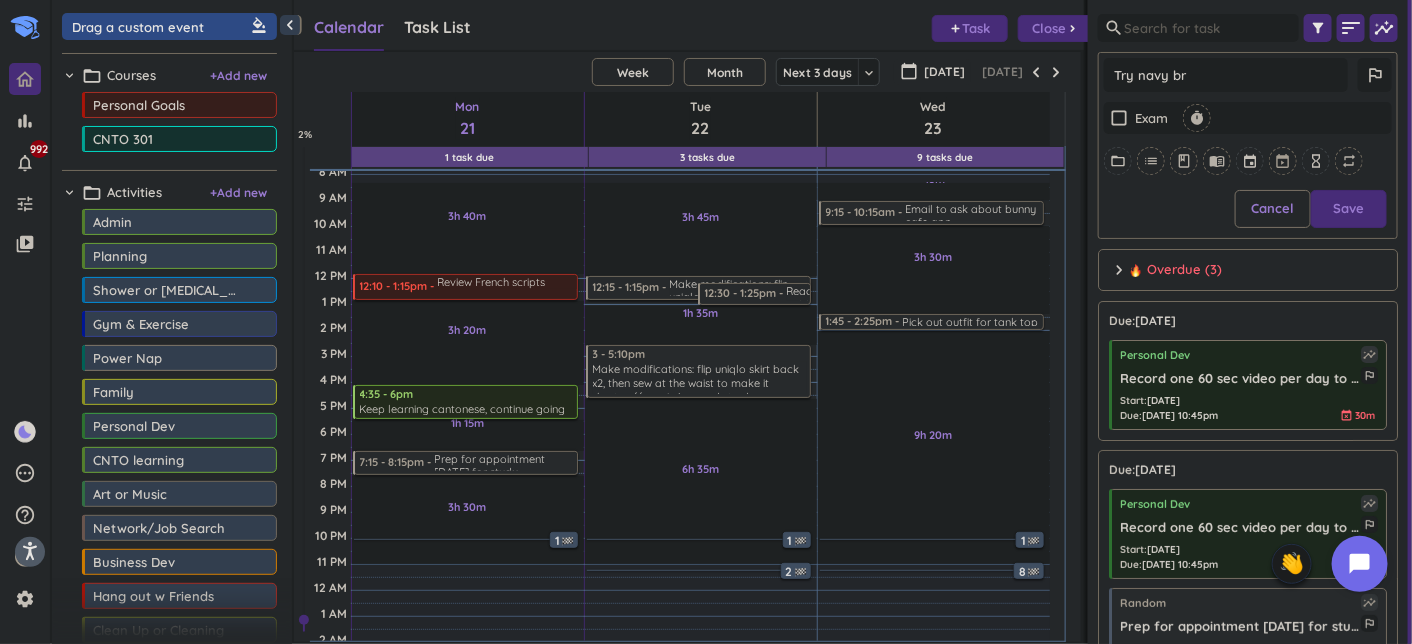 type on "Try navy bra" 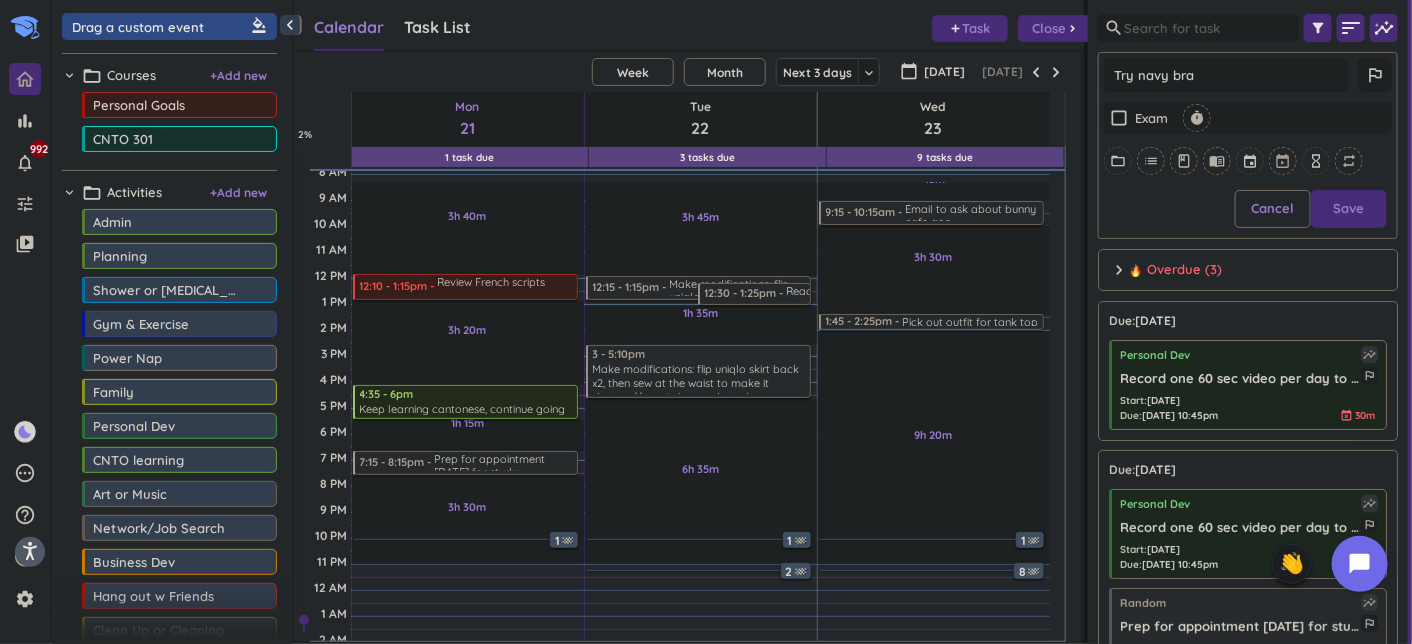 type on "Try navy bral" 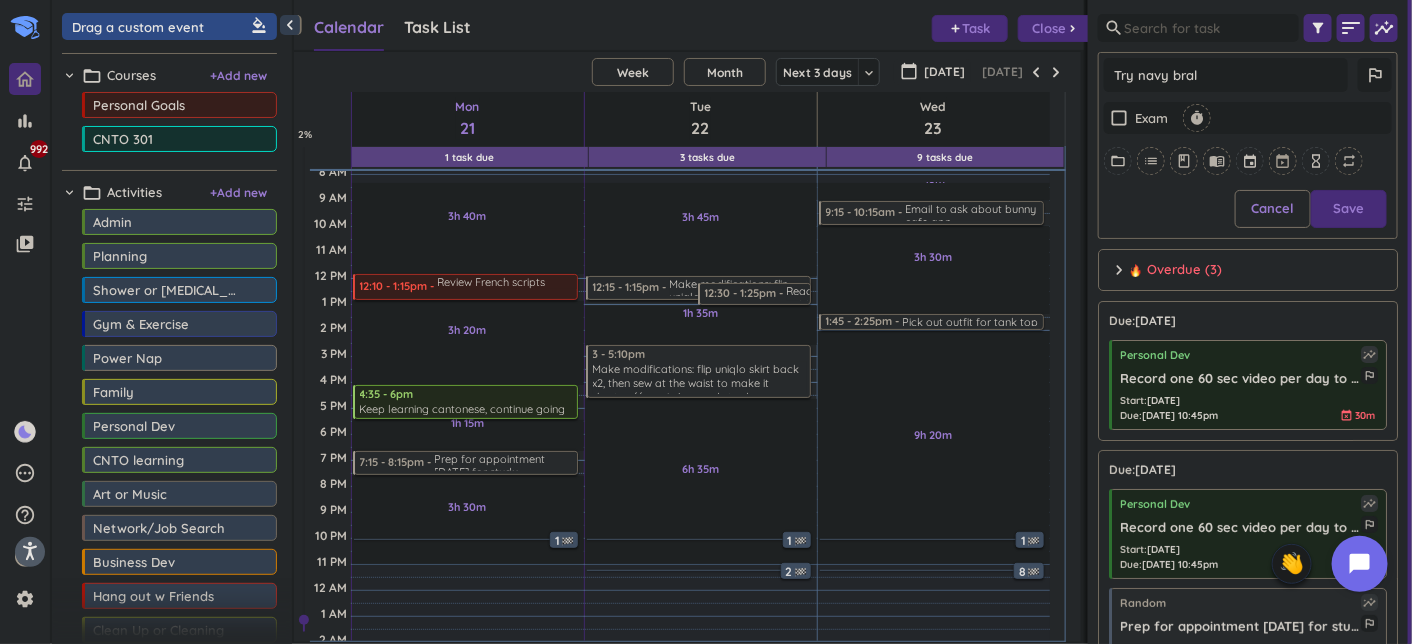 type on "Try navy brale" 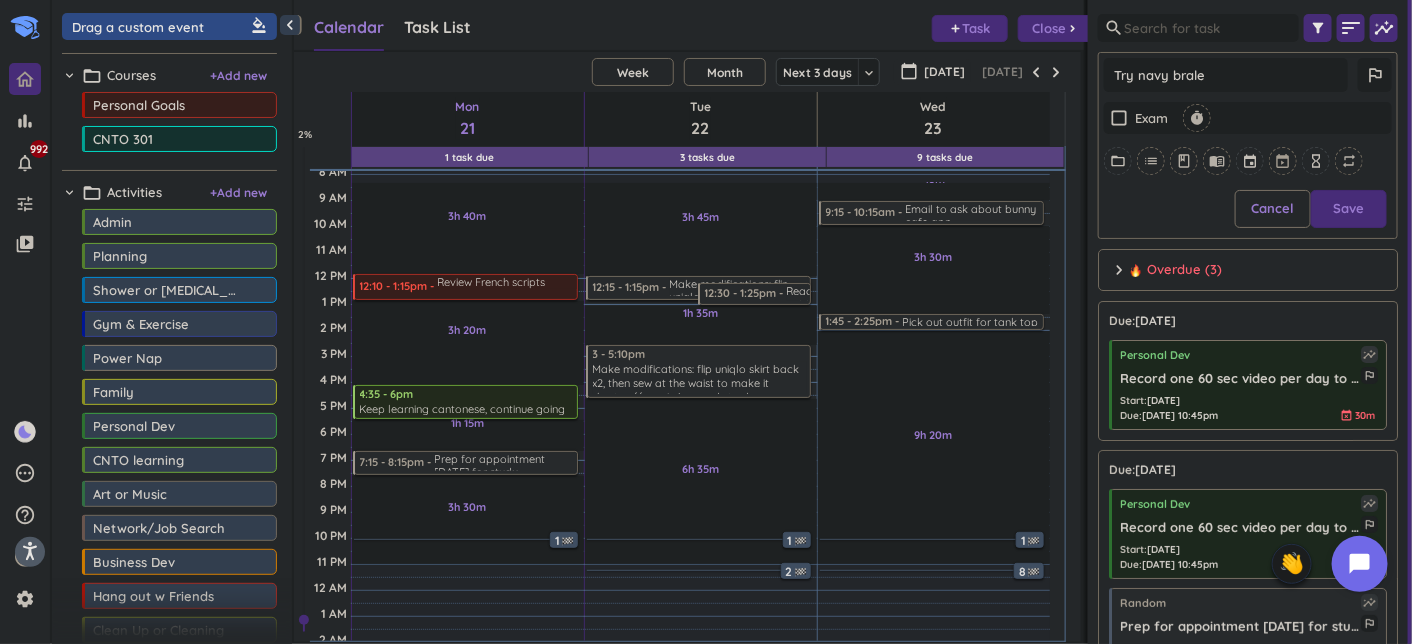 type on "Try navy bralet" 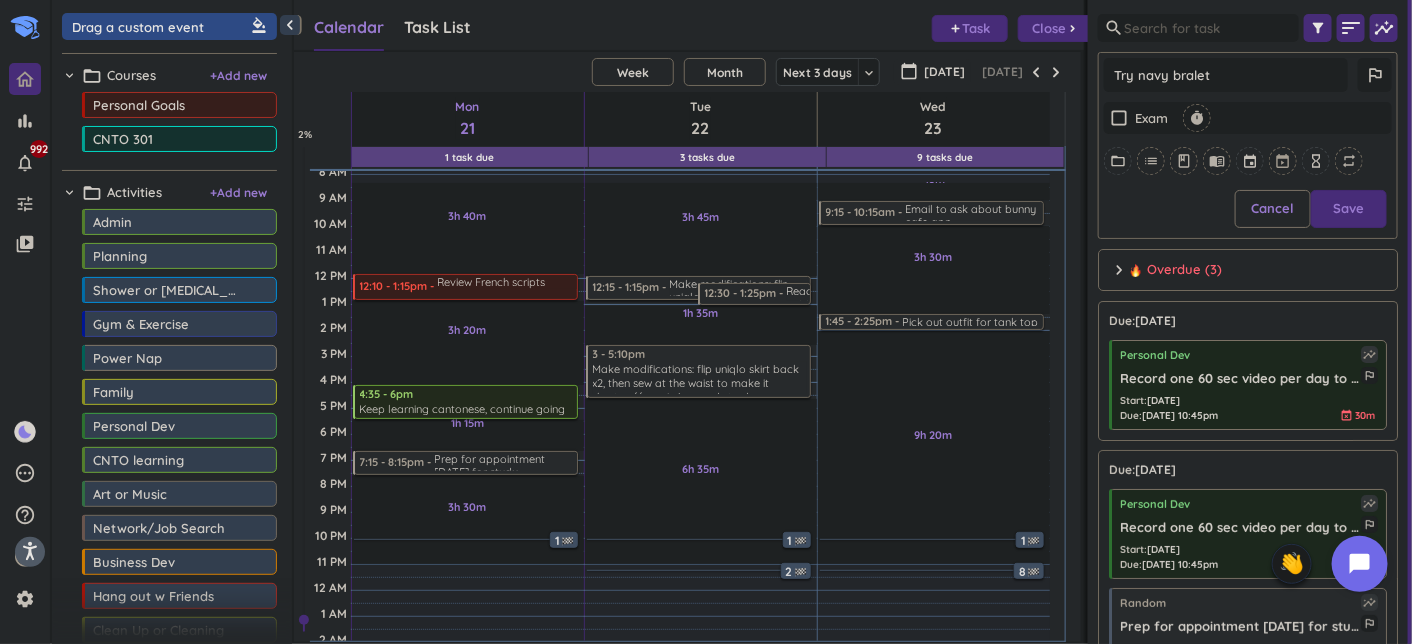 type on "Try navy bralett" 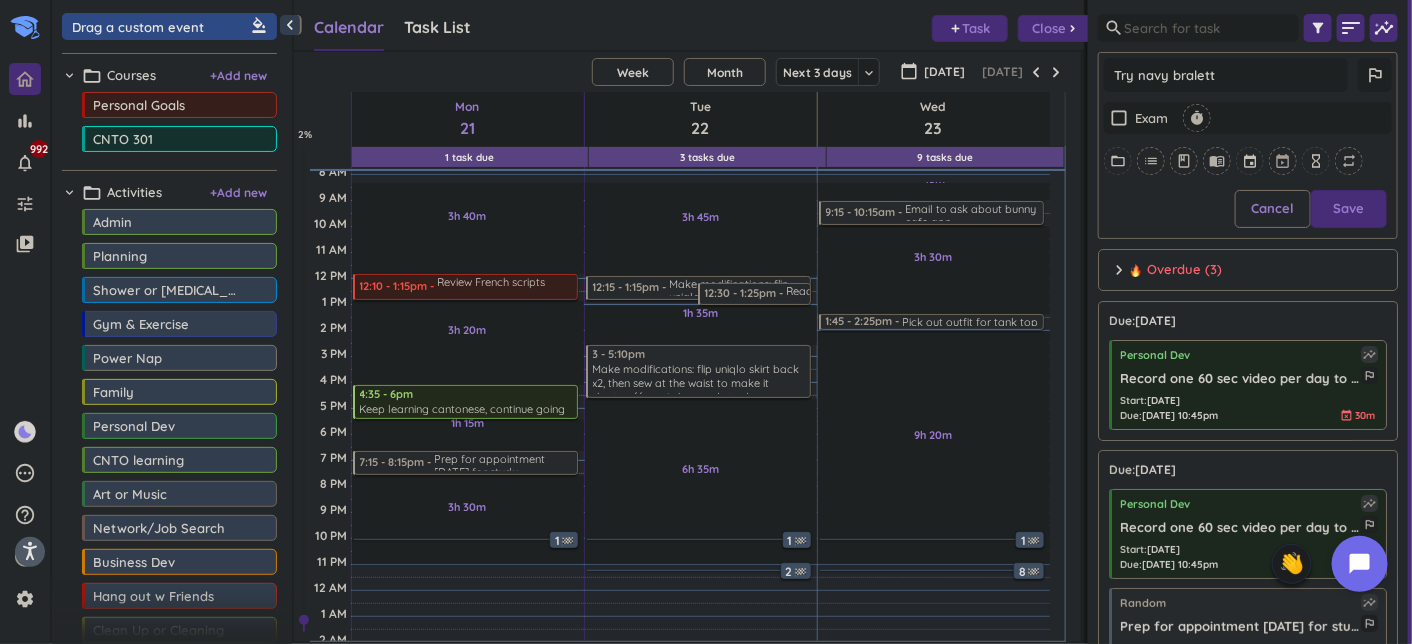 type on "Try navy bralette" 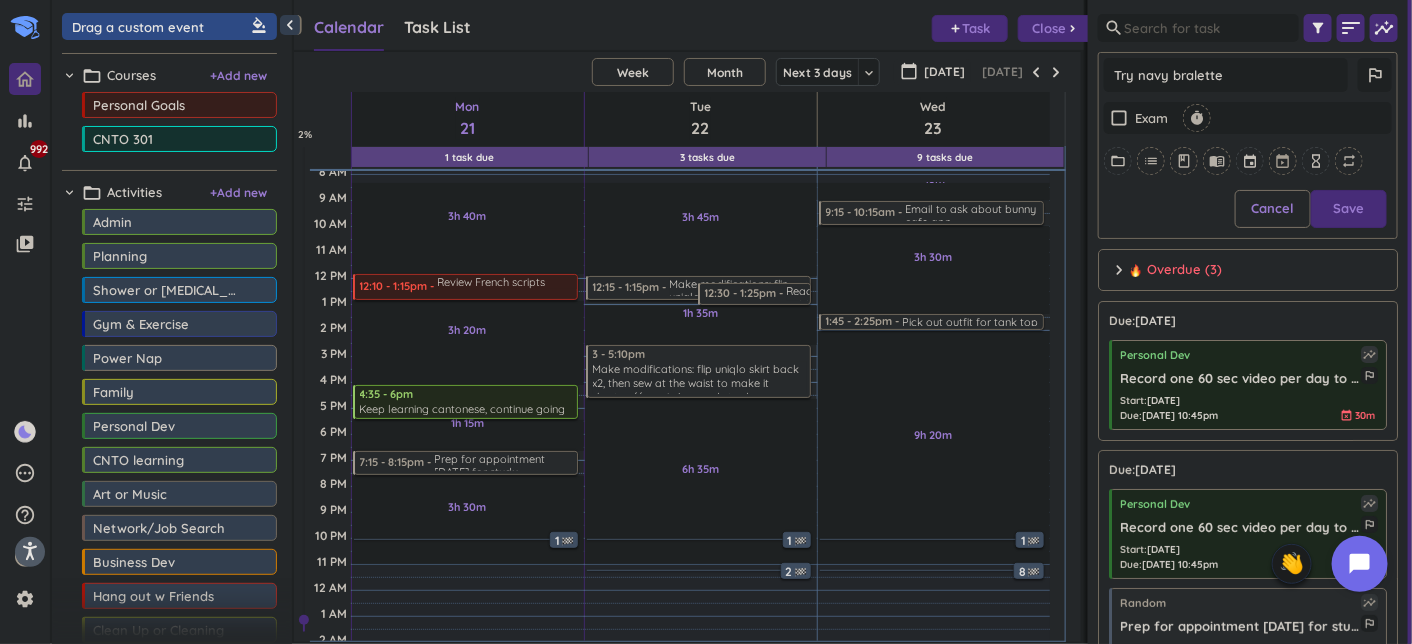 type on "x" 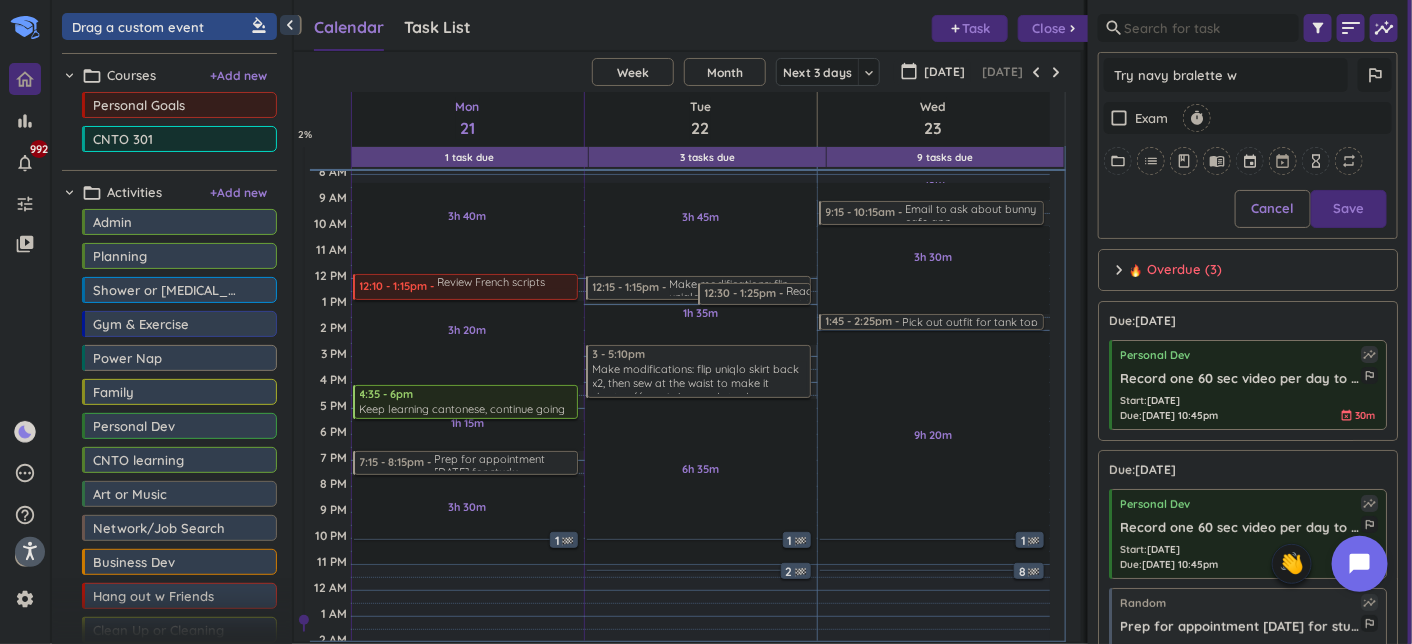 type on "Try navy bralette wi" 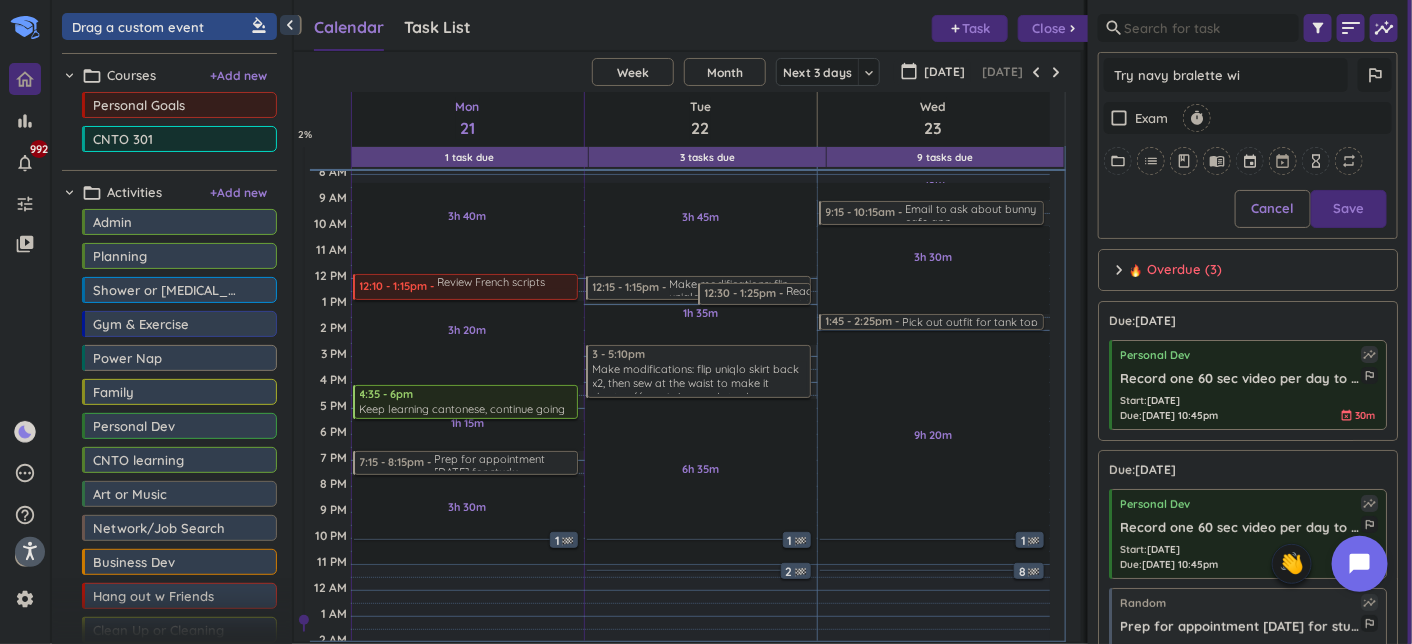 type on "Try navy bralette wit" 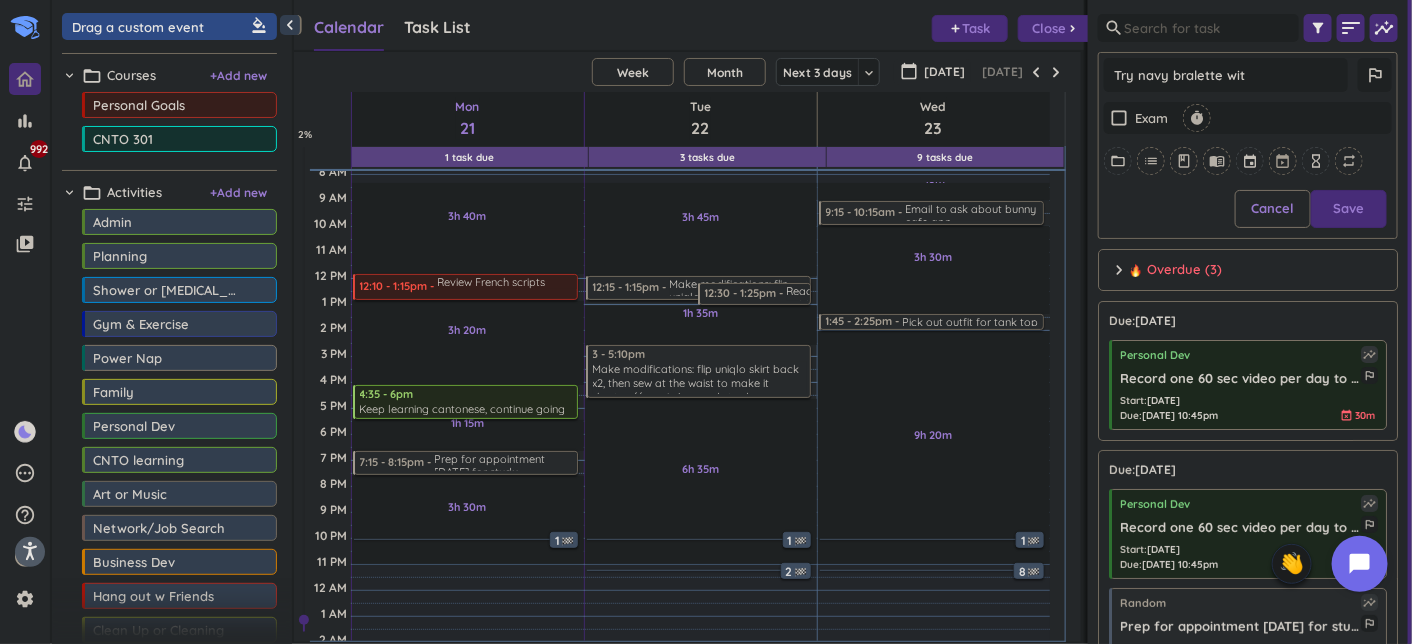 type on "Try navy bralette with" 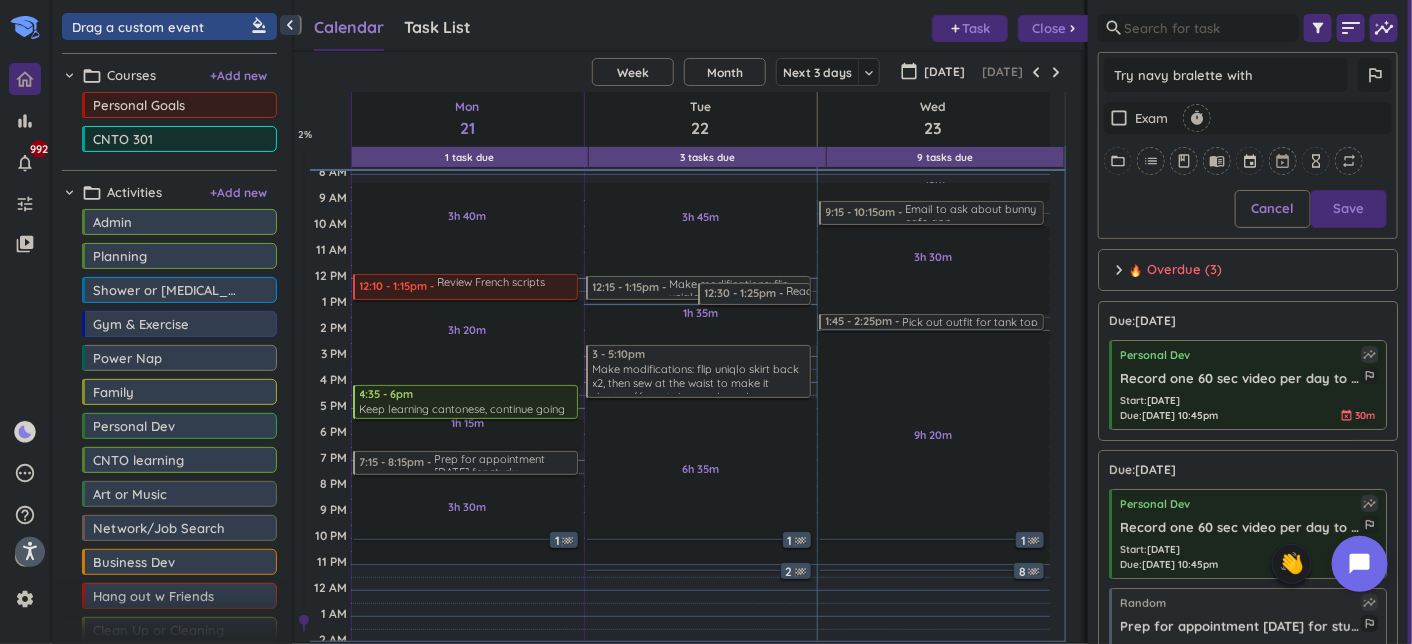 type on "x" 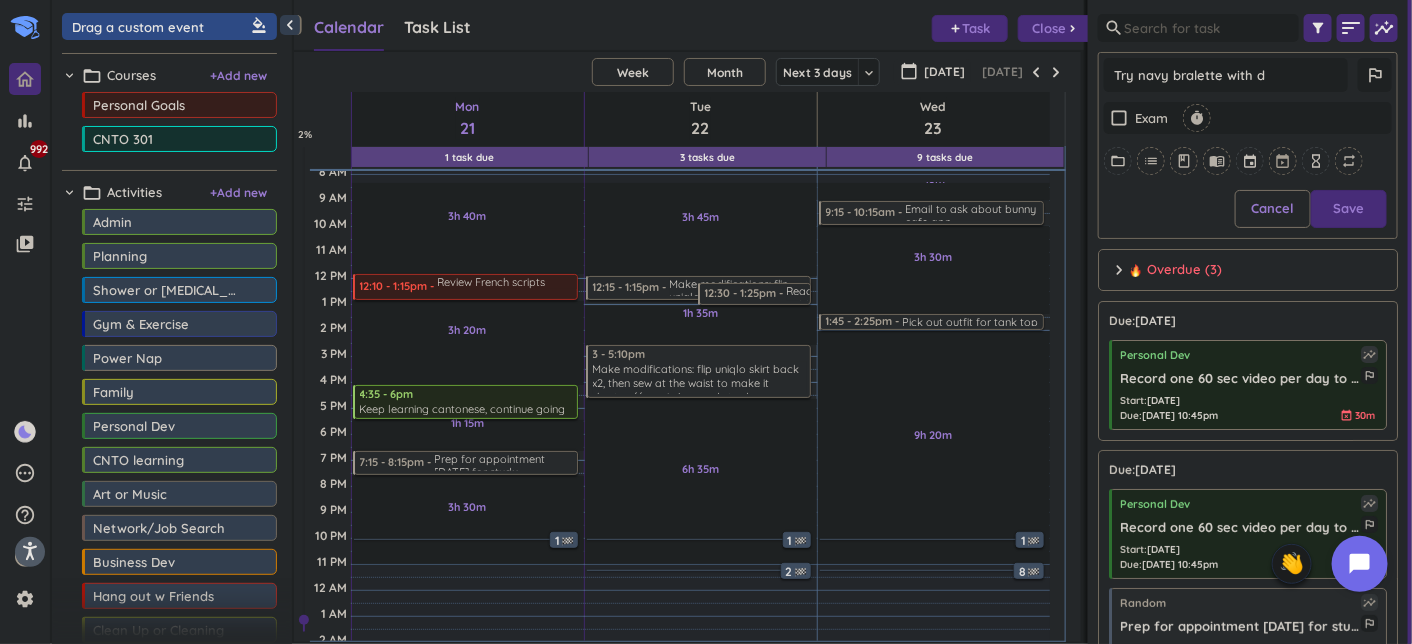 type on "Try navy bralette with dr" 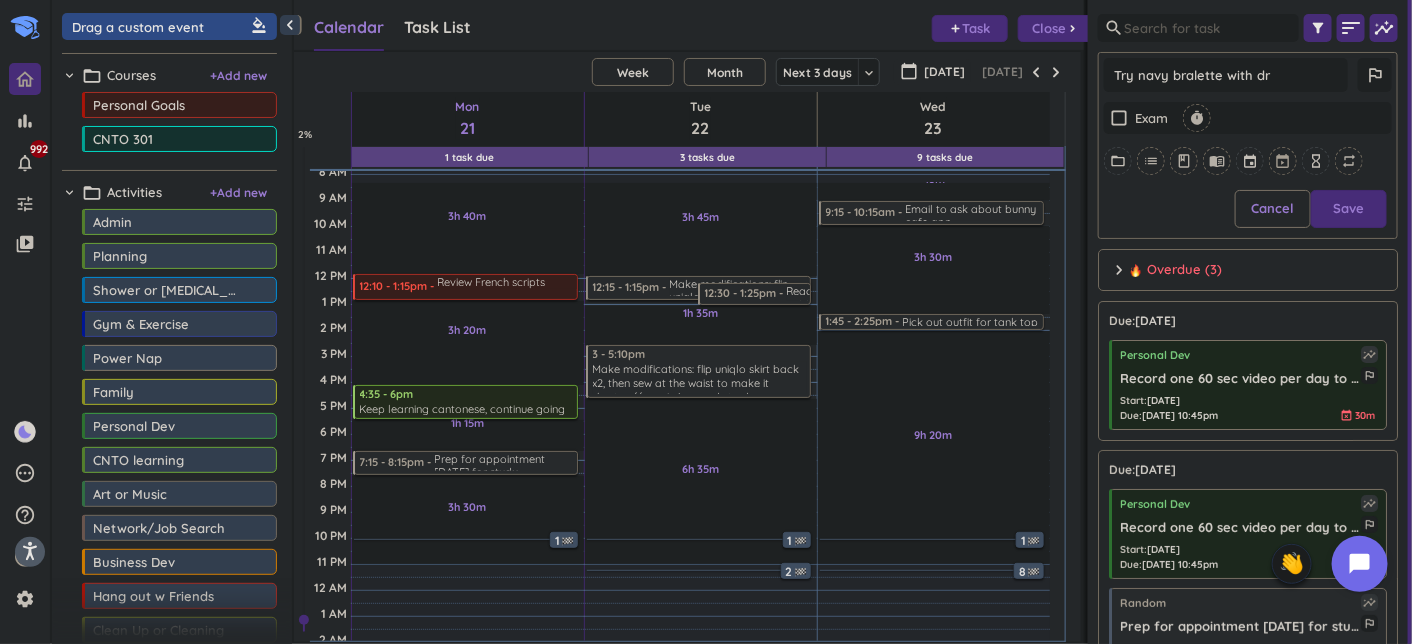 type on "Try navy bralette with dre" 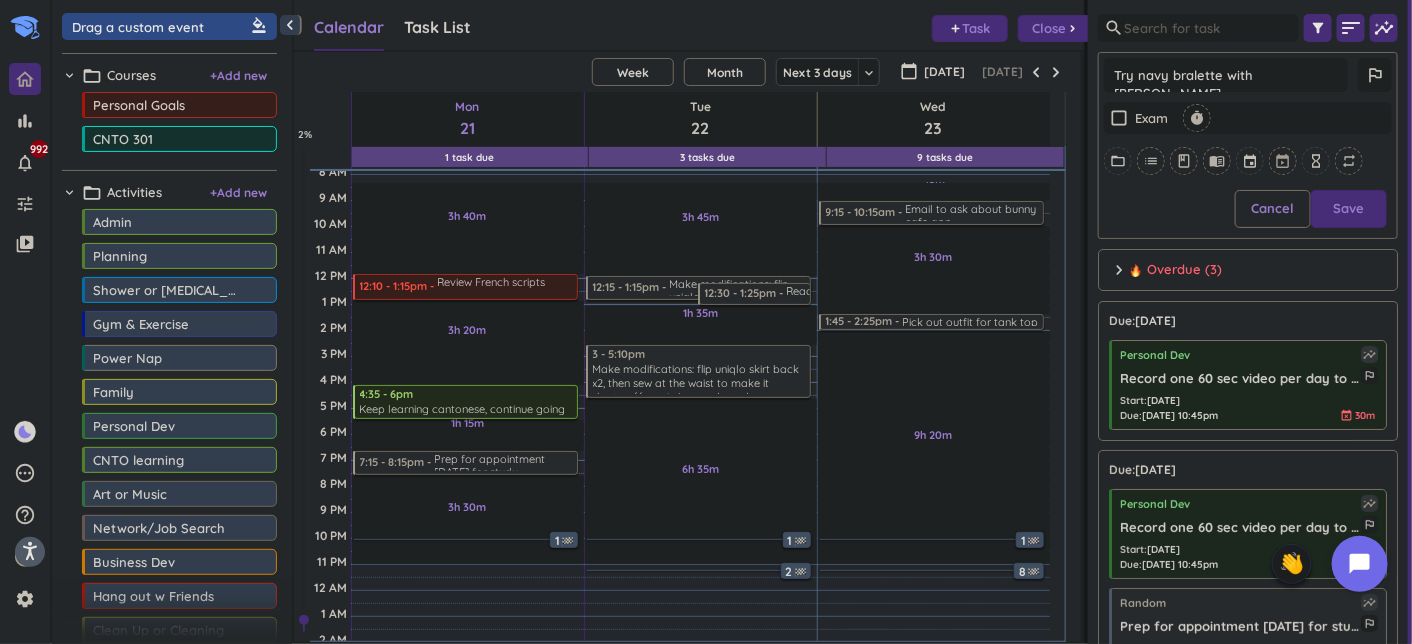 type on "Try navy bralette with dres" 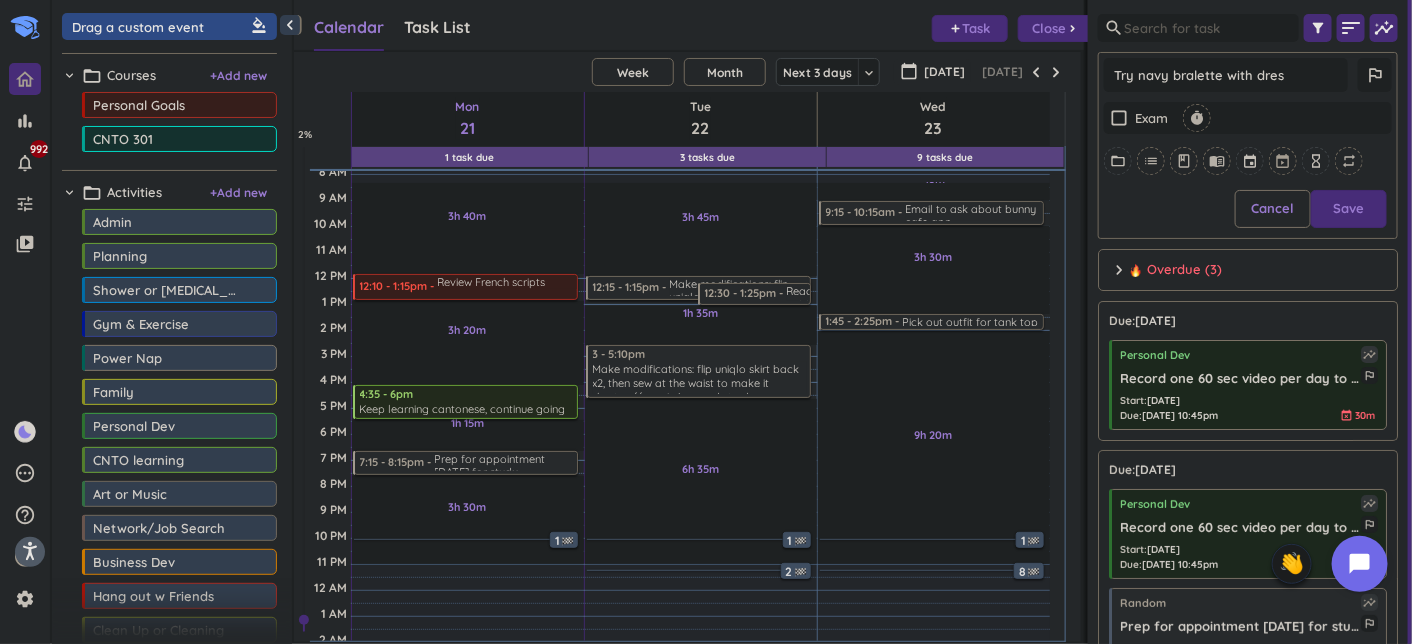 type on "Try navy bralette with dress" 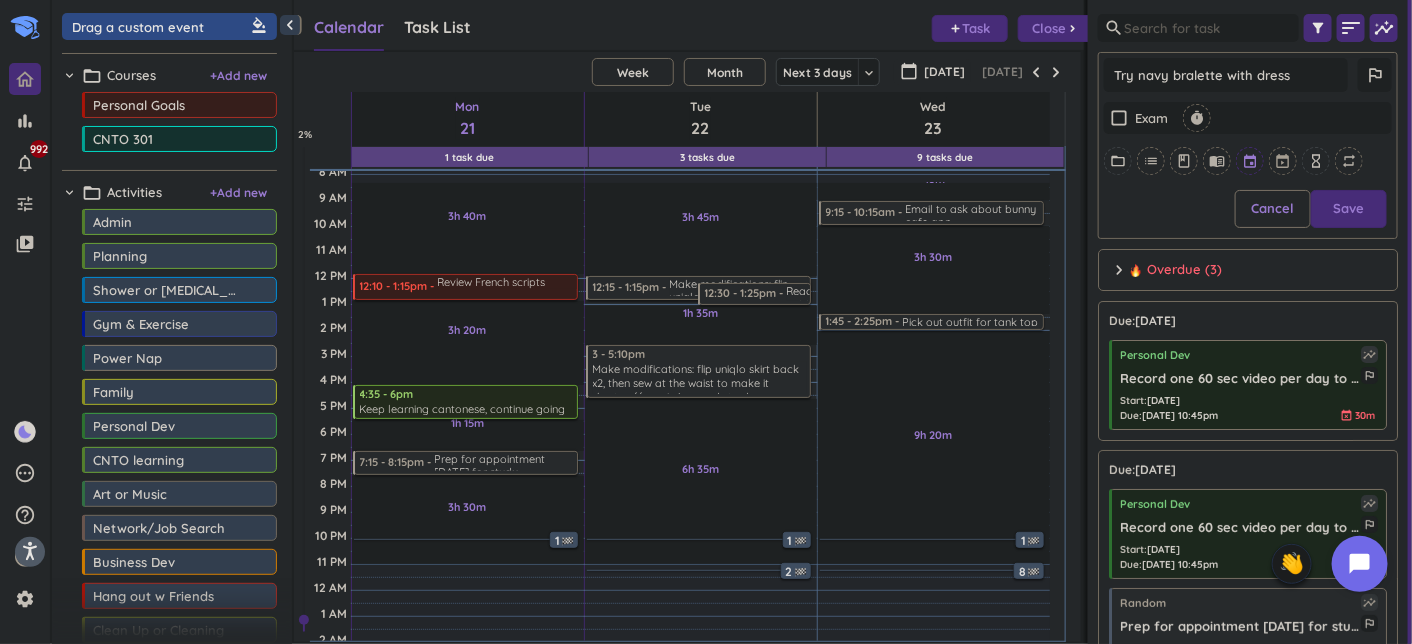 type on "Try navy bralette with dress" 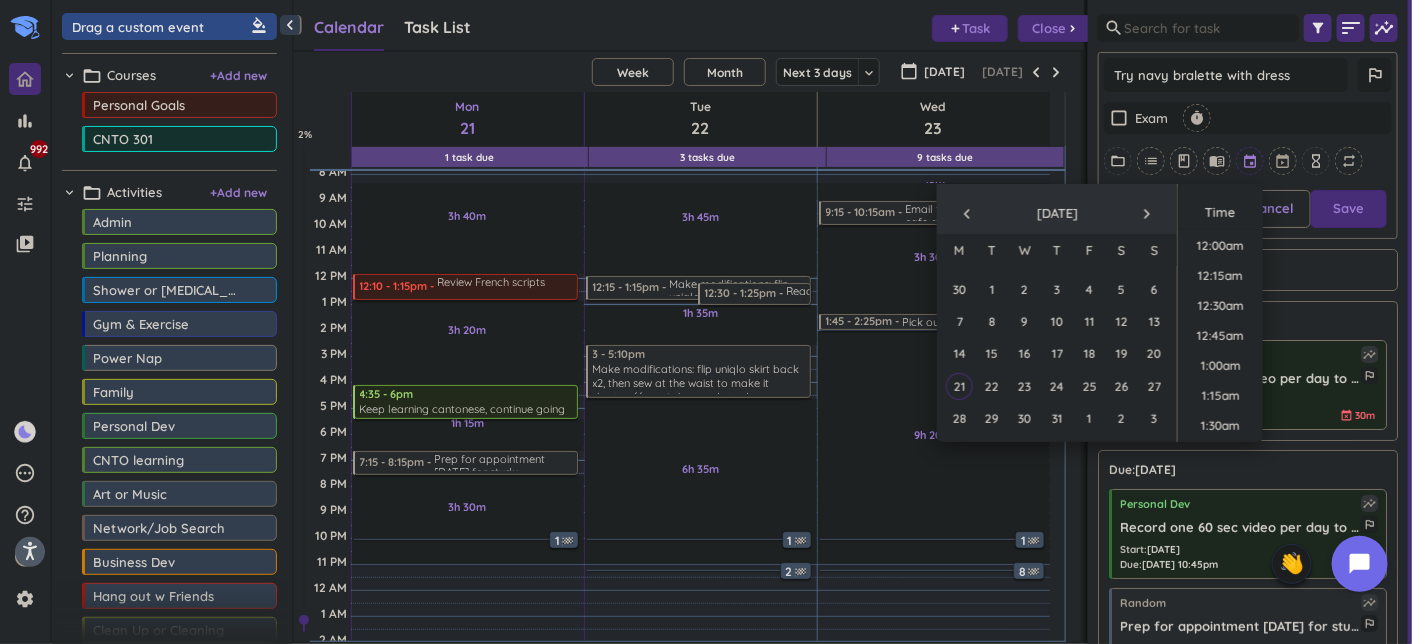 scroll, scrollTop: 0, scrollLeft: 0, axis: both 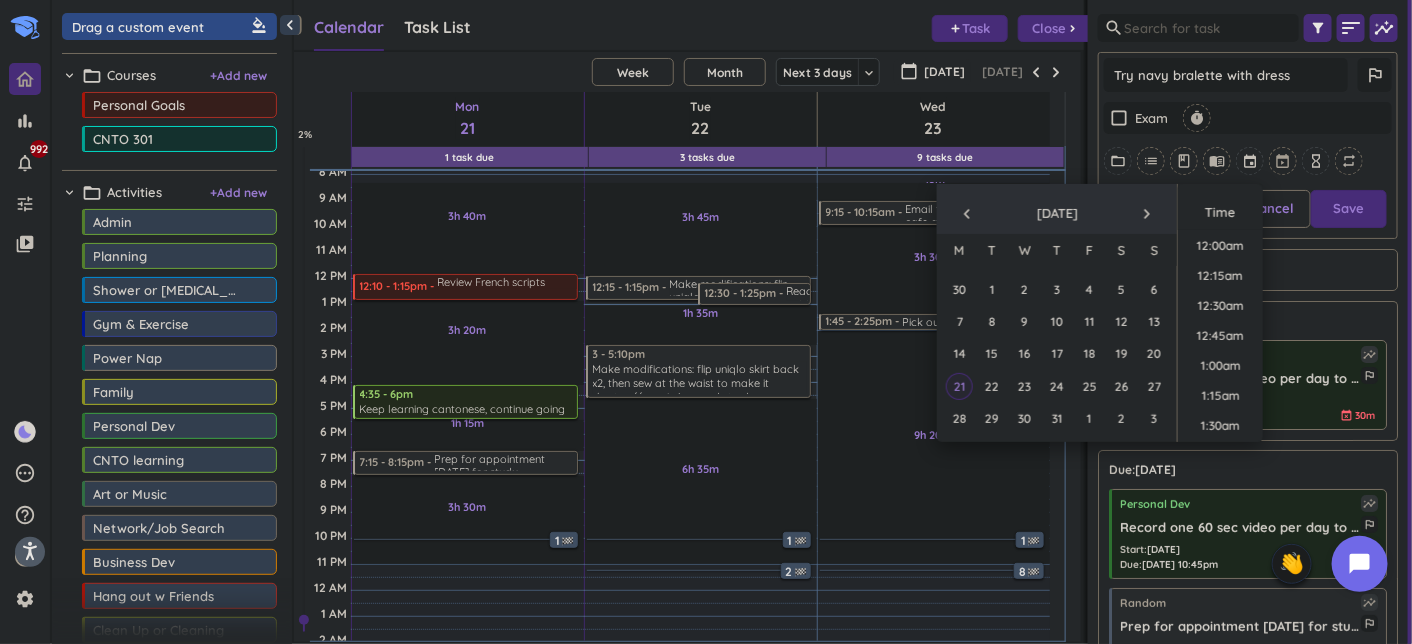 click on "21" at bounding box center [959, 386] 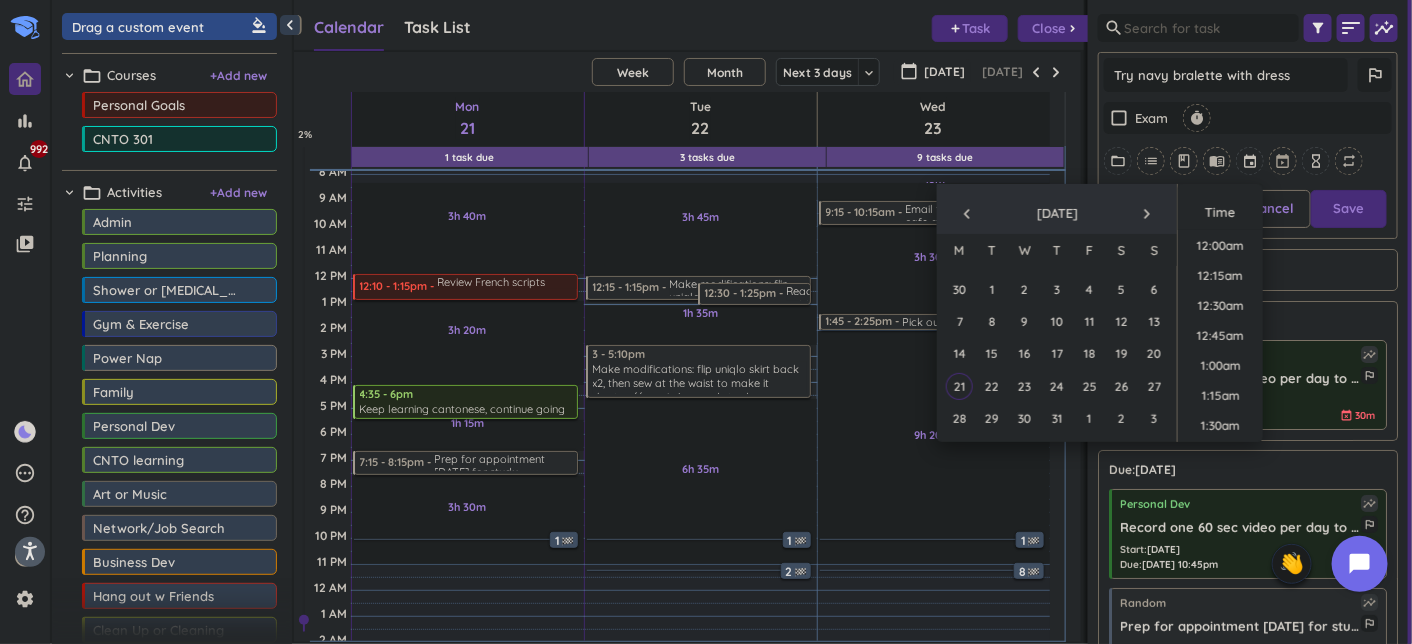 scroll, scrollTop: 350, scrollLeft: 285, axis: both 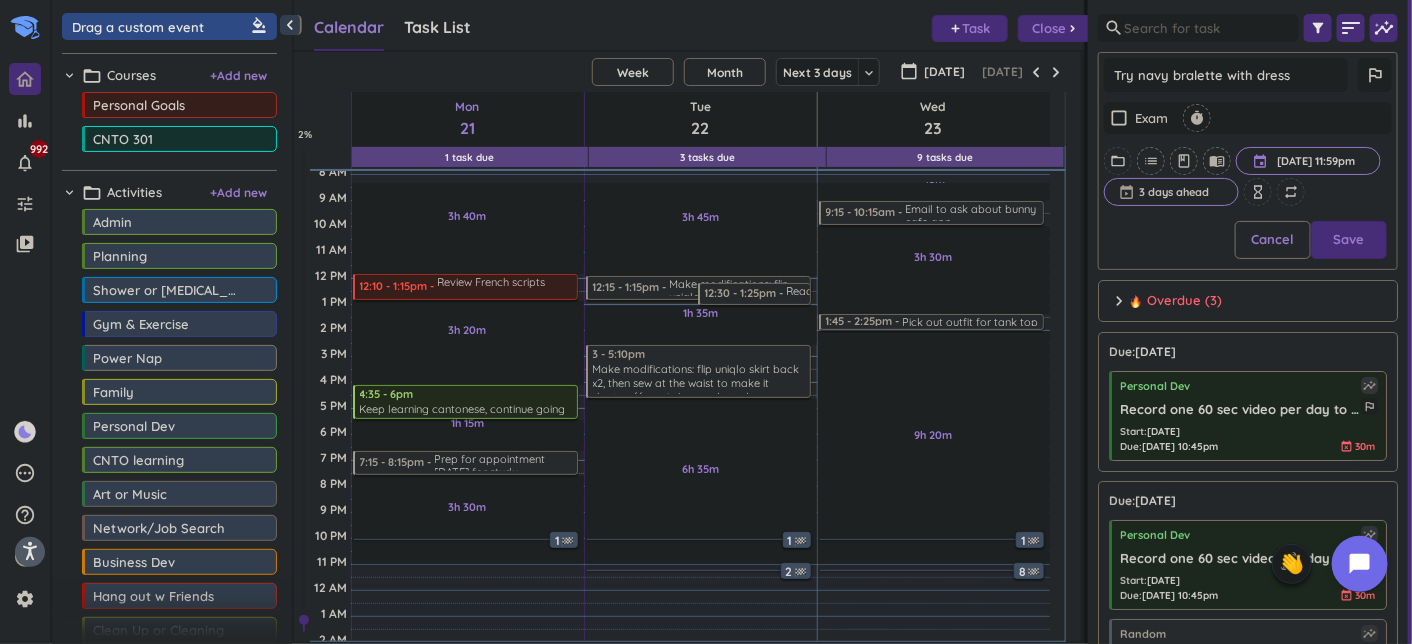 click on "Try navy bralette with dress outlined_flag check_box_outline_blank Exam timer folder_open list class menu_book event Jul 21, 11:59pm Jul 21, 11:59pm cancel 3 days ahead cancel hourglass_empty repeat Cancel Save" at bounding box center (1248, 161) 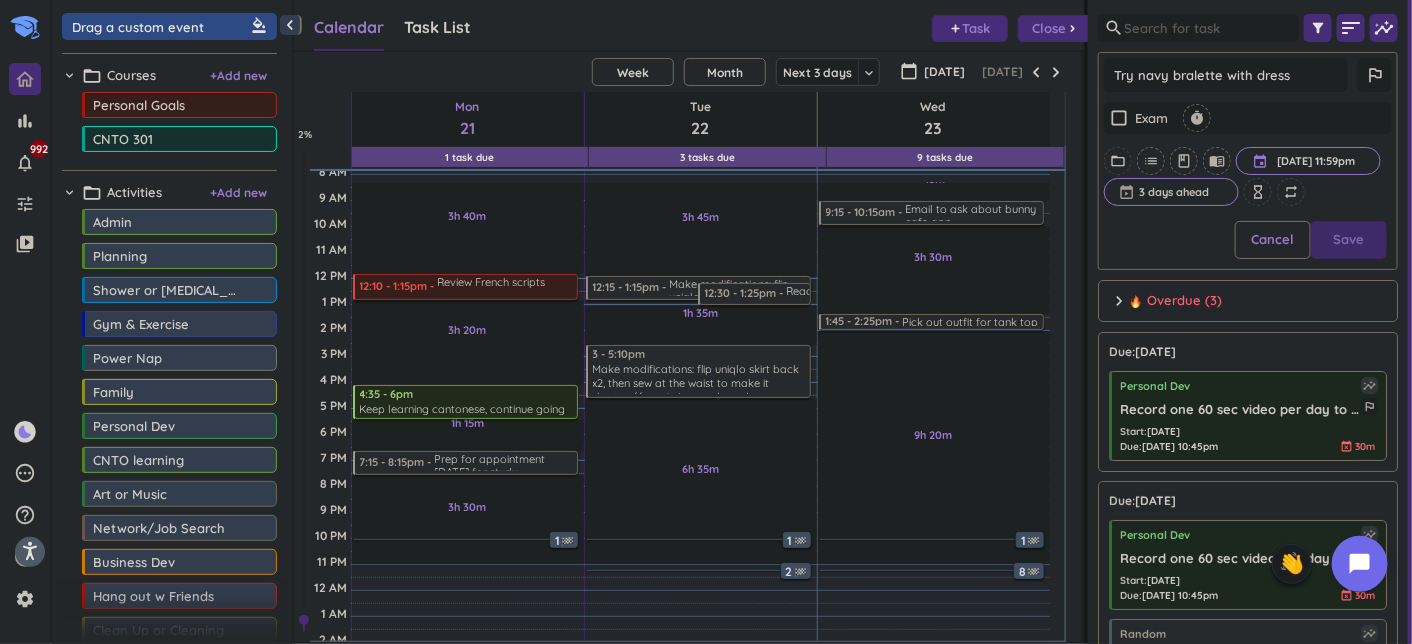 click on "Save" at bounding box center [1349, 240] 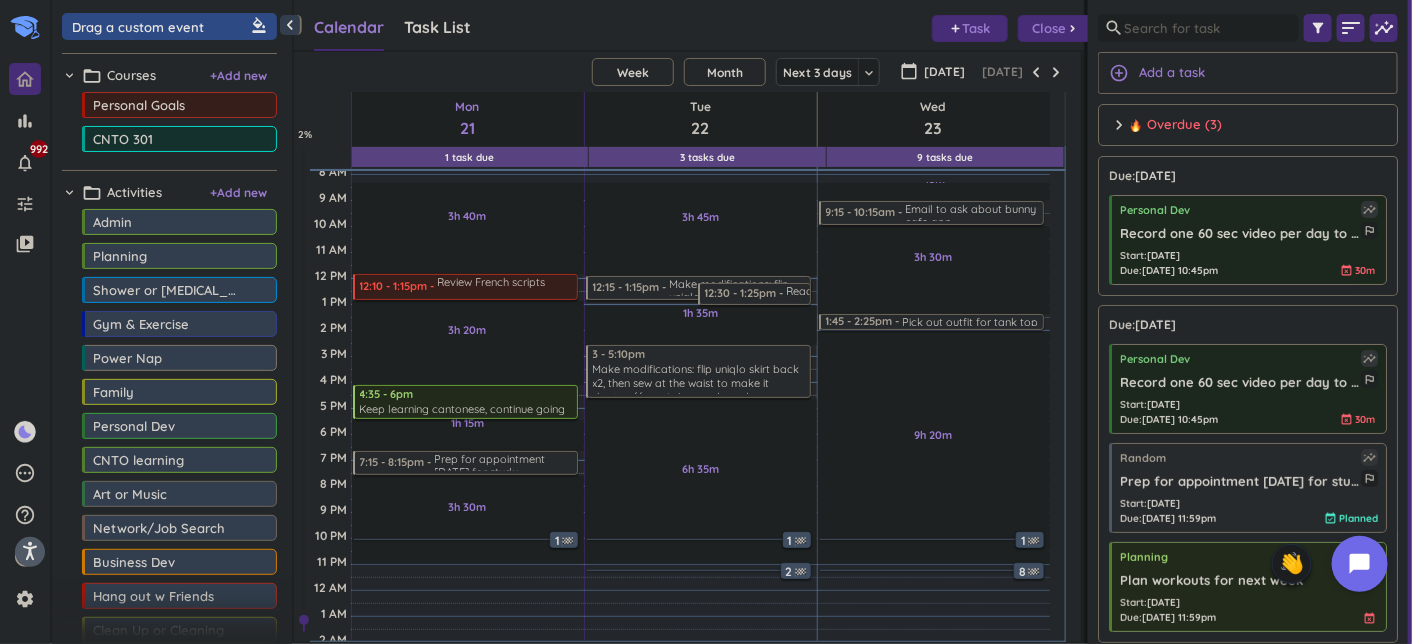 scroll, scrollTop: 15, scrollLeft: 15, axis: both 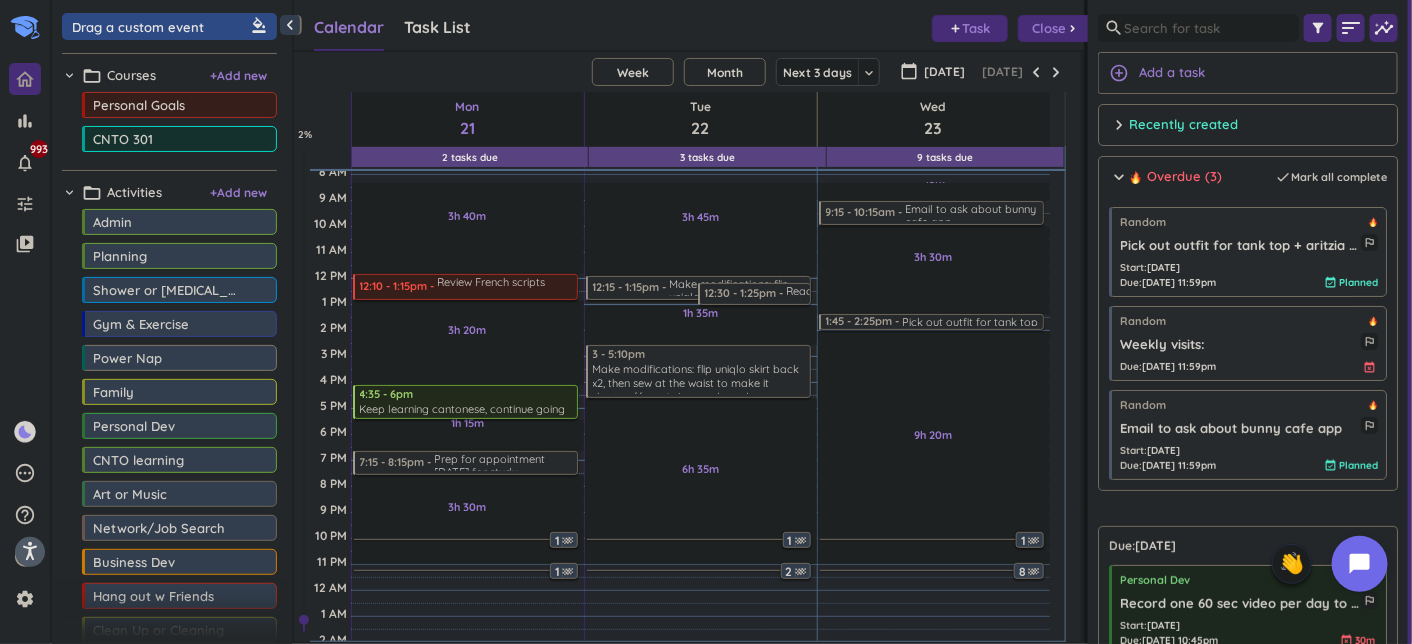 click on "chevron_right Overdue (3) done Mark all complete" at bounding box center [1248, 187] 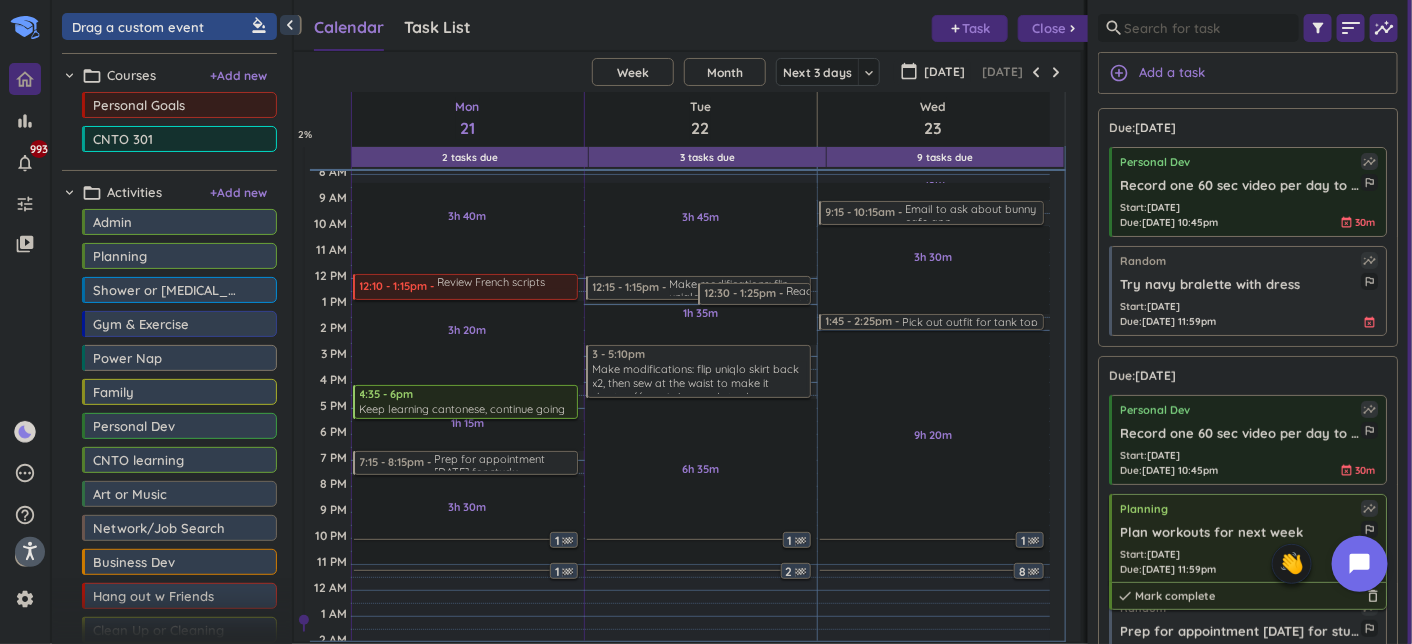 scroll, scrollTop: 0, scrollLeft: 0, axis: both 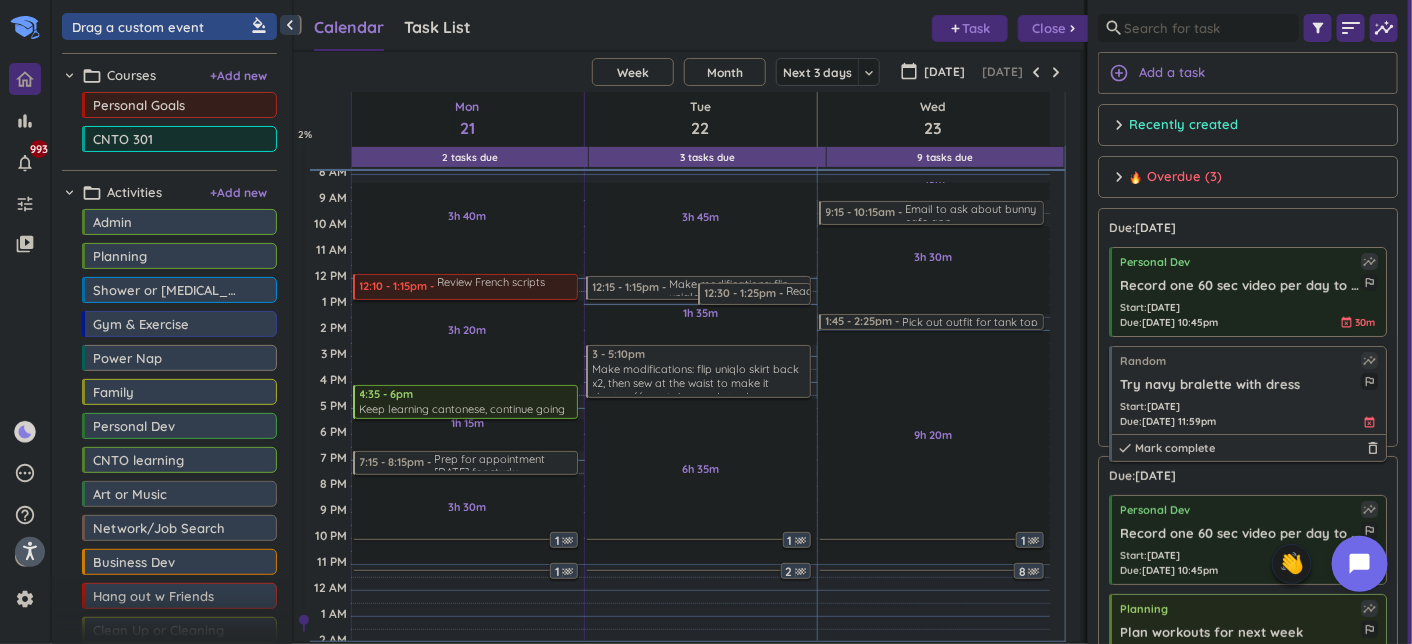 click on "Start :  [DATE] Due :  [DATE] 11:59pm event_busy" at bounding box center [1249, 414] 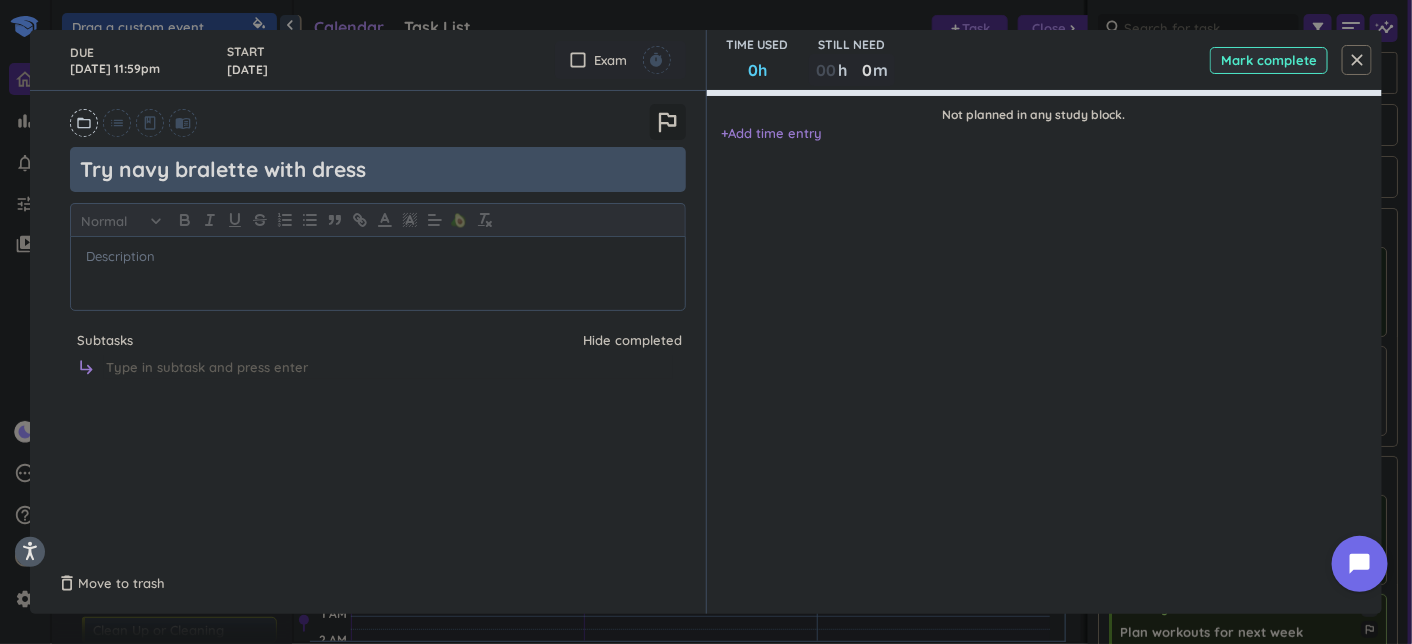 scroll, scrollTop: 0, scrollLeft: 0, axis: both 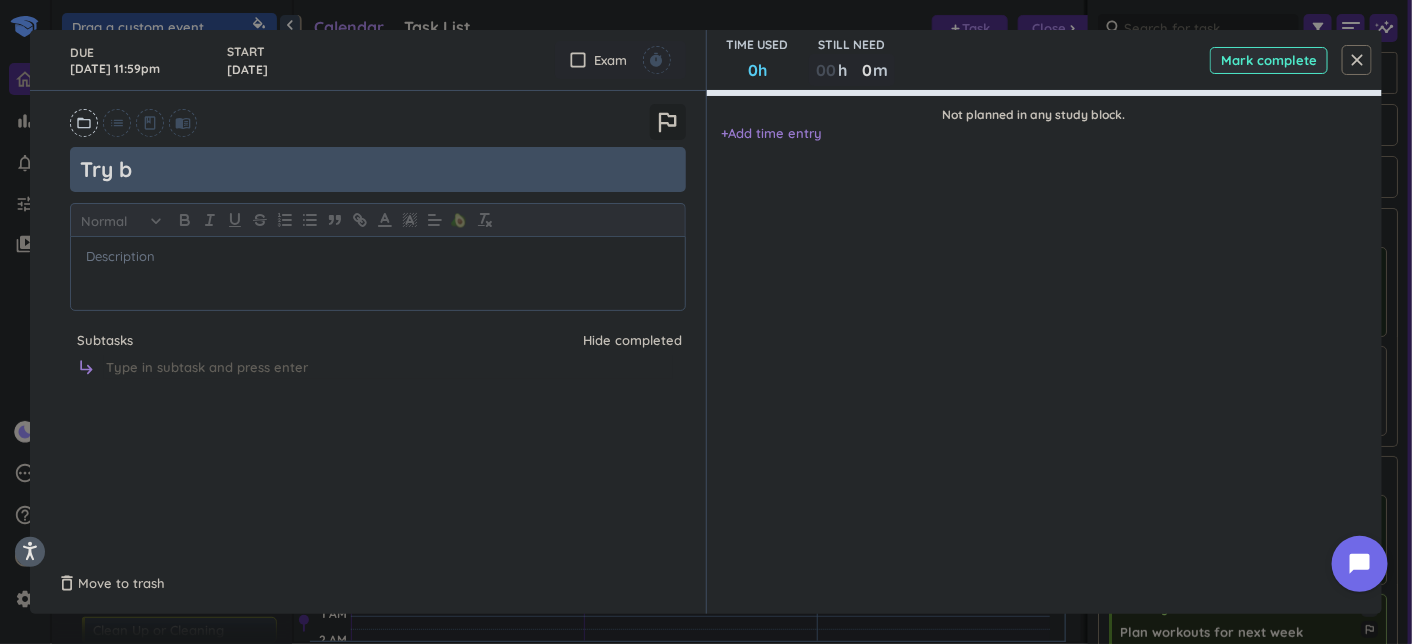 type on "x" 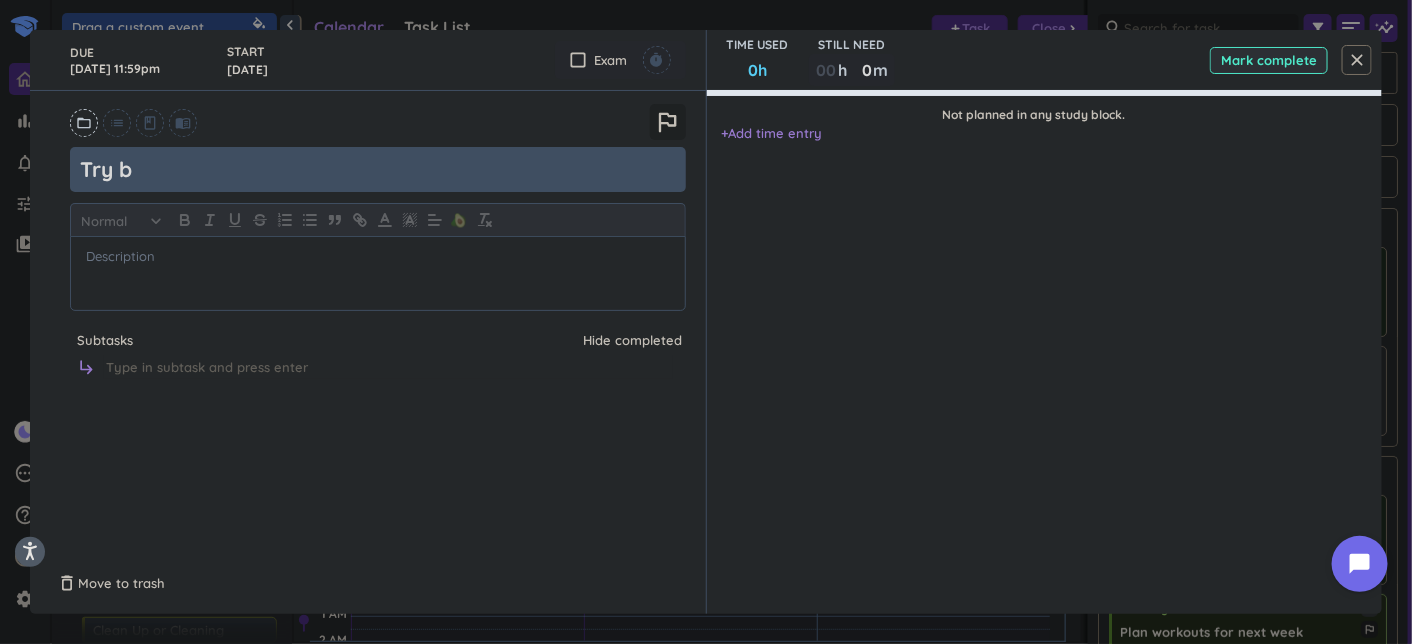 type on "Try br" 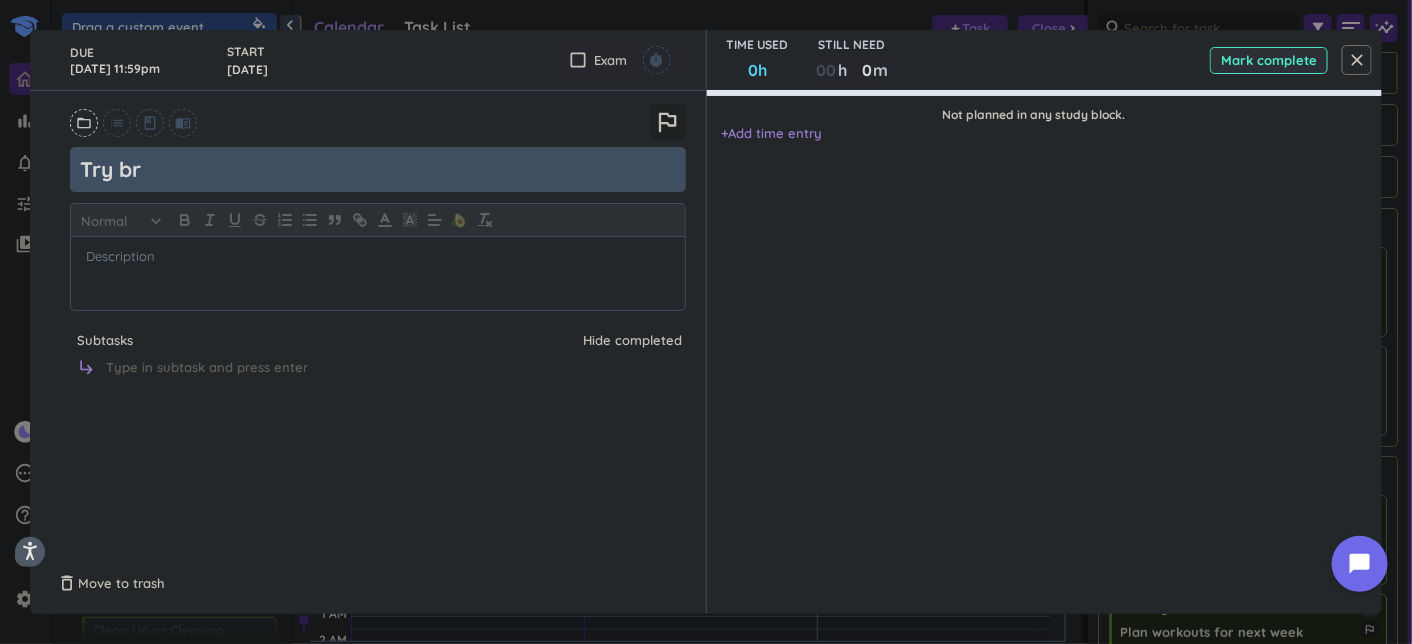 type on "x" 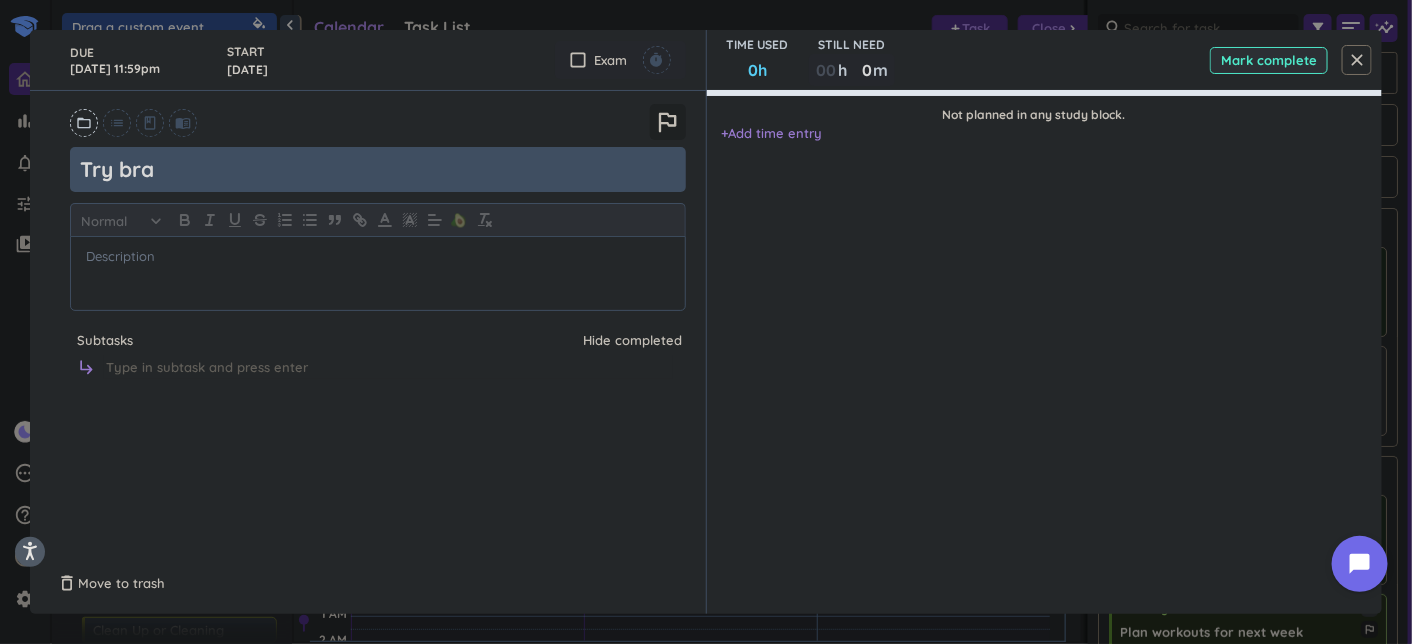 type on "x" 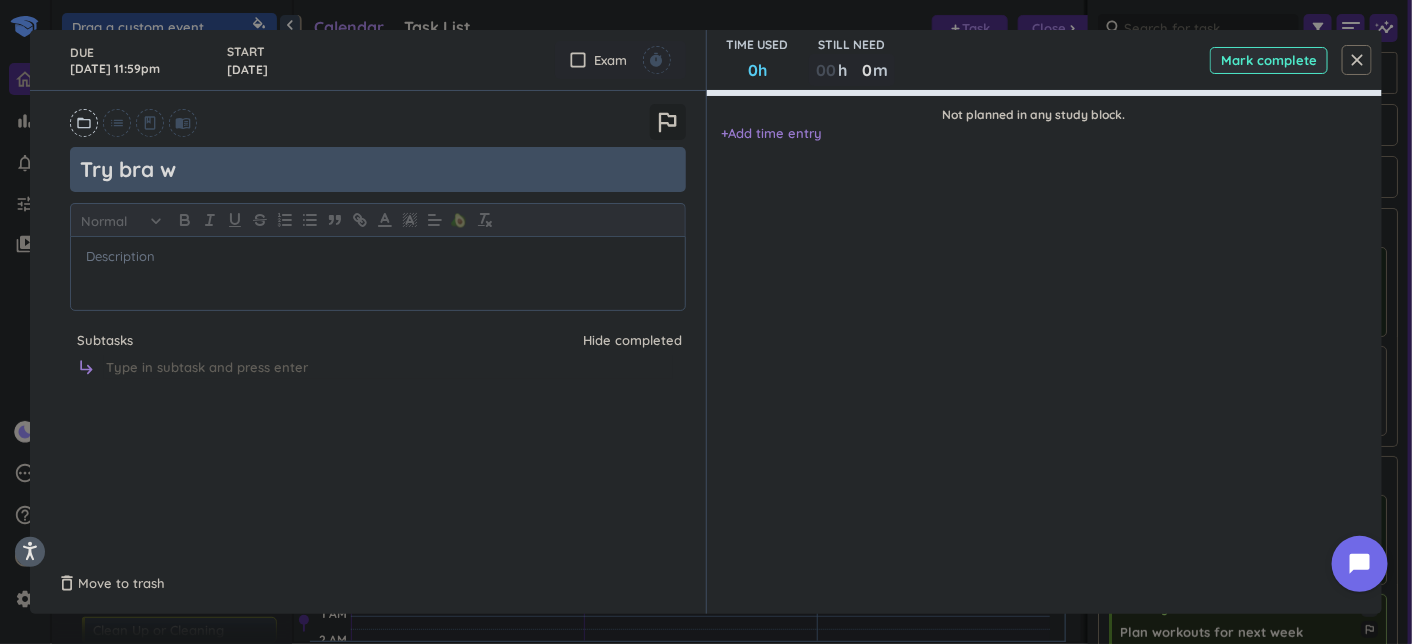 type on "x" 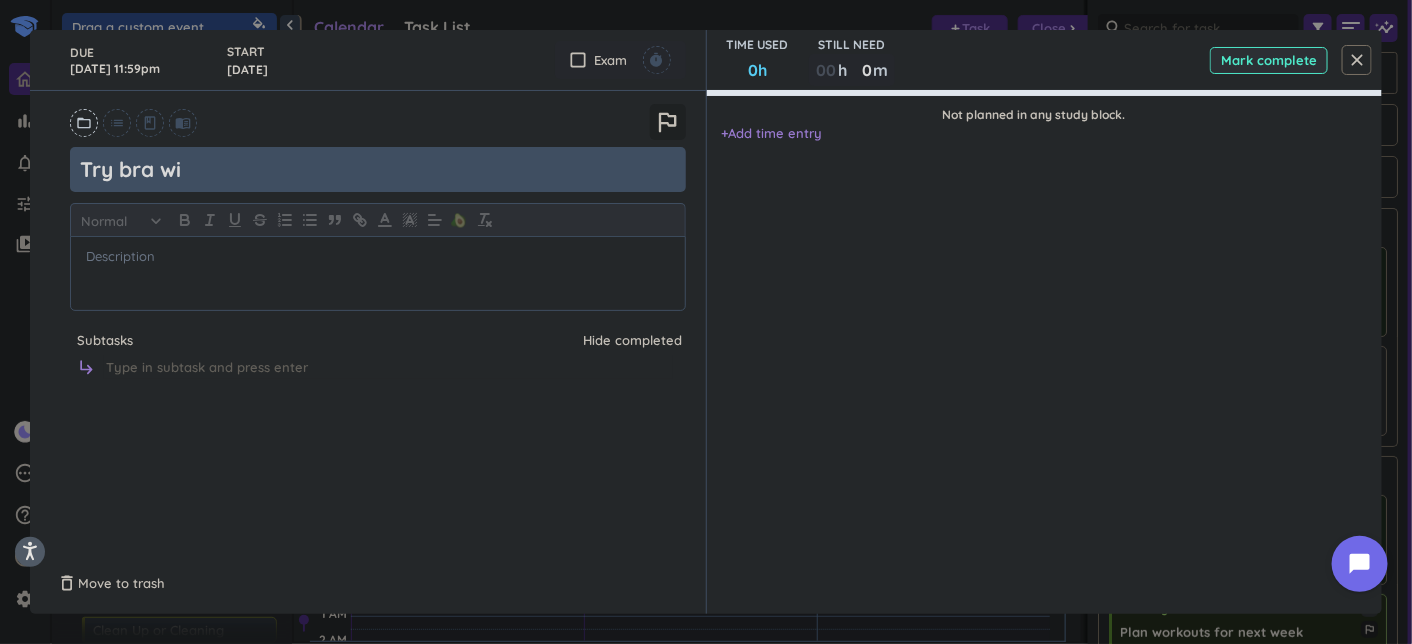 type on "x" 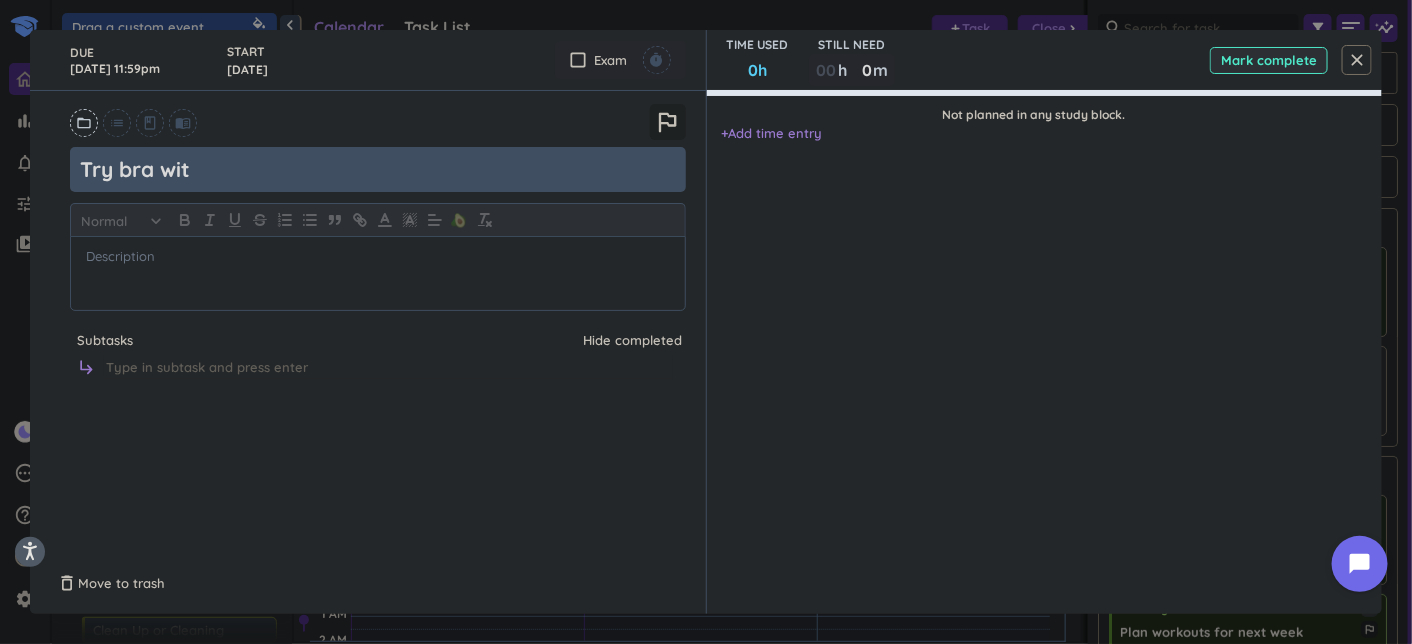 type on "x" 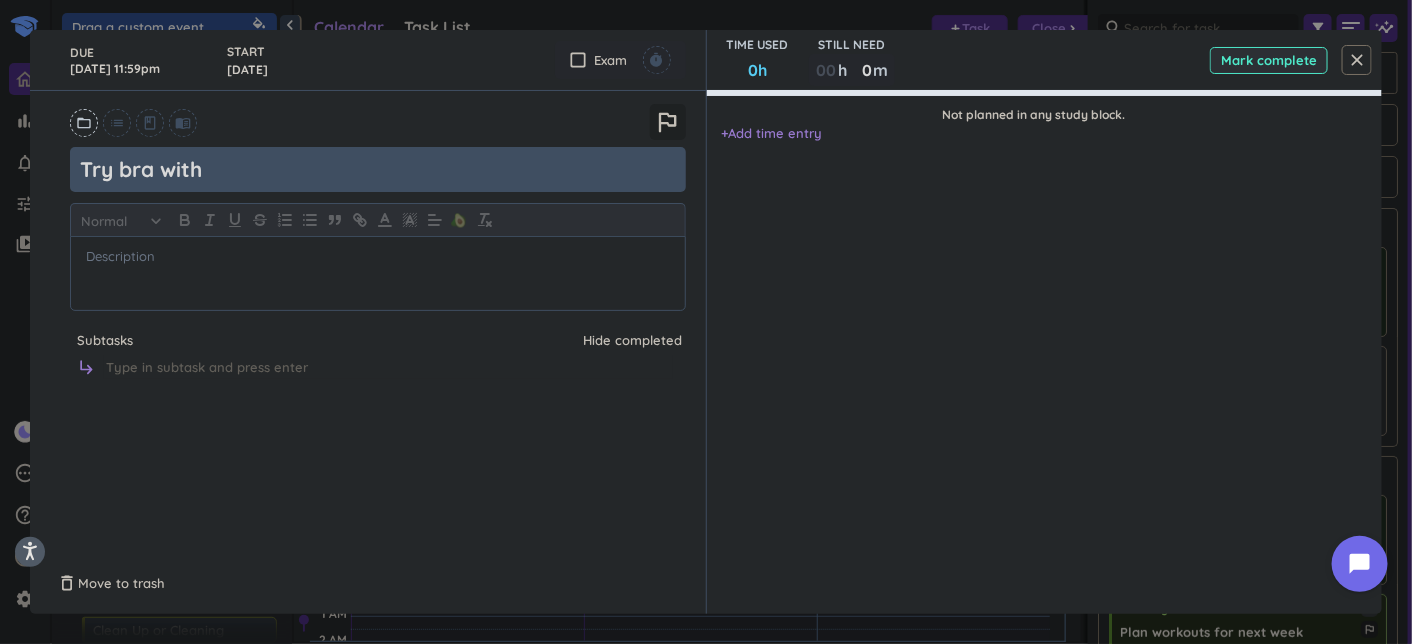 type on "x" 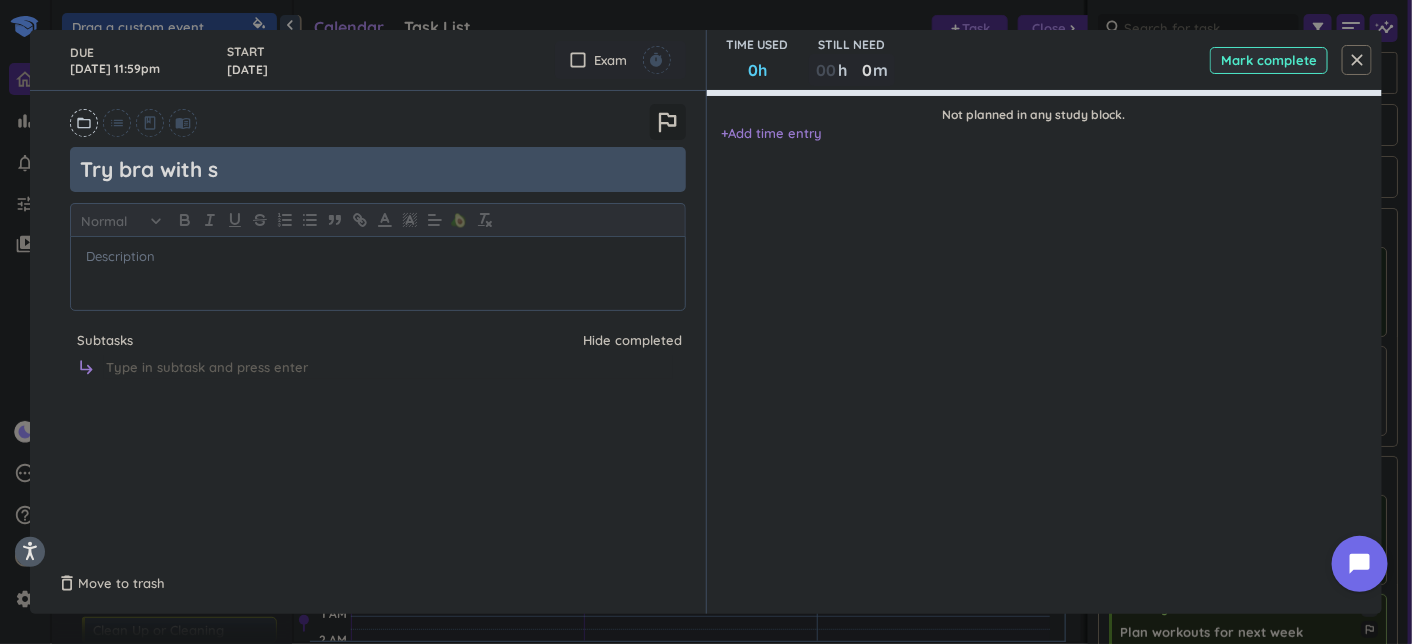 type on "x" 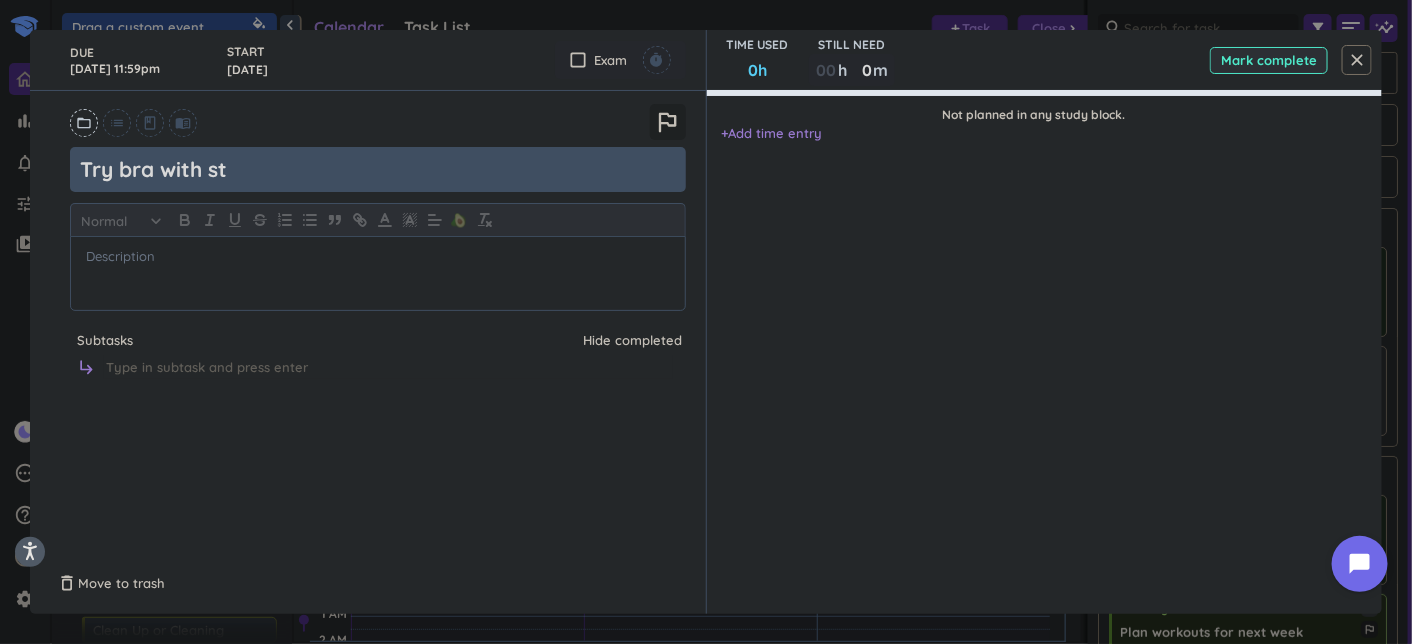type on "x" 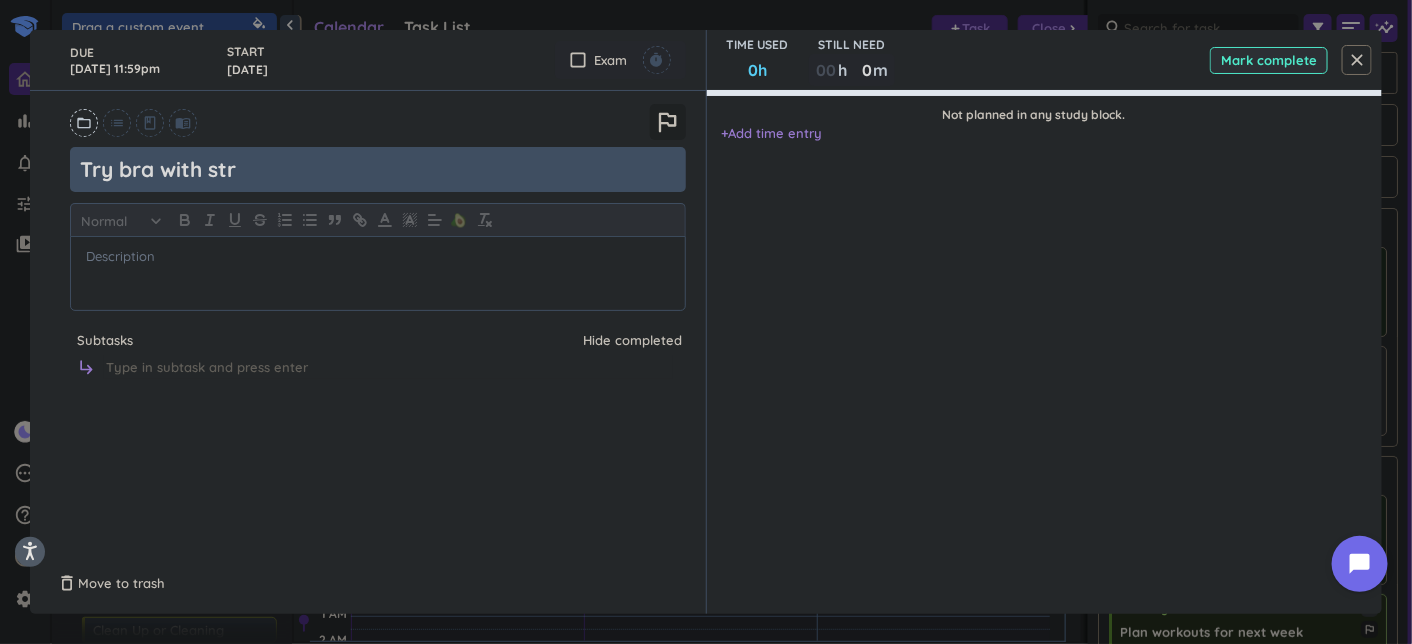 type on "x" 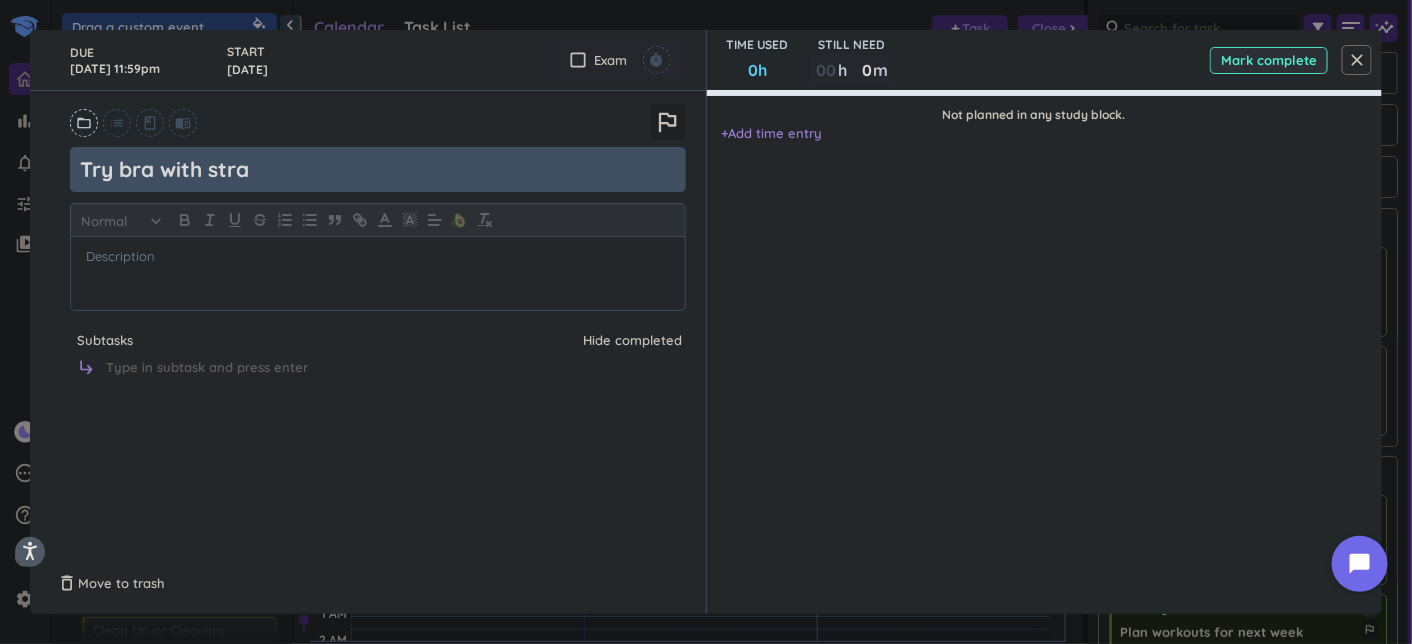 type on "x" 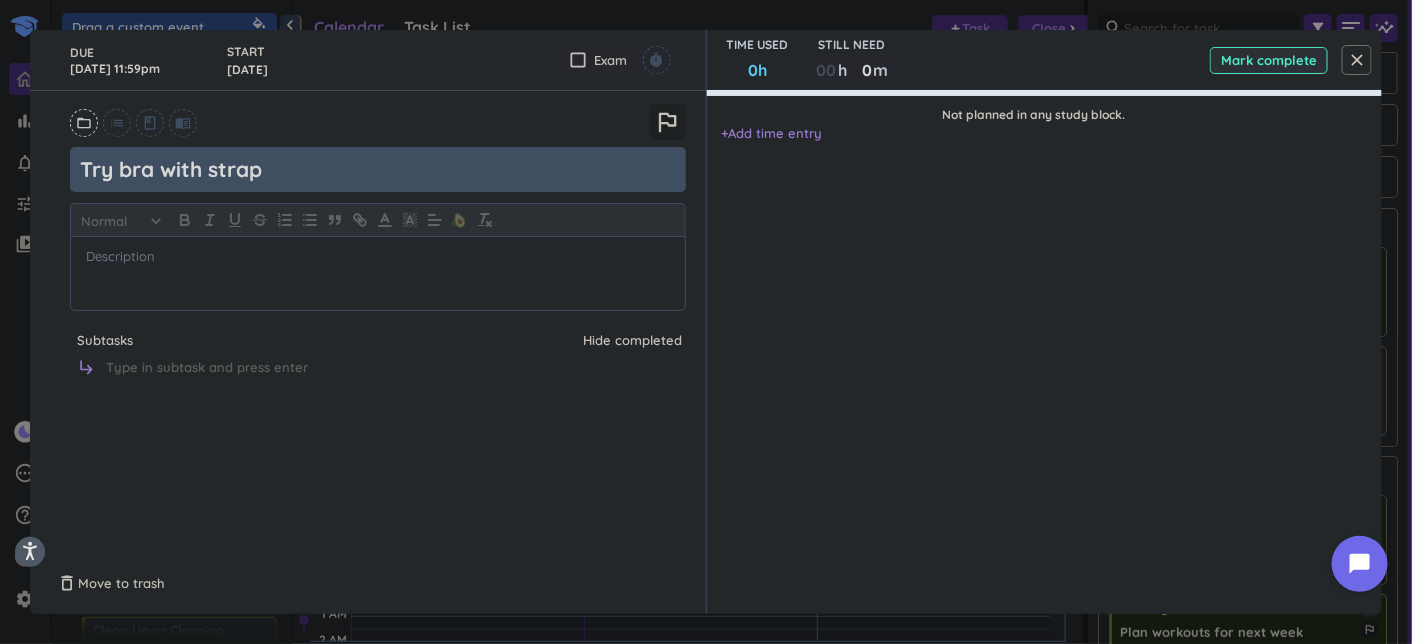 type on "x" 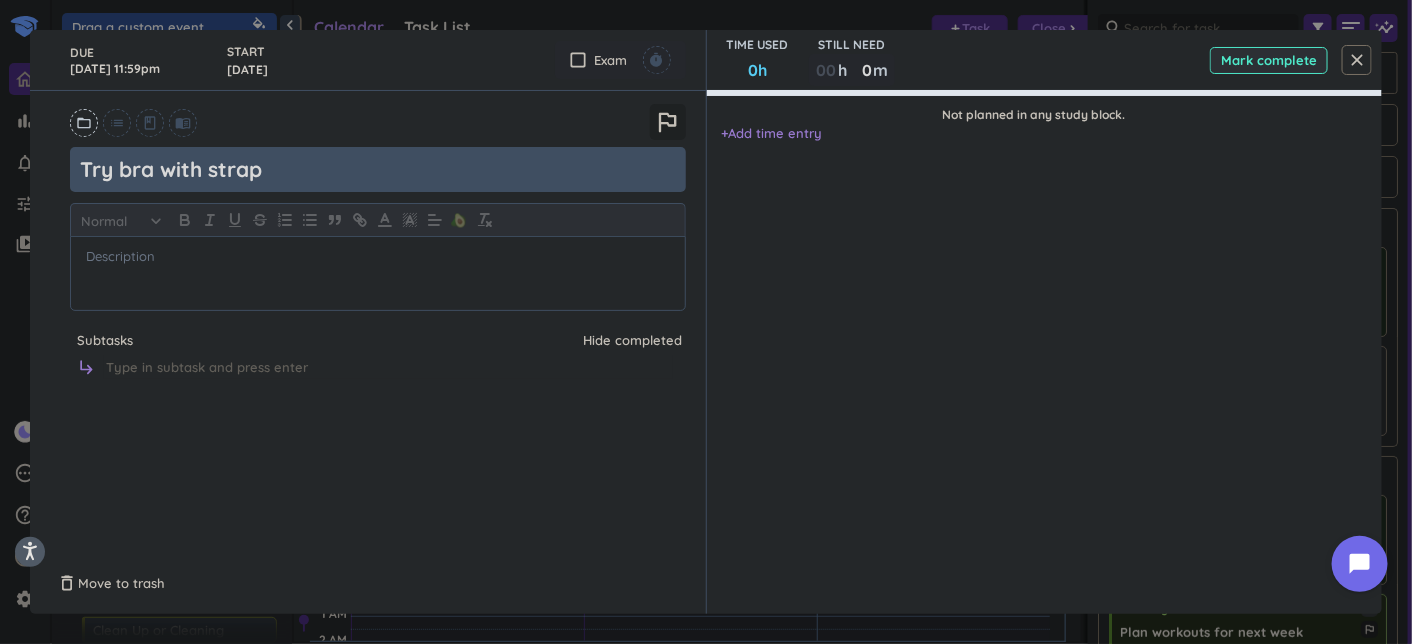 type on "Try bra with straps" 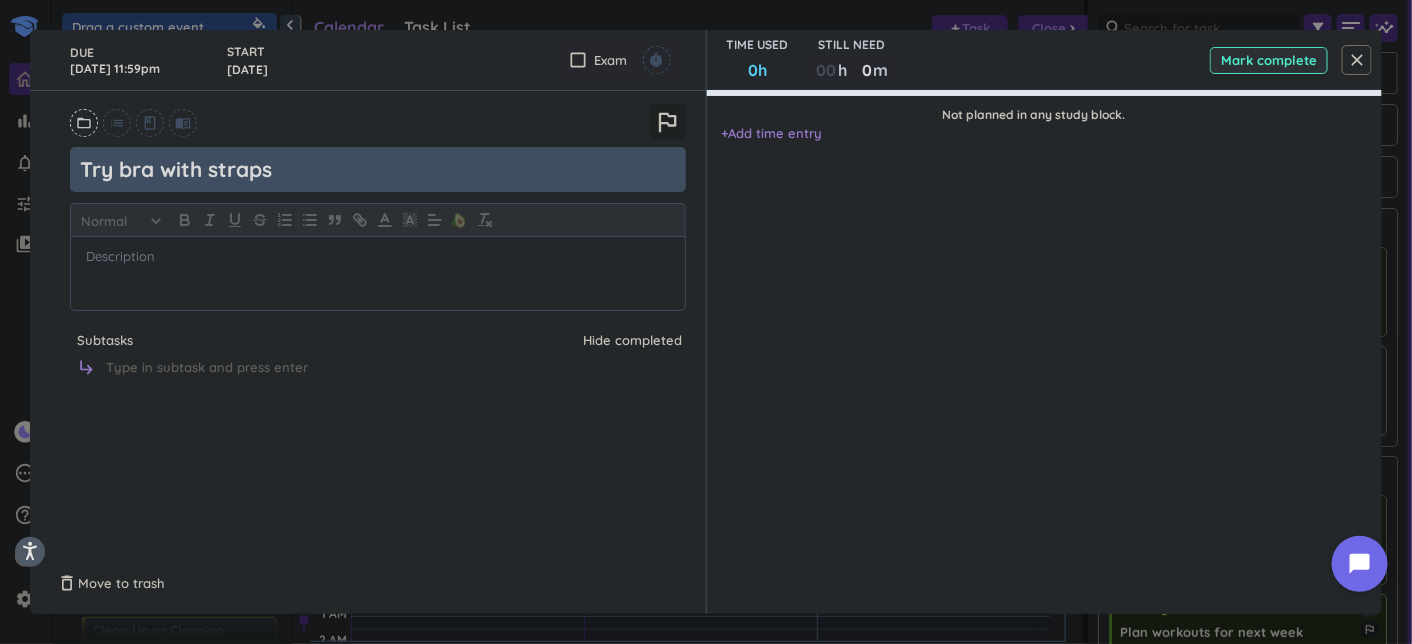 type on "x" 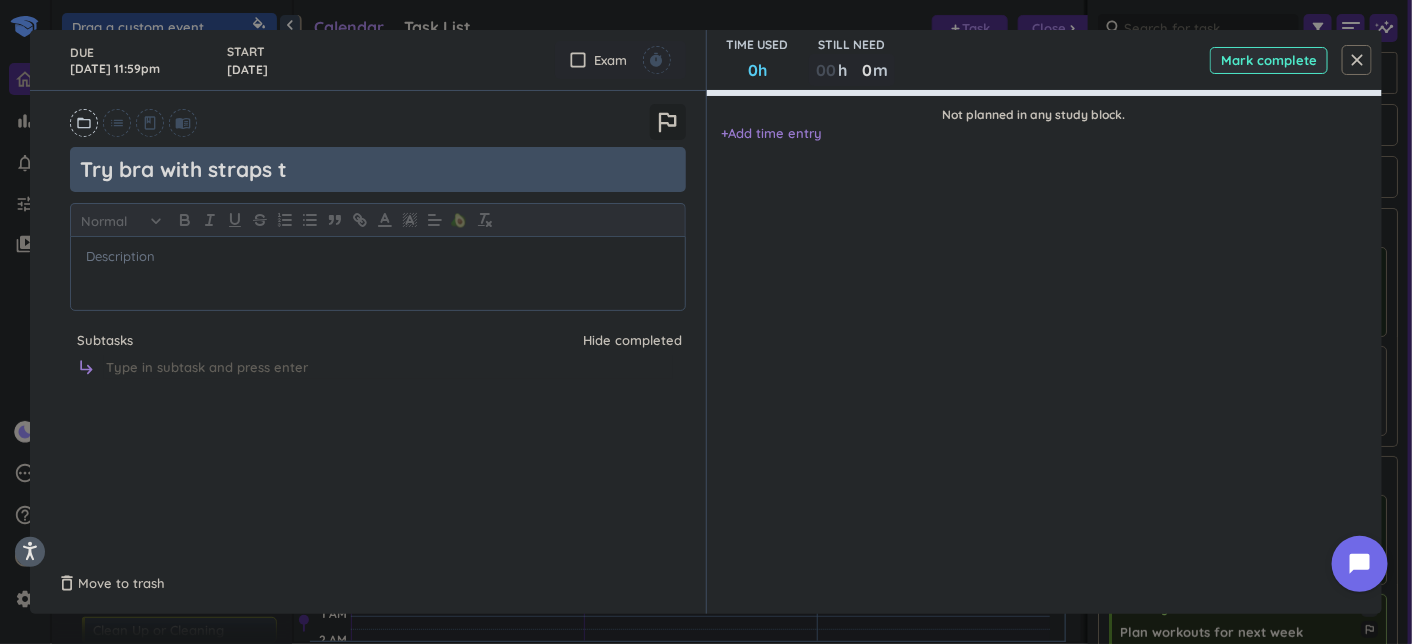 type on "x" 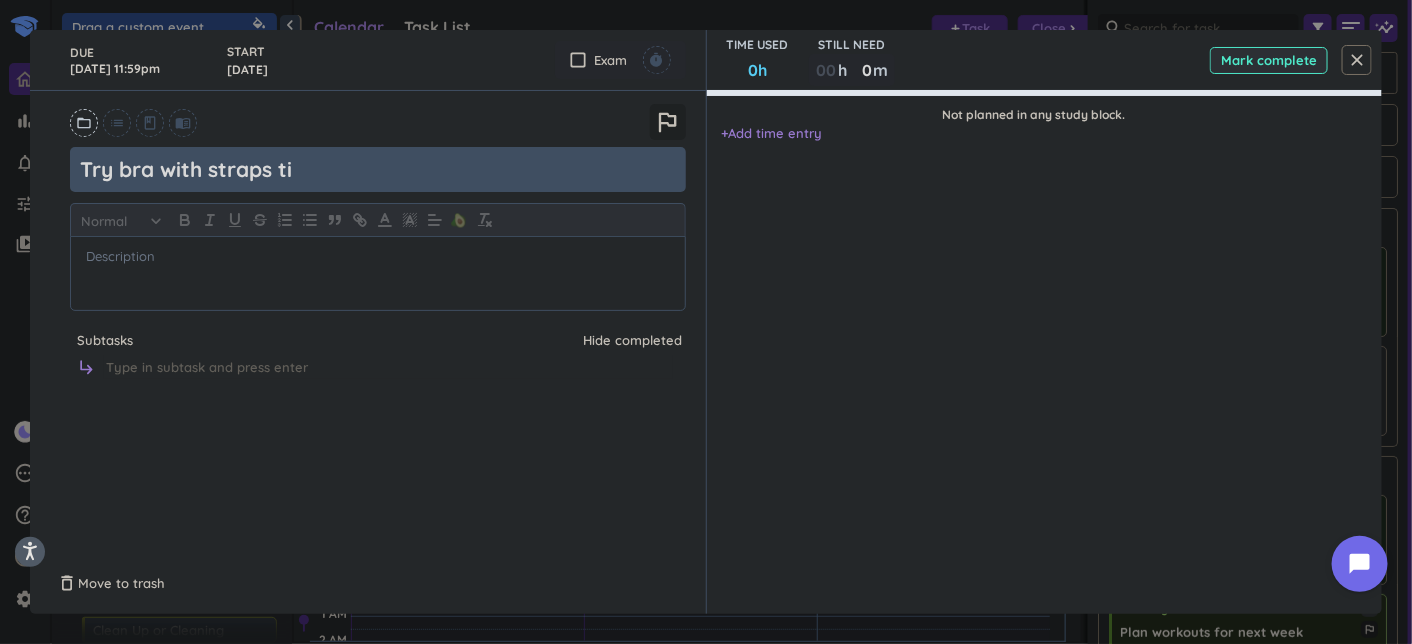 type on "x" 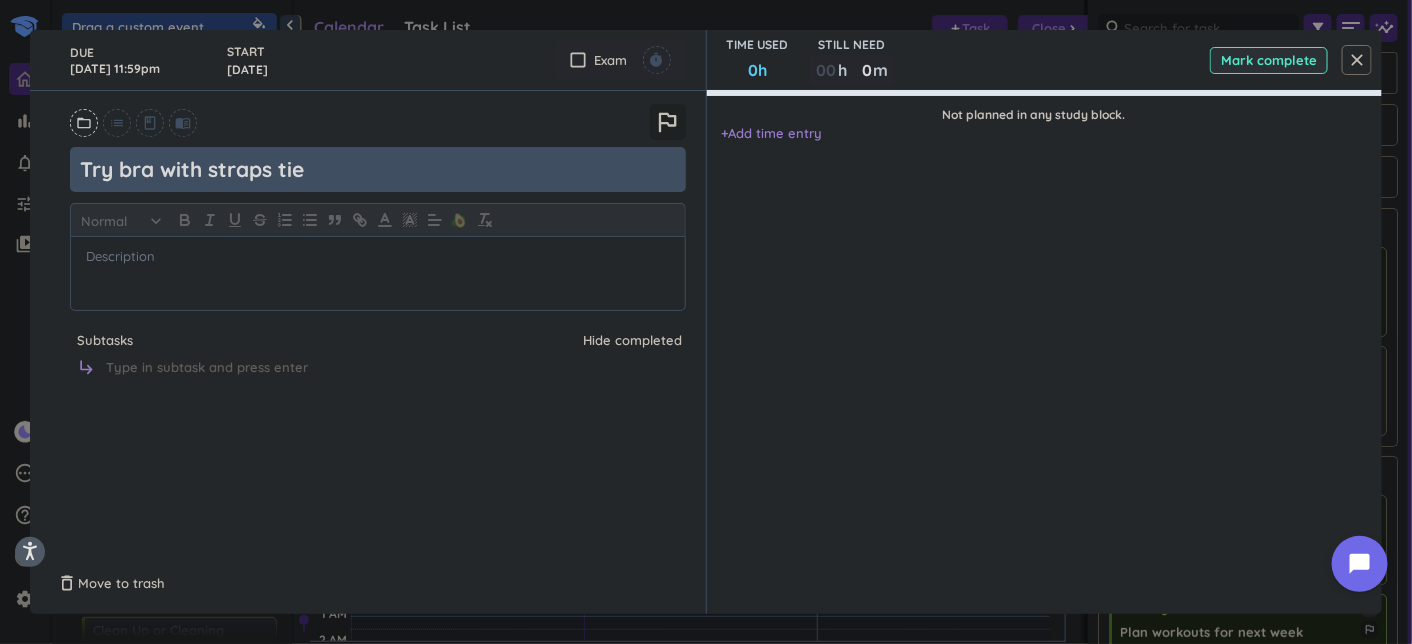 type on "x" 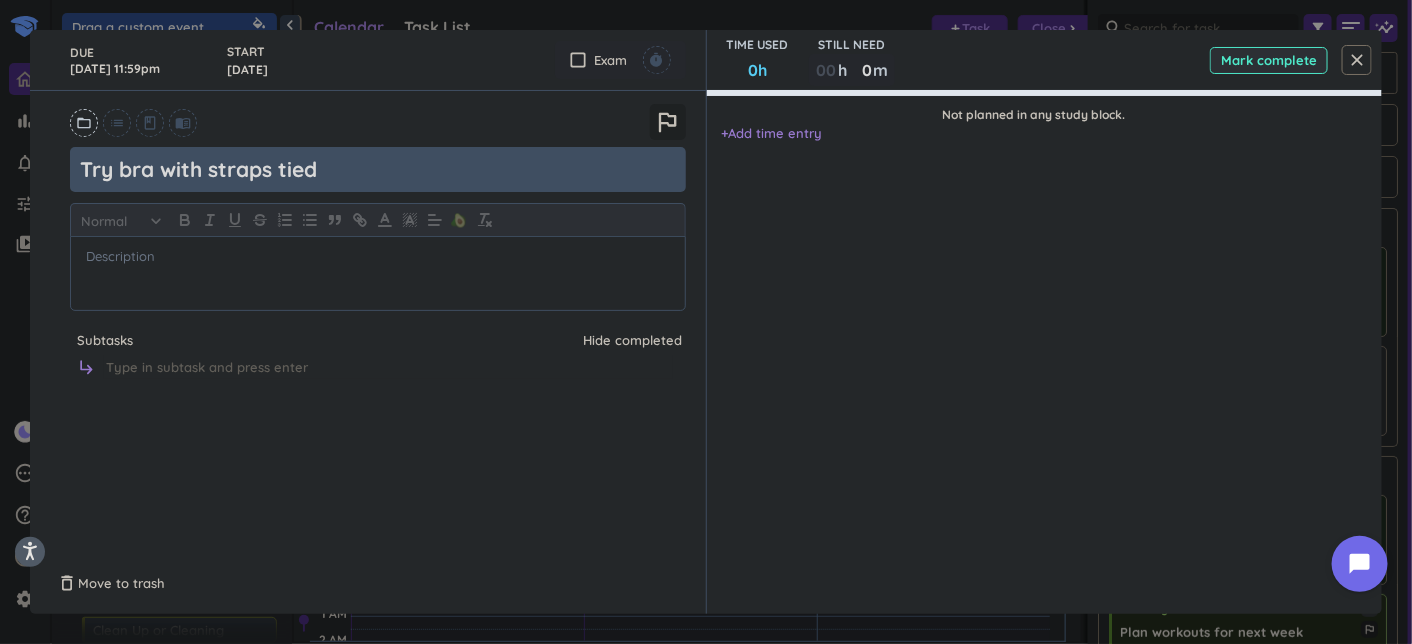 type on "x" 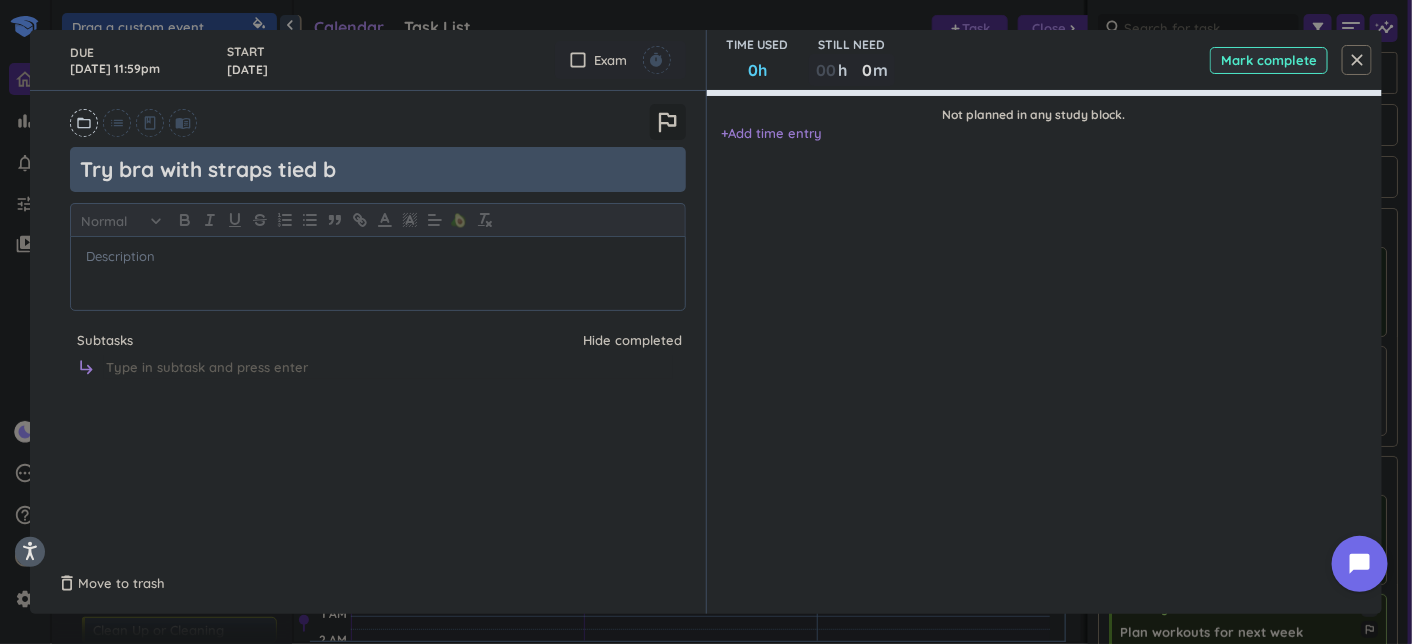 type on "x" 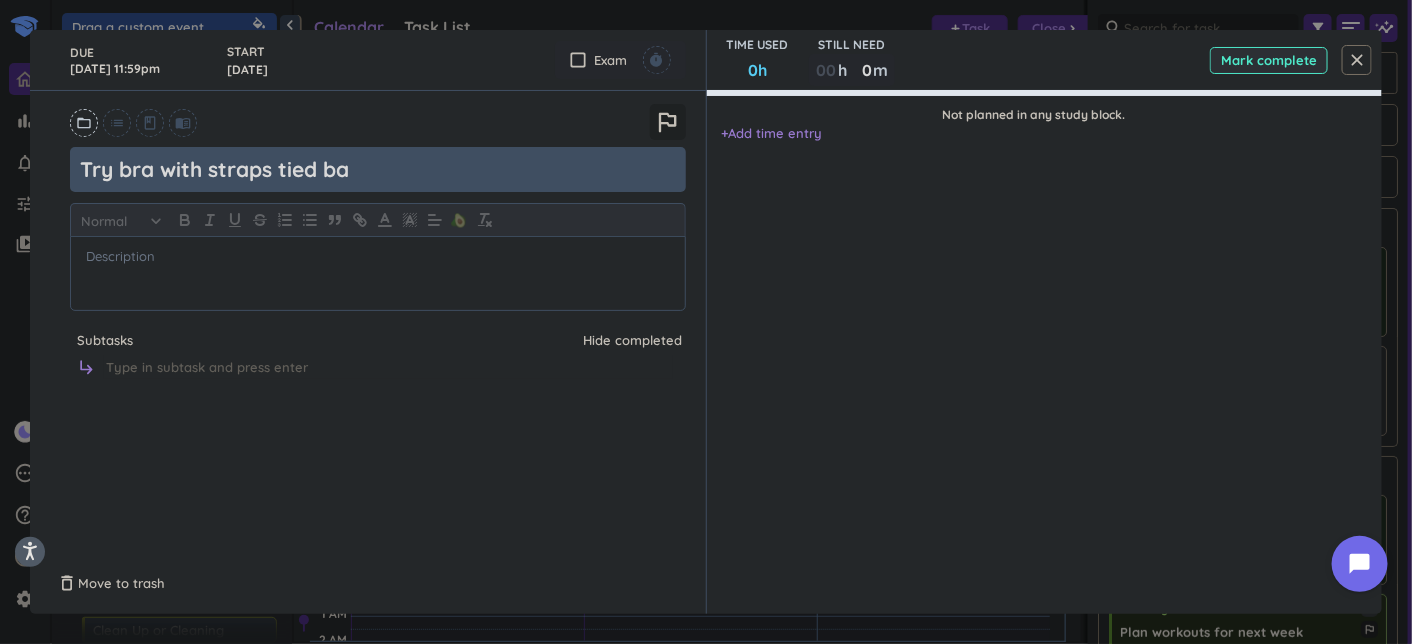 type on "x" 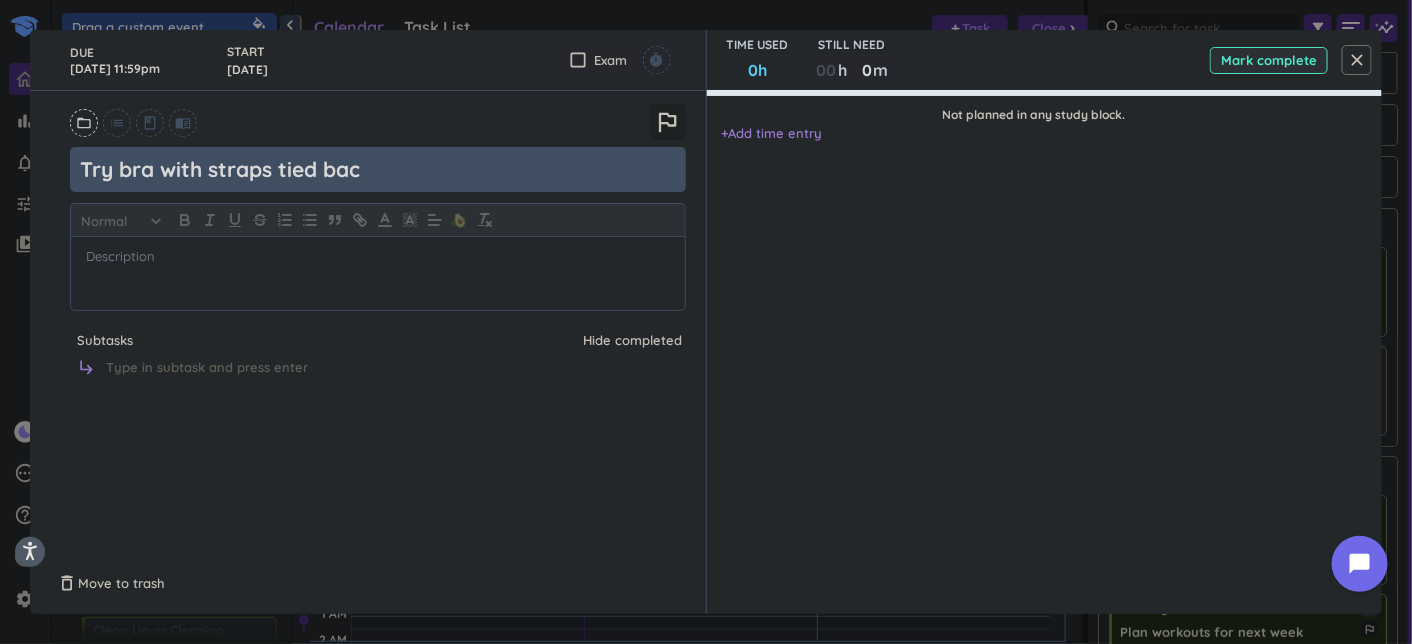 type on "x" 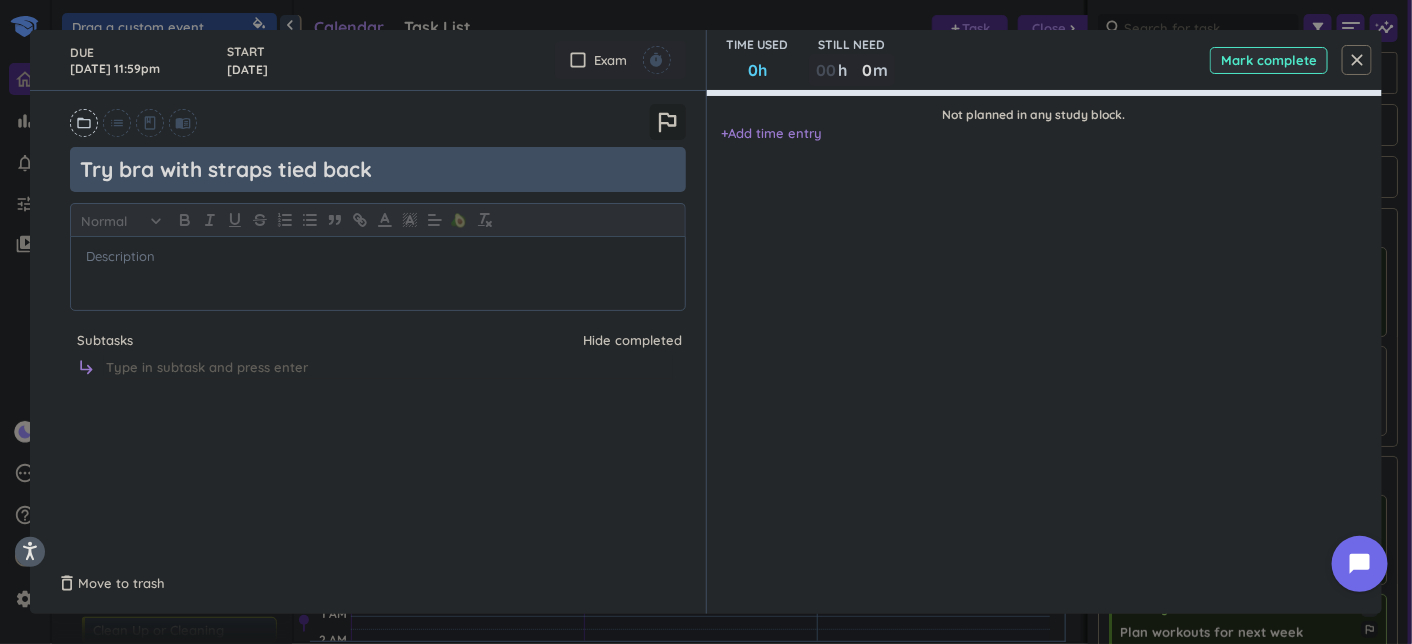 type on "x" 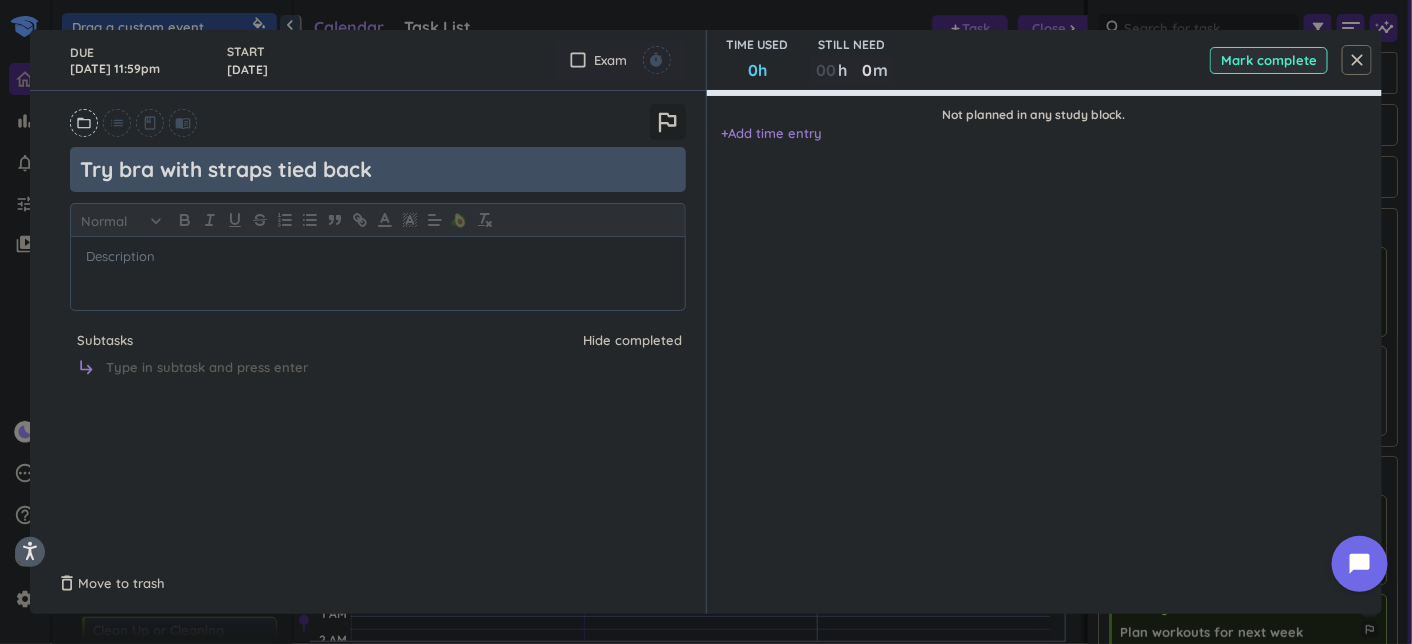 type on "Try bra with straps tied back" 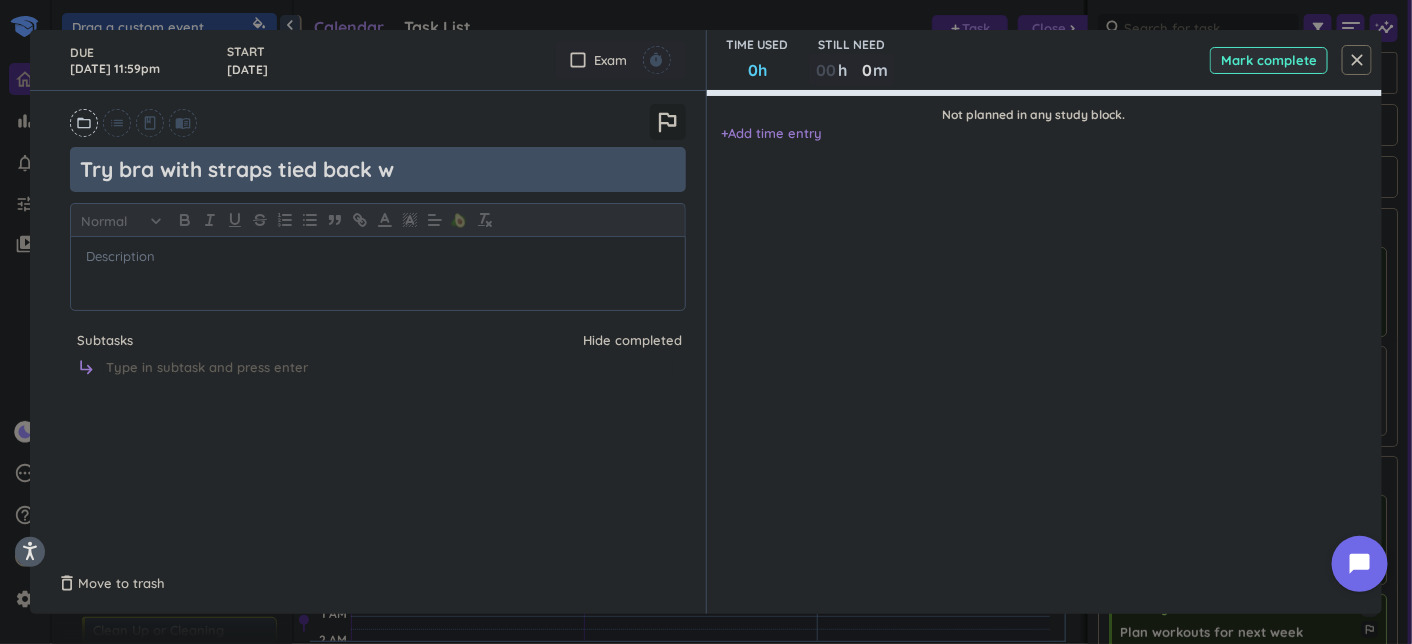 type on "x" 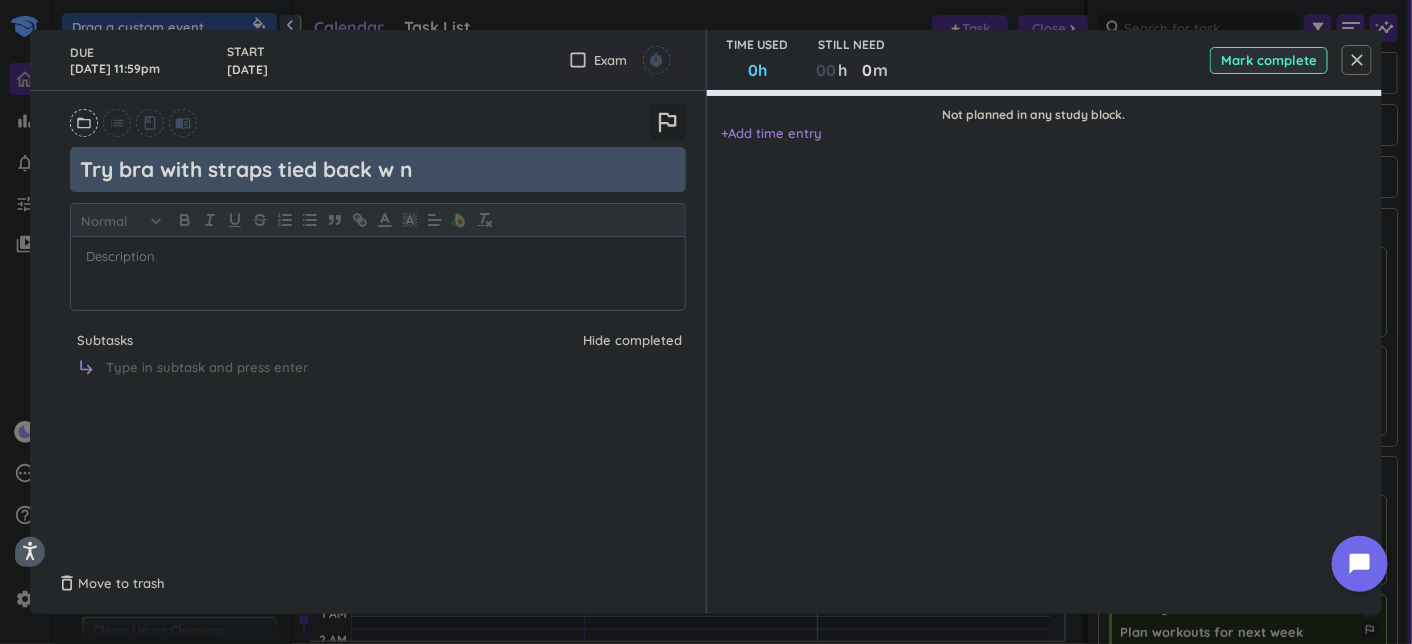 type on "x" 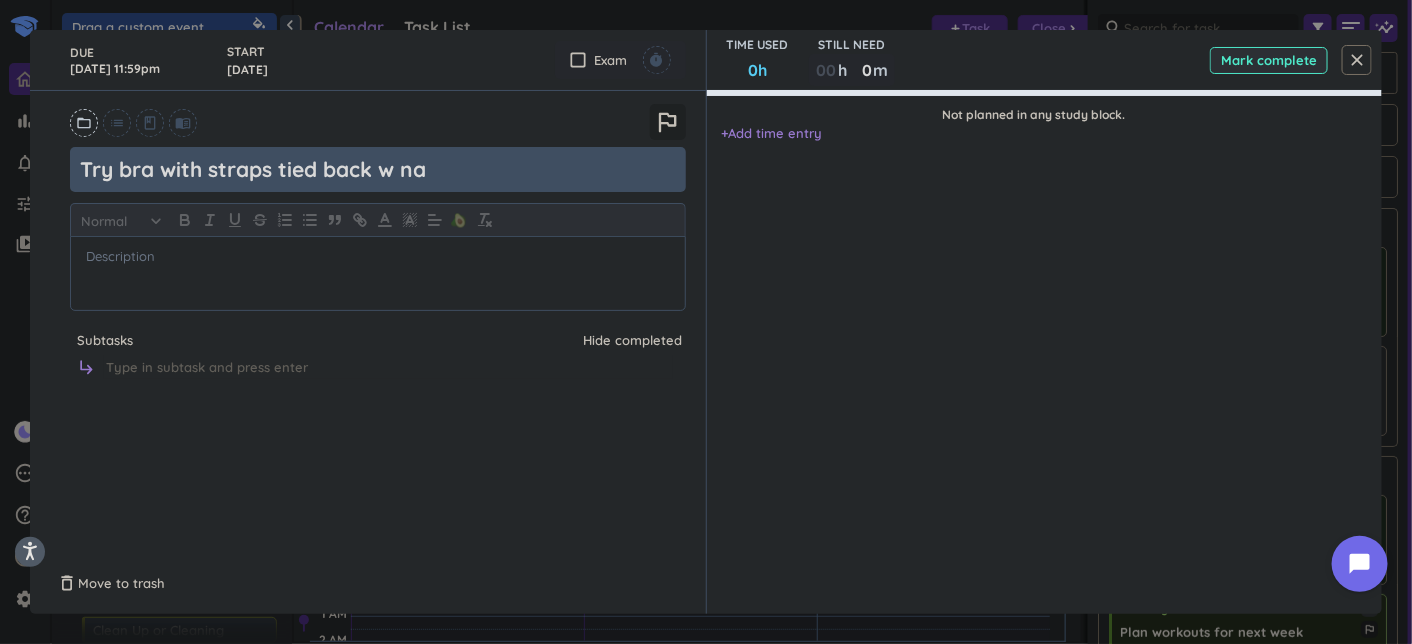 type on "x" 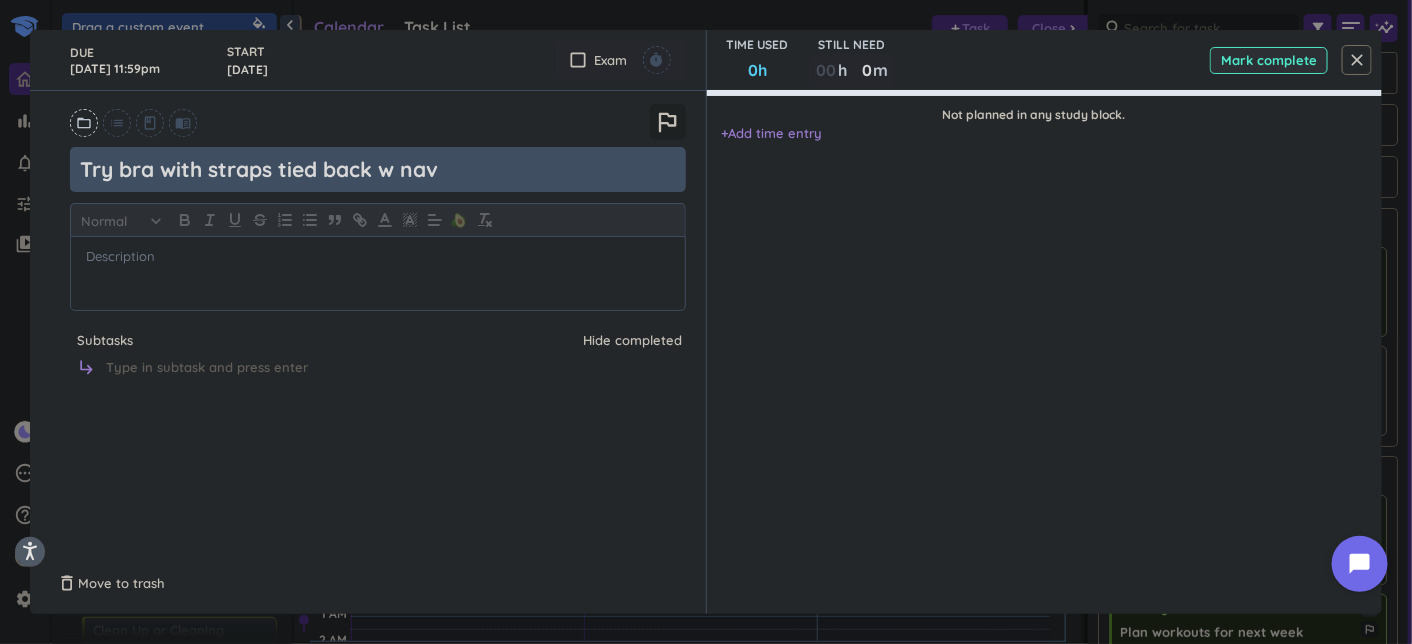 type on "x" 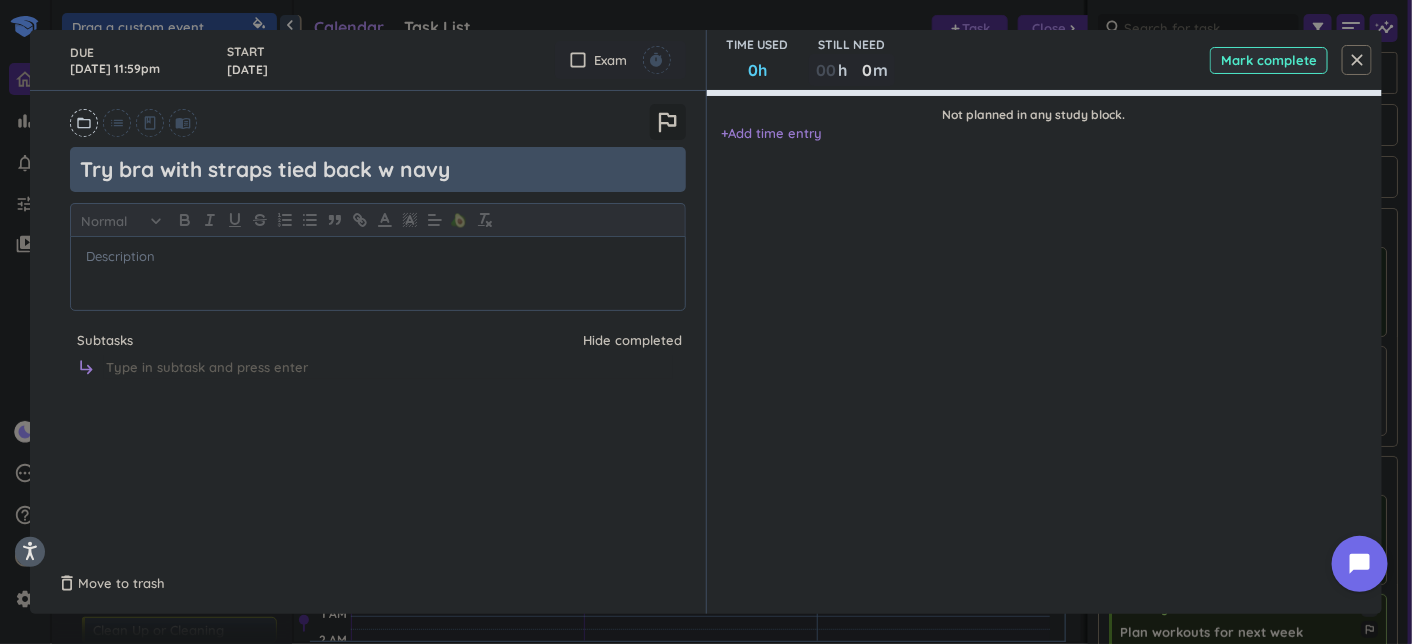 type on "x" 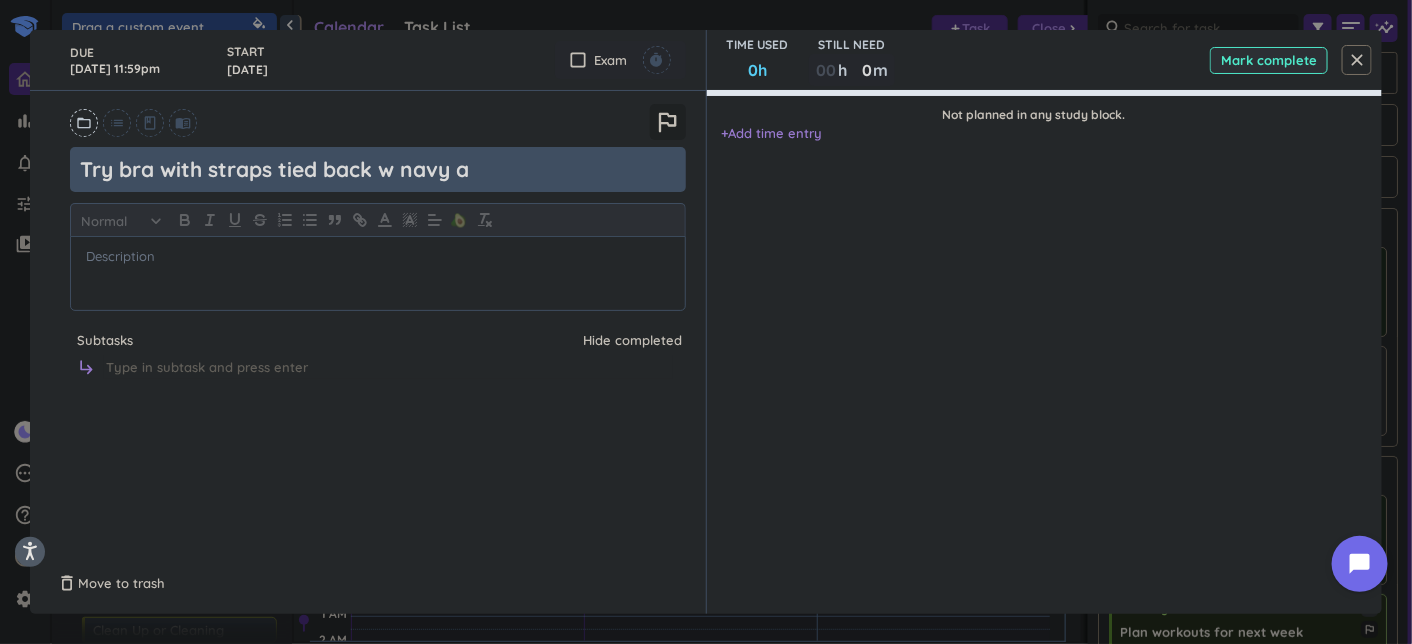 type on "x" 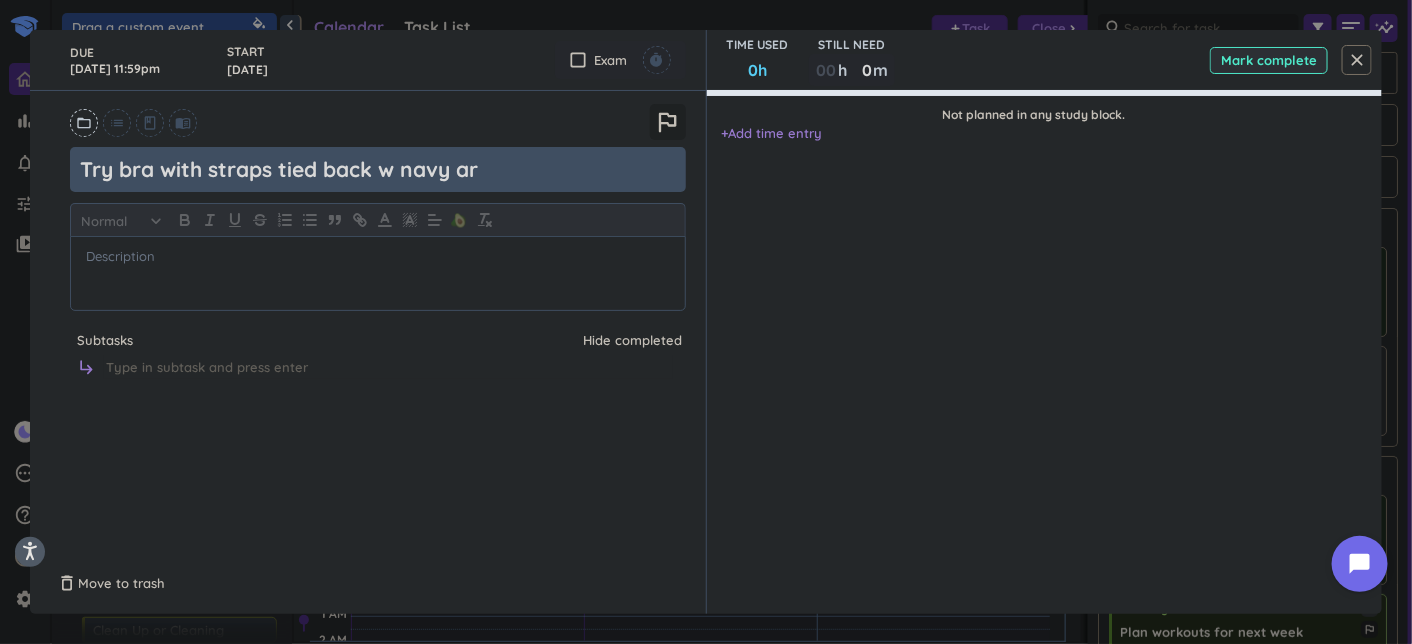 type on "x" 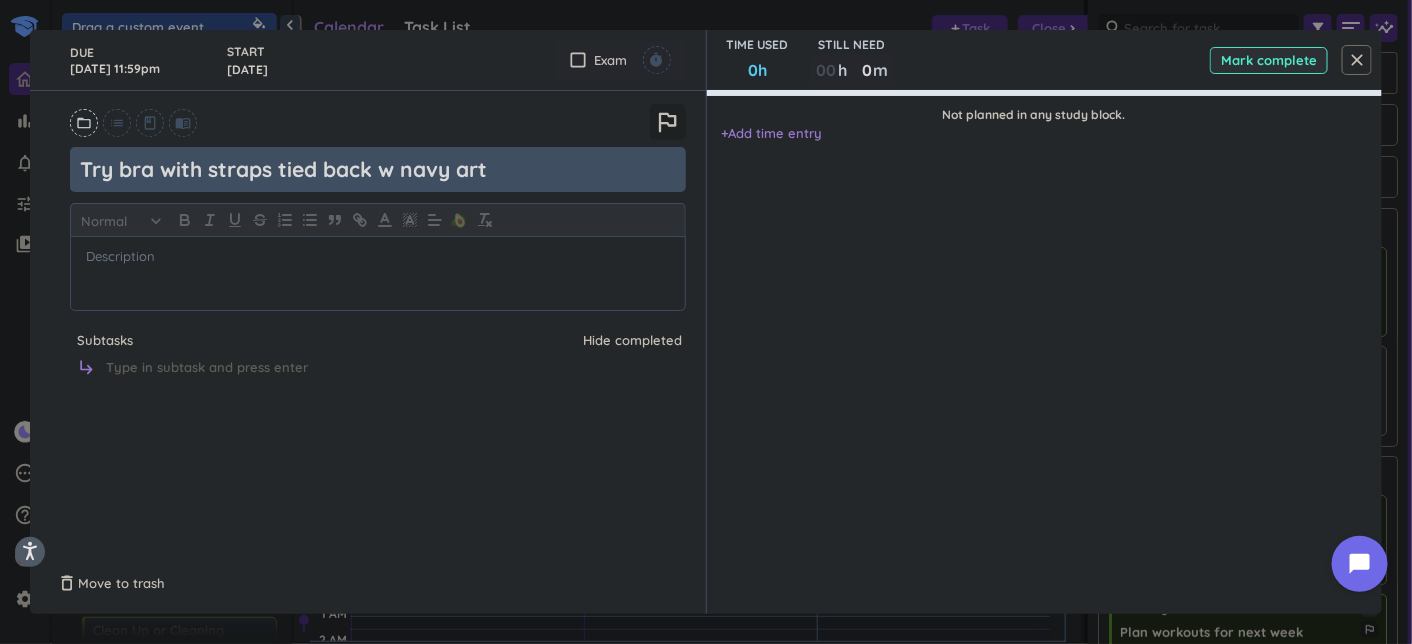 type on "x" 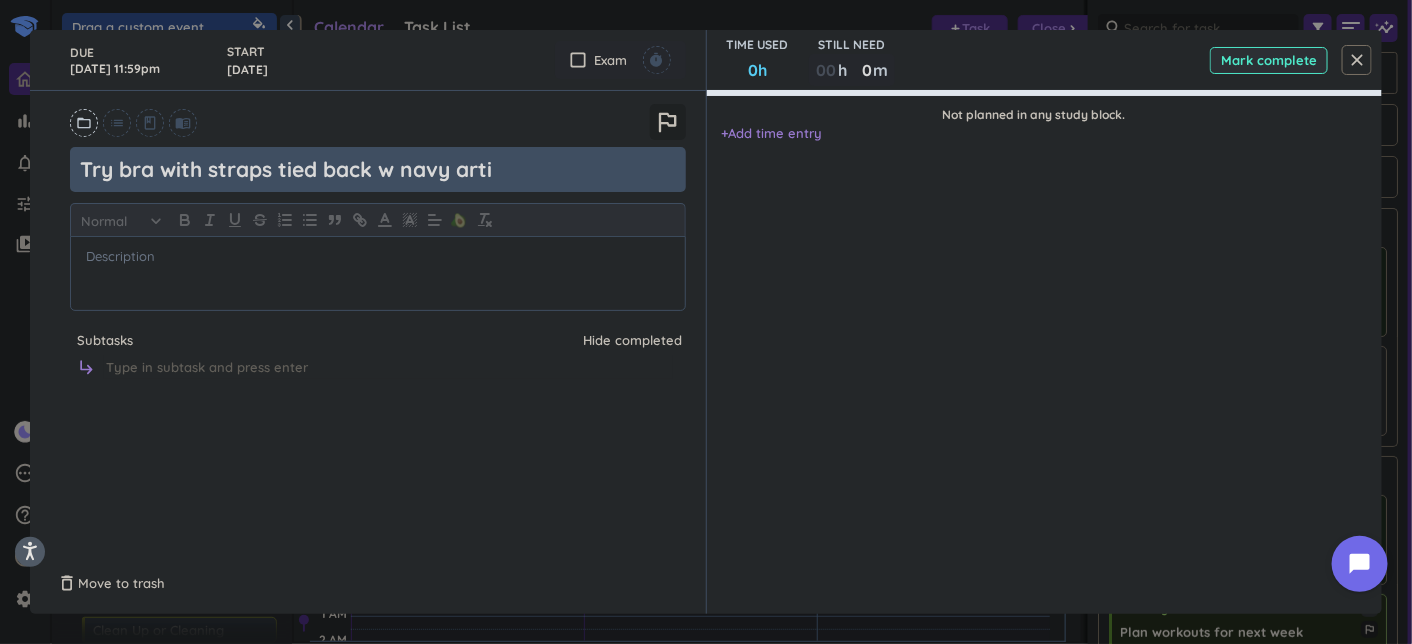 type on "x" 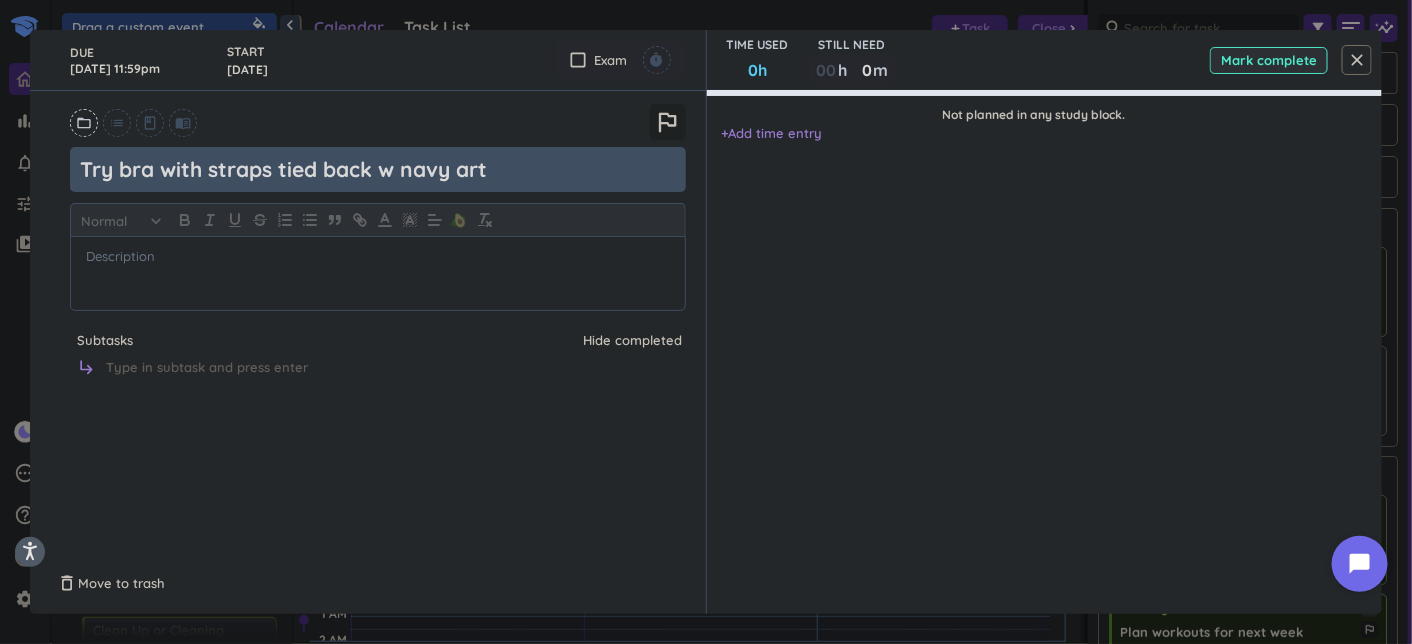 type on "x" 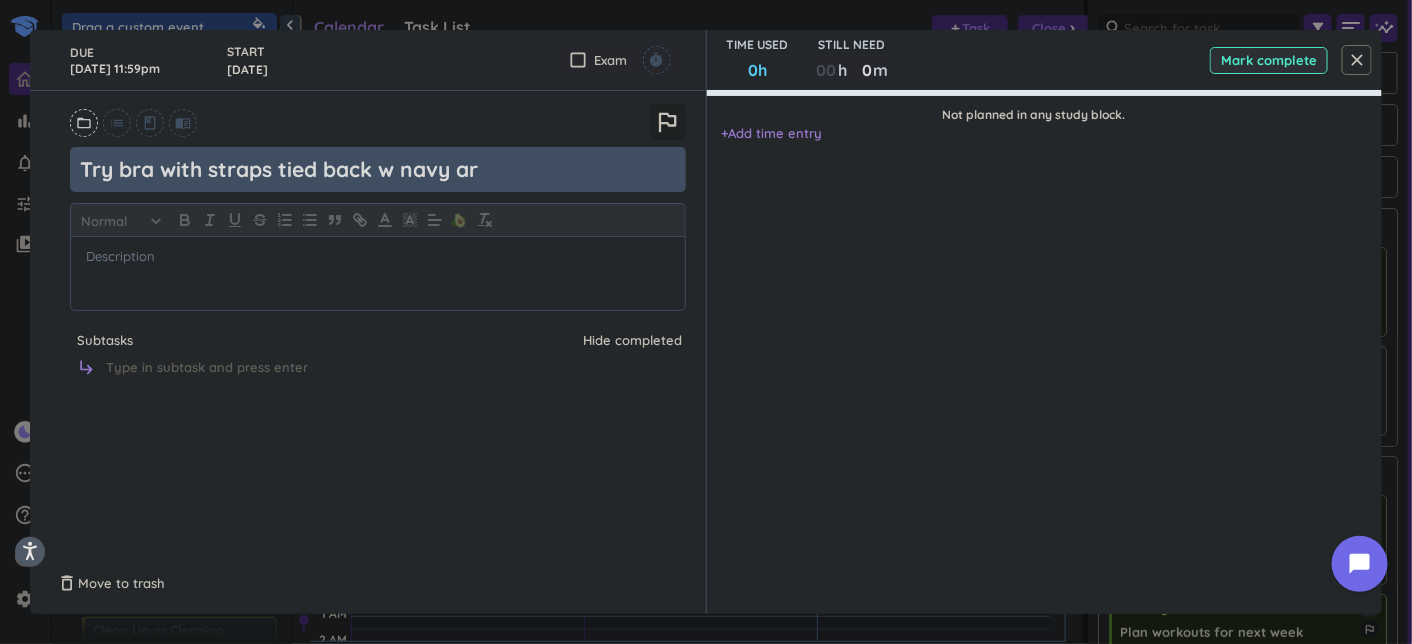 type on "x" 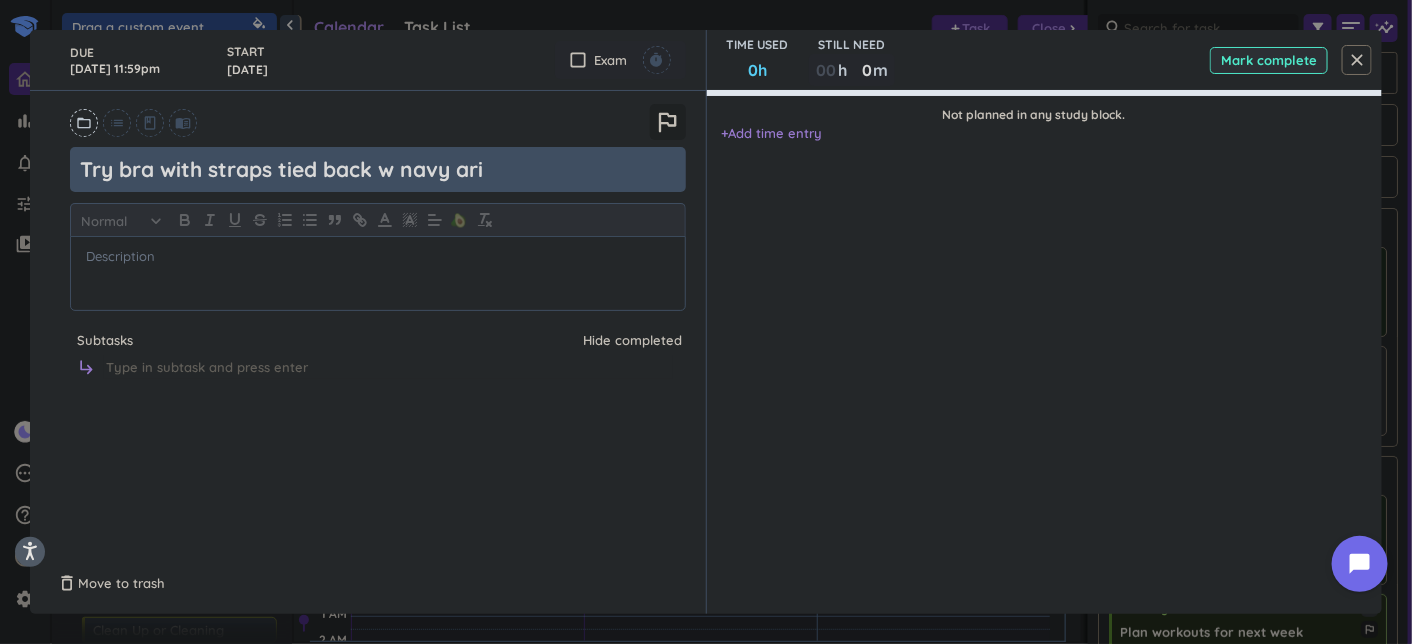 type on "x" 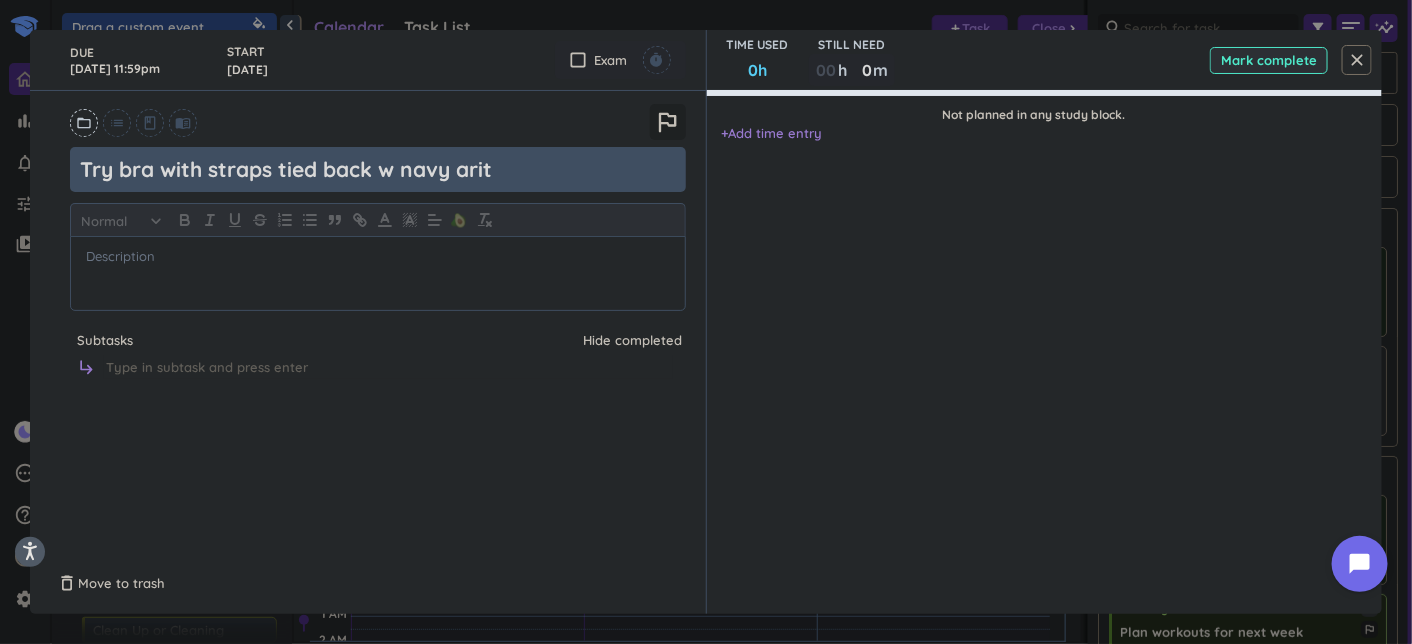 type on "x" 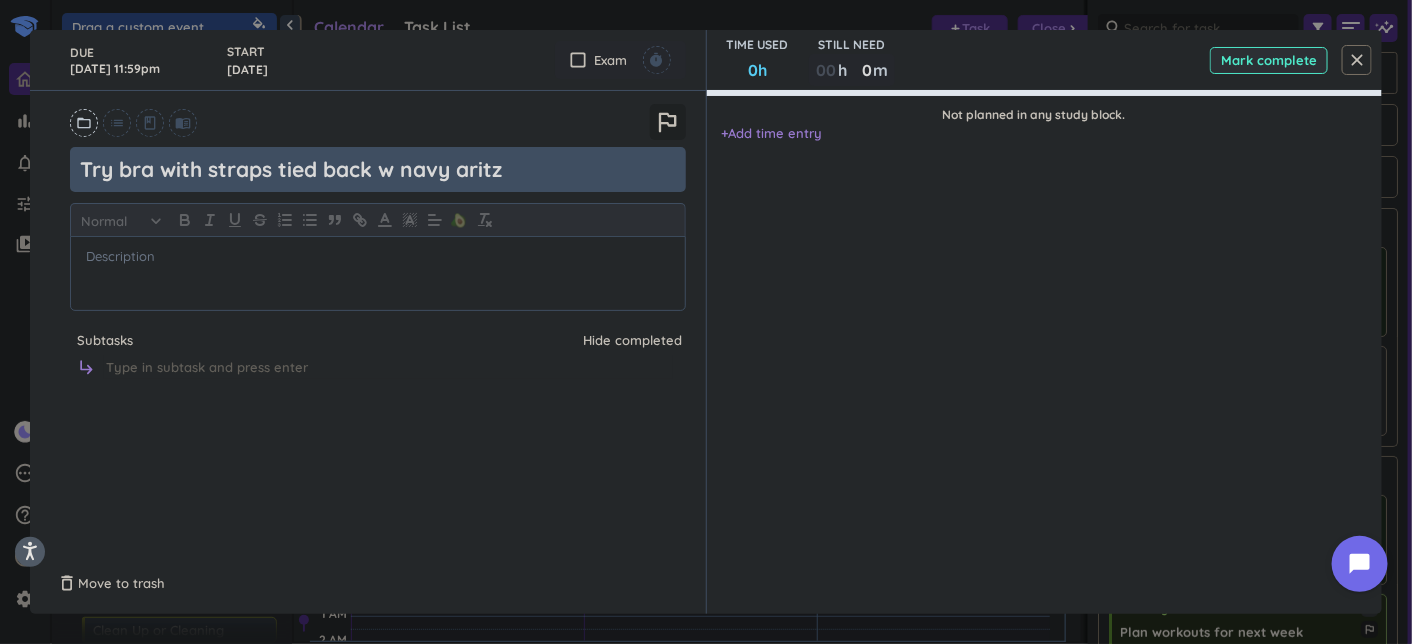 type on "x" 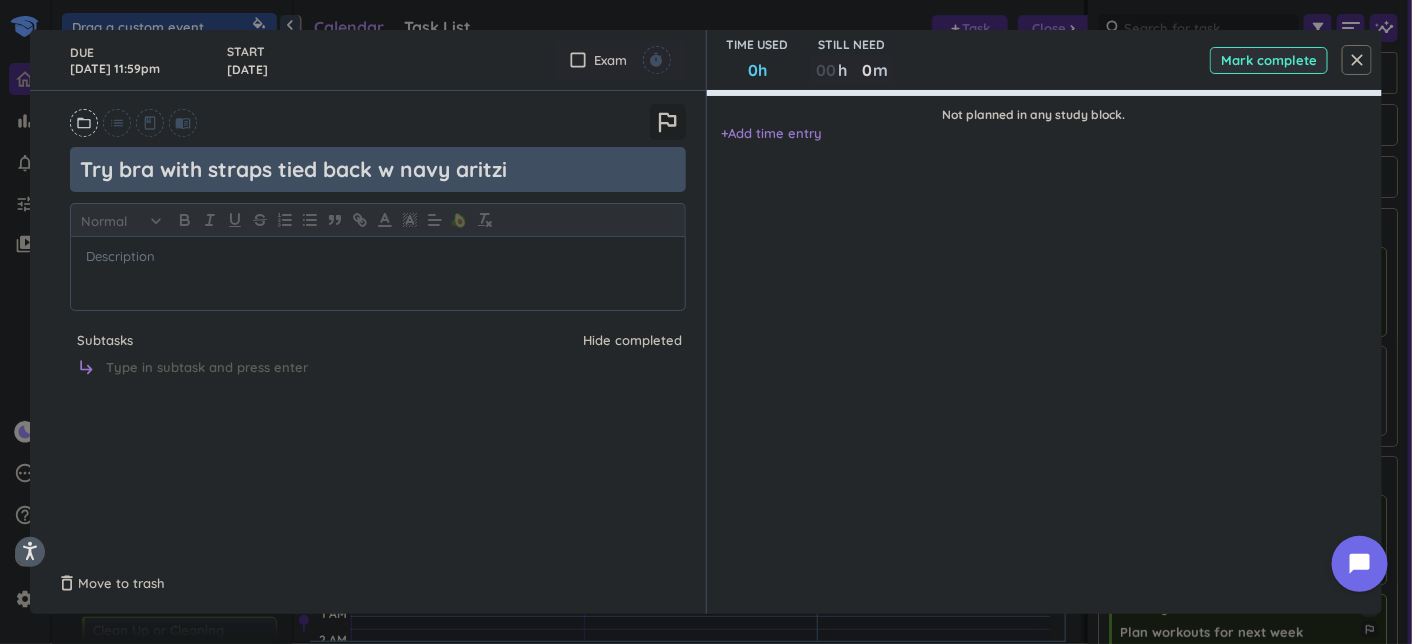 type on "x" 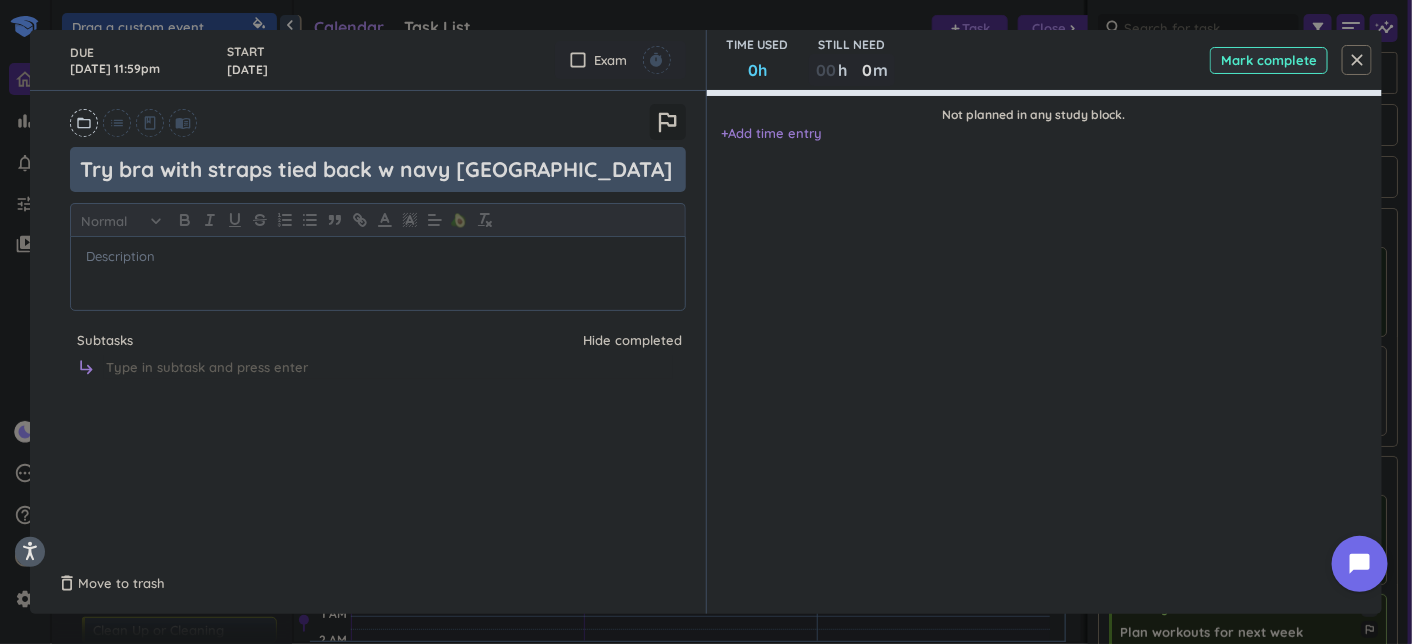 type on "x" 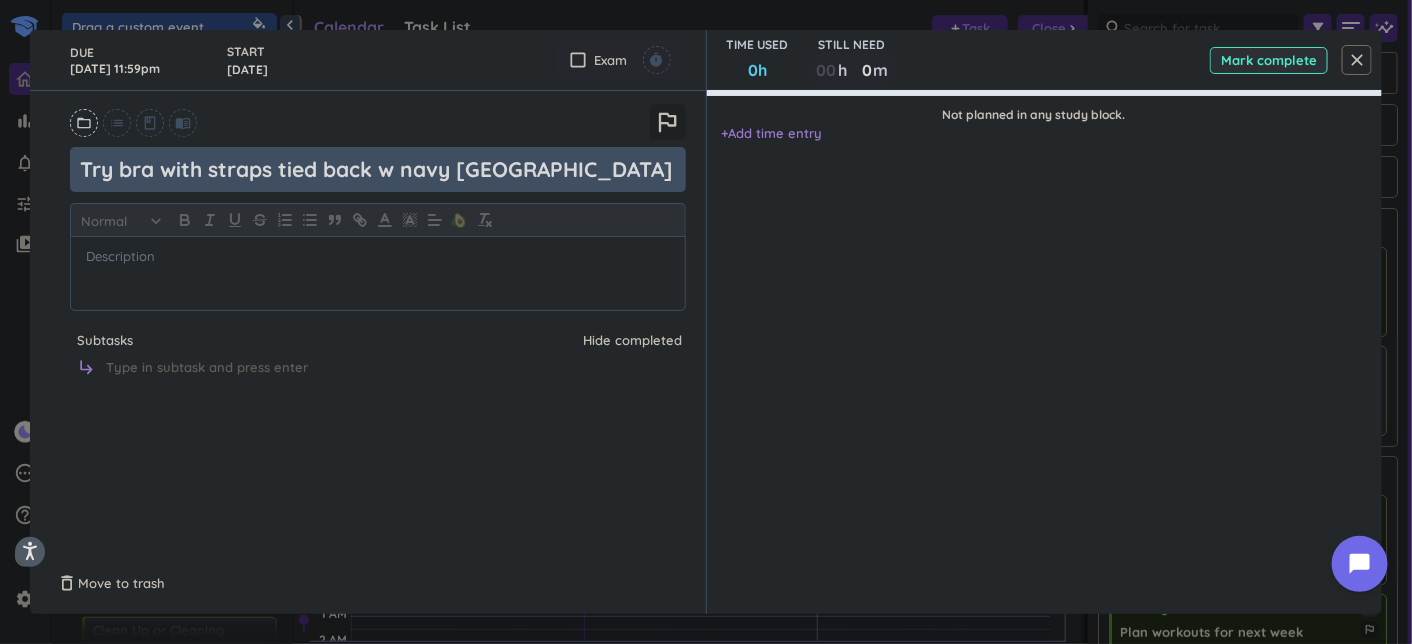 type on "Try bra with straps tied back w navy aritzia" 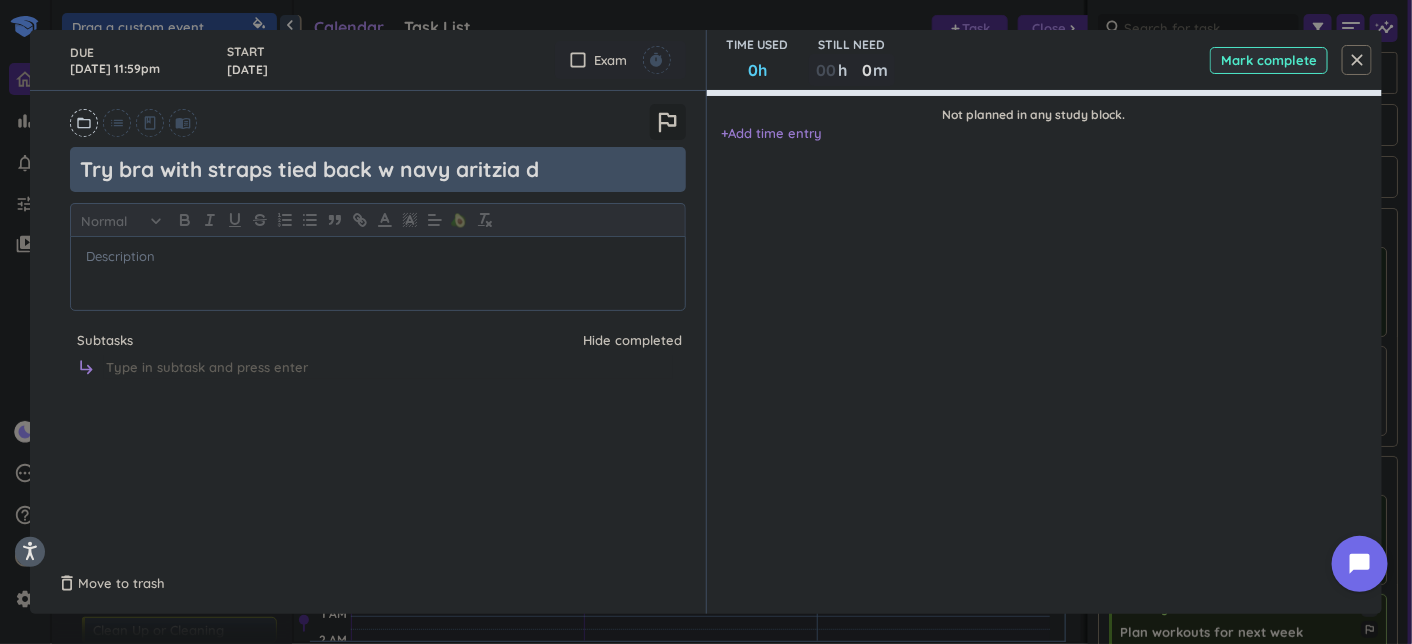 type on "x" 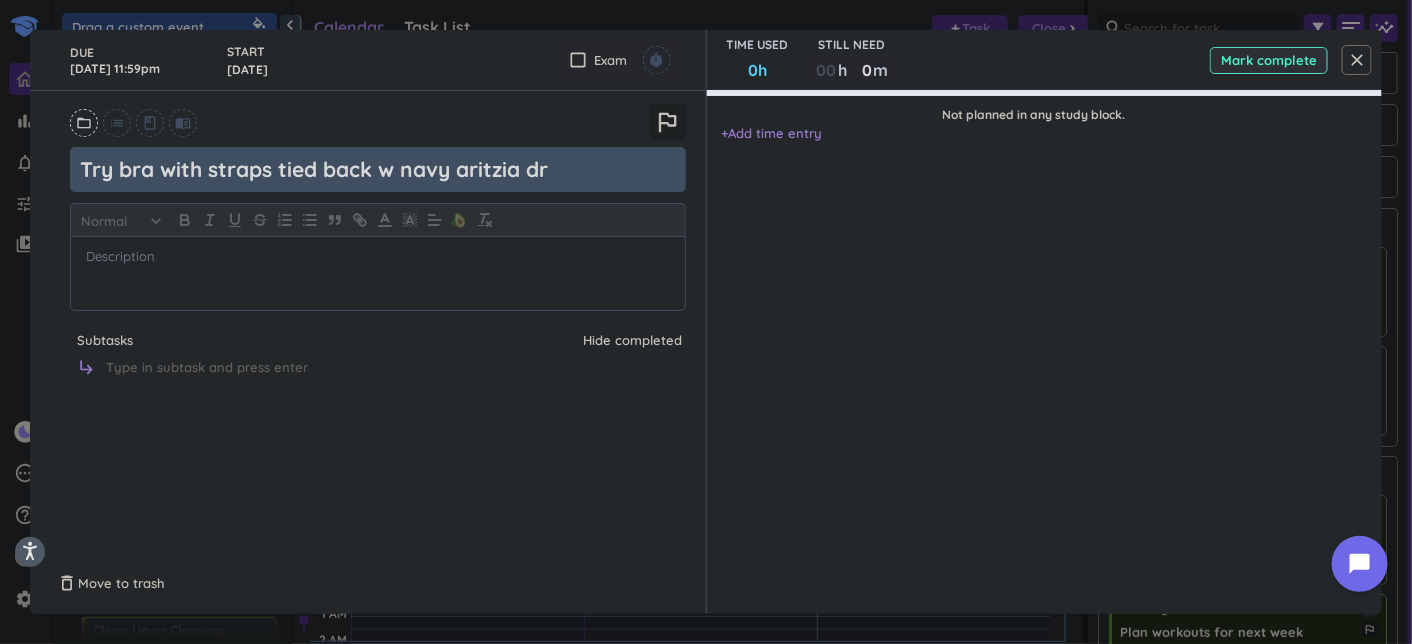 type on "x" 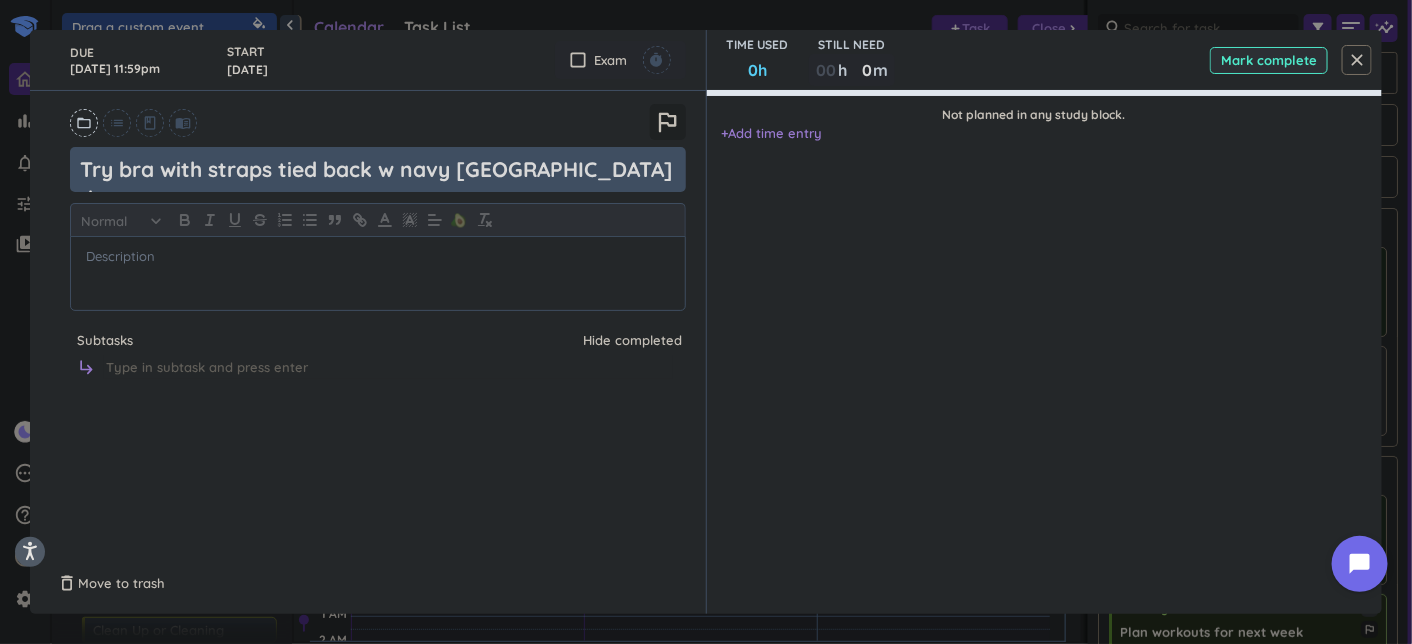 type on "x" 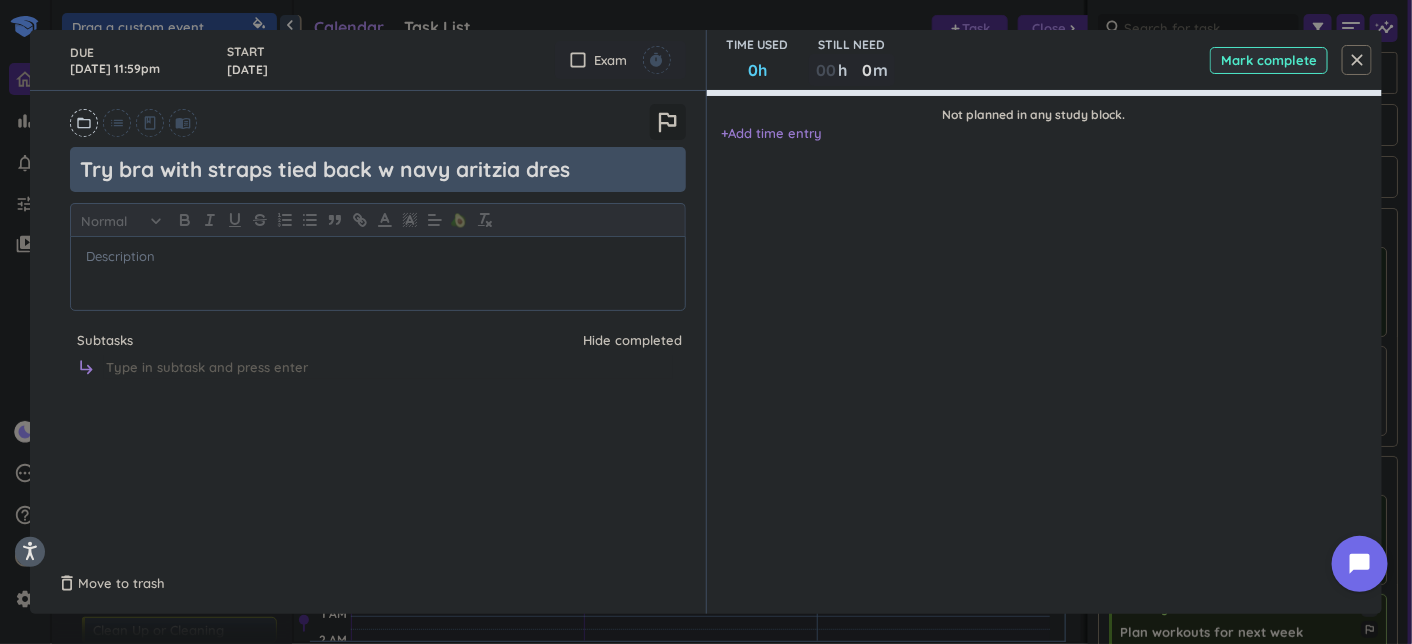 type on "x" 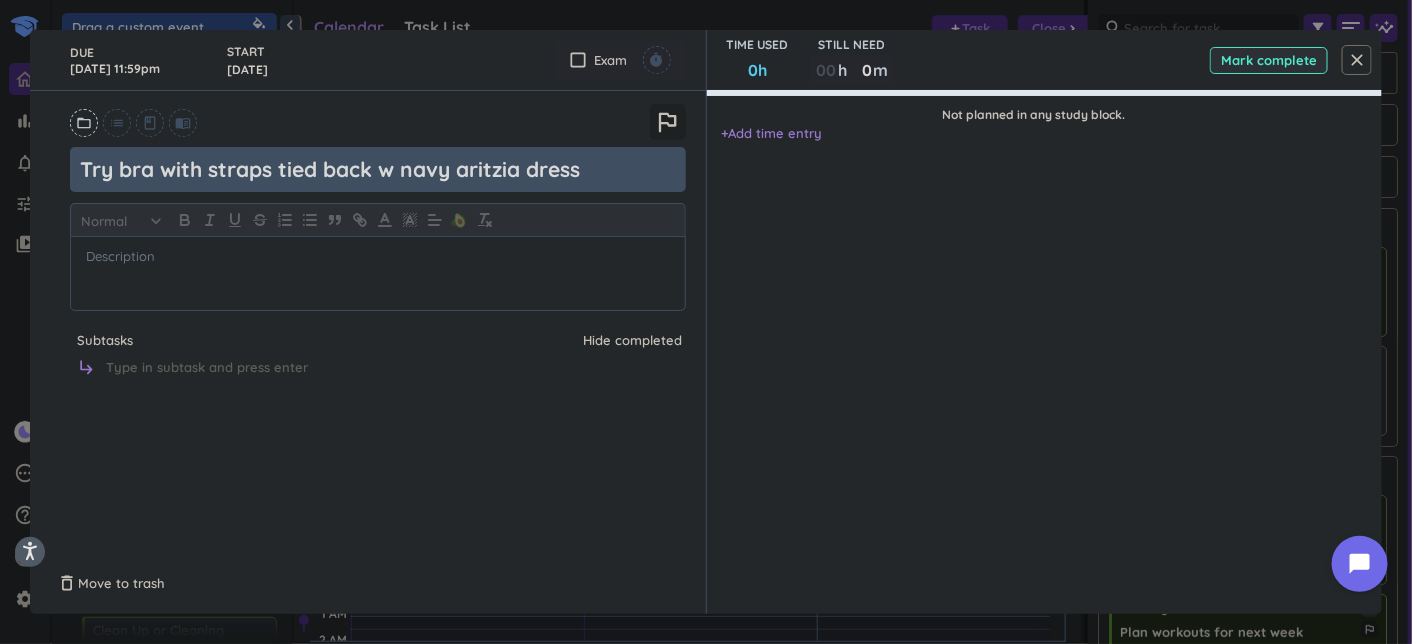 type on "x" 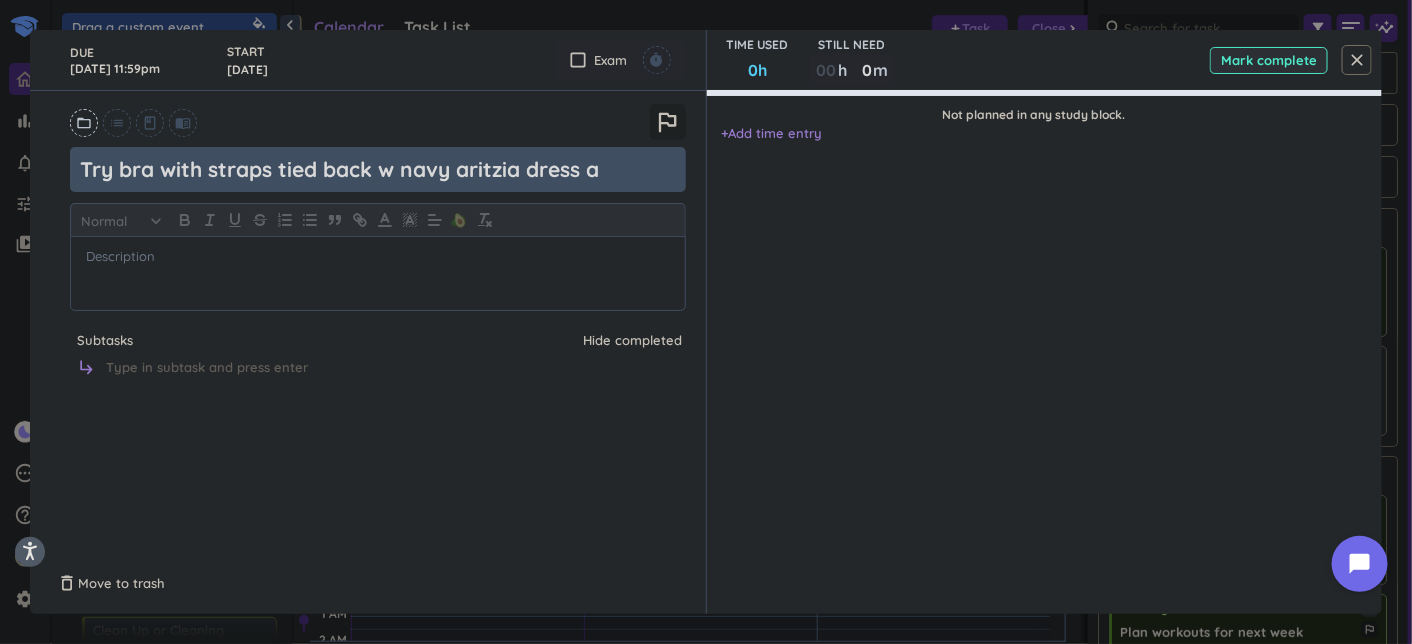 type on "x" 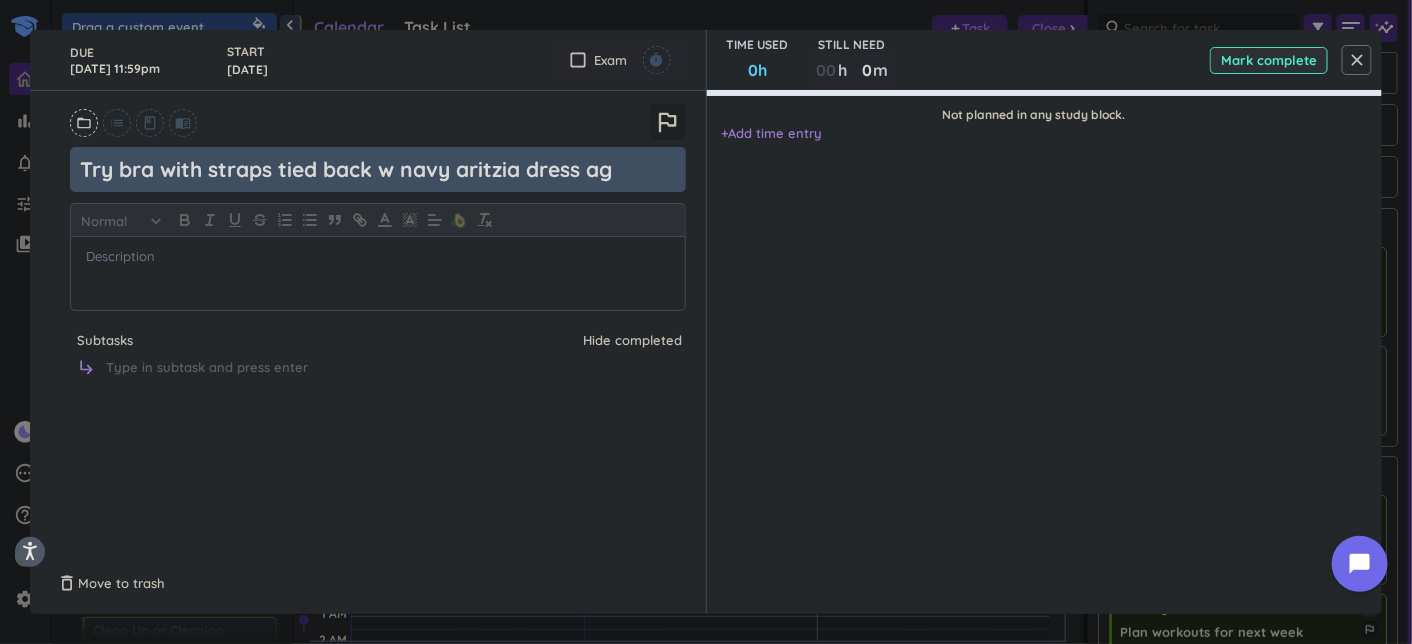 type on "x" 